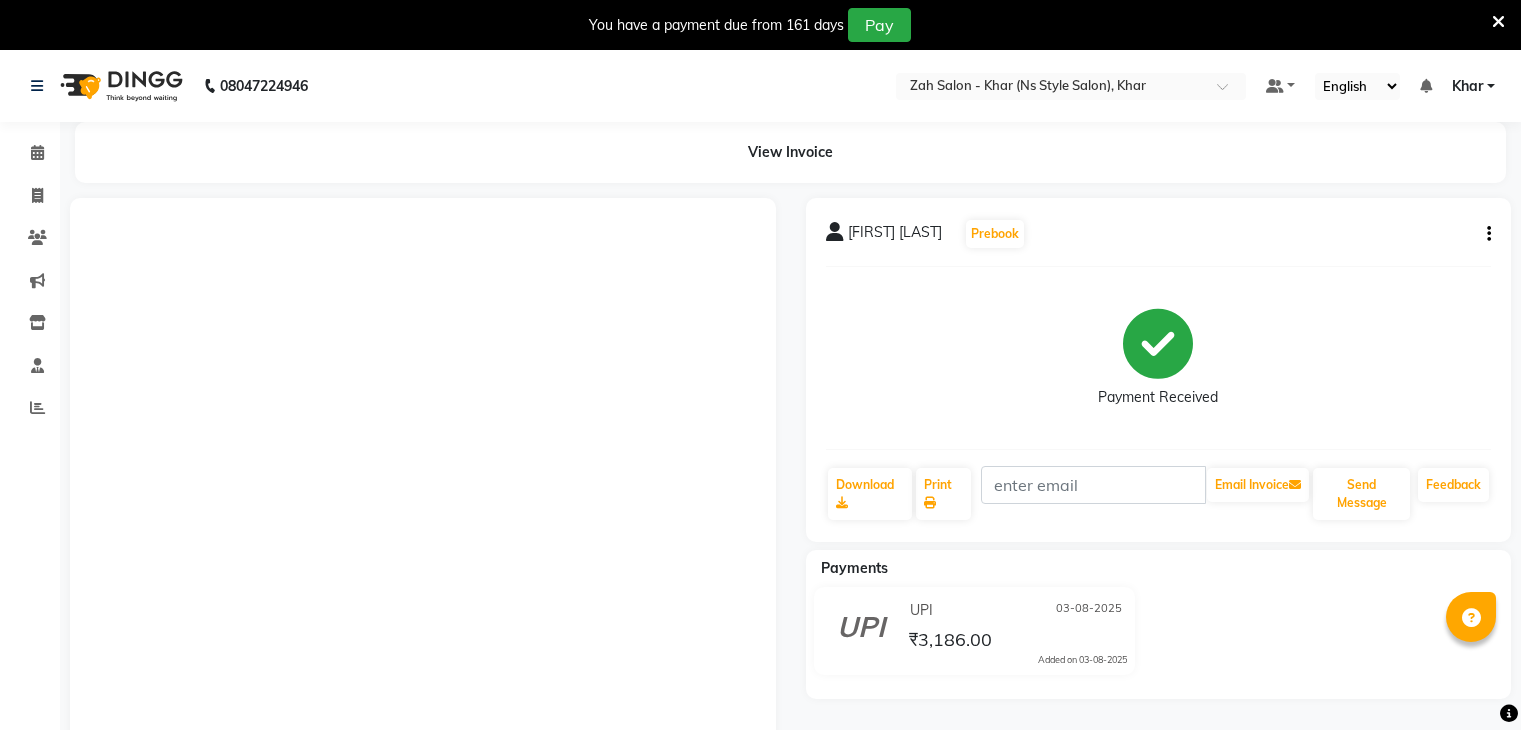 scroll, scrollTop: 212, scrollLeft: 0, axis: vertical 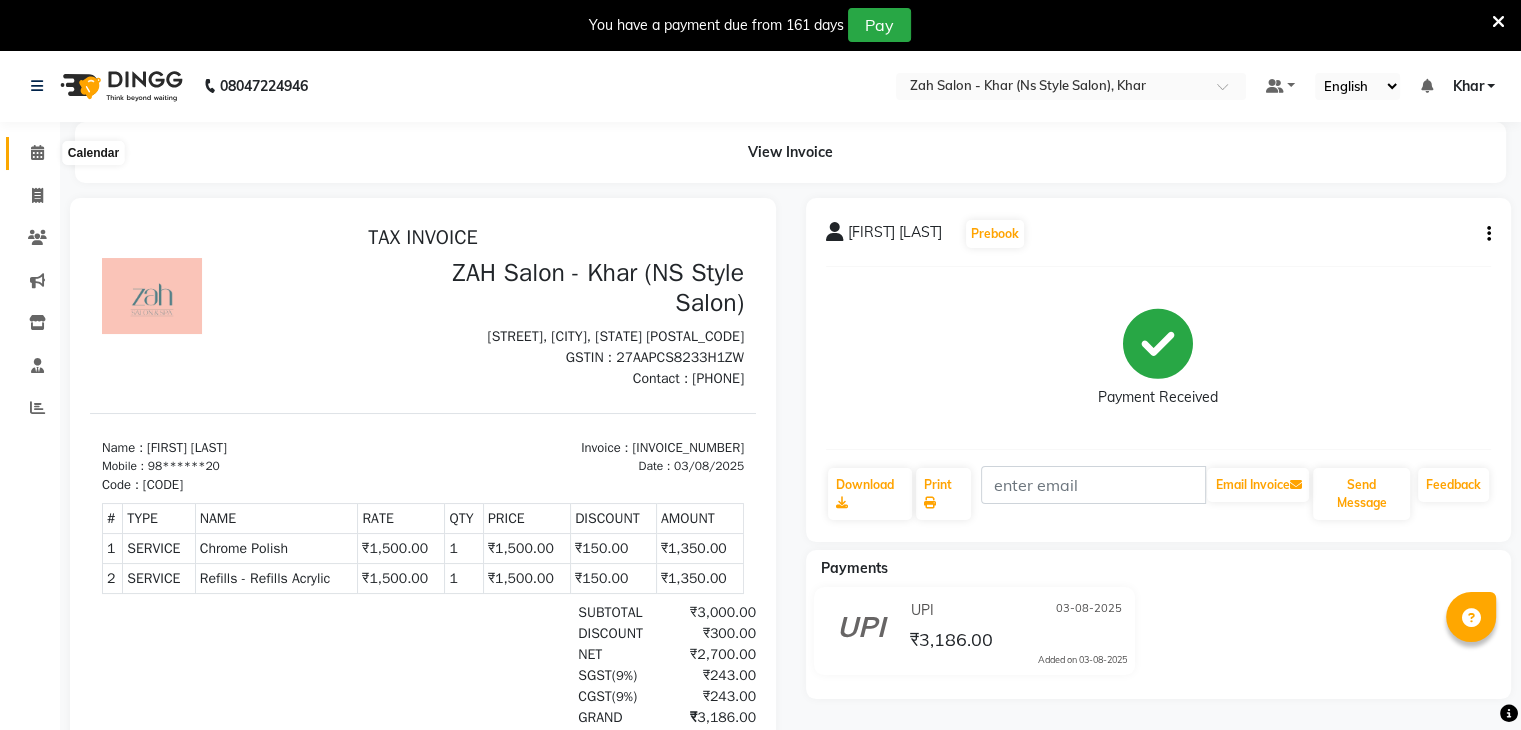 click 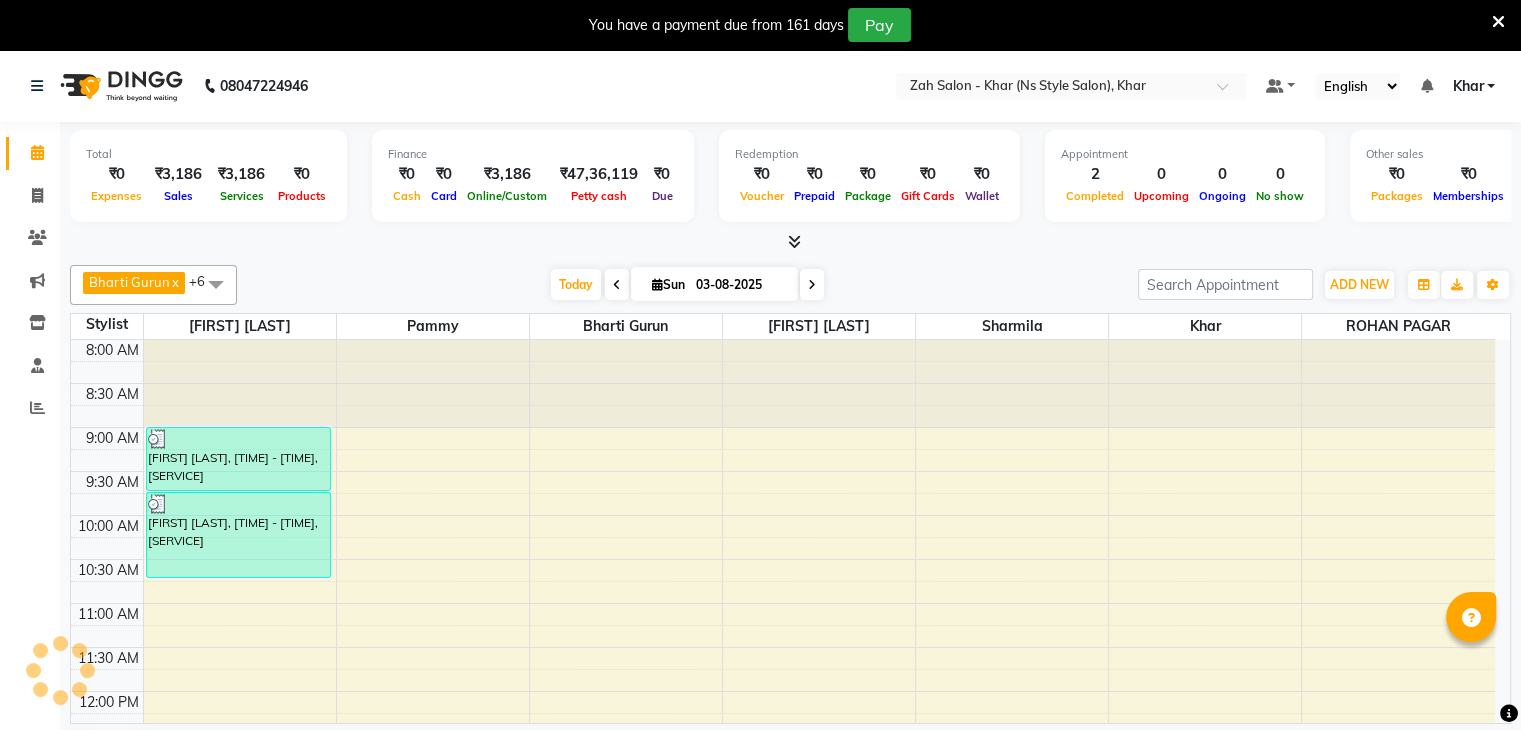scroll, scrollTop: 0, scrollLeft: 0, axis: both 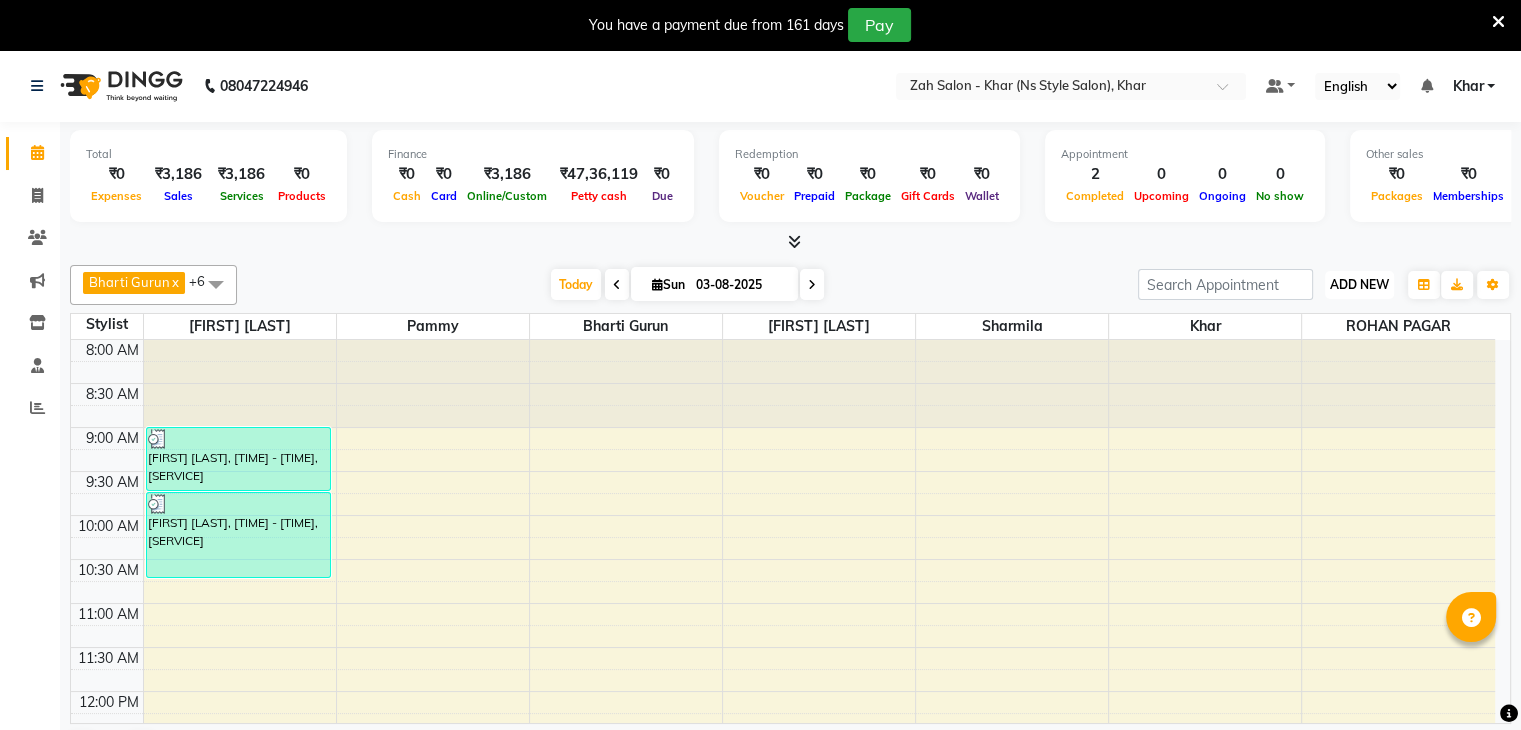 click on "ADD NEW" at bounding box center (1359, 284) 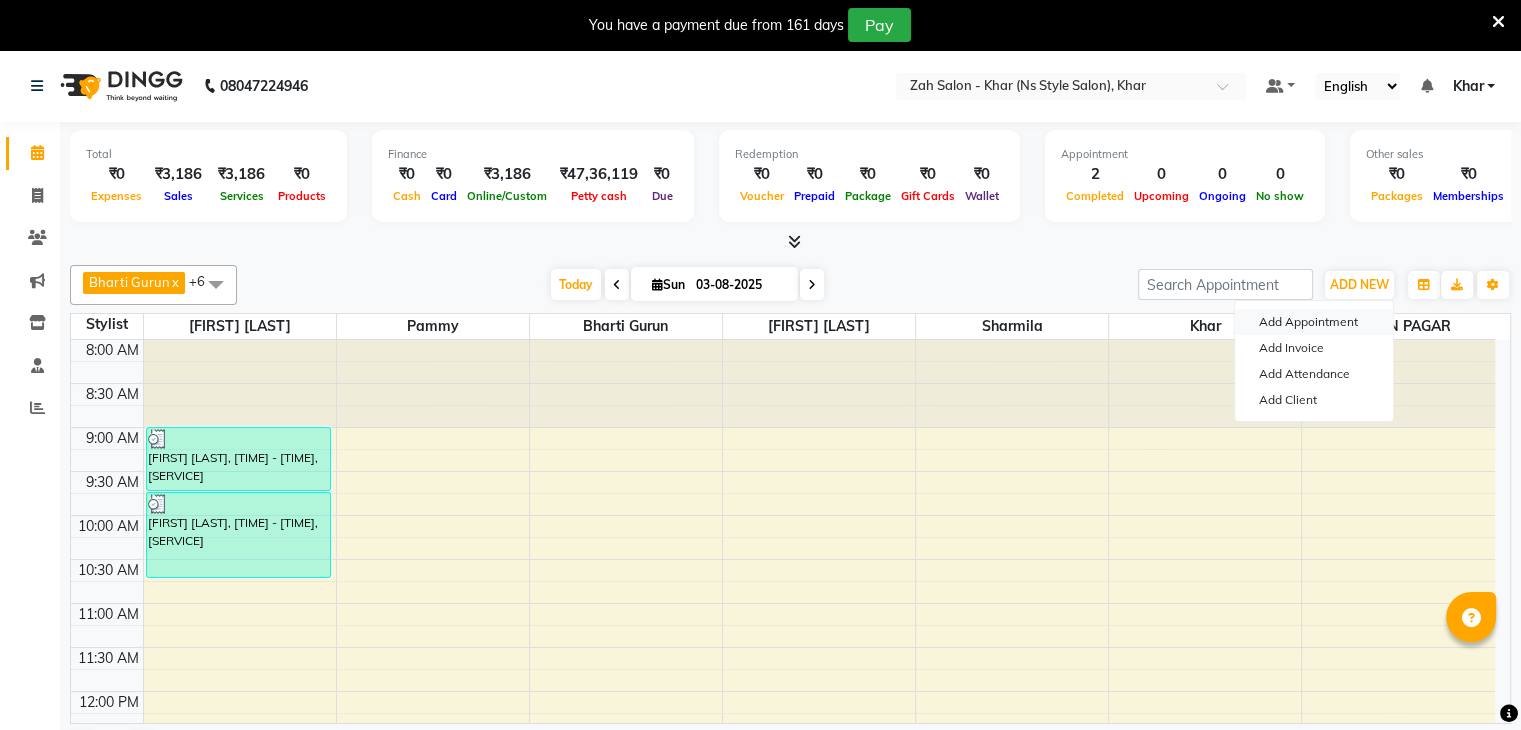 click on "Add Appointment" at bounding box center [1314, 322] 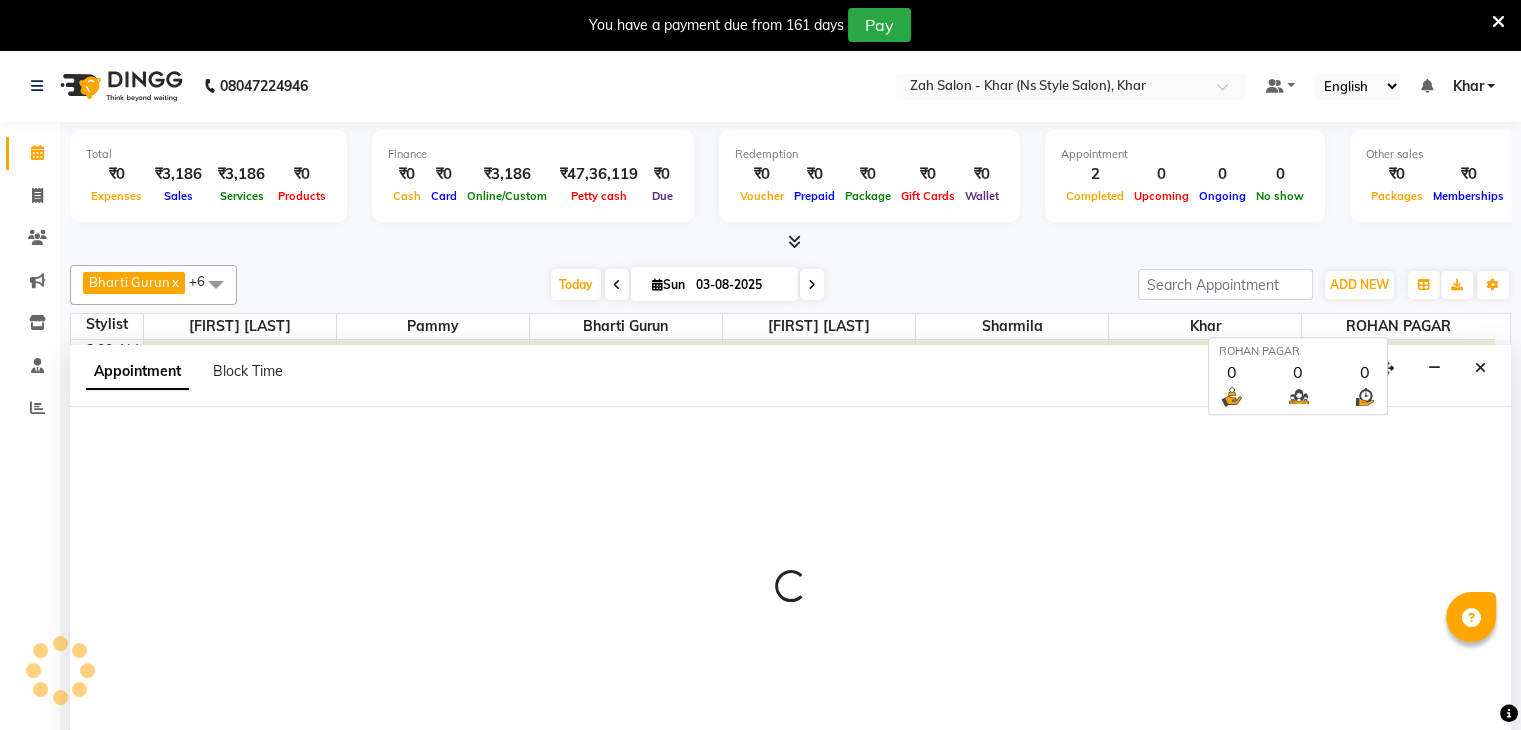 scroll, scrollTop: 51, scrollLeft: 0, axis: vertical 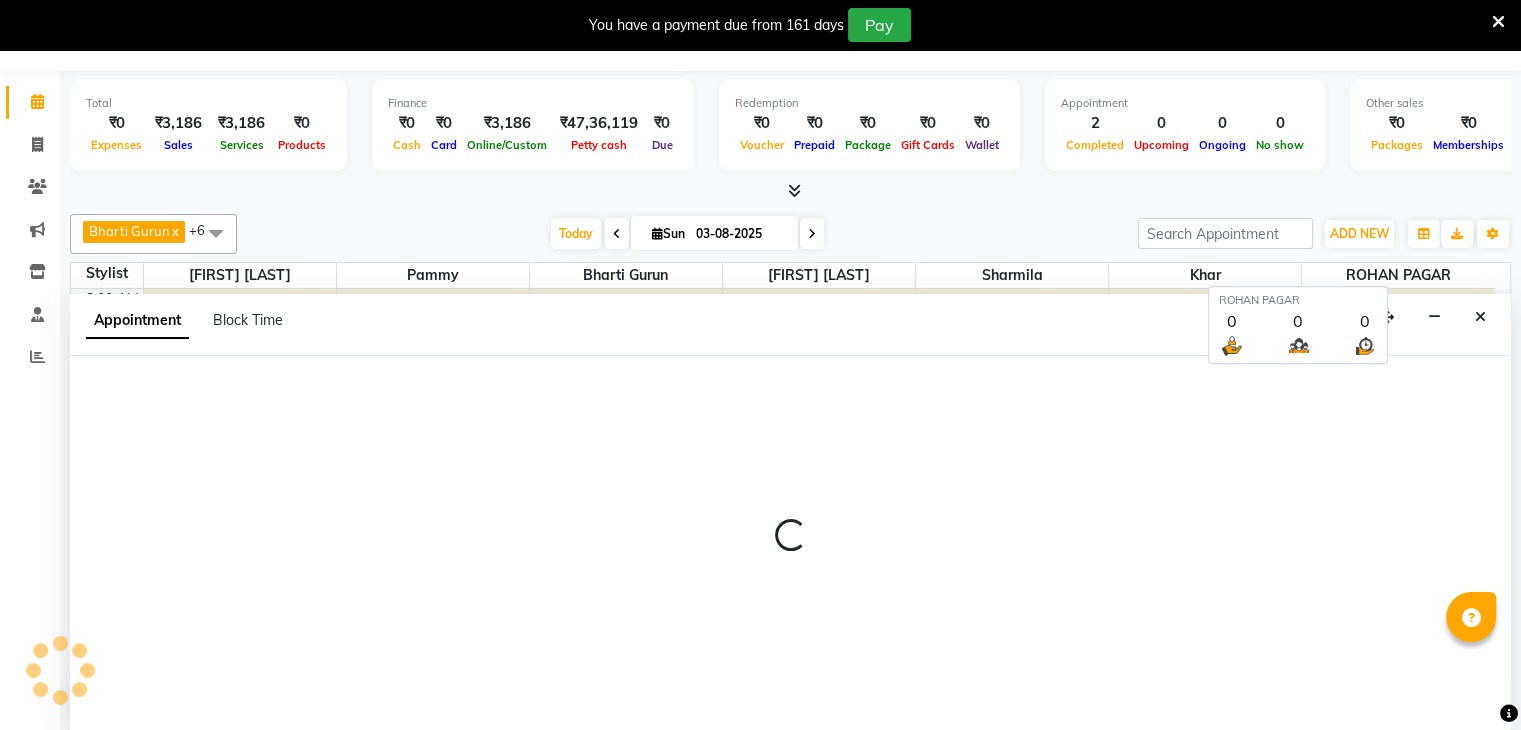 select on "tentative" 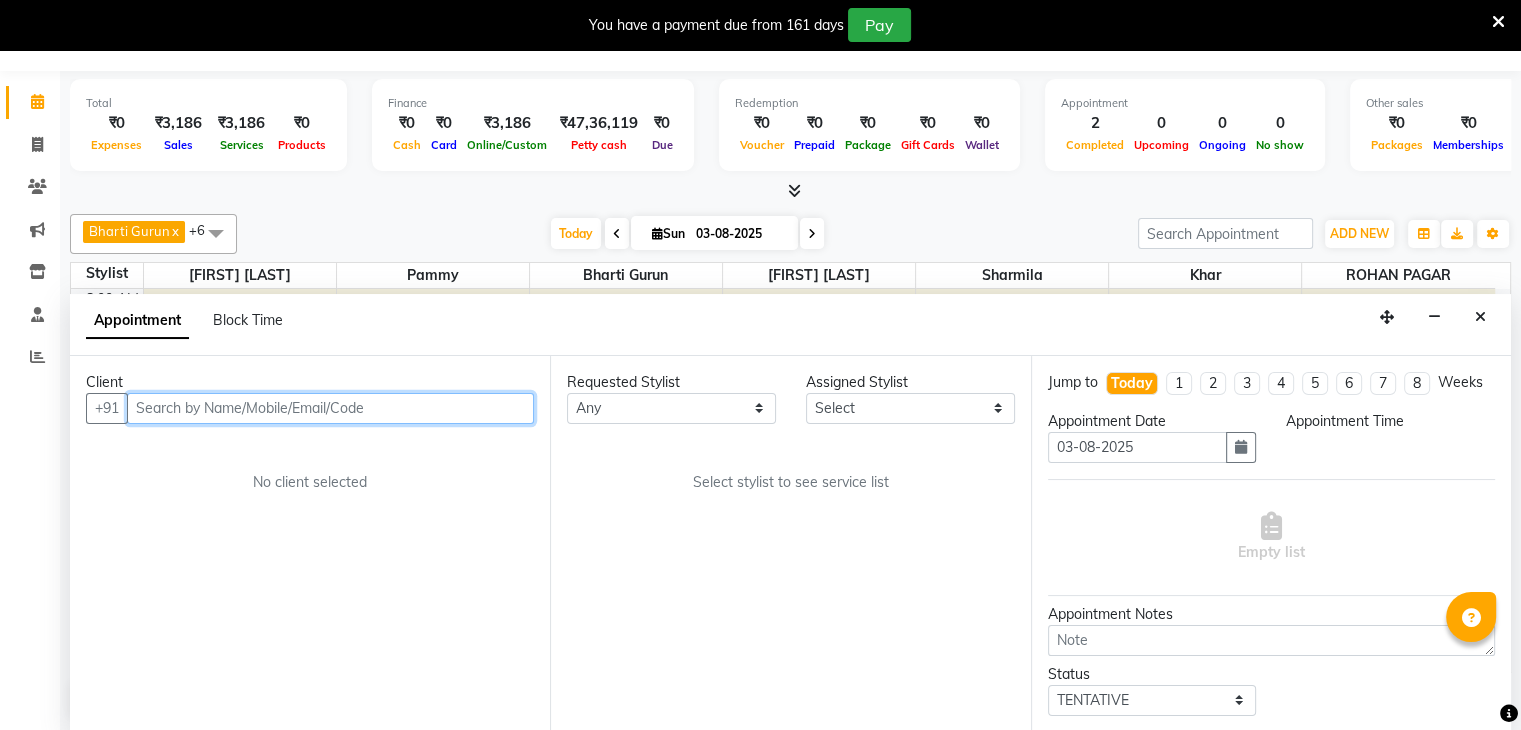 select on "540" 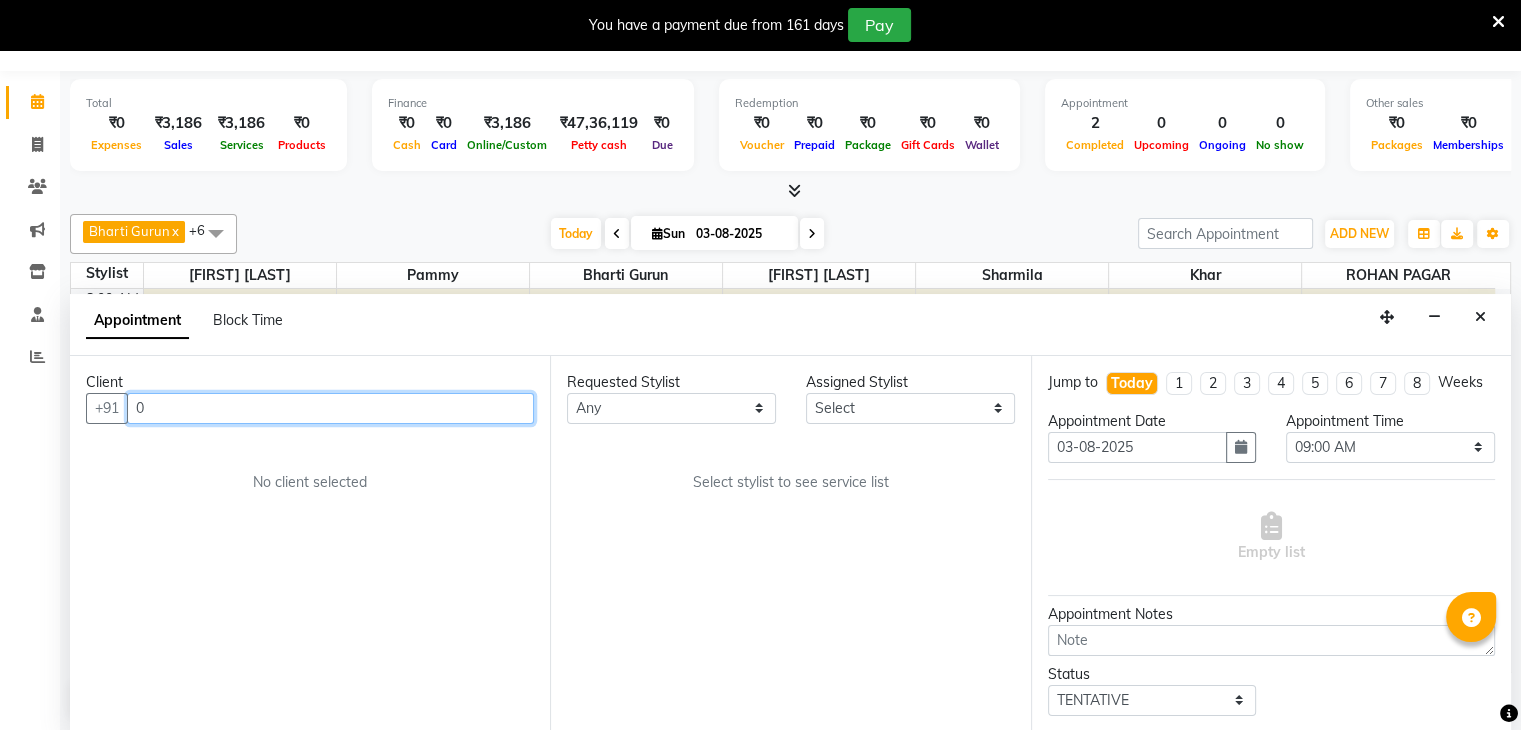type on "0" 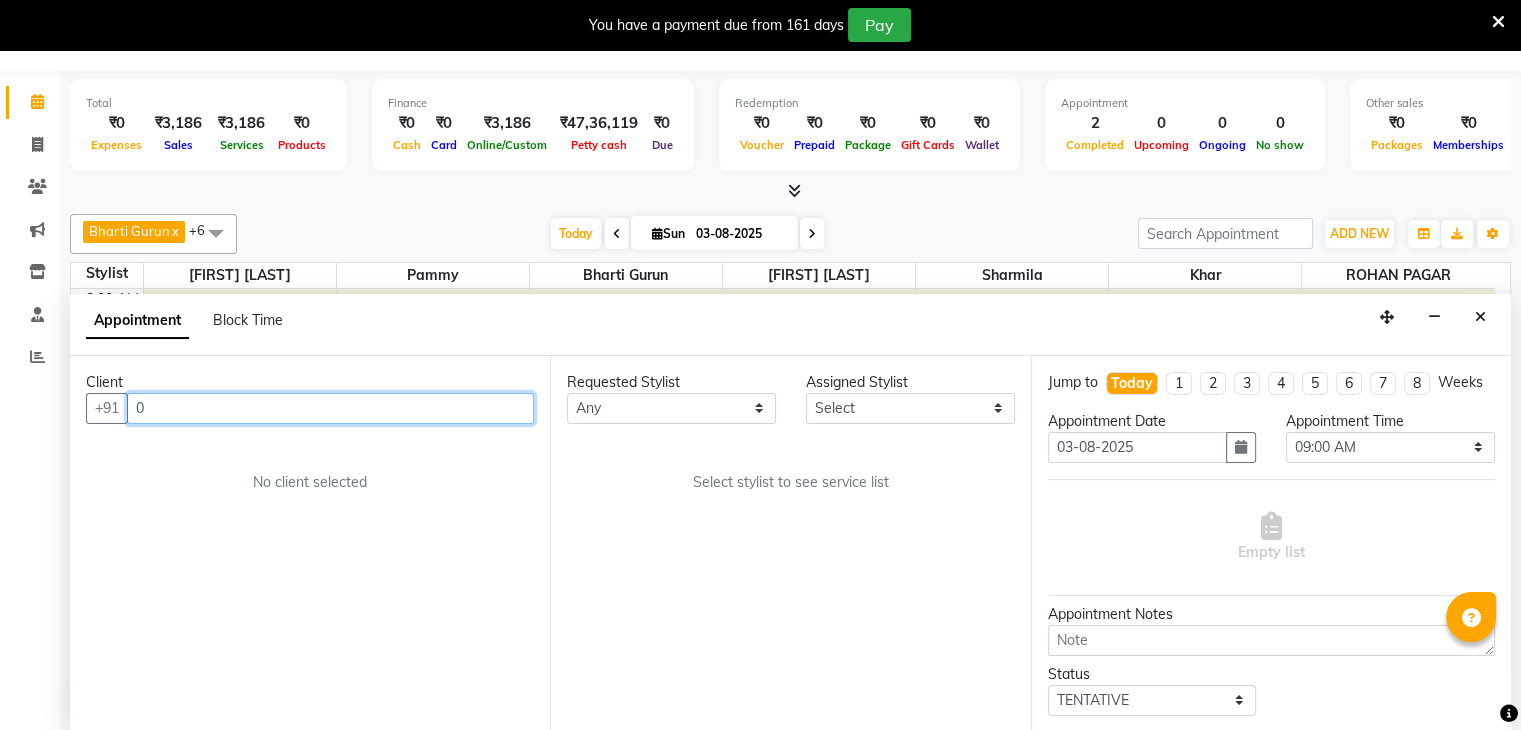 click on "0" at bounding box center [330, 408] 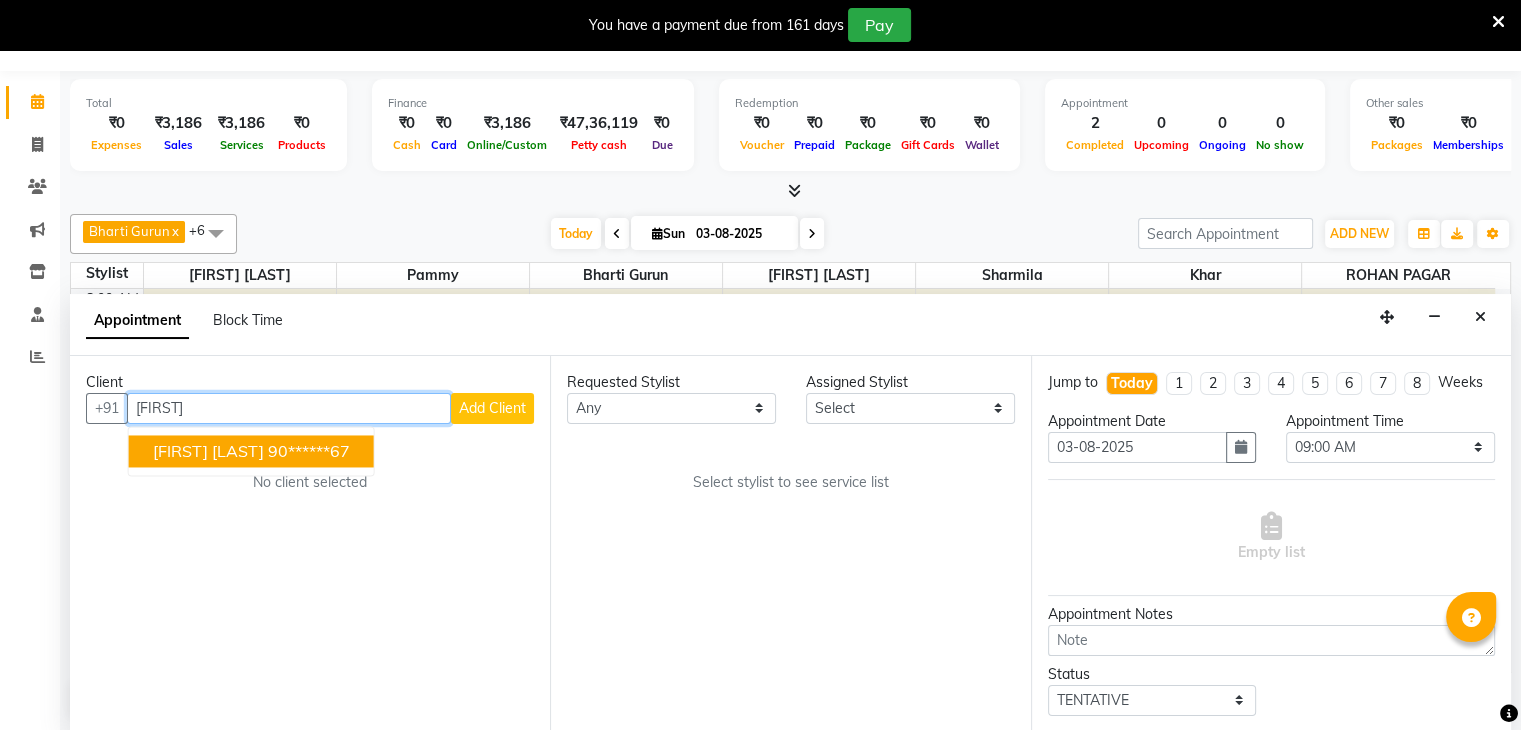 click on "rushina shah" at bounding box center [208, 451] 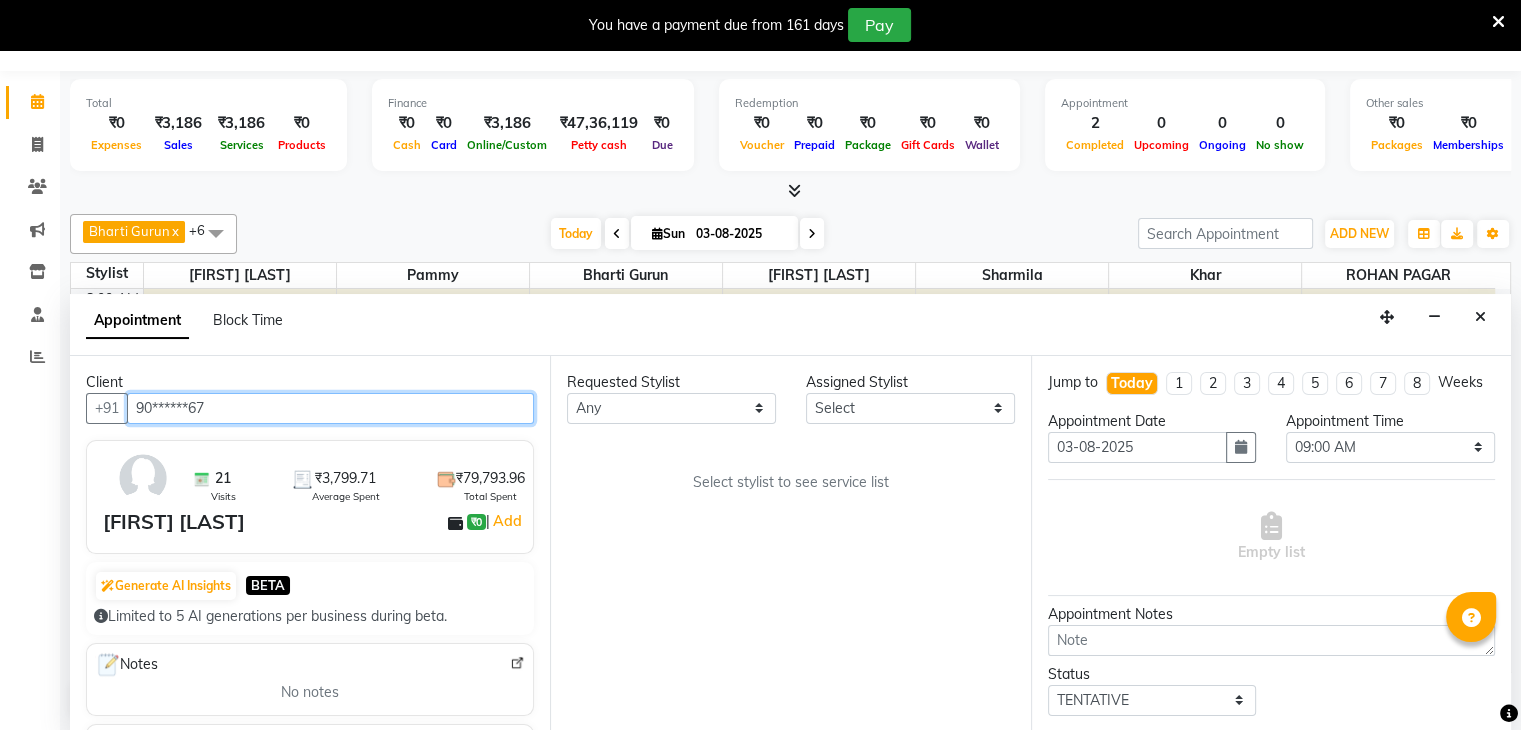 type on "90******67" 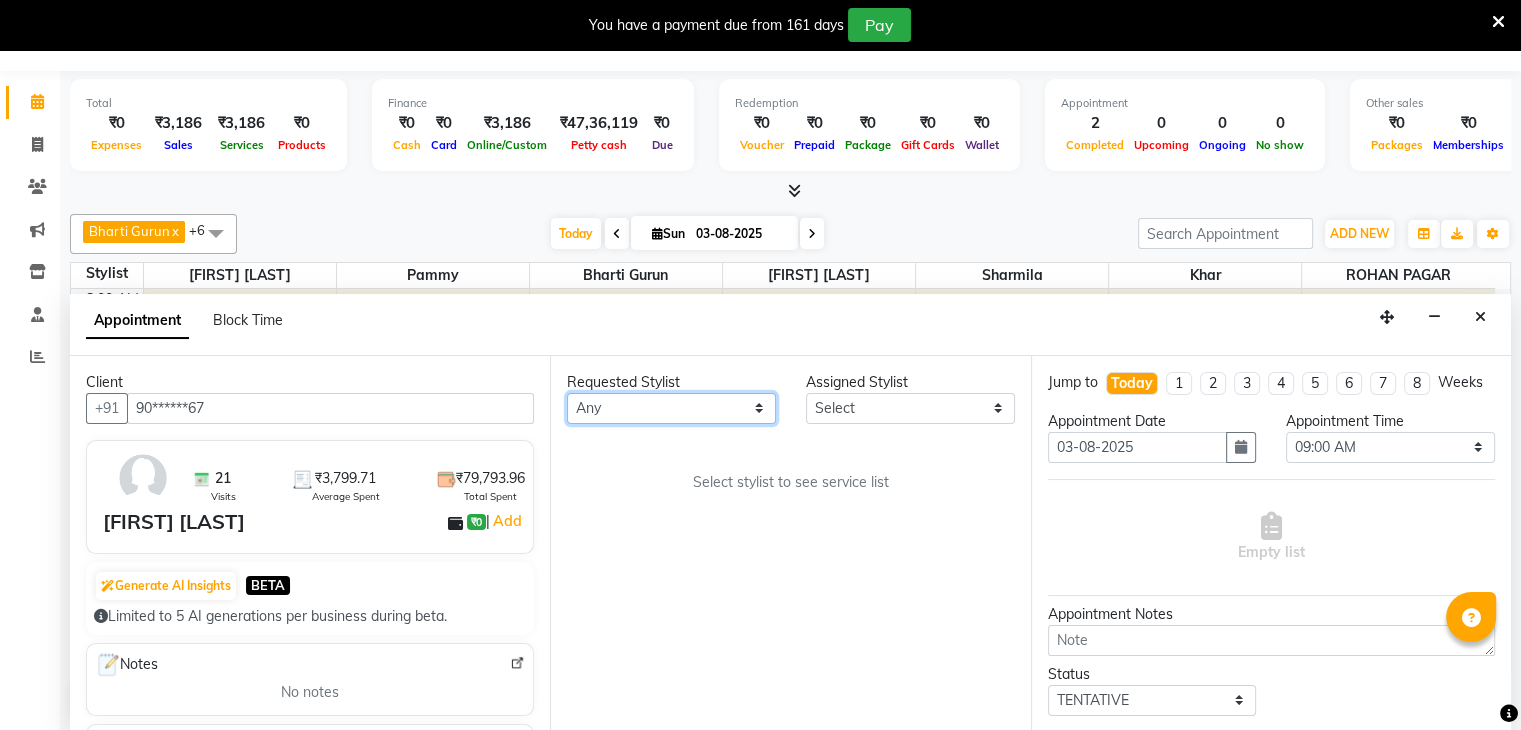 click on "Requested Stylist Any [FIRST] [LAST] [FIRST] [LAST] [FIRST] [LAST] [FIRST] [LAST] [FIRST] [LAST] [FIRST] [LAST] Assigned Stylist Select [FIRST] [LAST] [FIRST] [LAST] [FIRST] [LAST] [FIRST] [LAST] [FIRST] [LAST] [FIRST] [LAST] Select stylist to see service list" at bounding box center [671, 408] 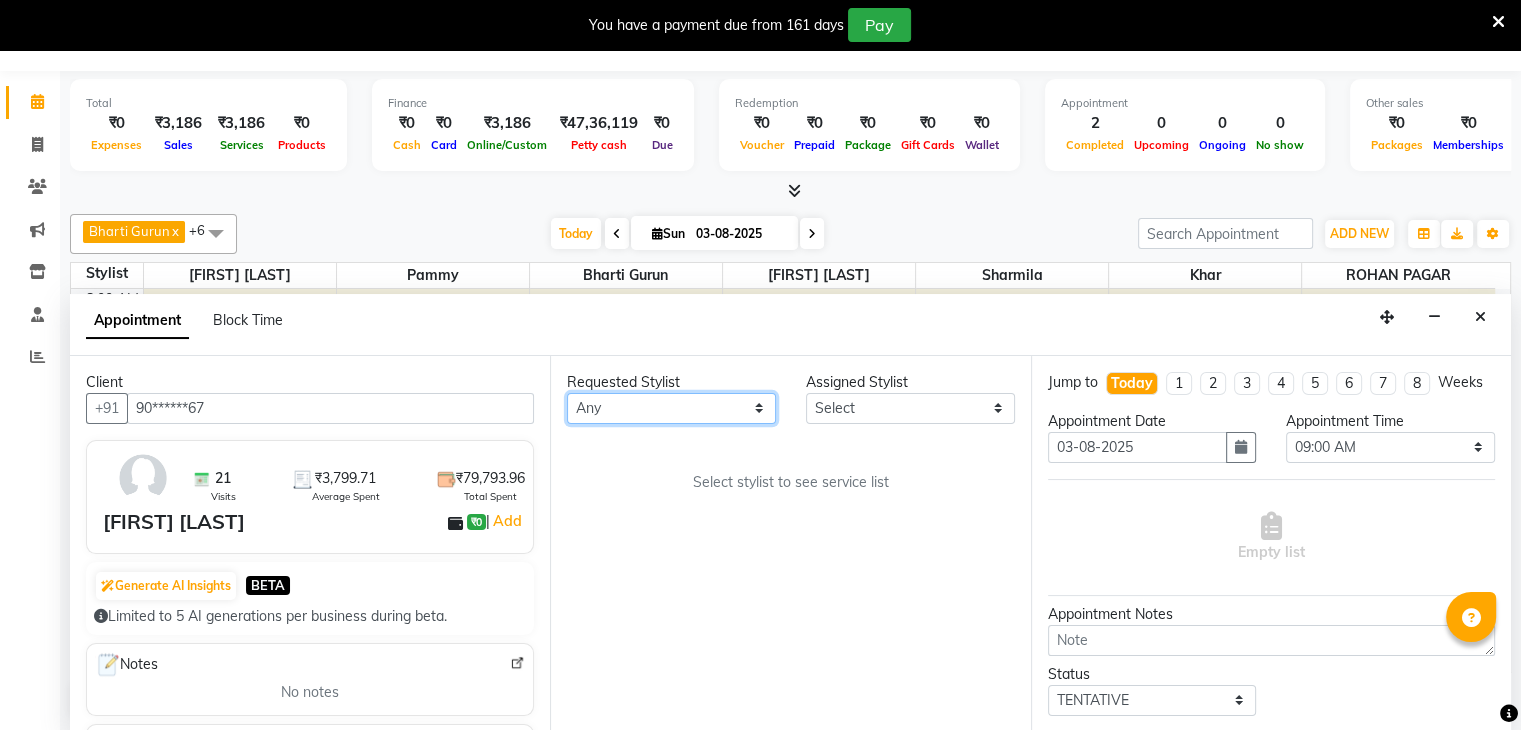 select on "38400" 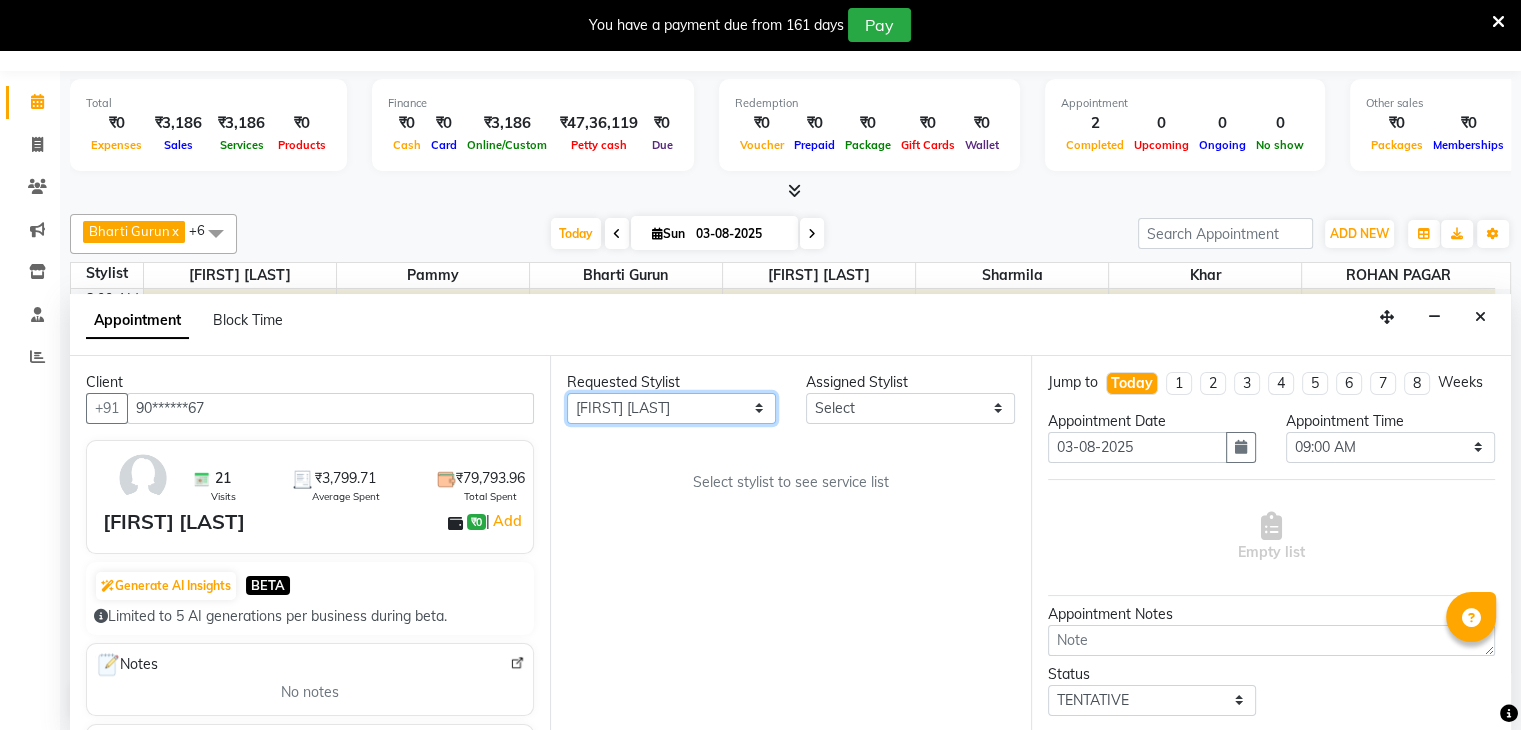 click on "Requested Stylist Any [FIRST] [LAST] [FIRST] [LAST] [FIRST] [LAST] [FIRST] [LAST] [FIRST] [LAST] [FIRST] [LAST] Assigned Stylist Select [FIRST] [LAST] [FIRST] [LAST] [FIRST] [LAST] [FIRST] [LAST] [FIRST] [LAST] [FIRST] [LAST] Select stylist to see service list" at bounding box center (671, 408) 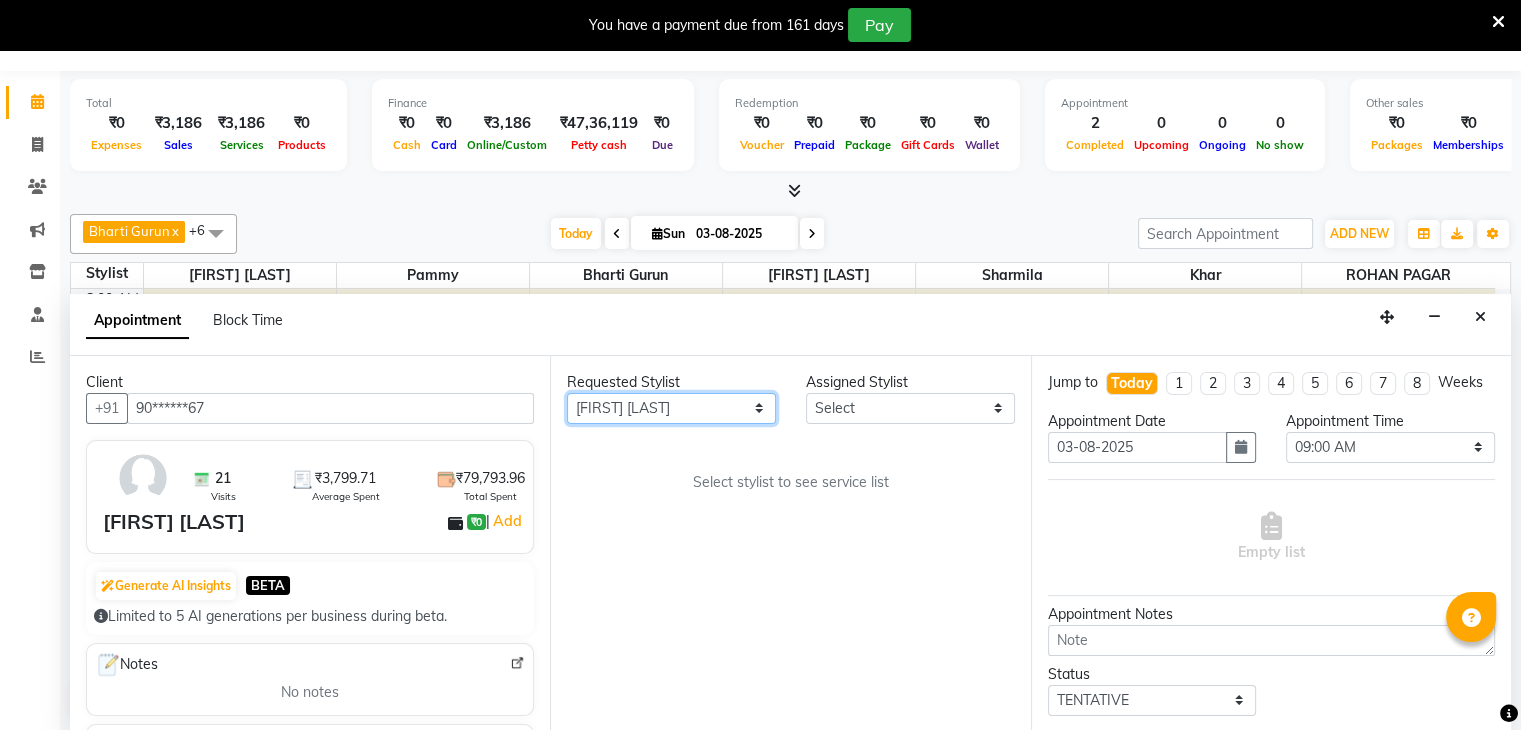 select on "38400" 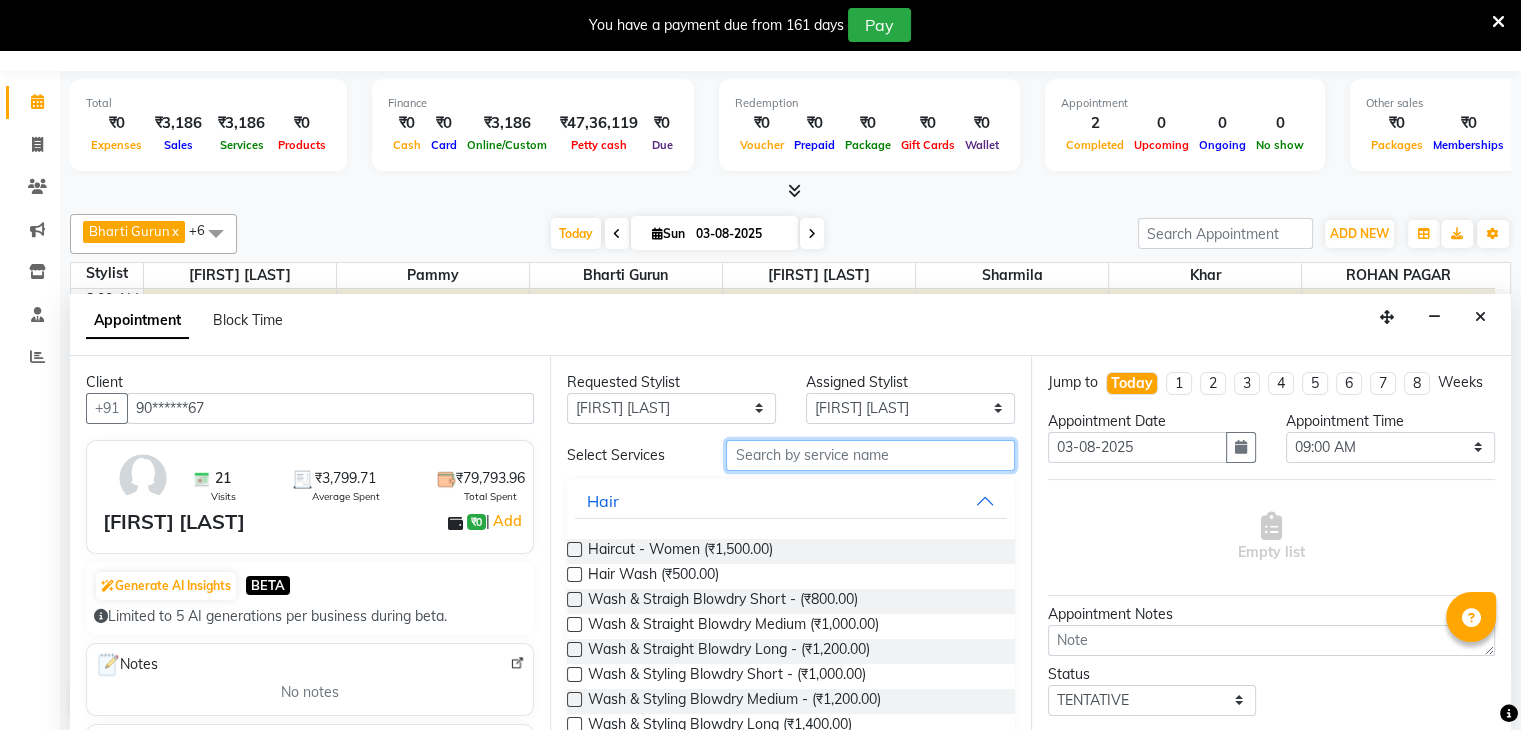 click at bounding box center [870, 455] 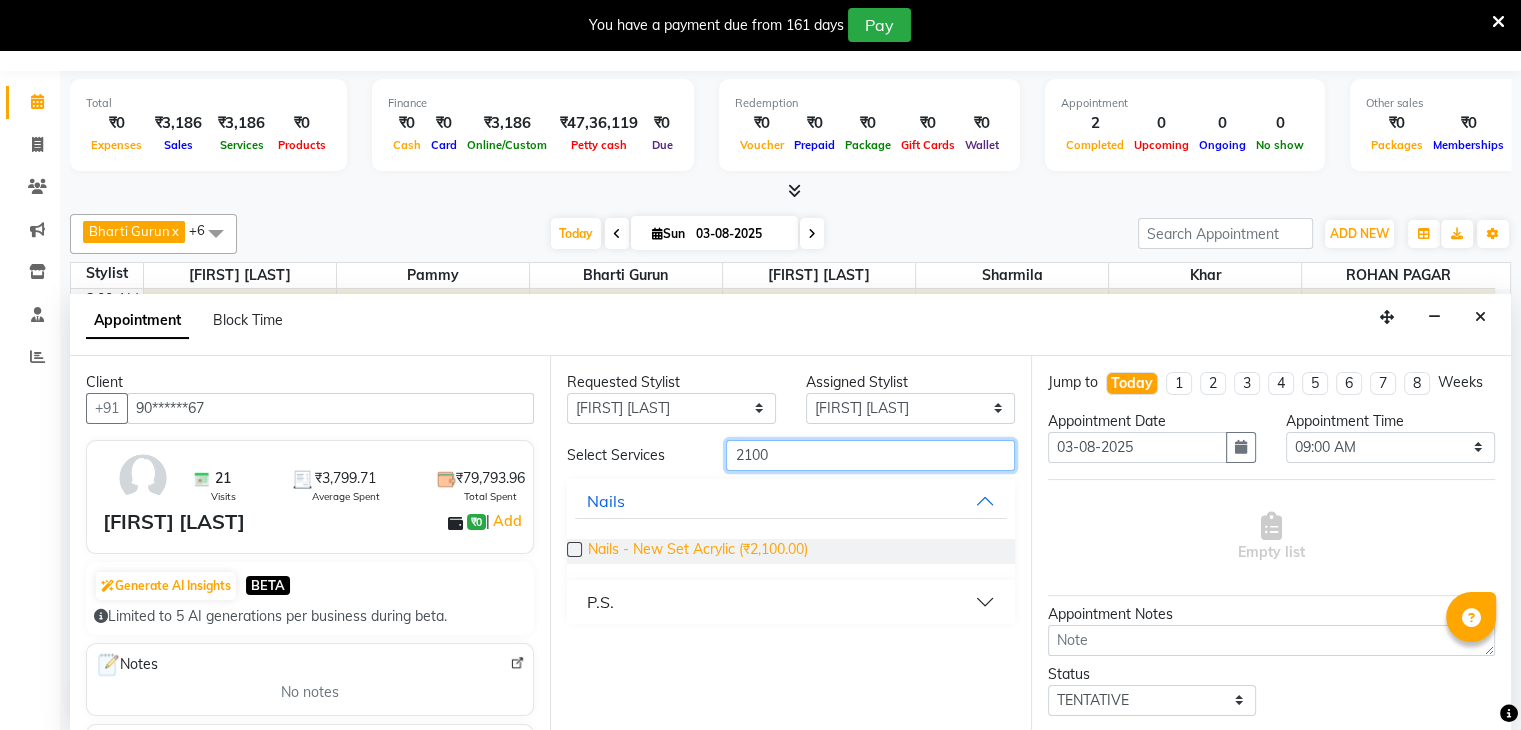 type on "2100" 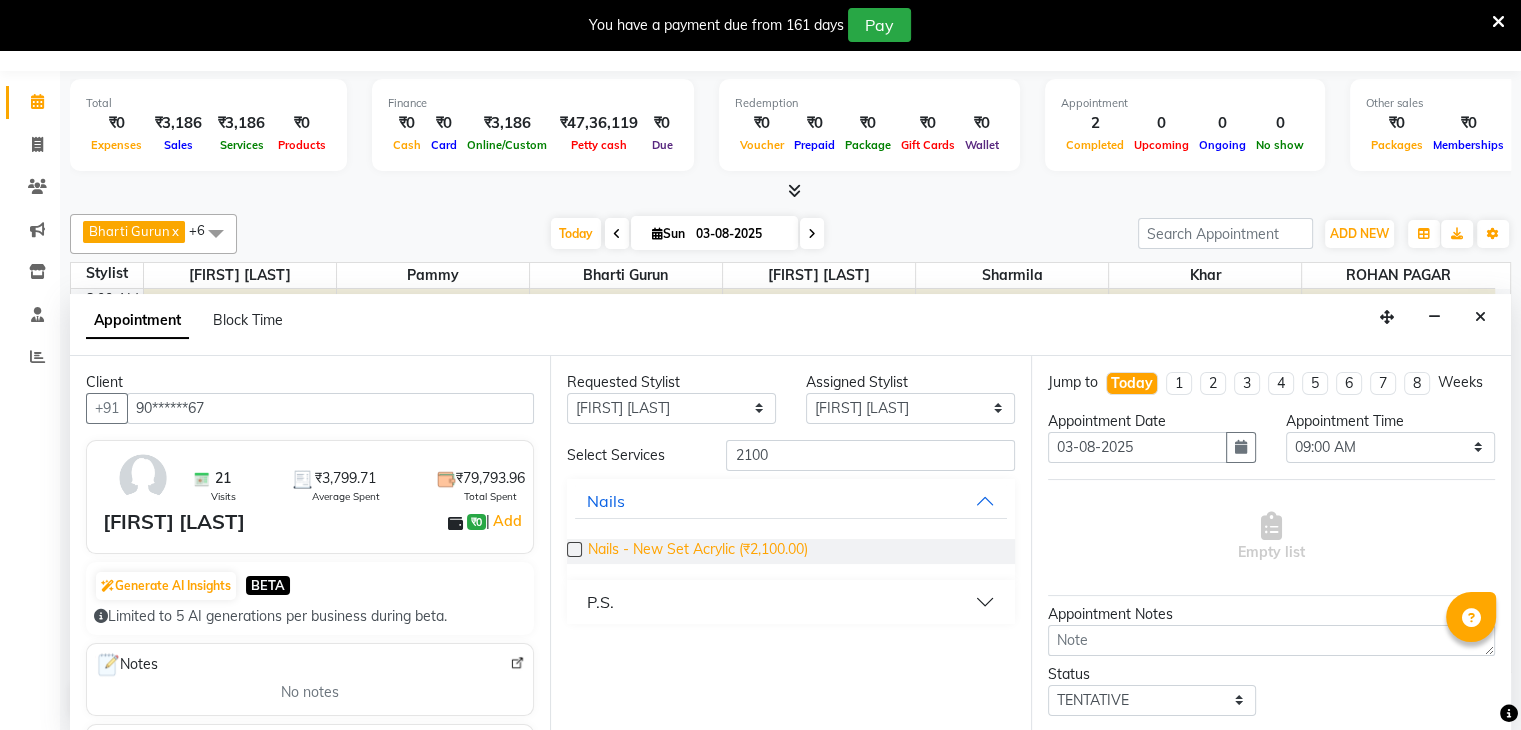 click on "Nails - New Set Acrylic (₹2,100.00)" at bounding box center (698, 551) 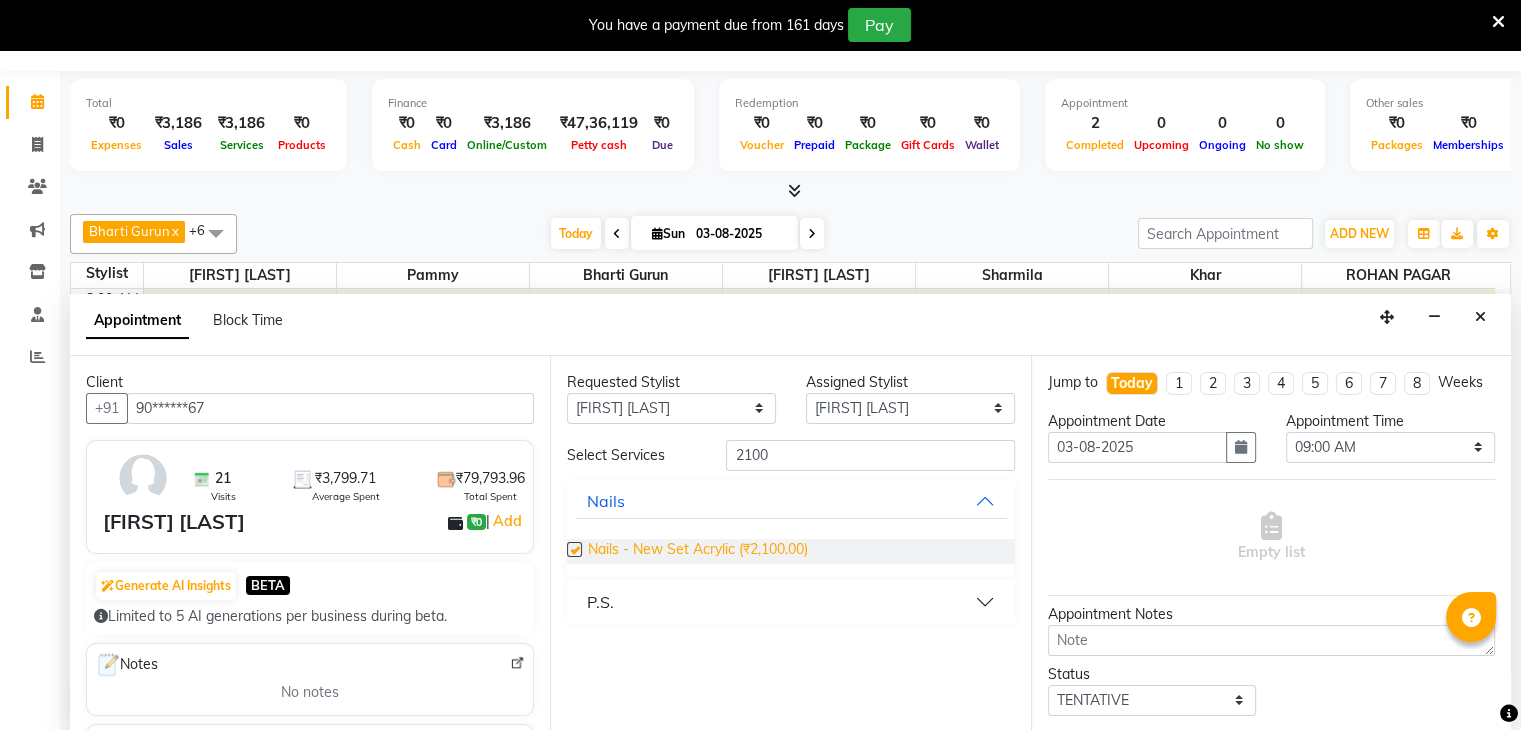 checkbox on "false" 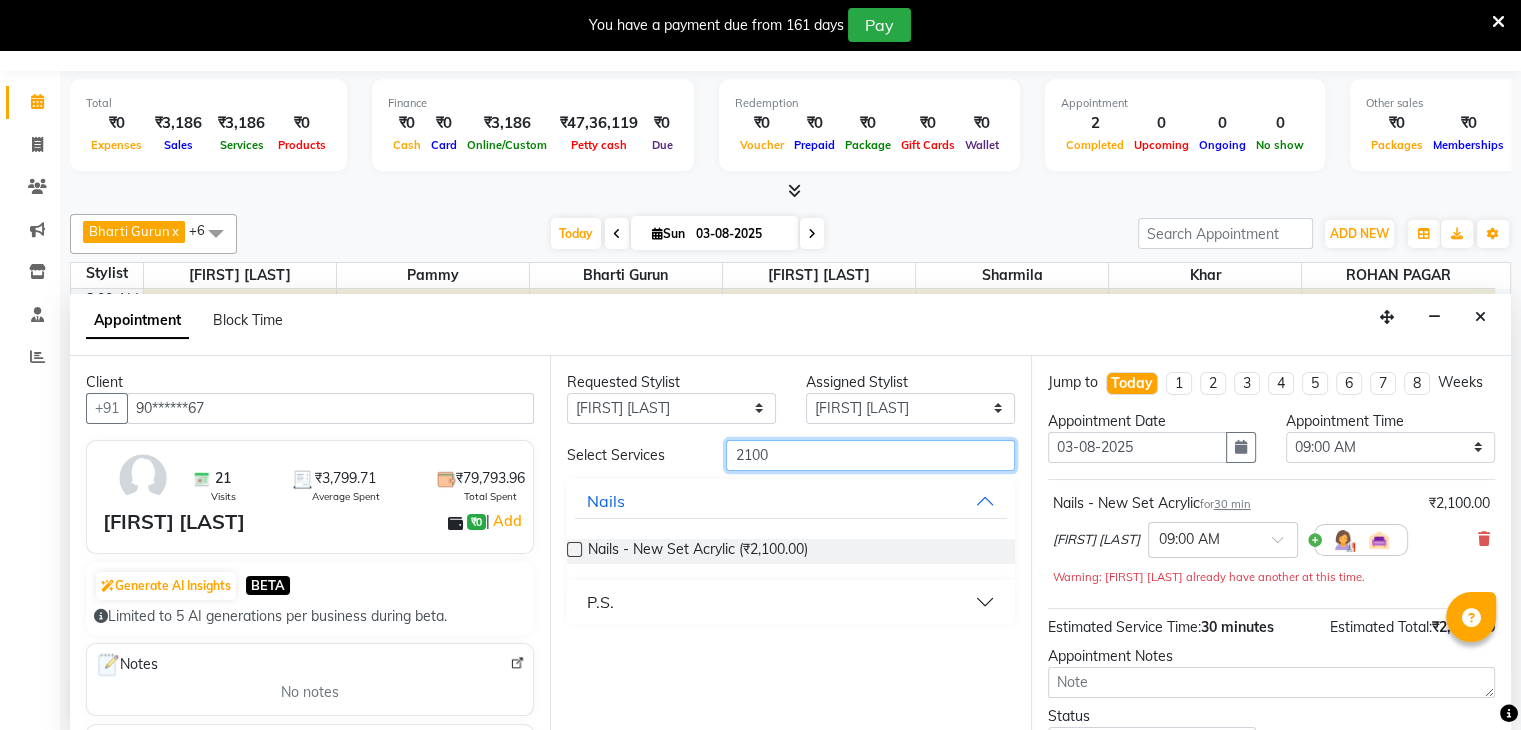 click on "2100" at bounding box center (870, 455) 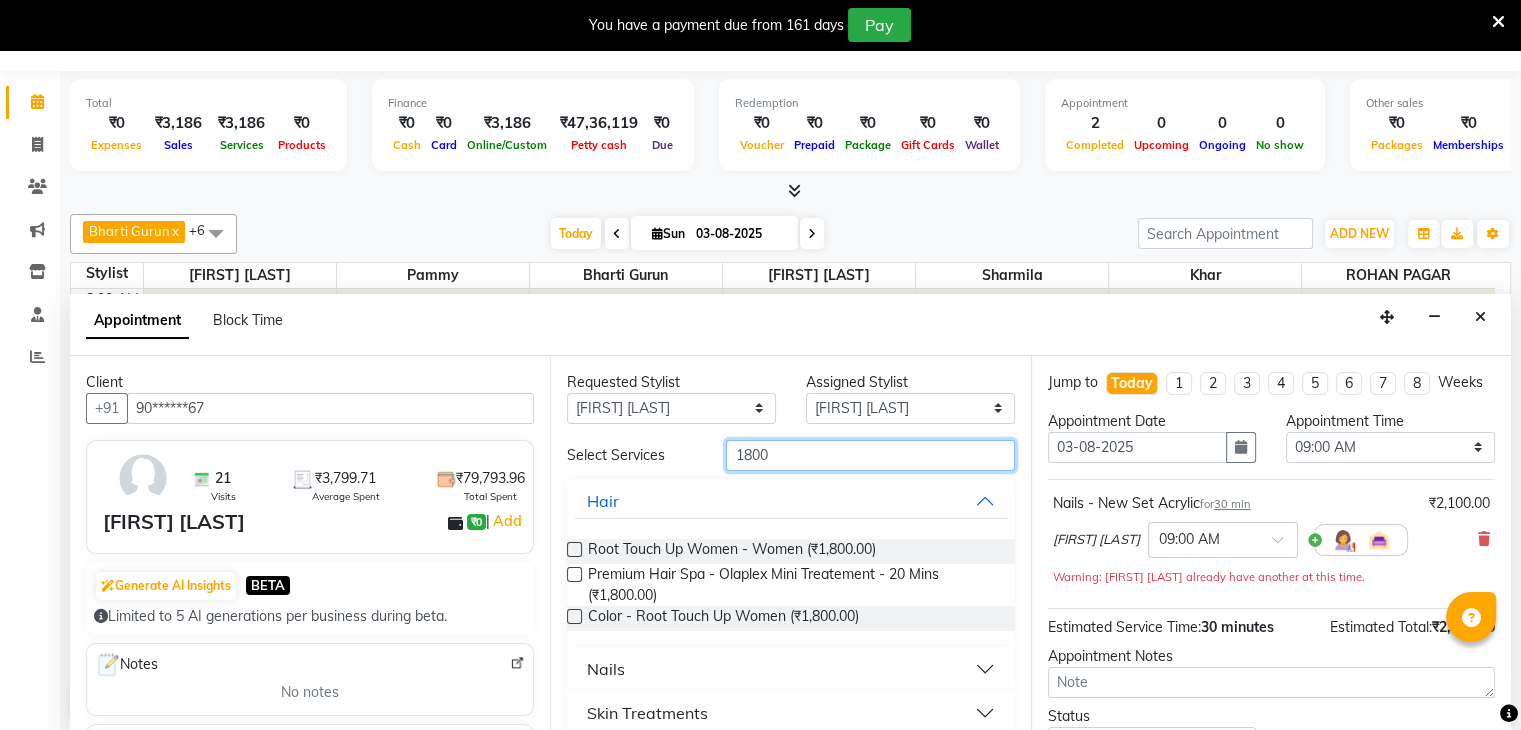 scroll, scrollTop: 107, scrollLeft: 0, axis: vertical 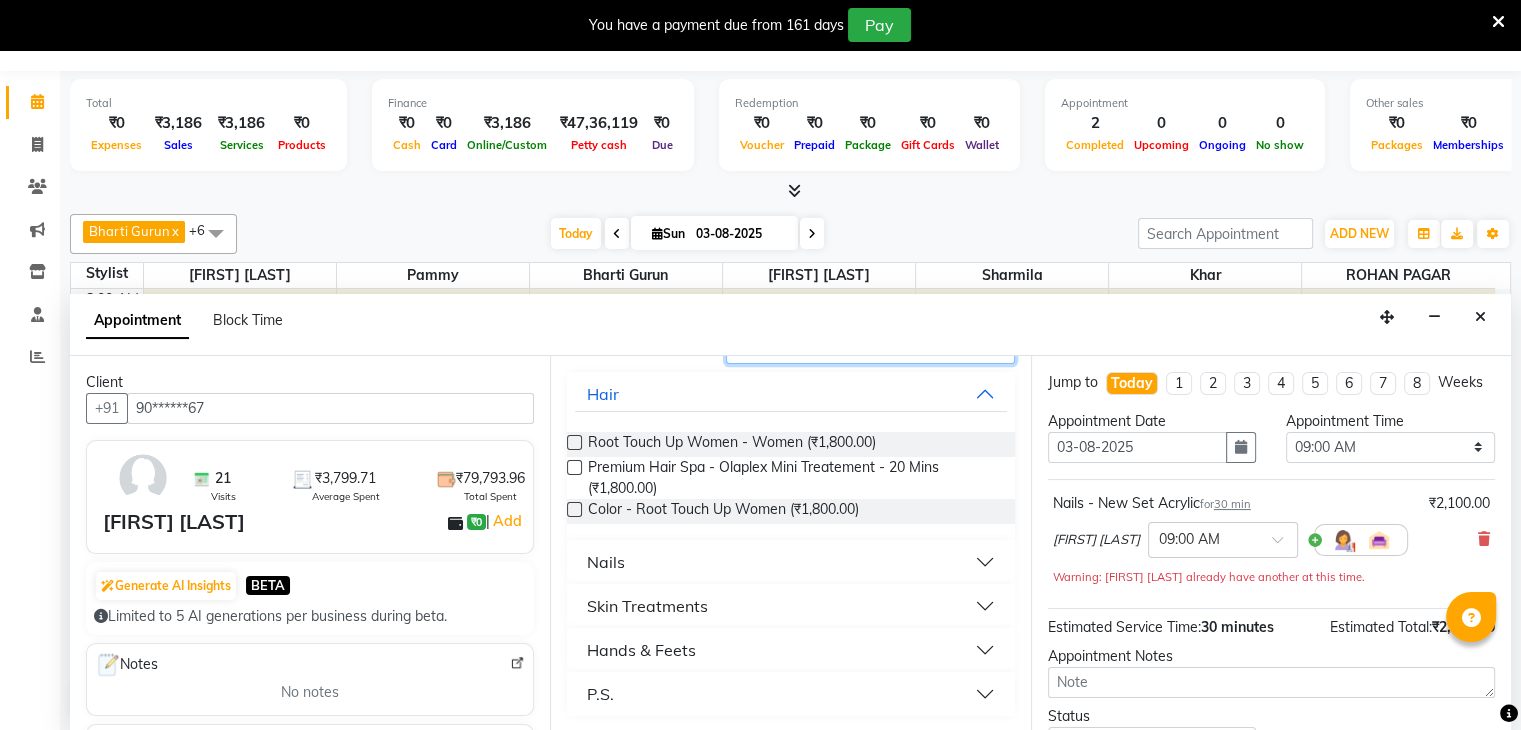 type on "1800" 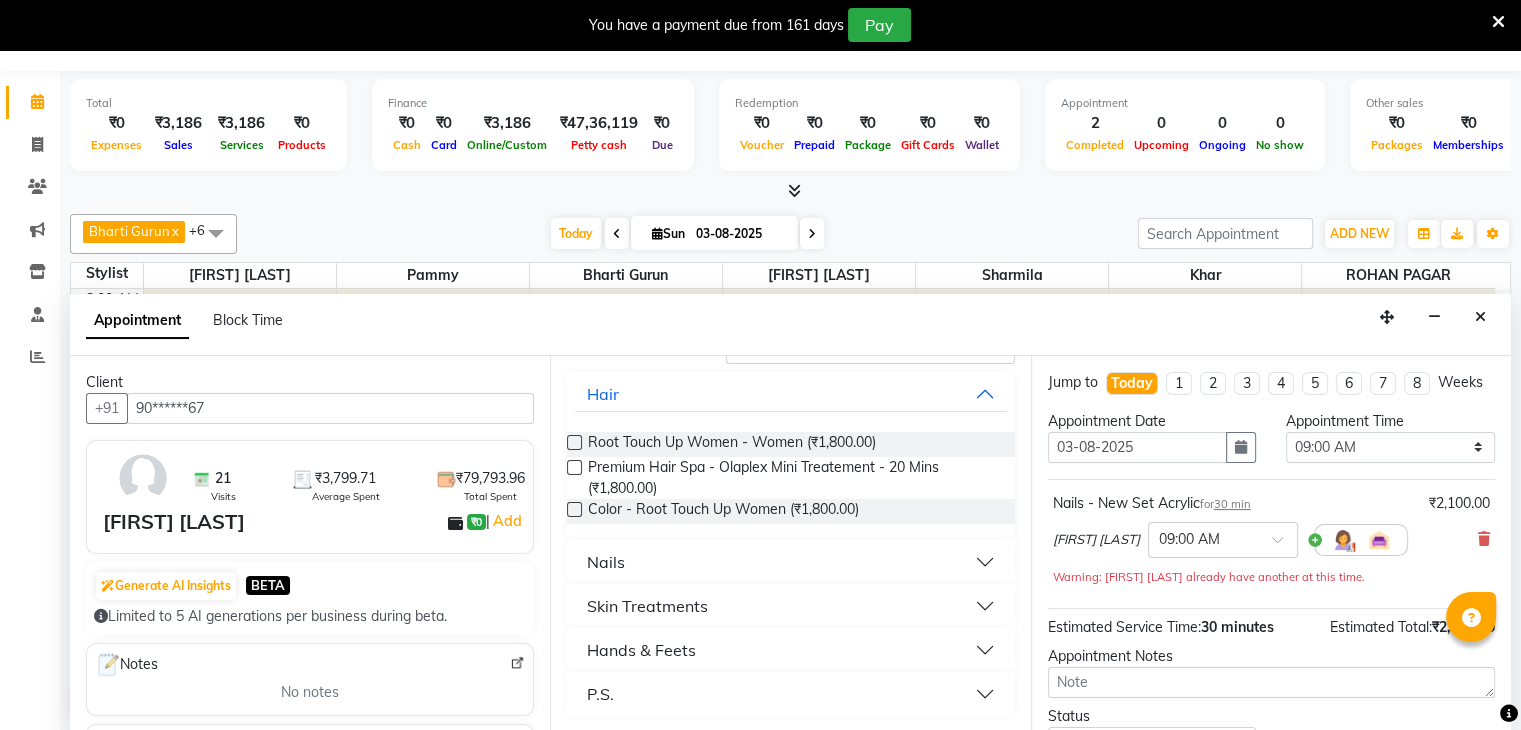 click on "Nails" at bounding box center (790, 562) 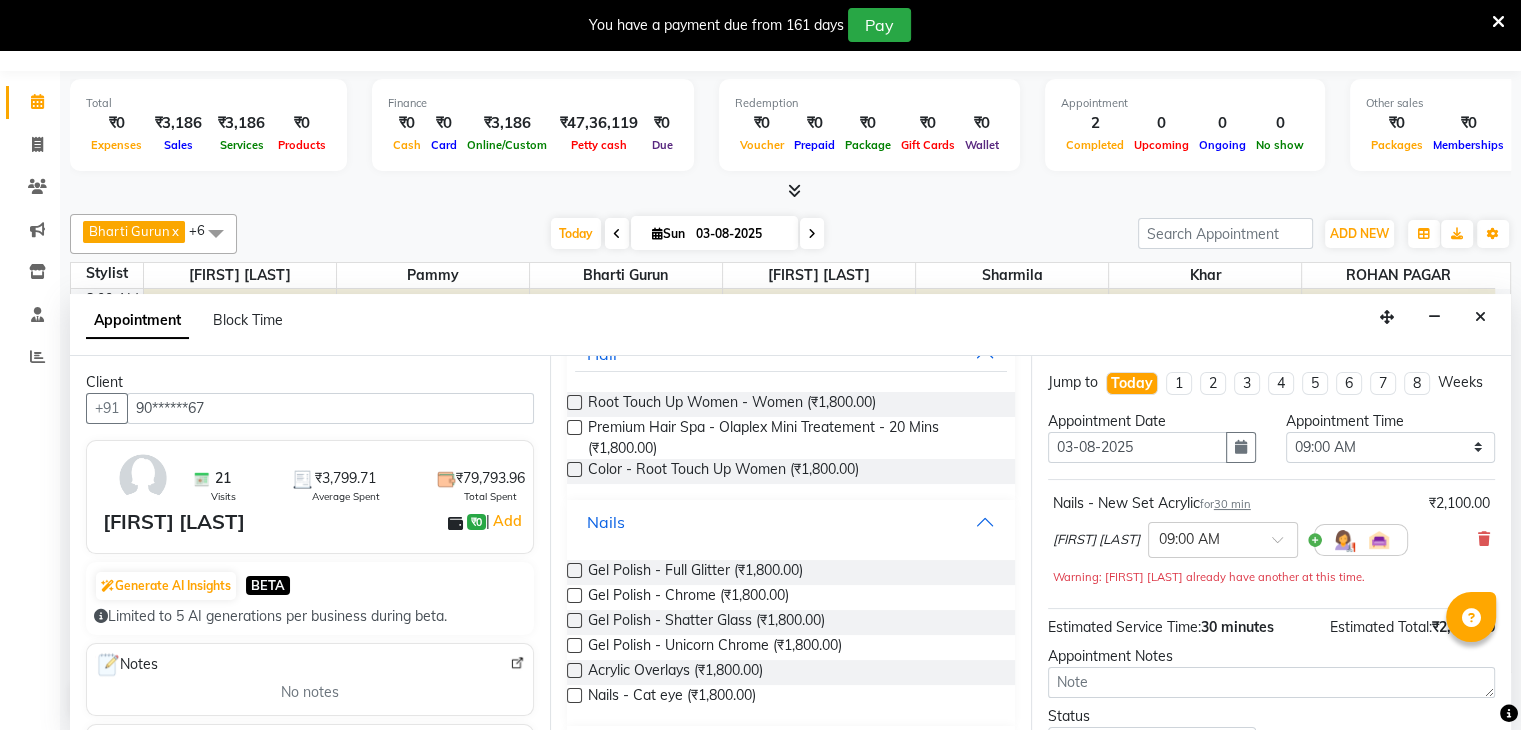scroll, scrollTop: 187, scrollLeft: 0, axis: vertical 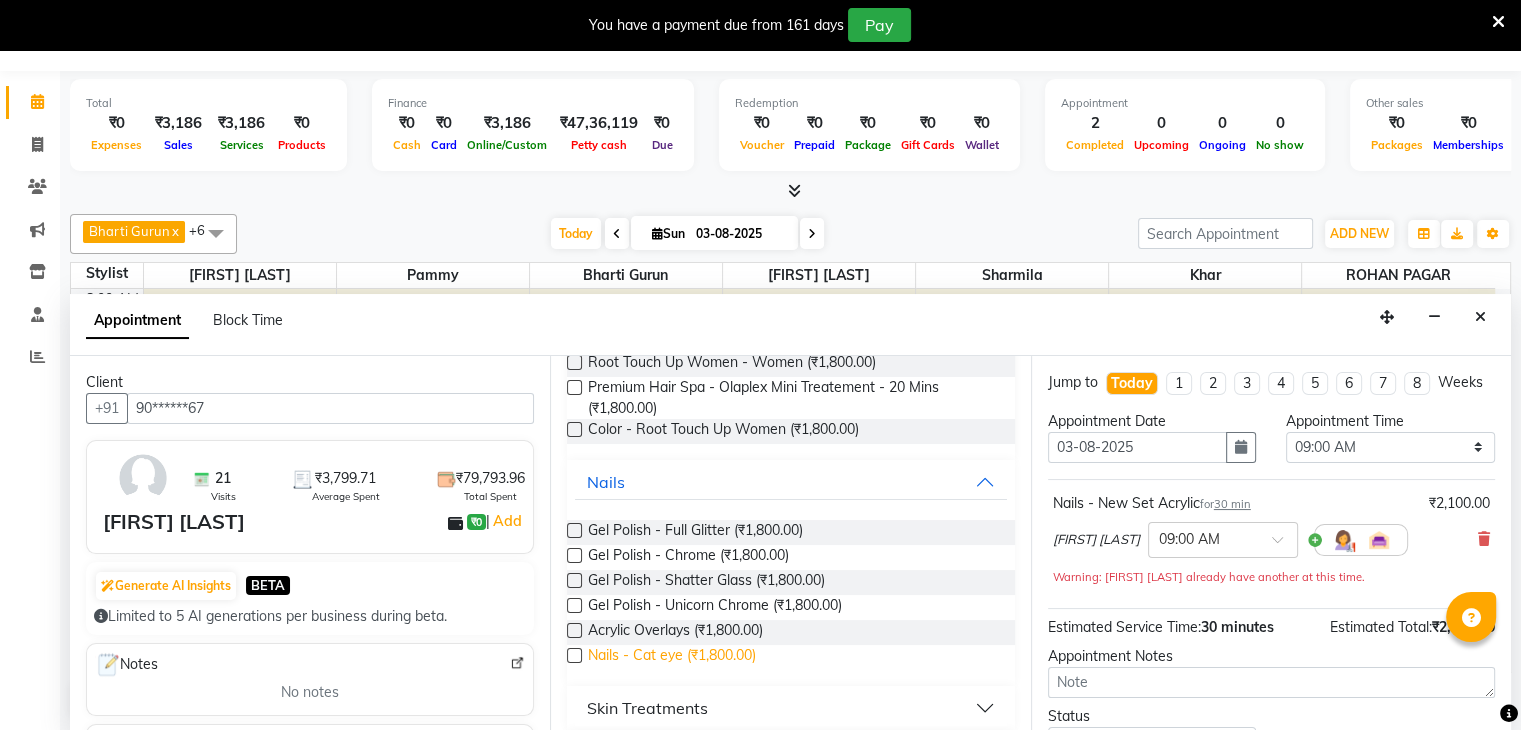 click on "Nails - Cat eye (₹1,800.00)" at bounding box center [672, 657] 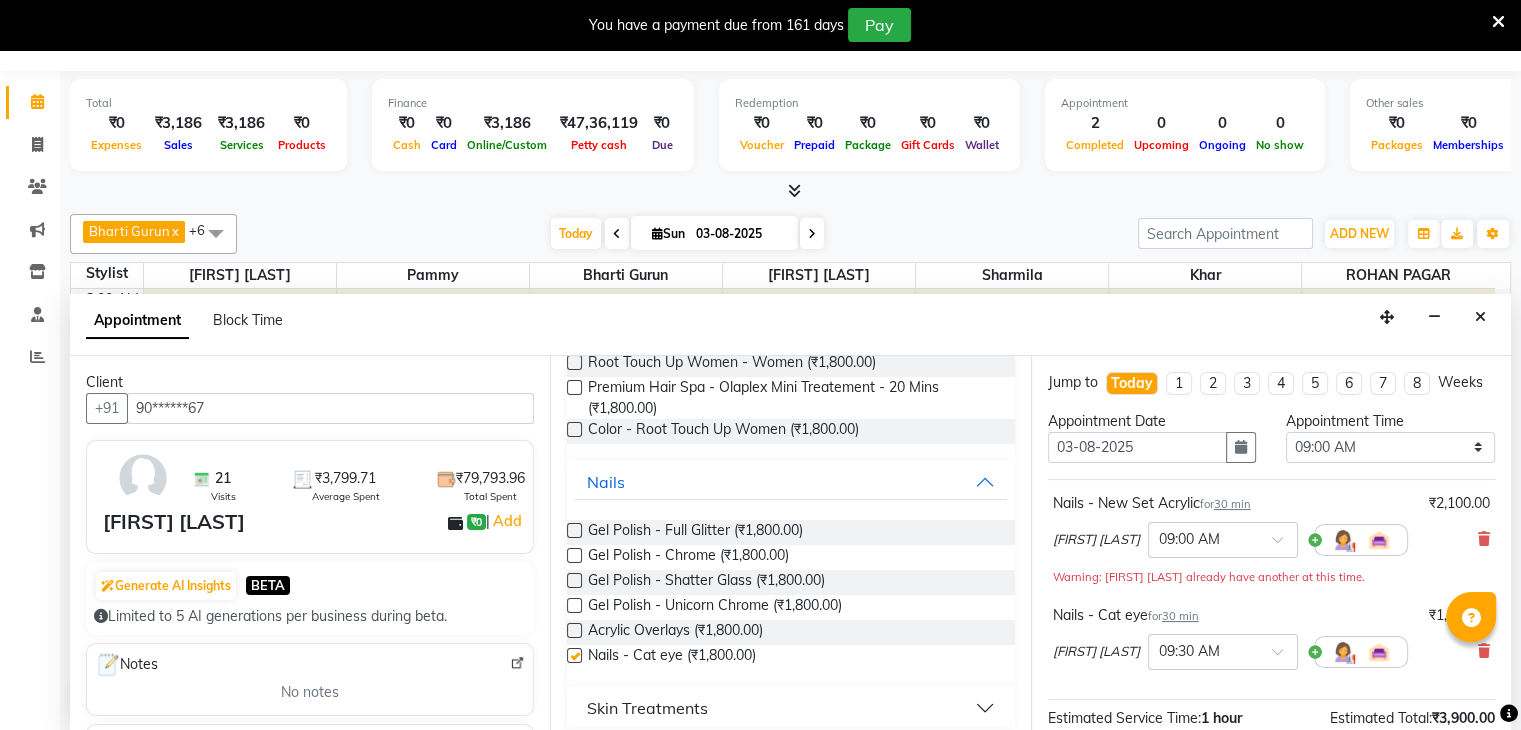 checkbox on "false" 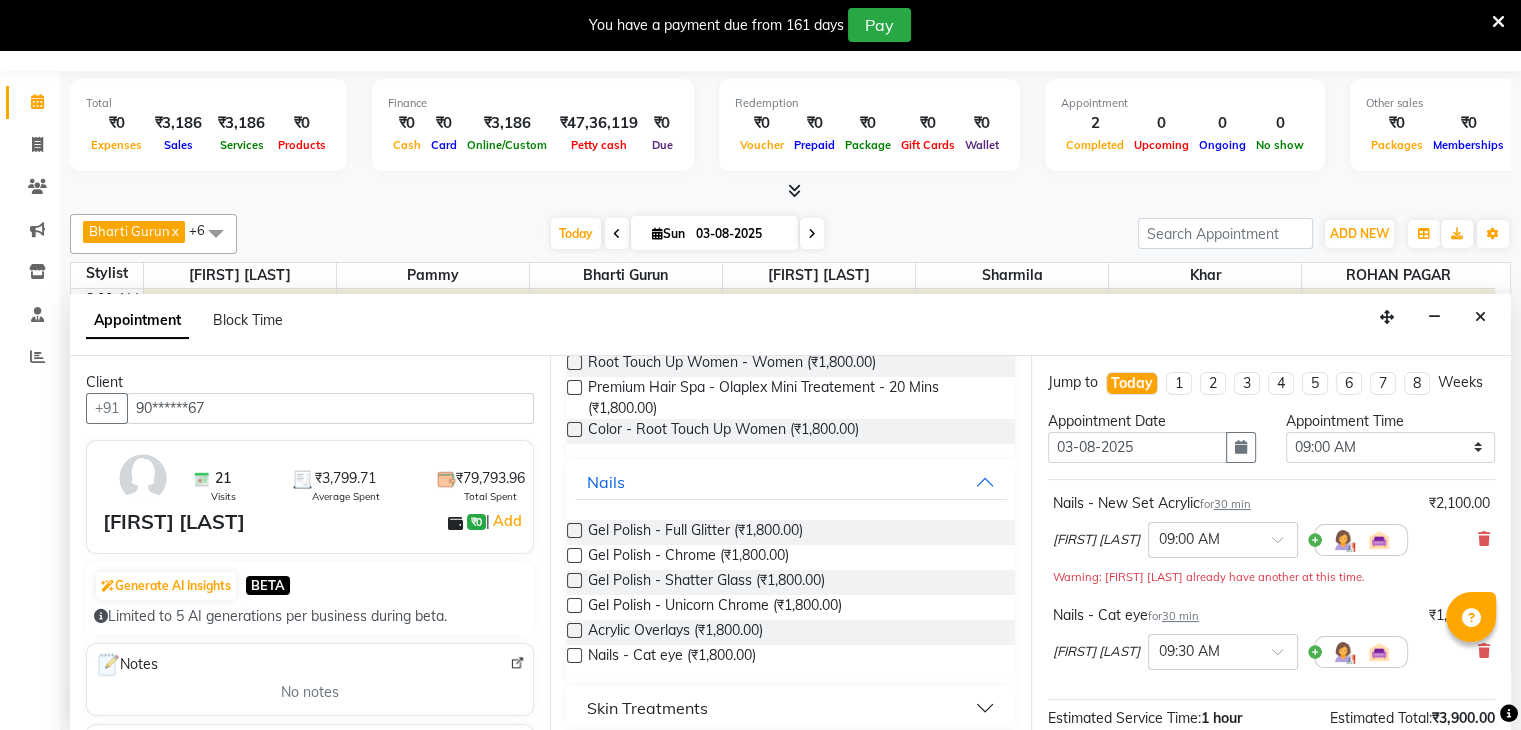 scroll, scrollTop: 0, scrollLeft: 0, axis: both 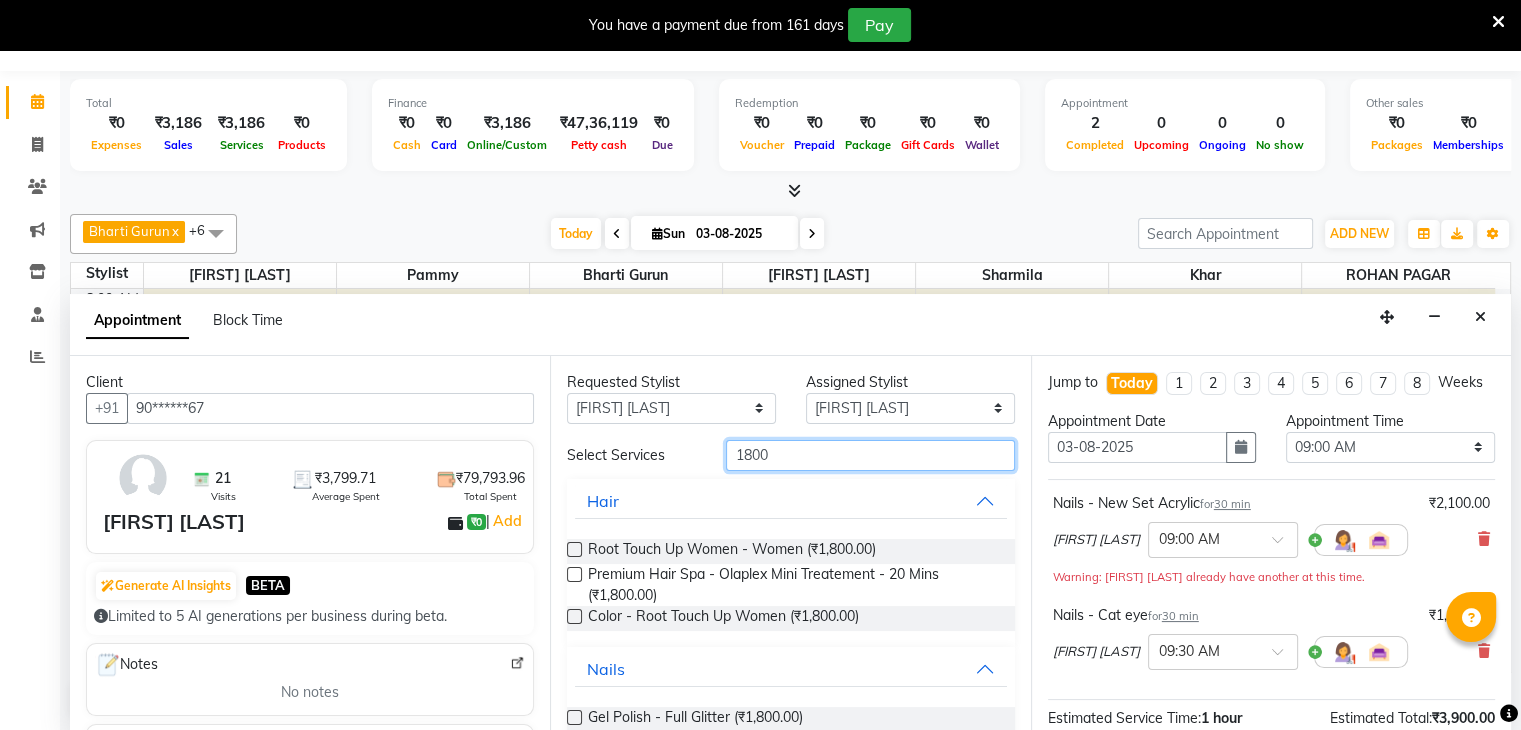 click on "1800" at bounding box center (870, 455) 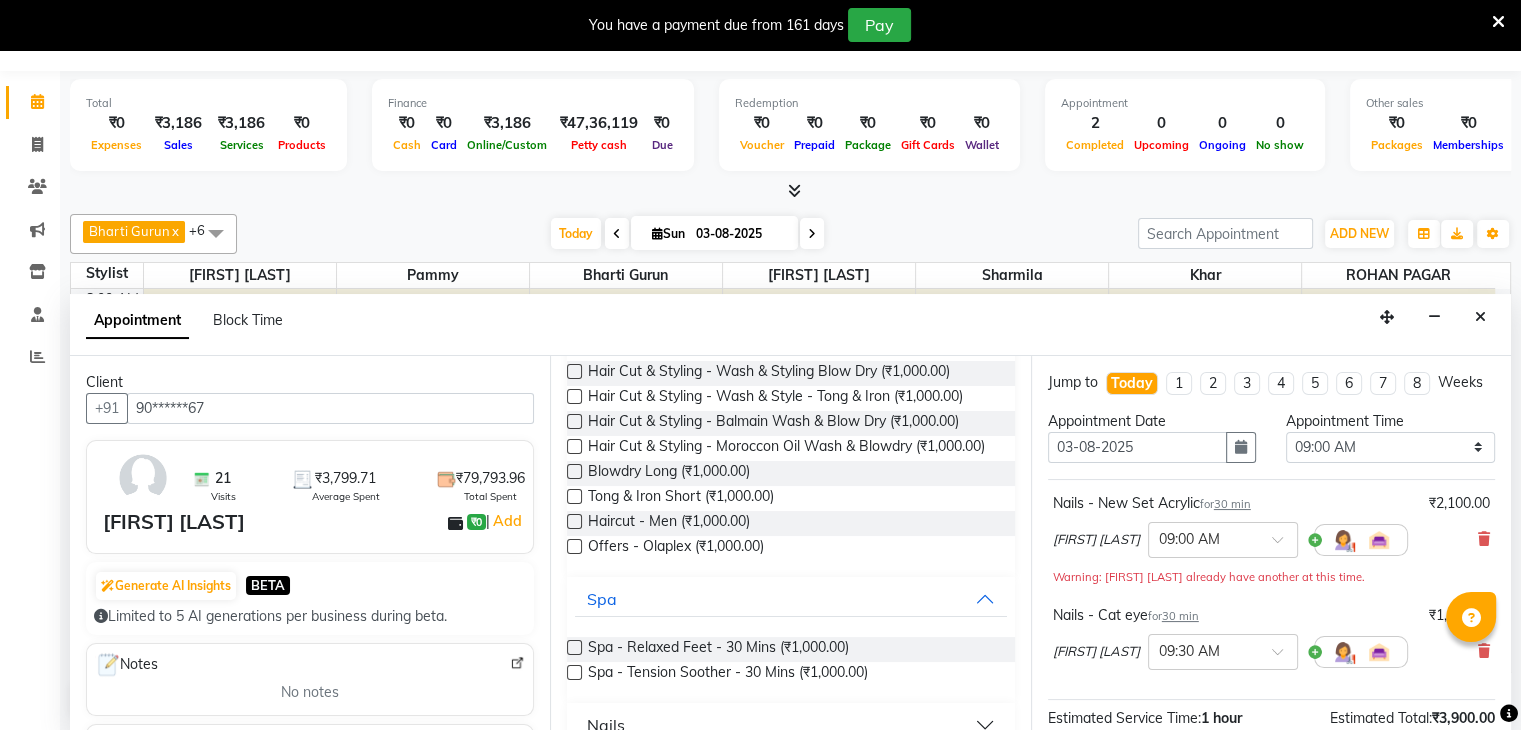 scroll, scrollTop: 552, scrollLeft: 0, axis: vertical 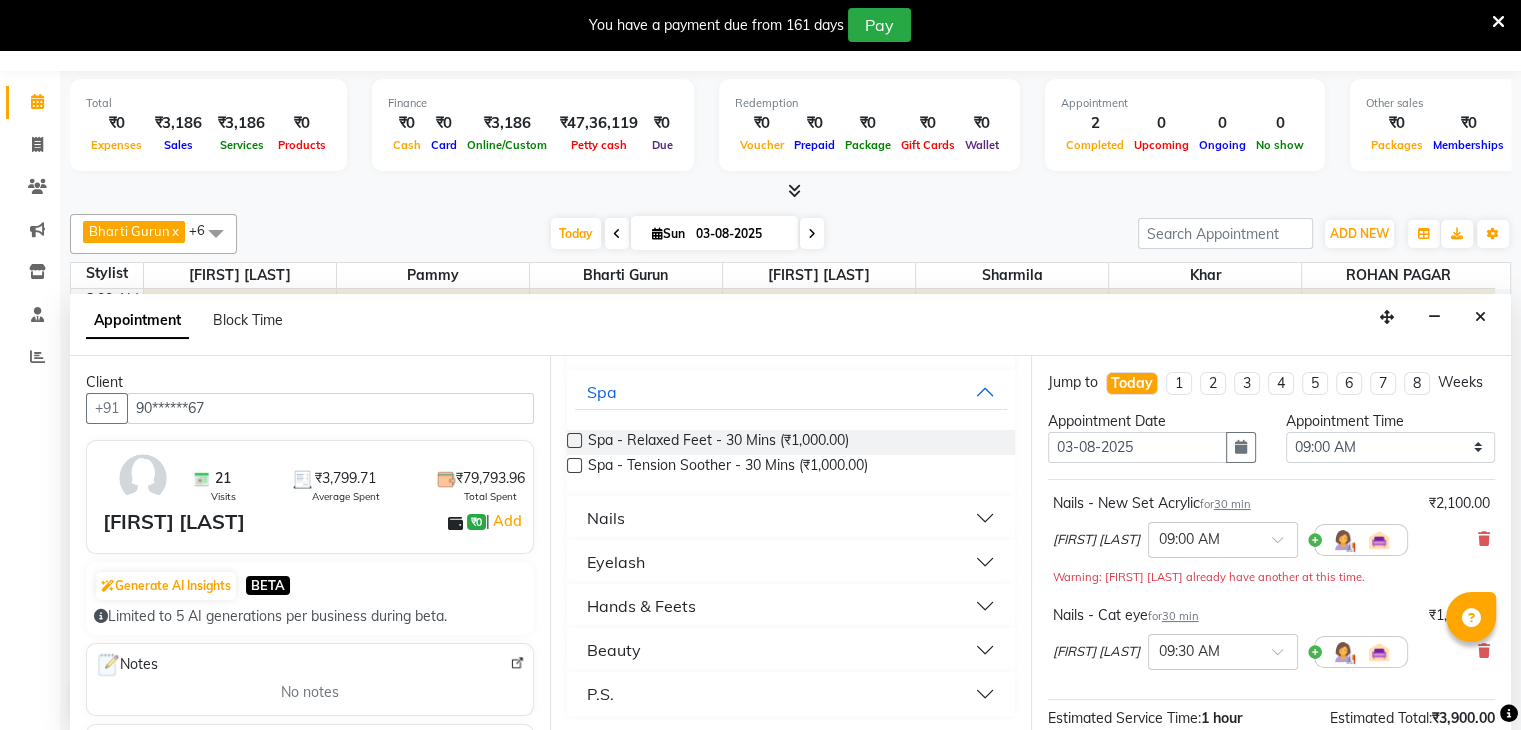 type on "1000" 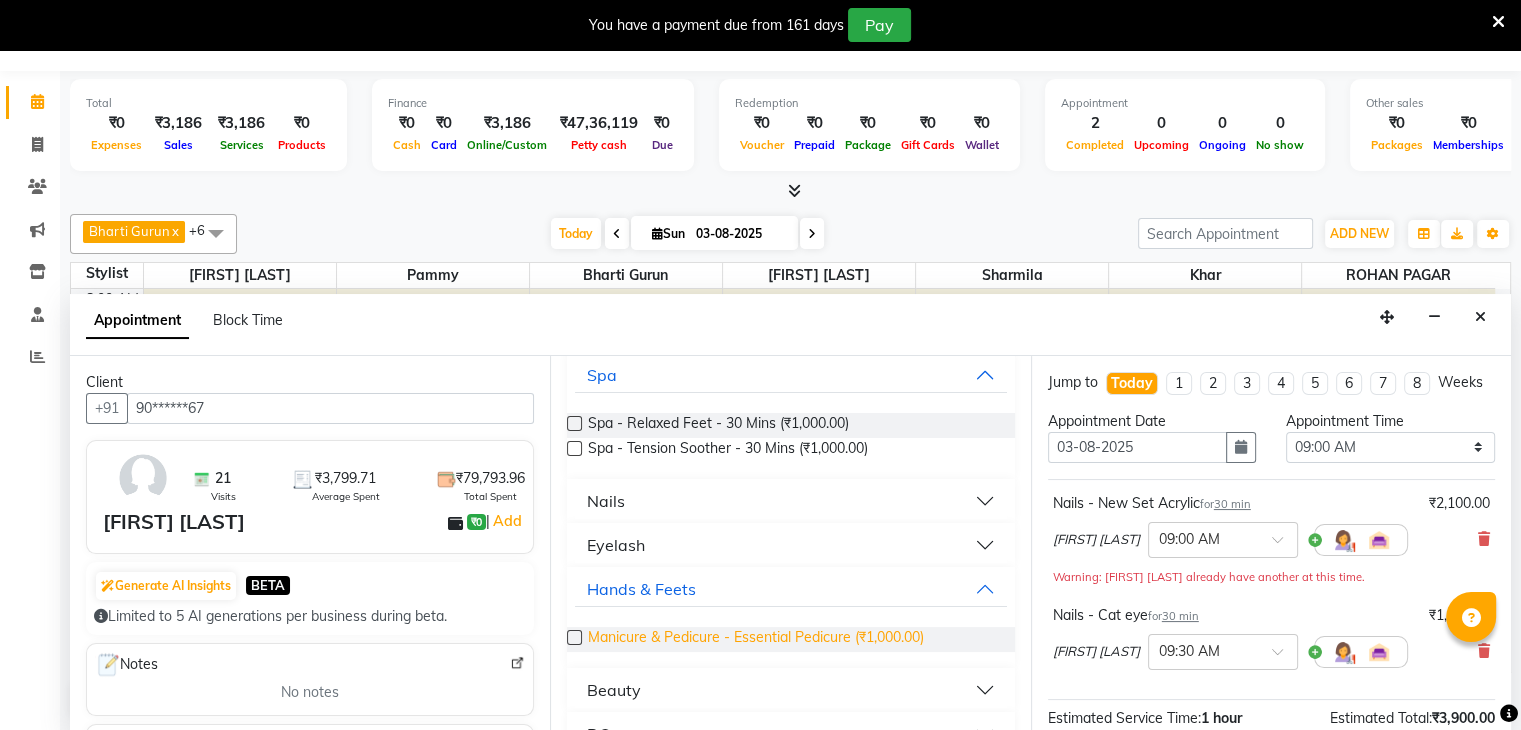 click on "Manicure & Pedicure - Essential Pedicure (₹1,000.00)" at bounding box center (756, 639) 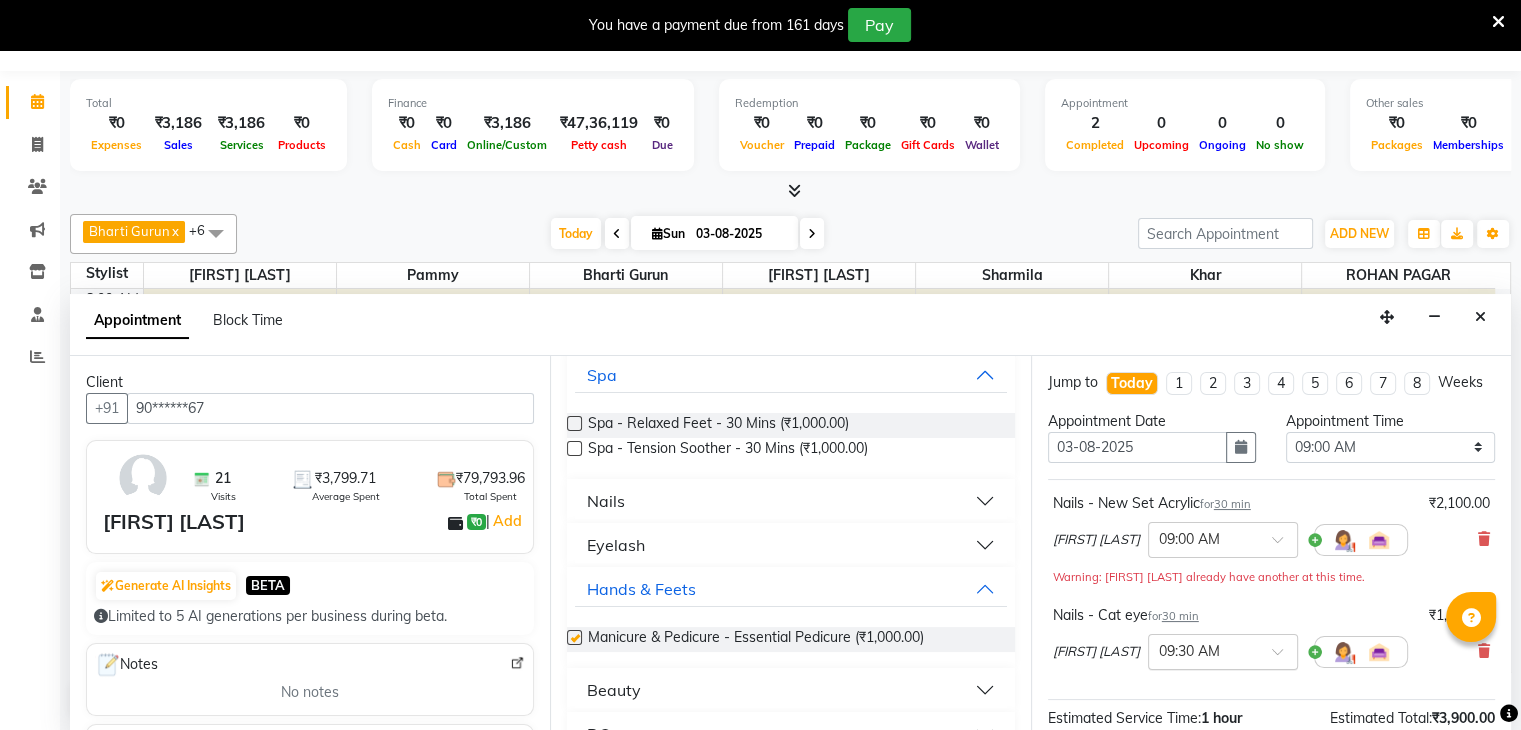 checkbox on "false" 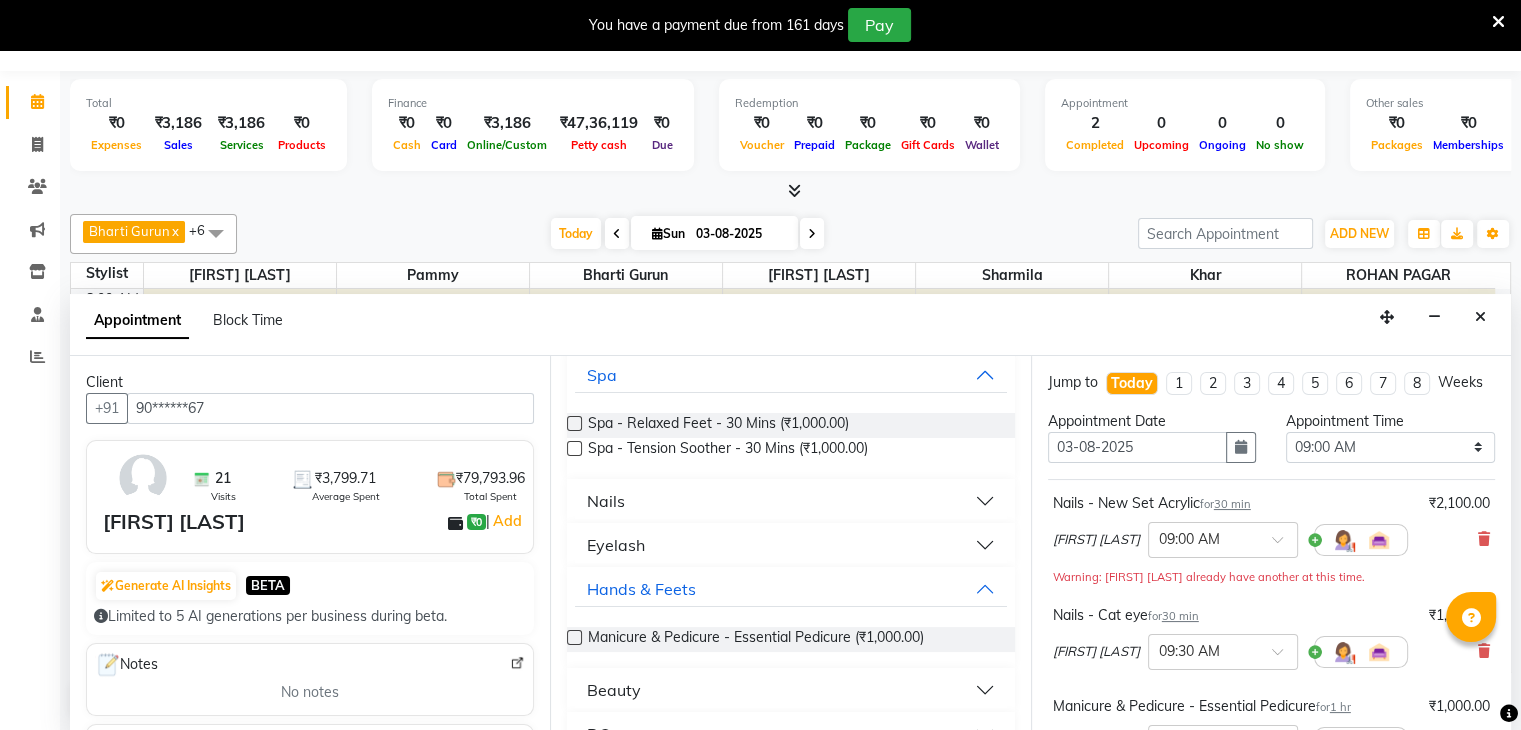 scroll, scrollTop: 328, scrollLeft: 0, axis: vertical 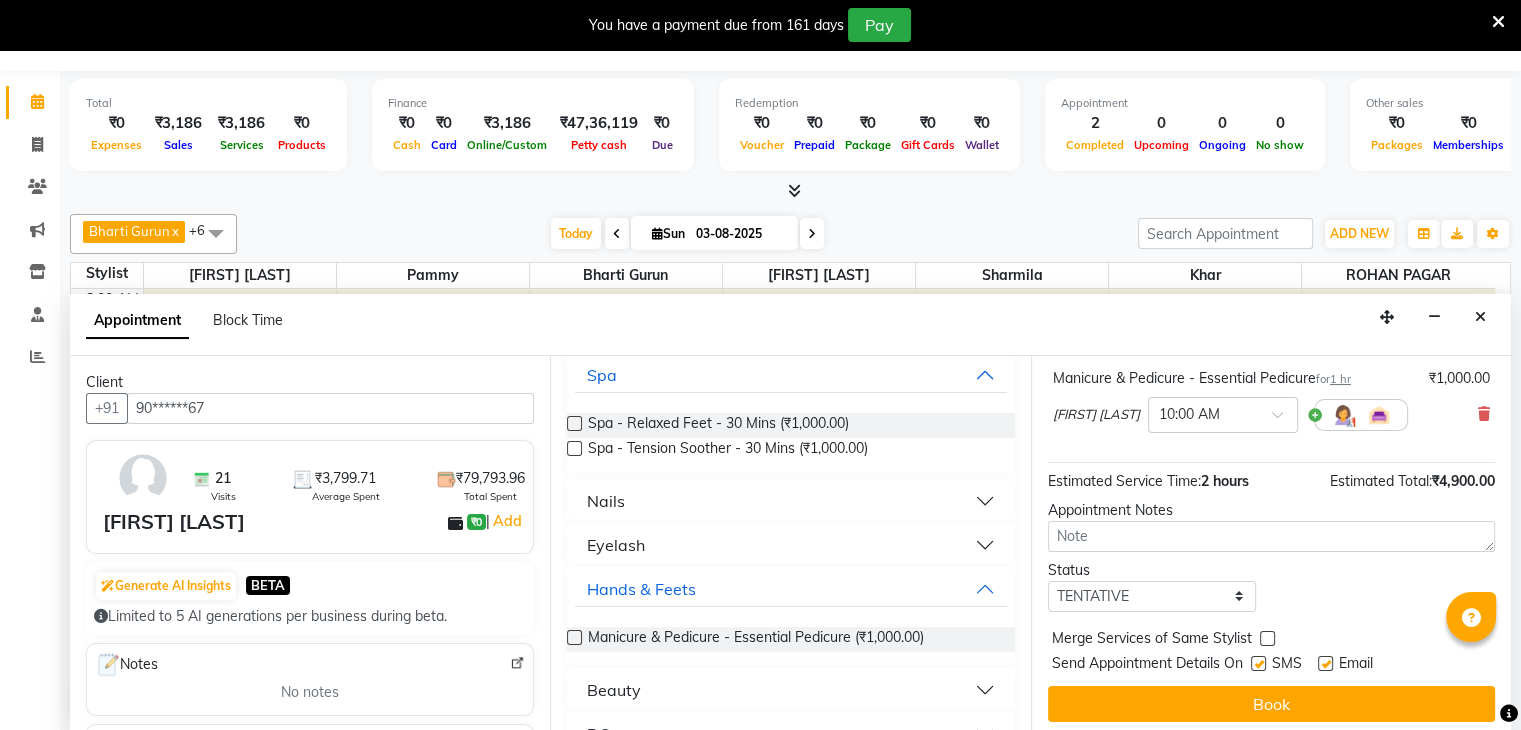 click at bounding box center [1258, 663] 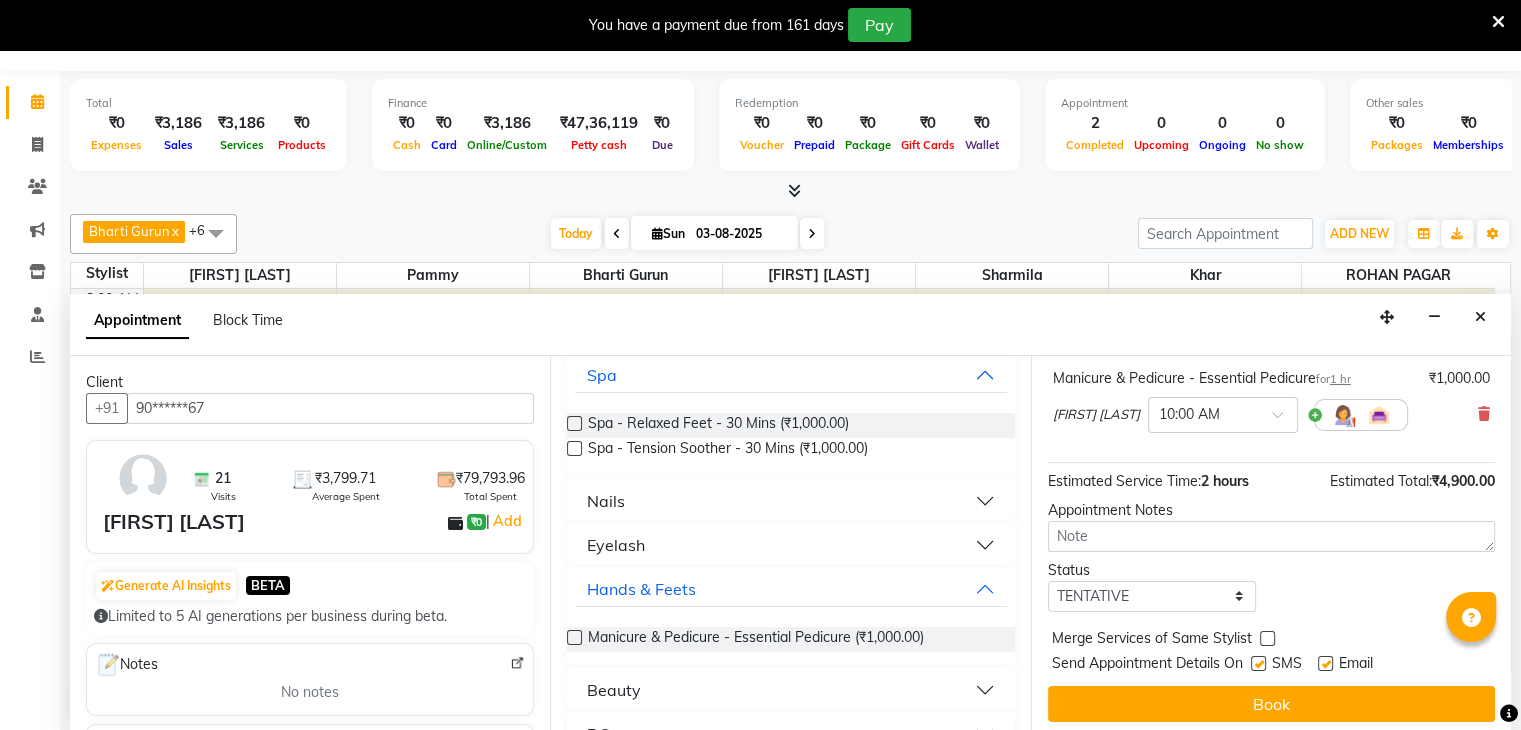 click at bounding box center (1257, 665) 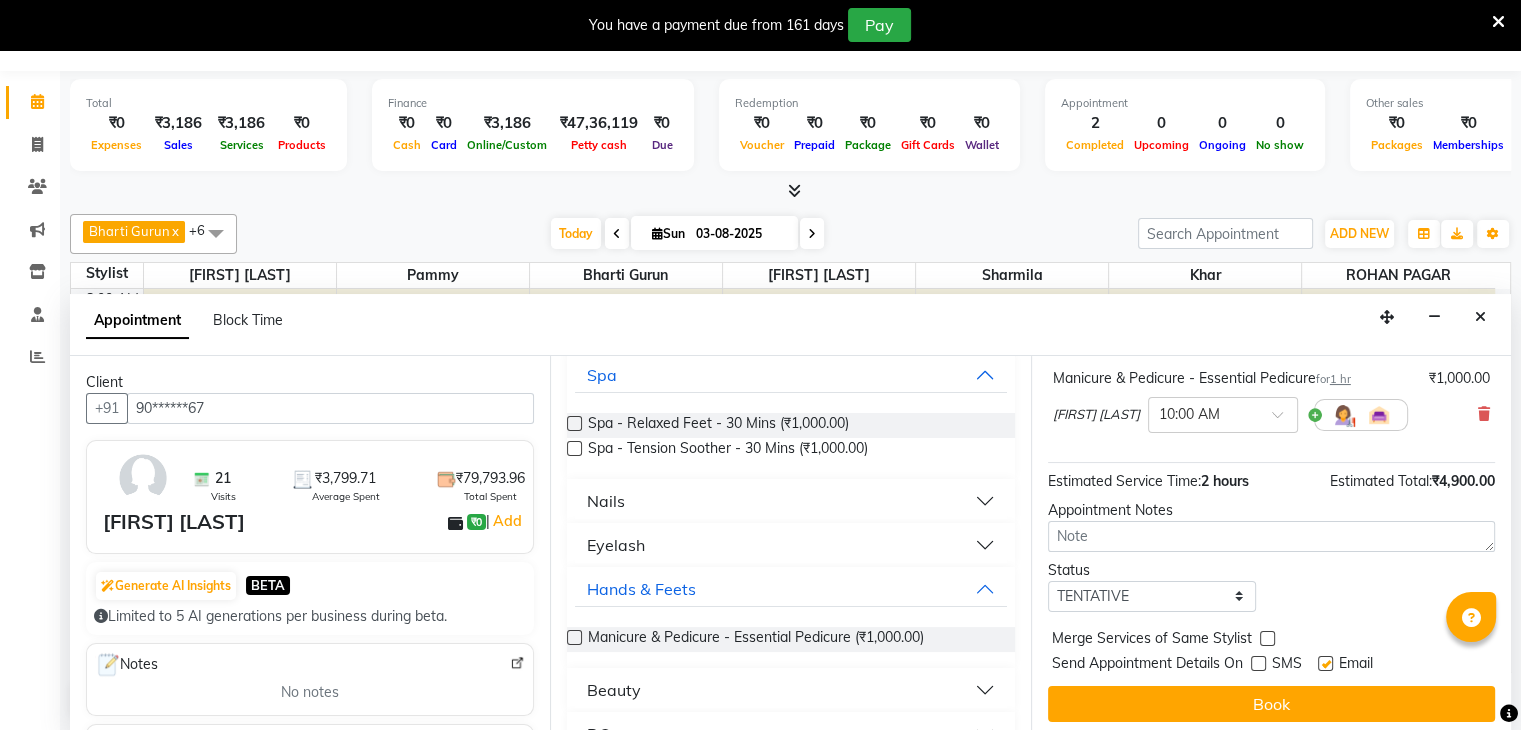 click at bounding box center (1325, 663) 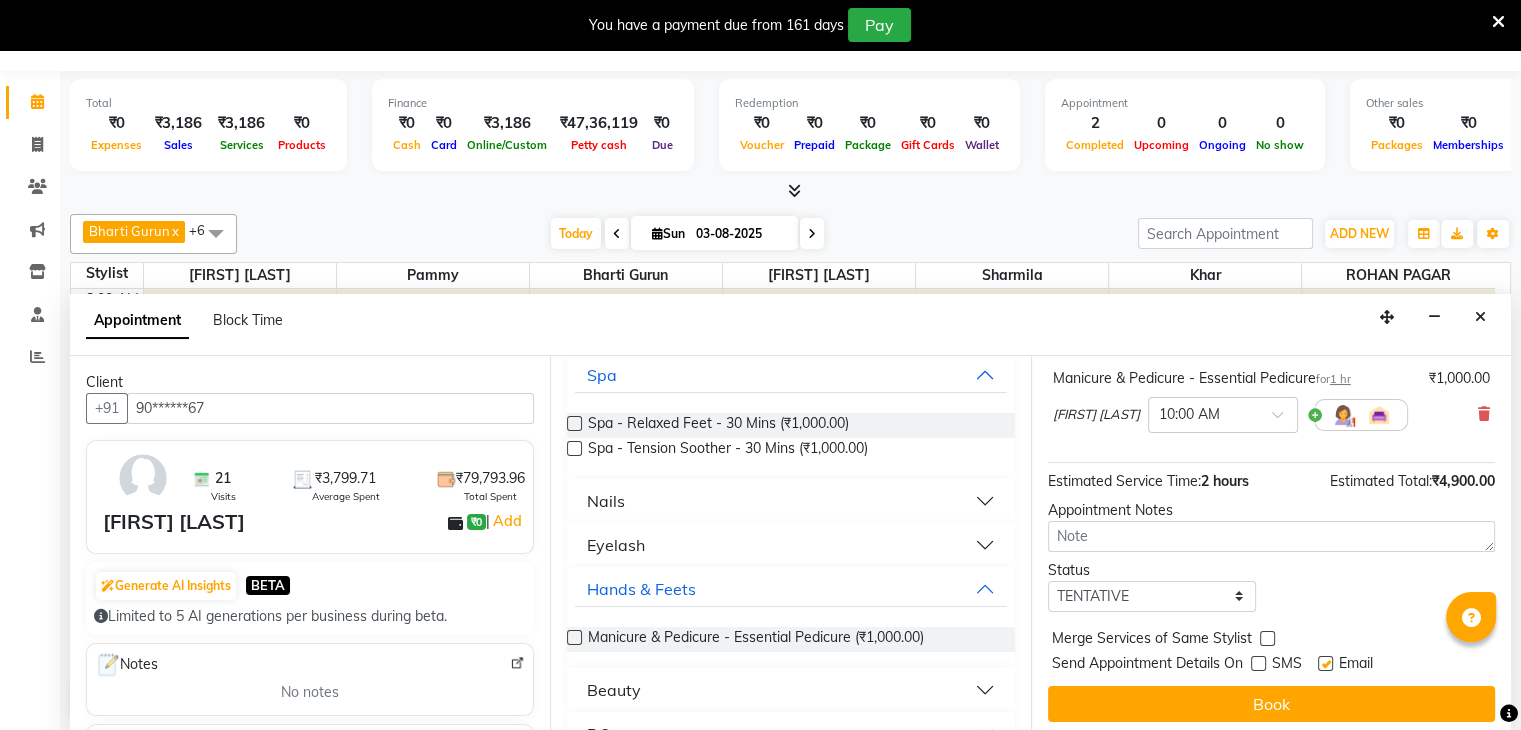 click at bounding box center [1324, 665] 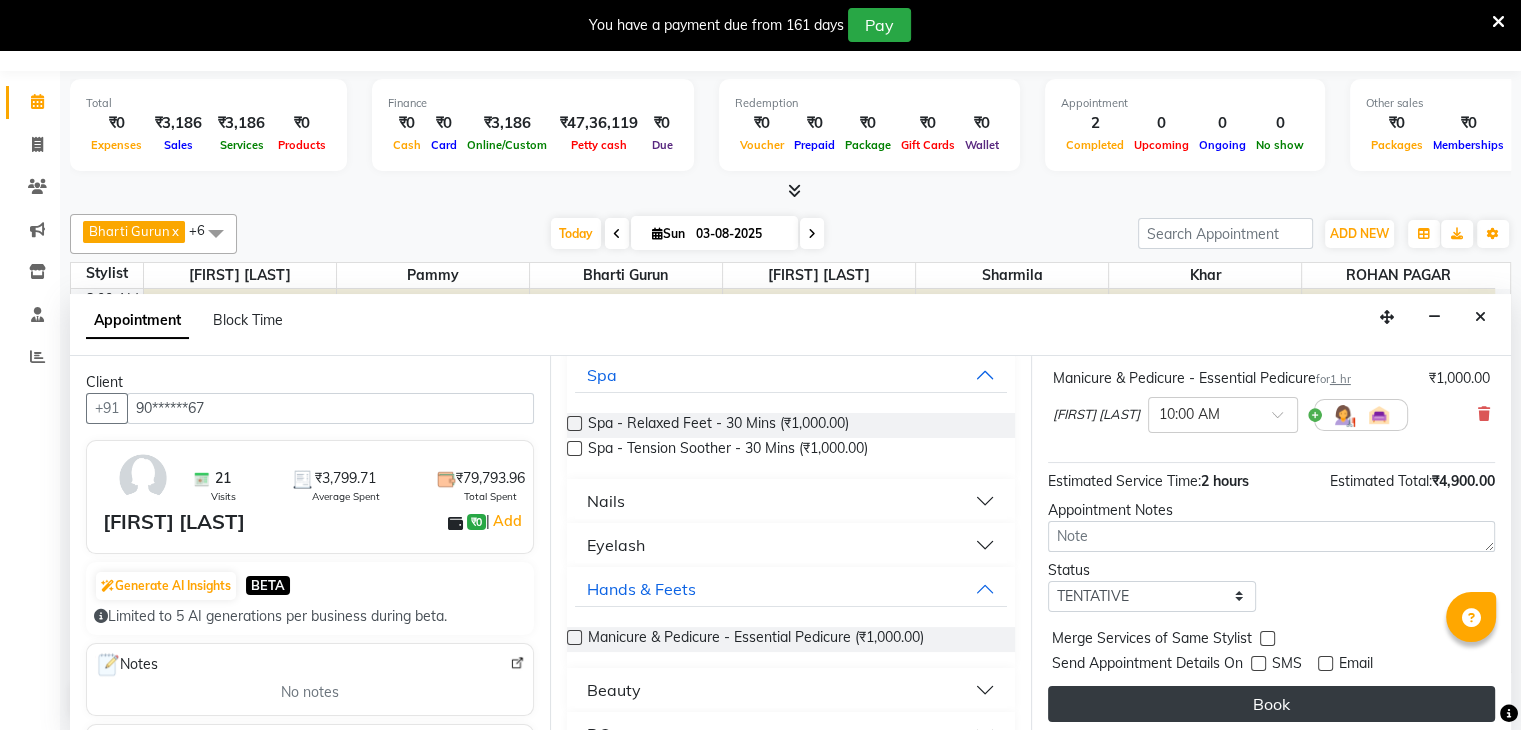 click on "Book" at bounding box center (1271, 704) 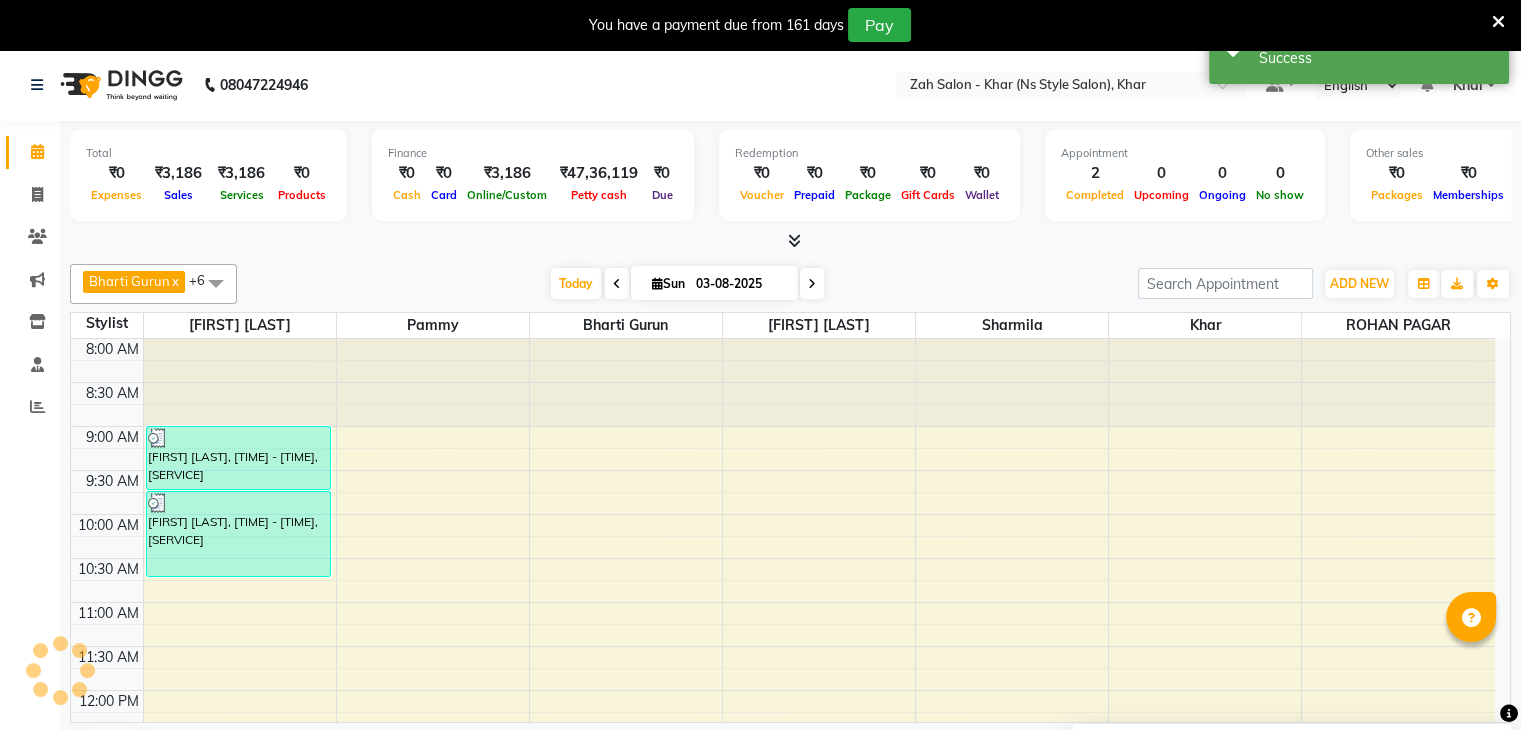 scroll, scrollTop: 0, scrollLeft: 0, axis: both 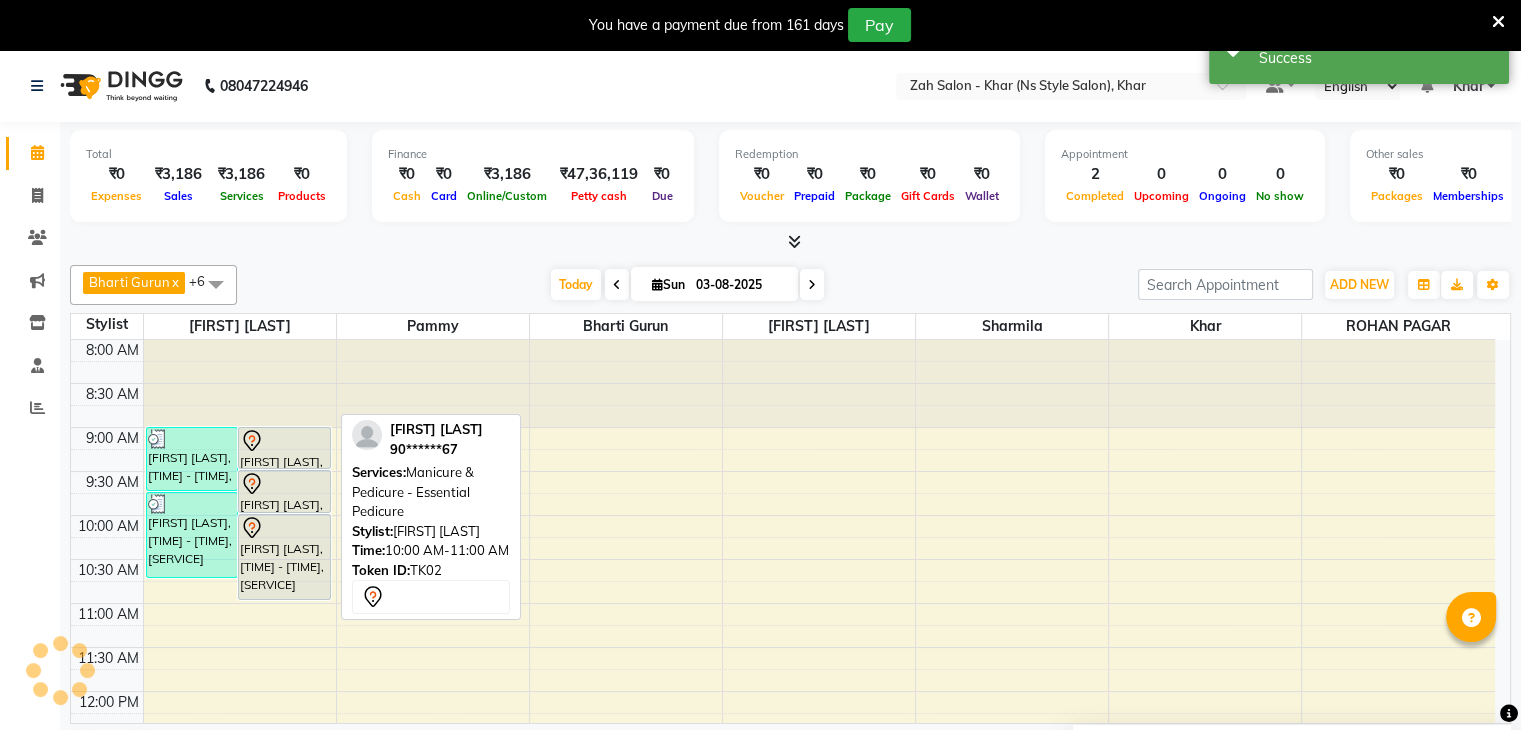 click on "[FIRST] [LAST], TK02, [TIME] AM-[TIME] AM, Manicure & Pedicure - Essential Pedicure" at bounding box center (284, 557) 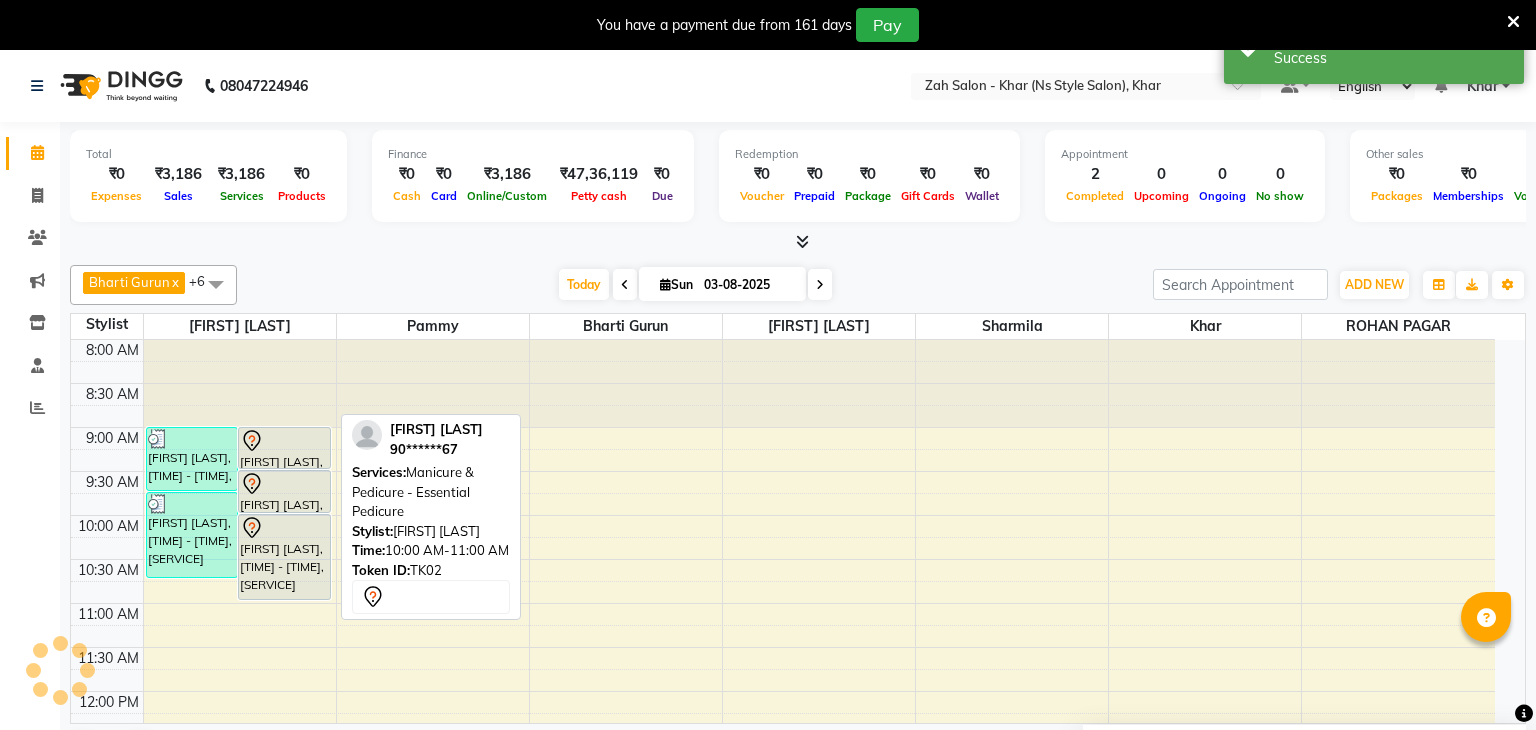select on "7" 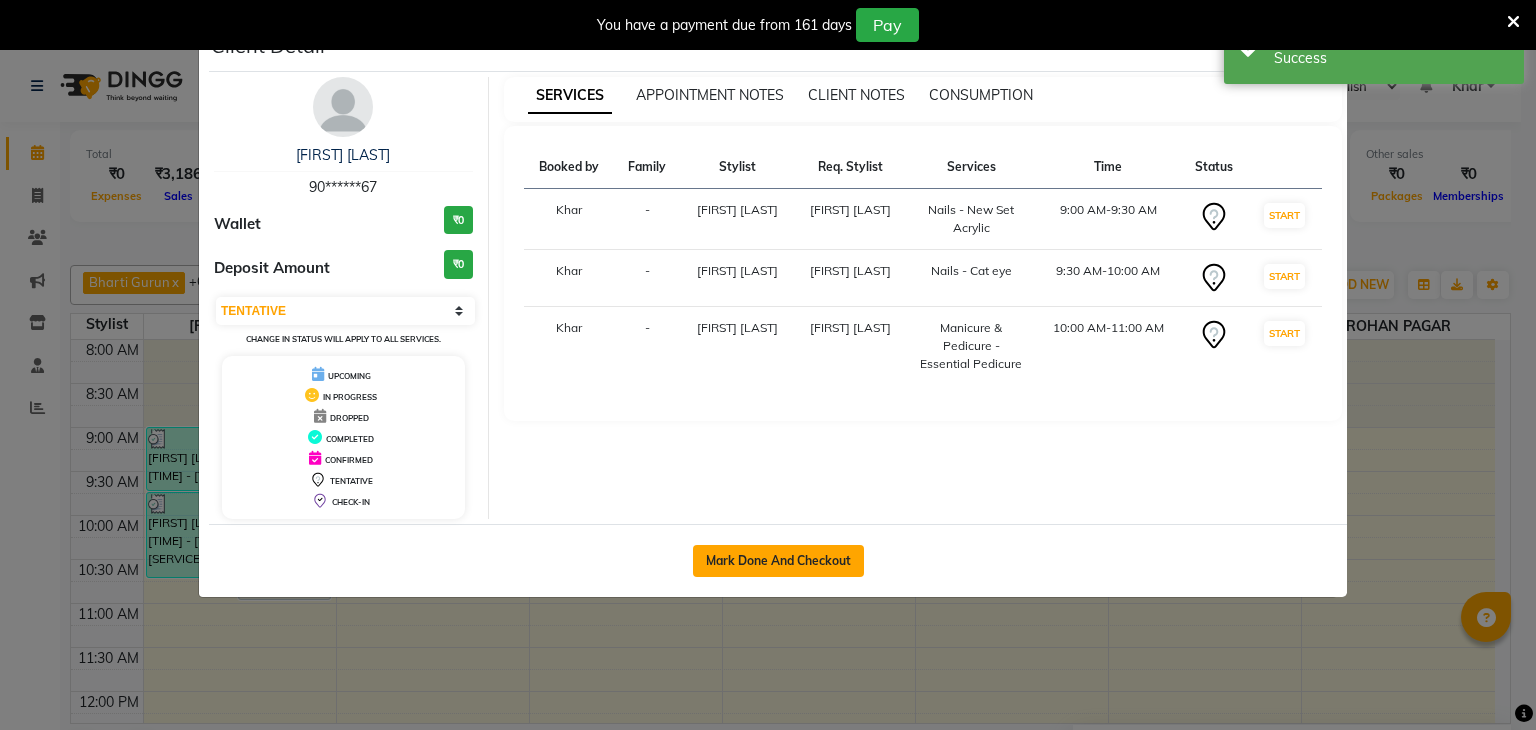 click on "Mark Done And Checkout" 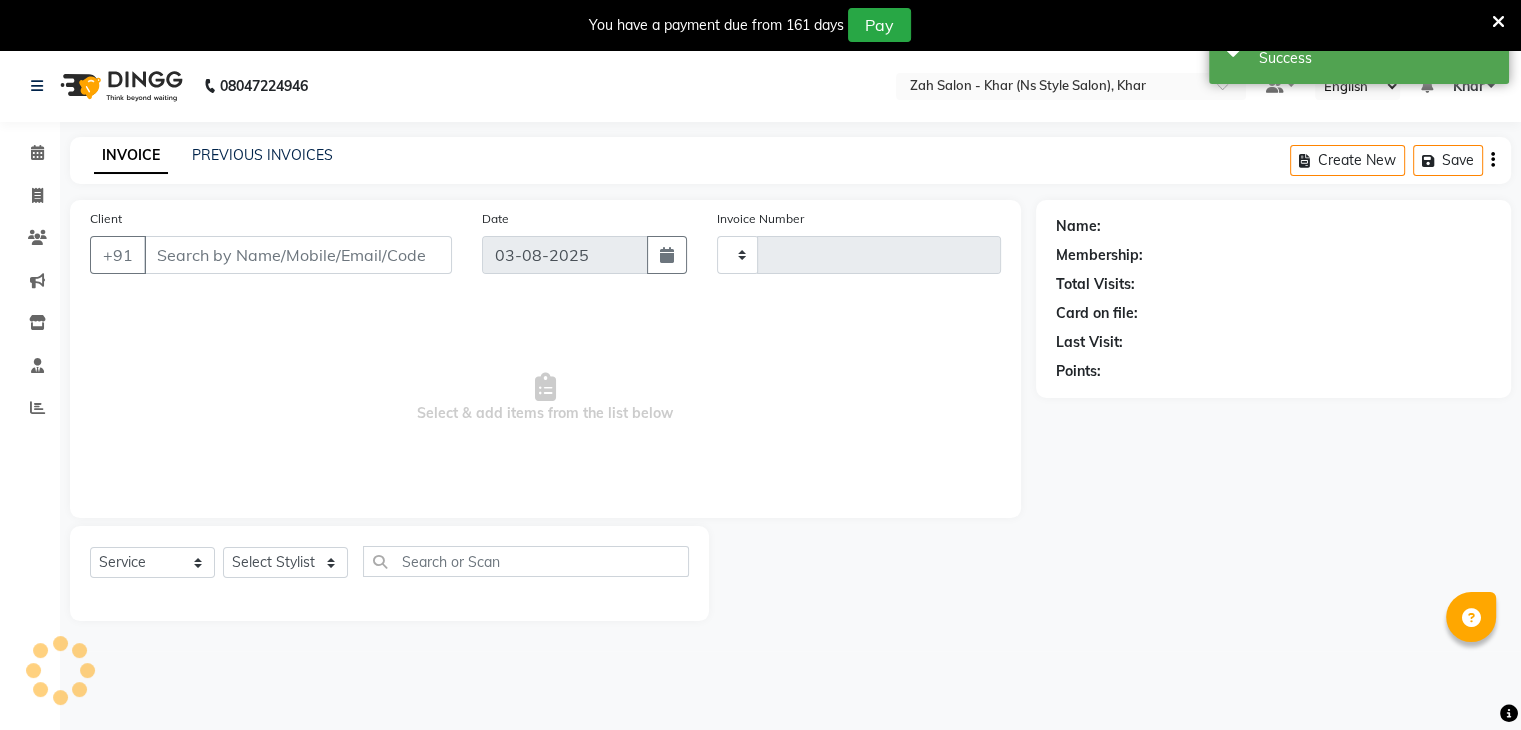 type on "0974" 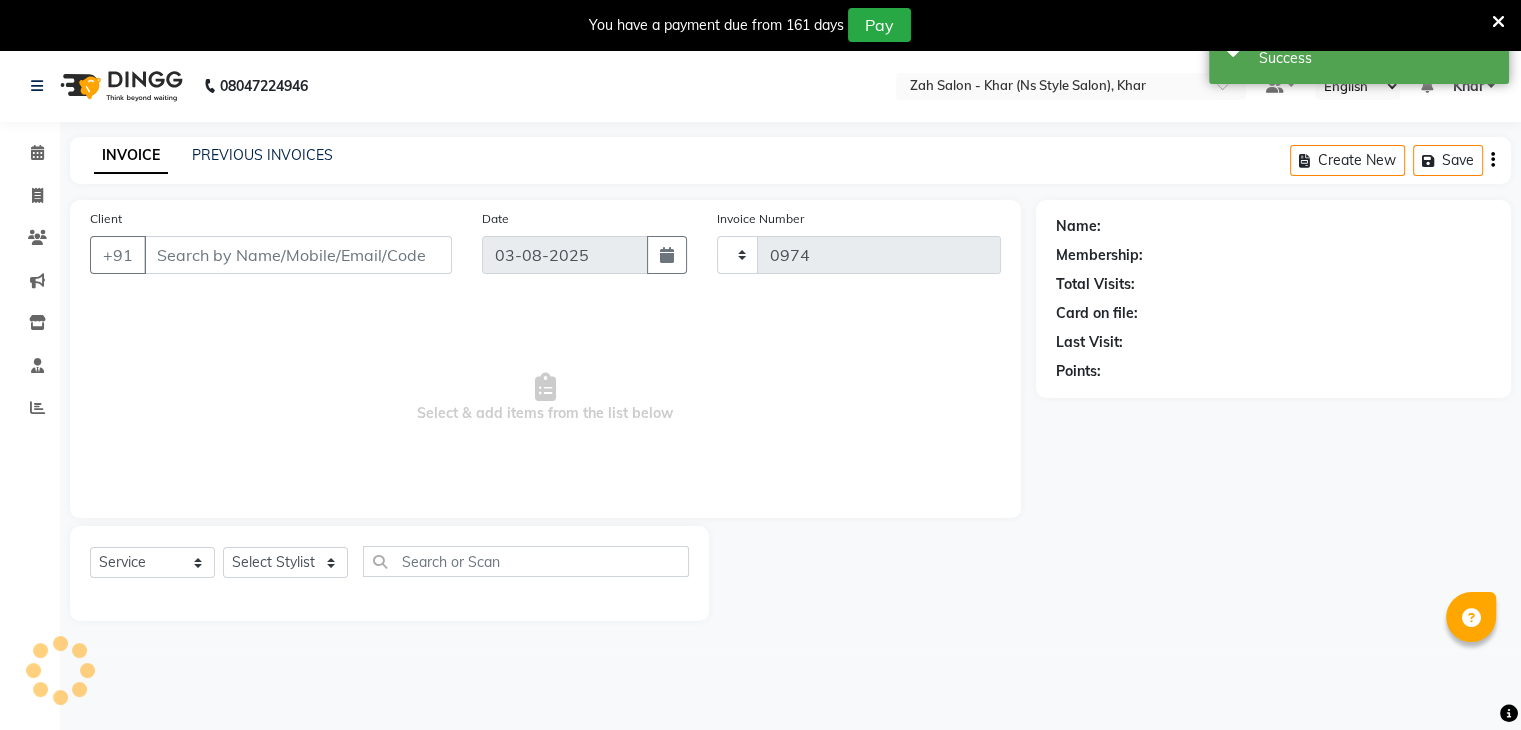 type on "90******67" 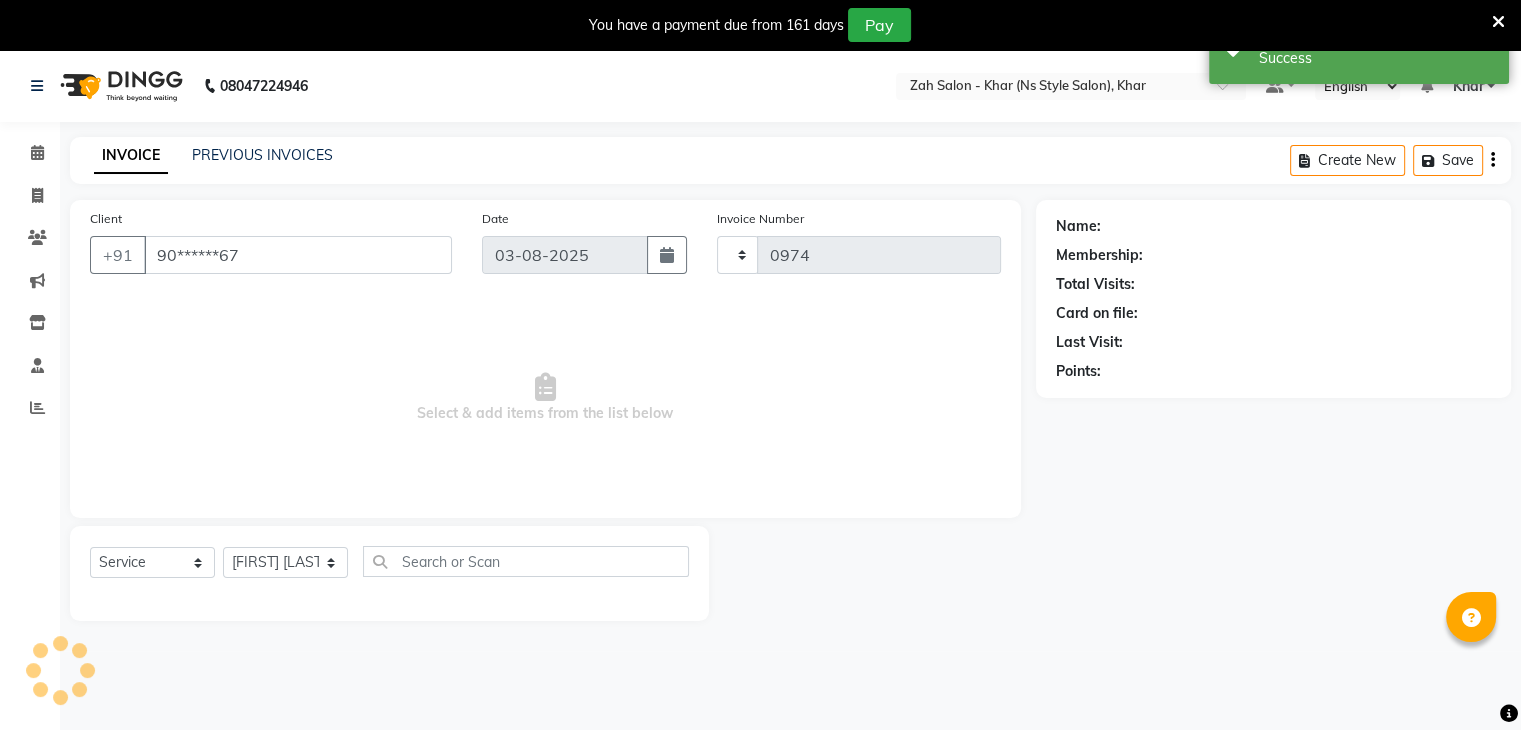 select on "5619" 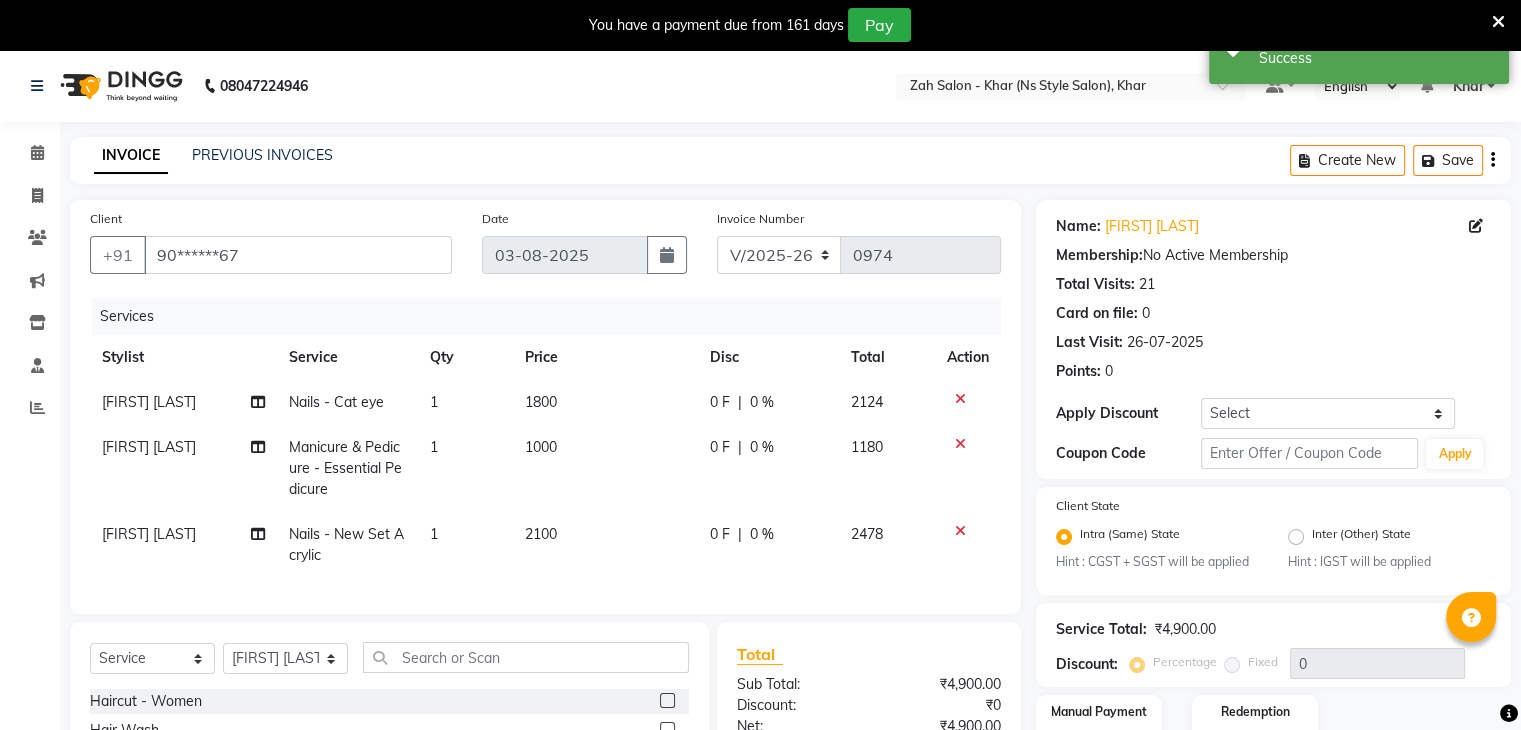 click on "[FIRST] [LAST]" 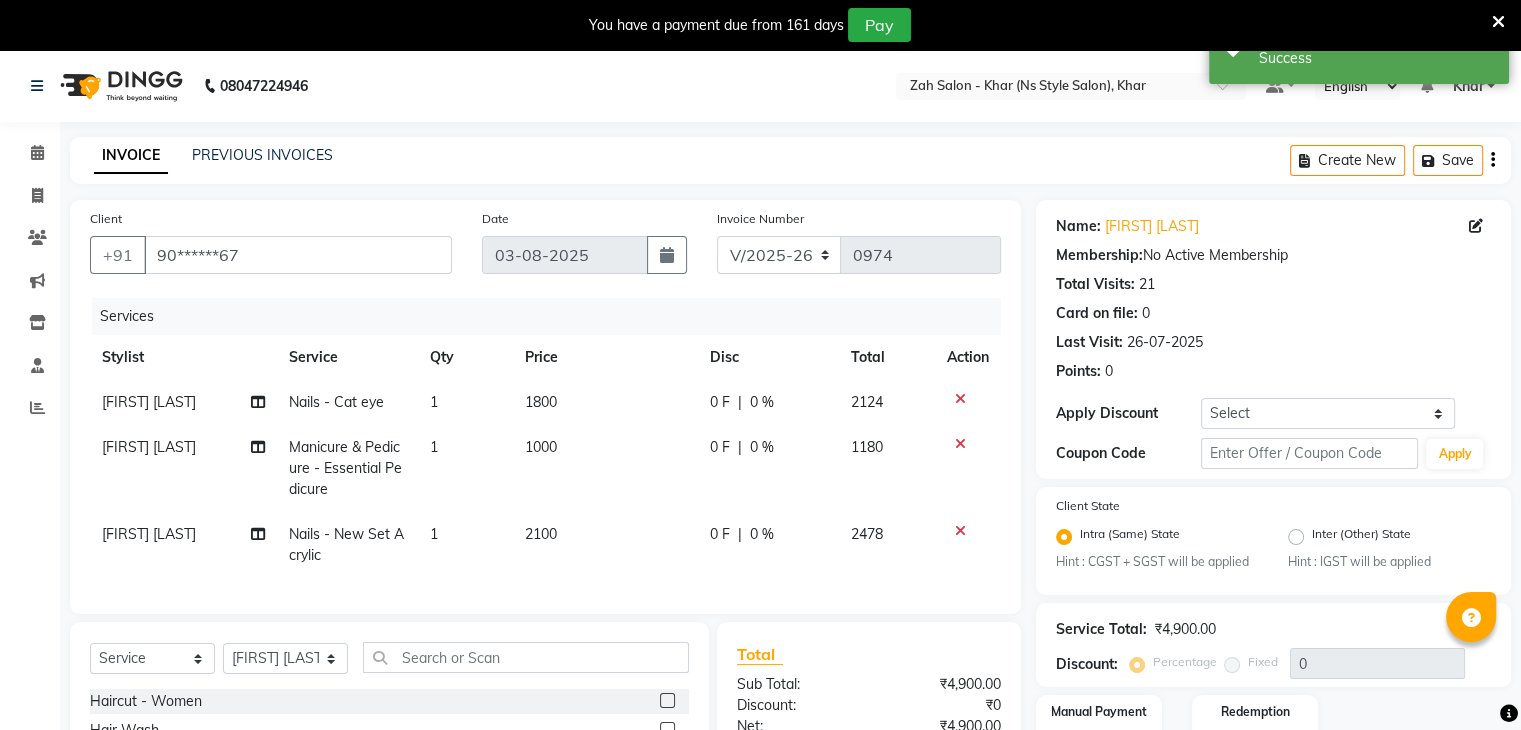 select on "38400" 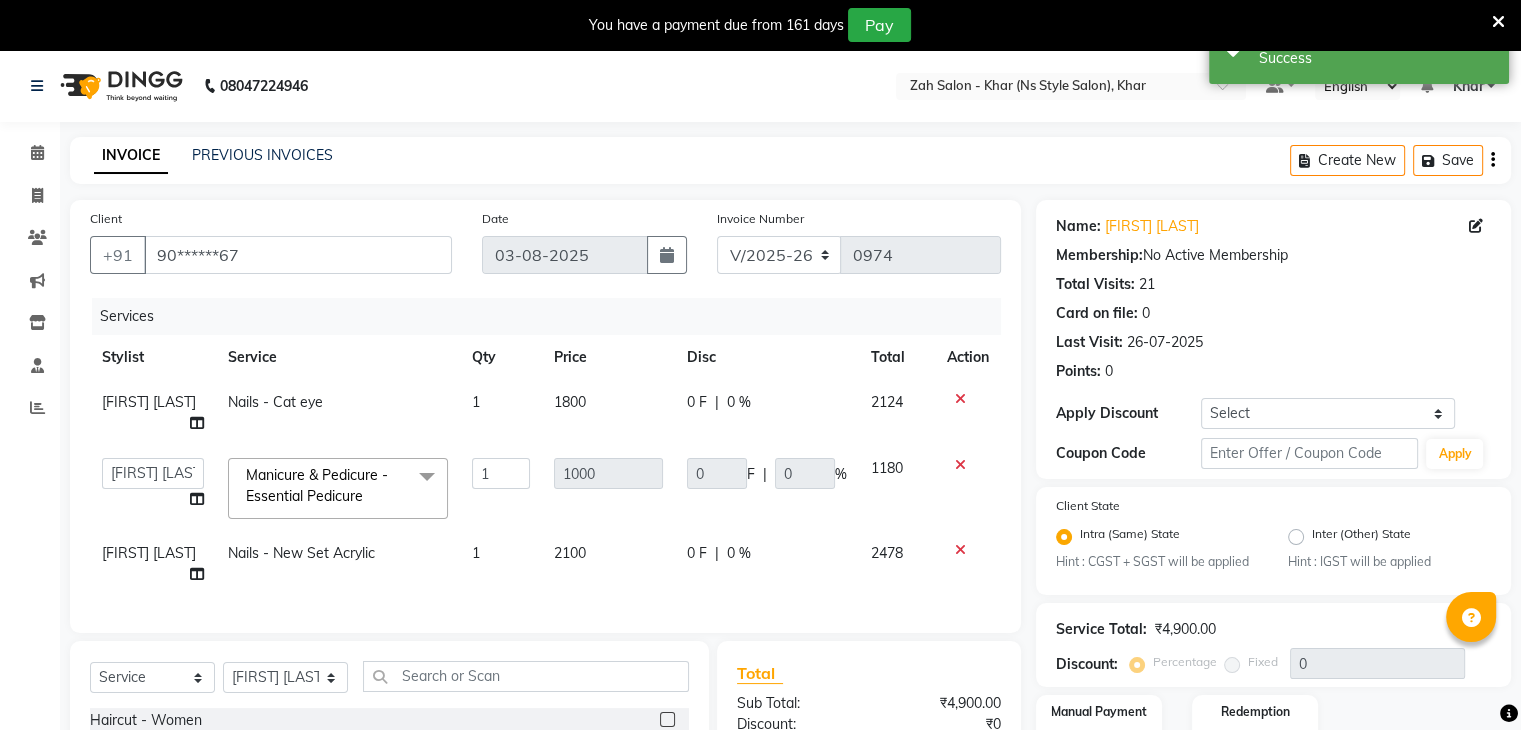 click on "Bharti Gurun   Kalpesh Maheshkar   Kavita Bhosale   Khar   Pammy   ROHAN PAGAR   Sharmila" 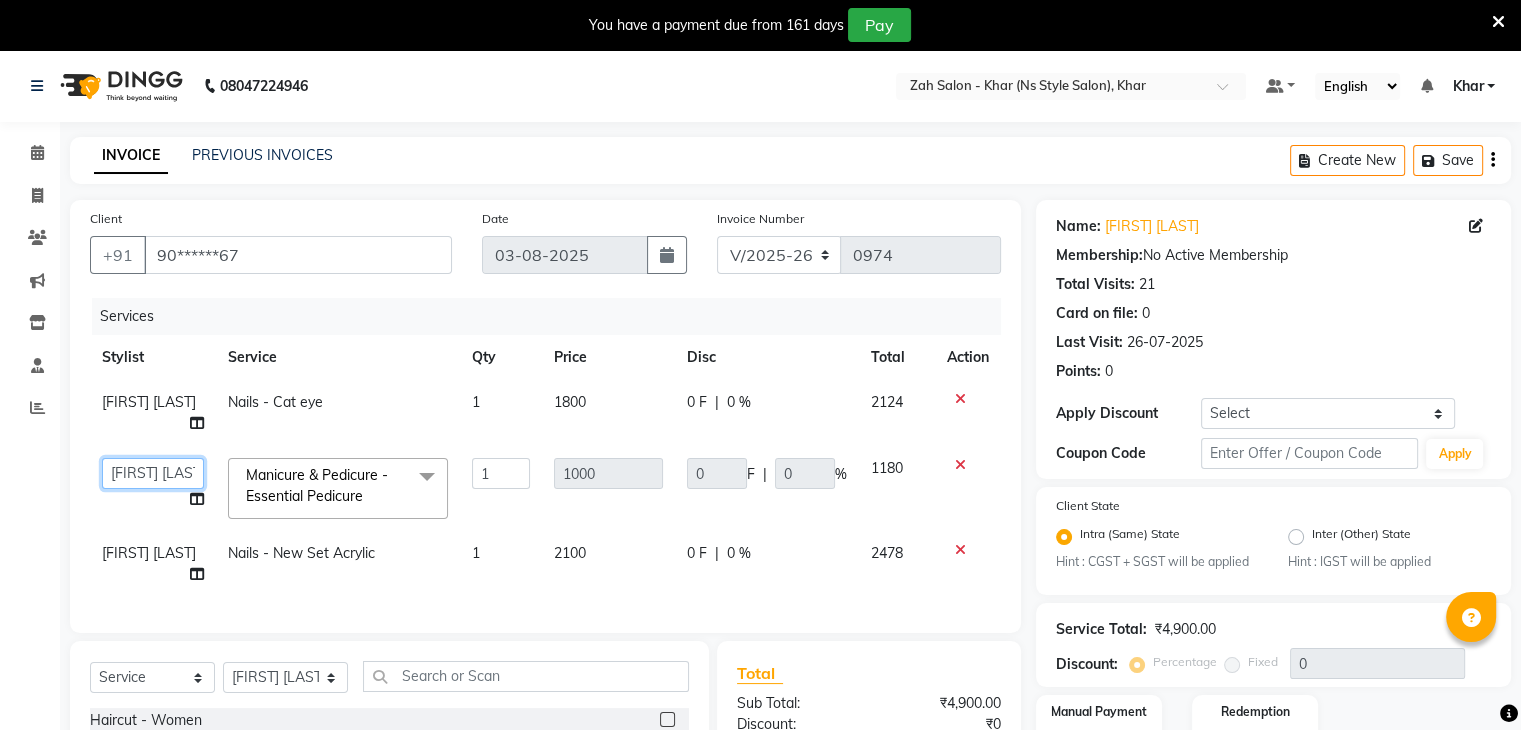 drag, startPoint x: 154, startPoint y: 466, endPoint x: 169, endPoint y: 535, distance: 70.61161 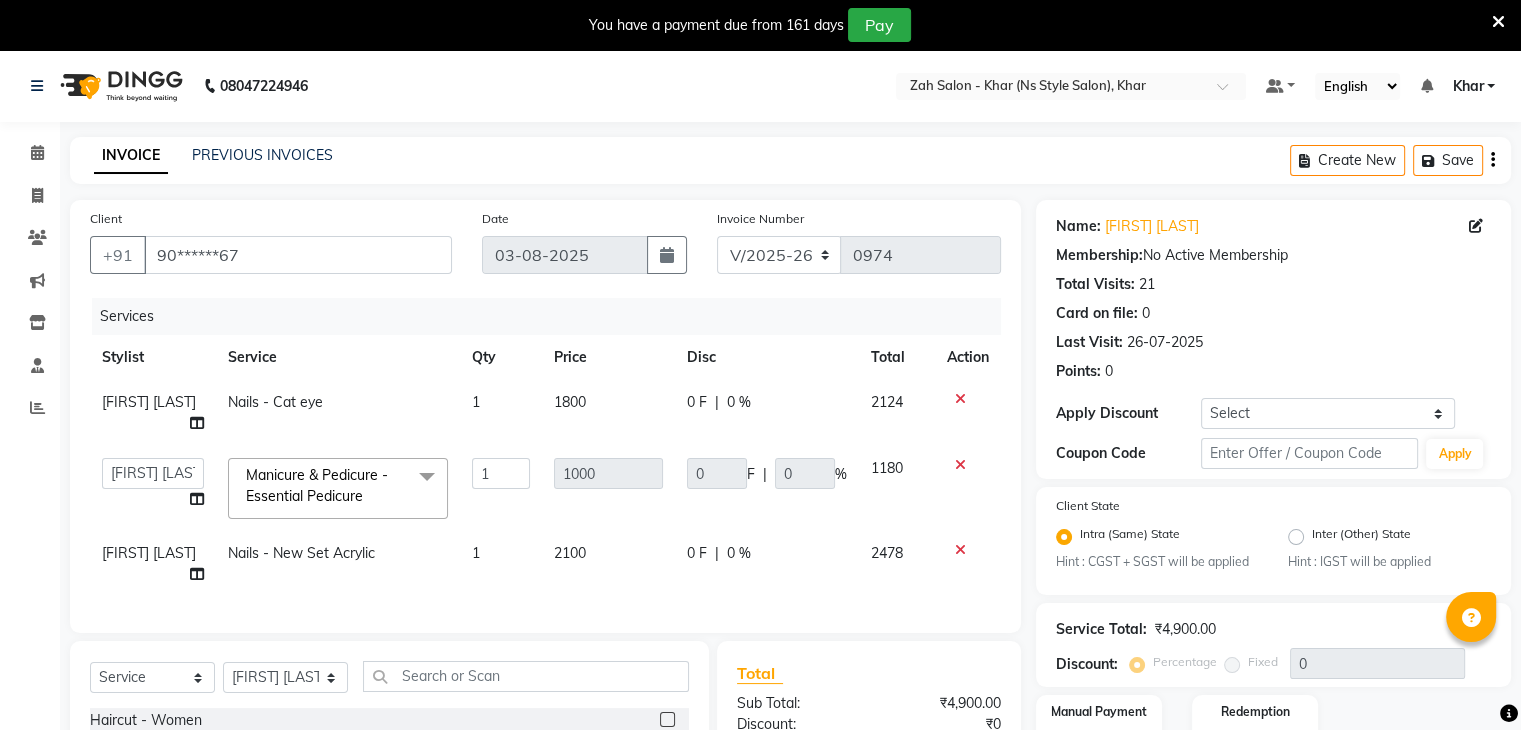 select on "38403" 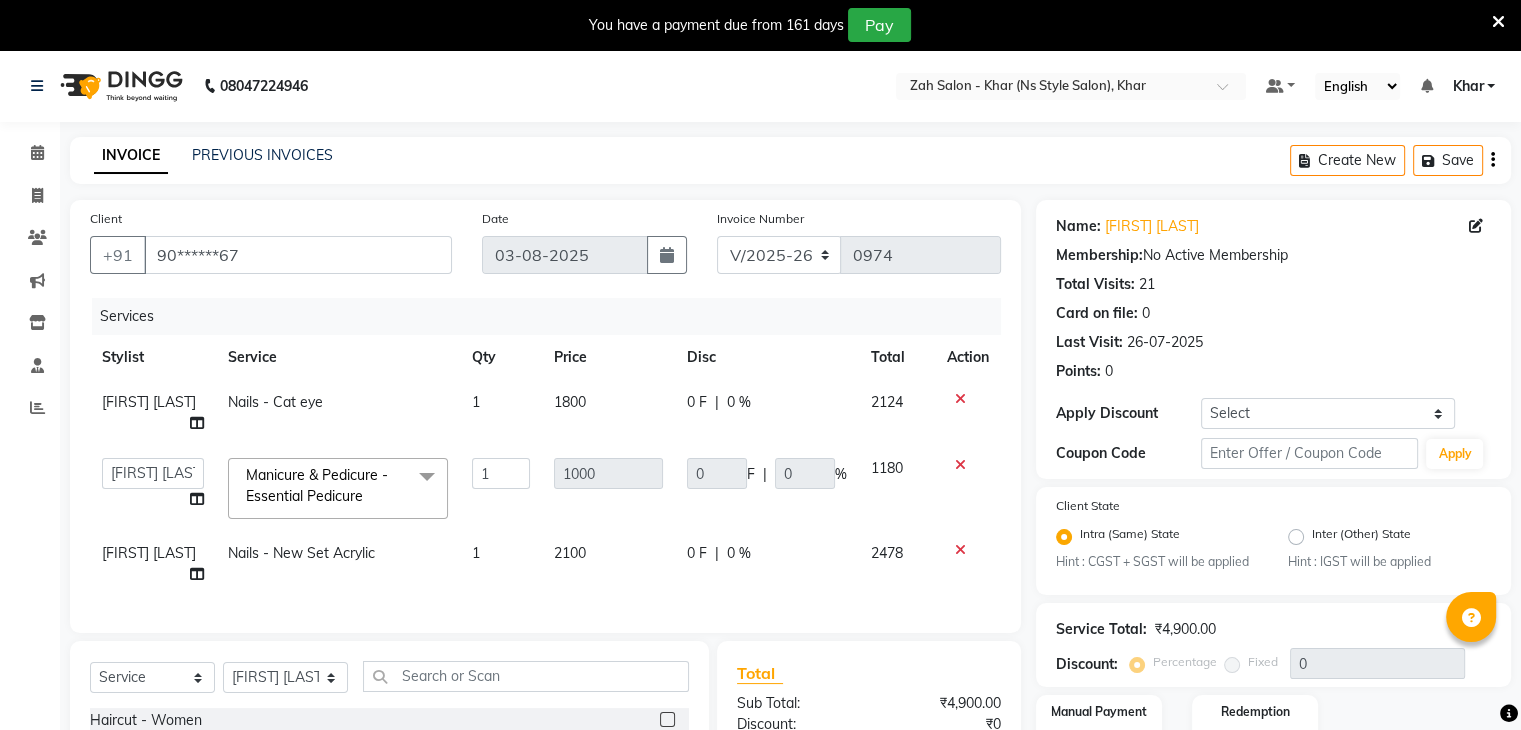 scroll, scrollTop: 252, scrollLeft: 0, axis: vertical 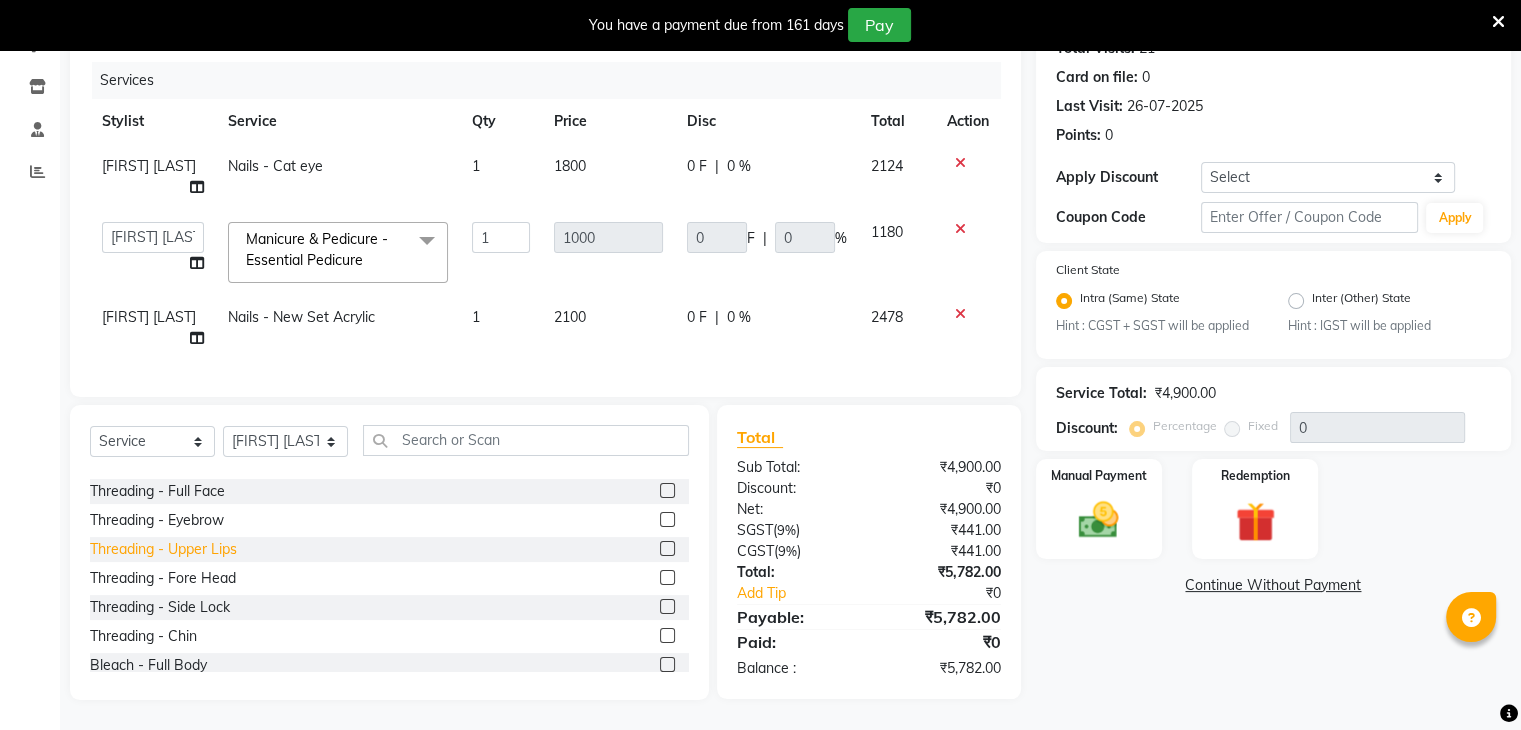 click on "Threading - Upper Lips" 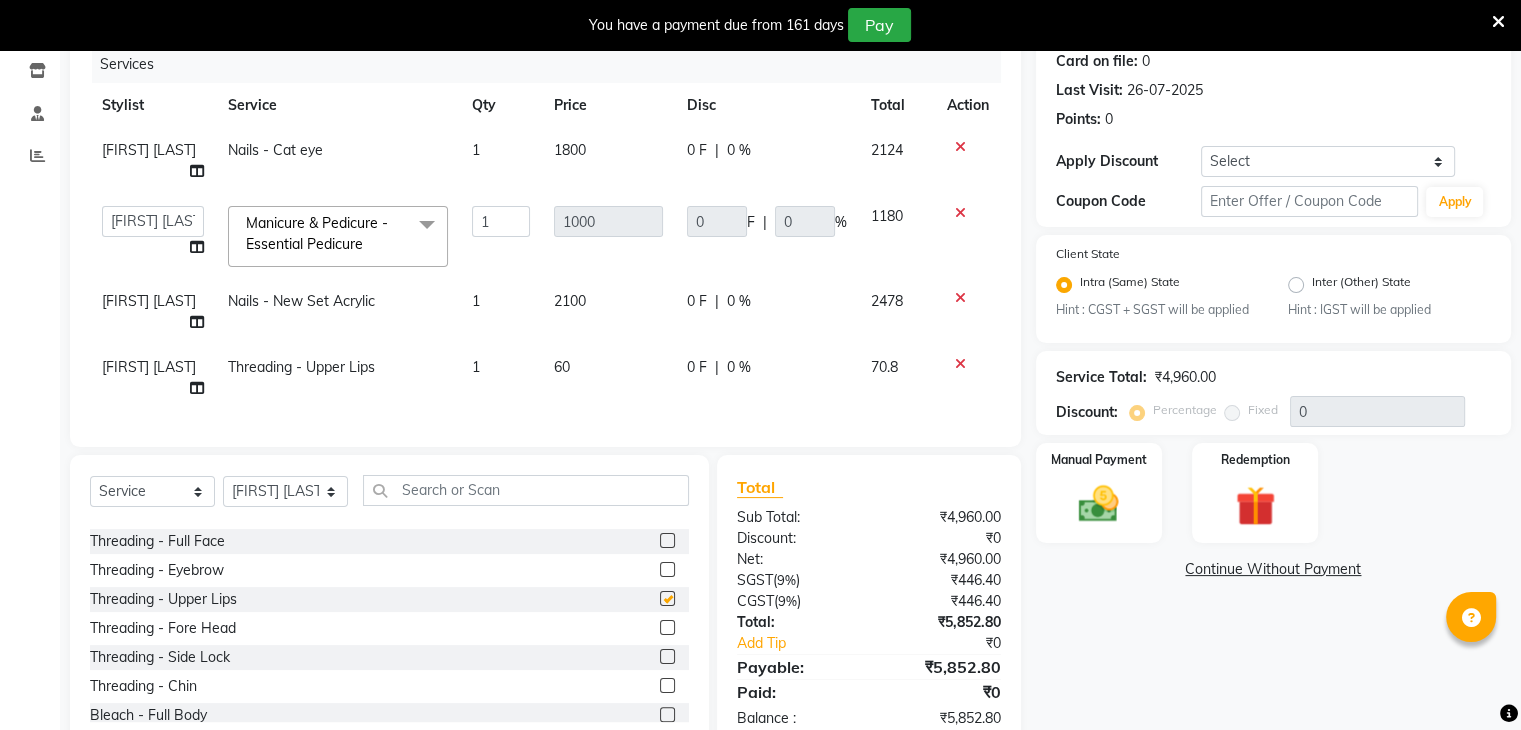 checkbox on "false" 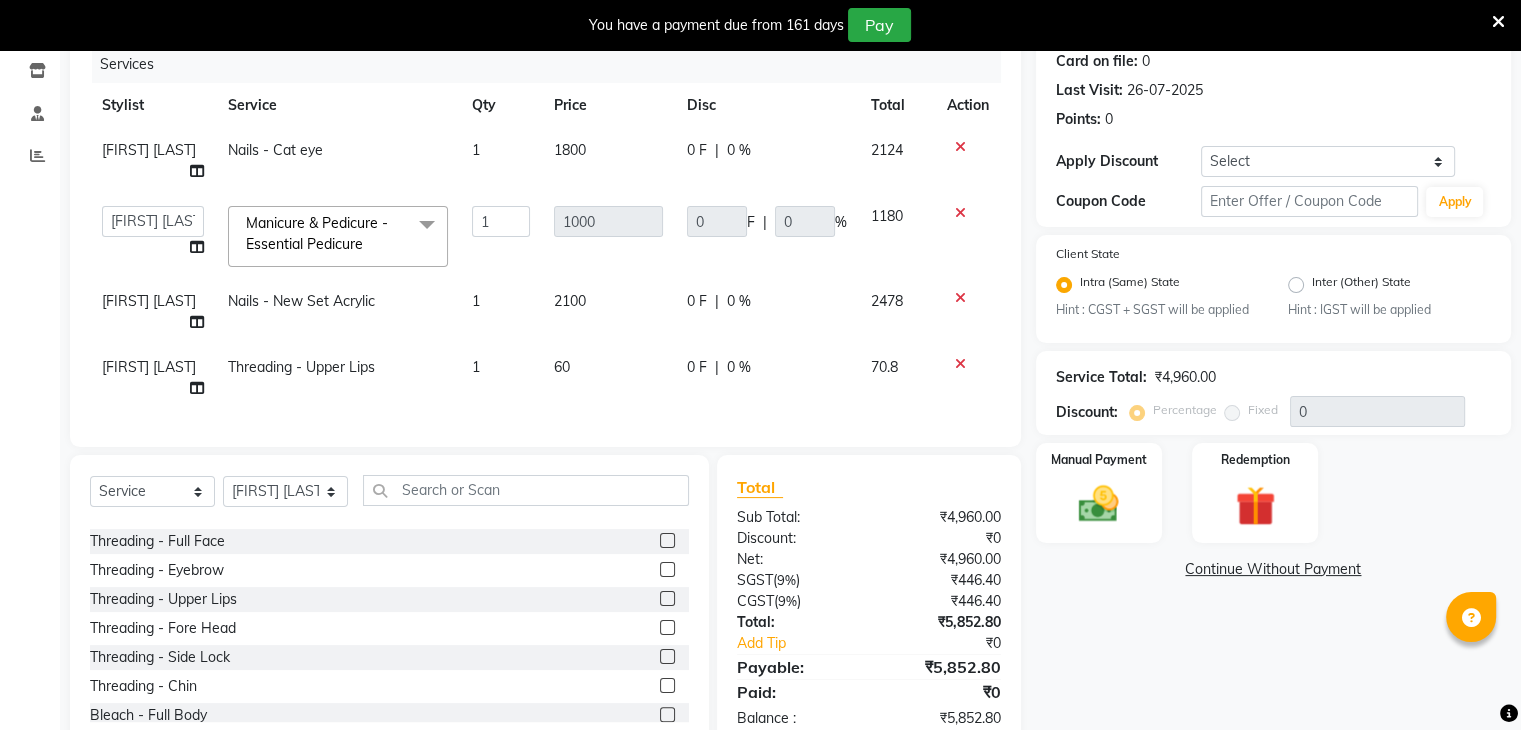 click on "[FIRST] [LAST]" 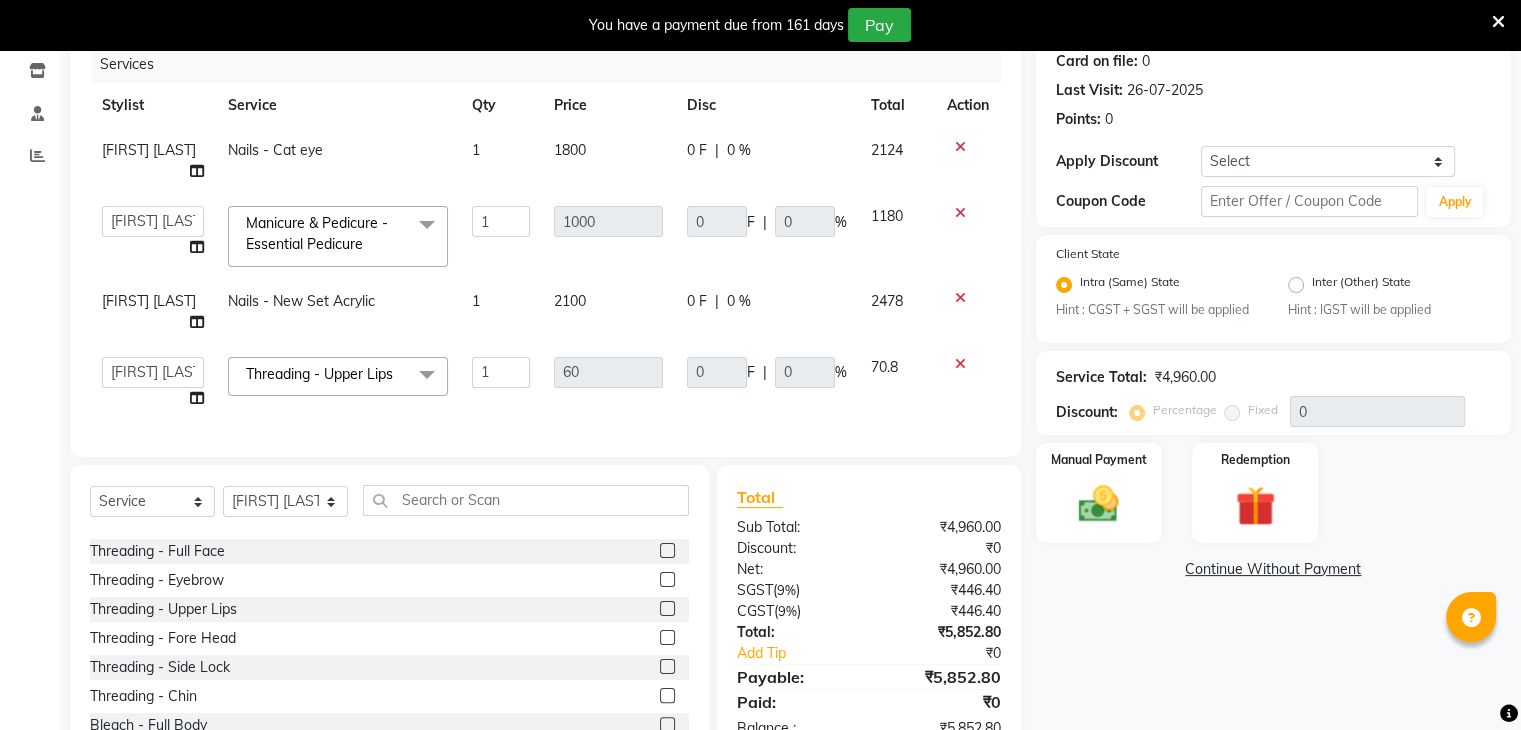 click on "Bharti Gurun   Kalpesh Maheshkar   Kavita Bhosale   Khar   Pammy   ROHAN PAGAR   Sharmila" 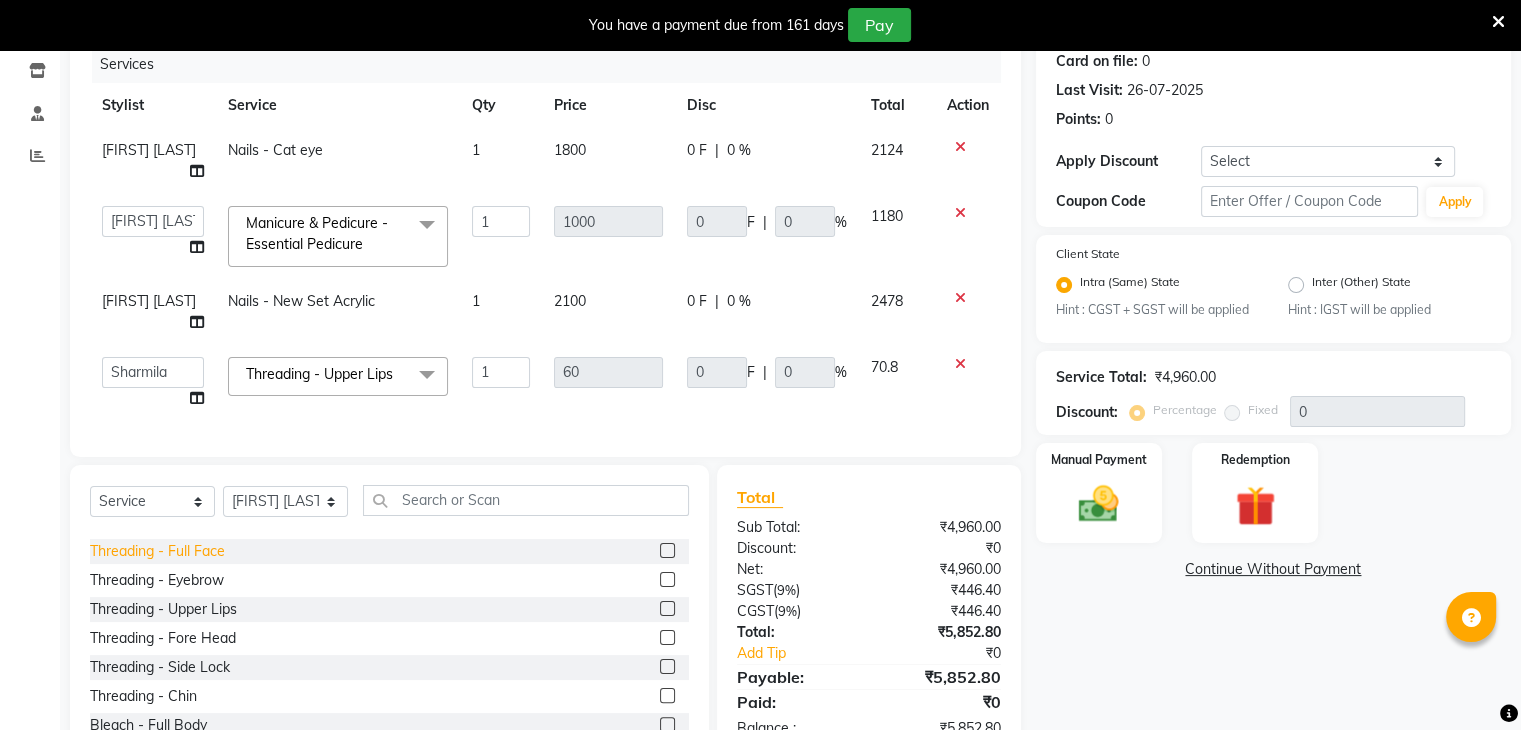 select on "38404" 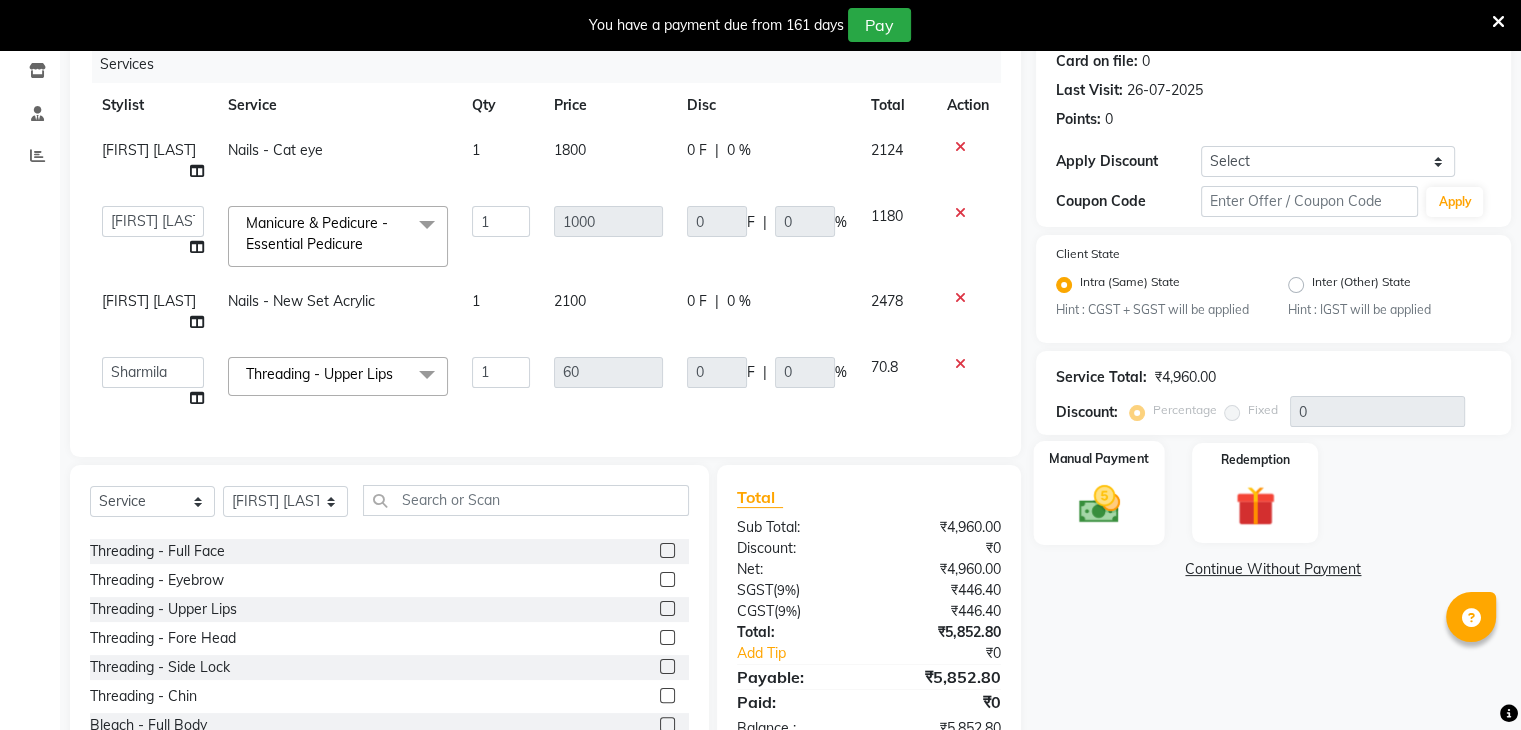 click 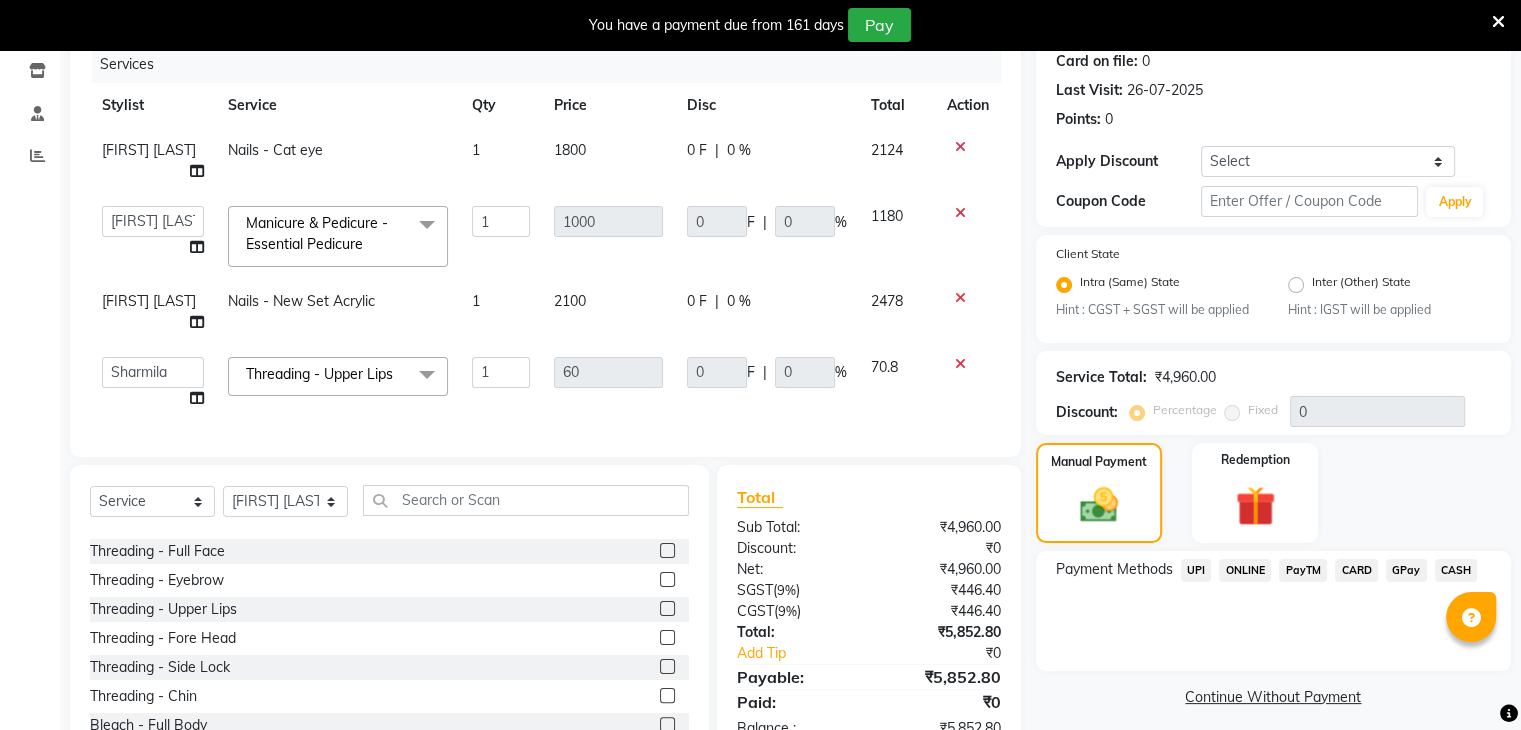 scroll, scrollTop: 328, scrollLeft: 0, axis: vertical 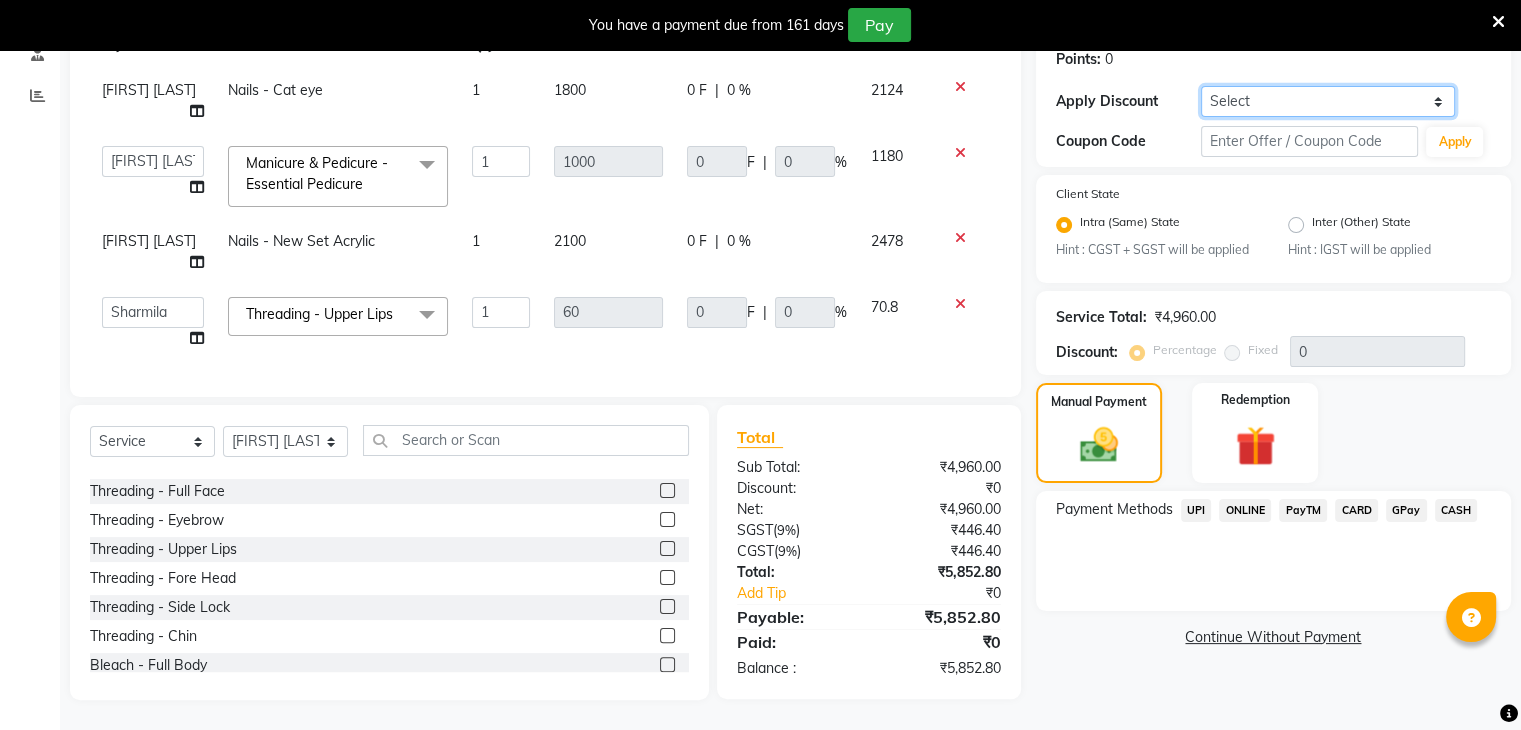click on "Select Coupon → Daily Discount Coupon → Managers@10 Coupon → Am/bh/acct Coupon → Am/bh/acct Coupon → Manager 15 Coupon → Manager 10" 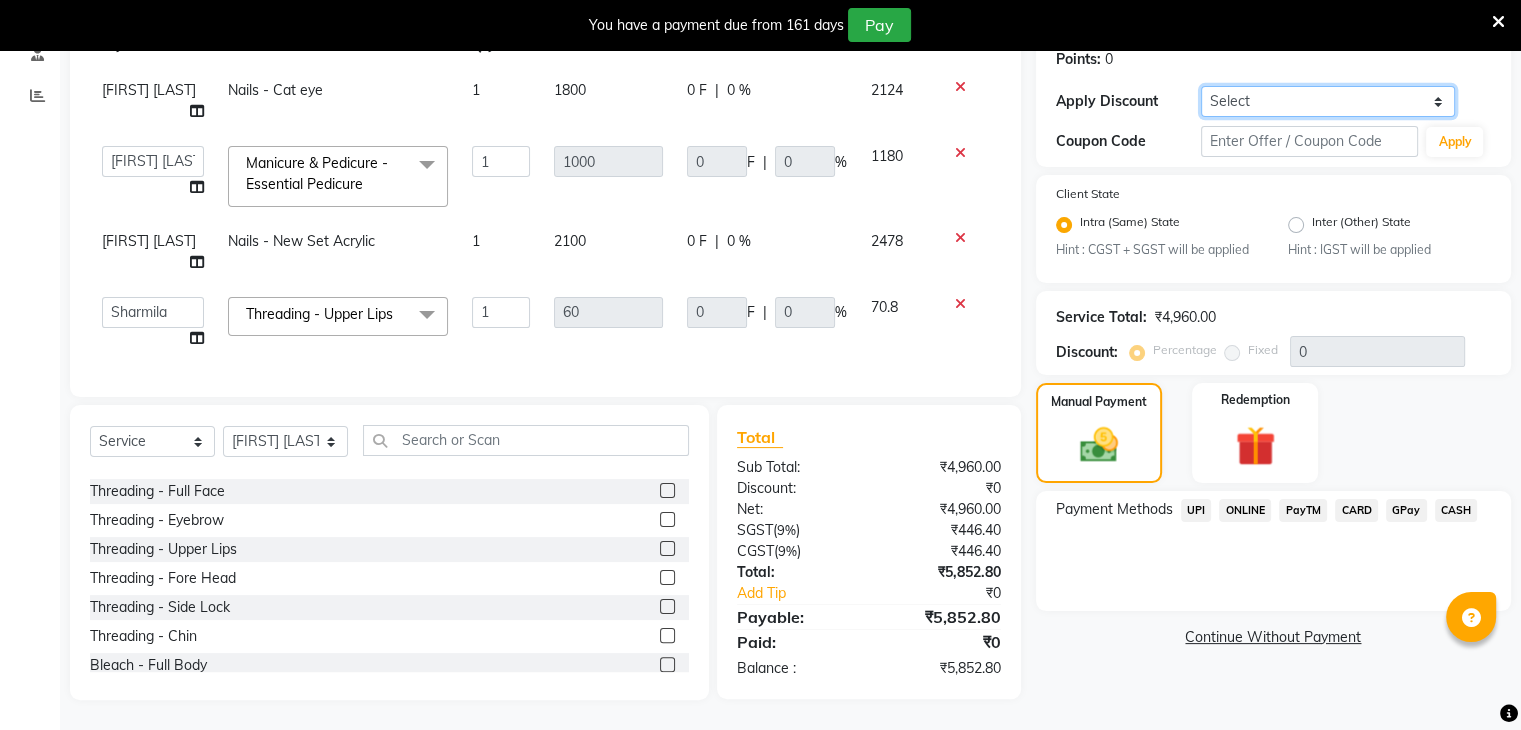 select on "1: Object" 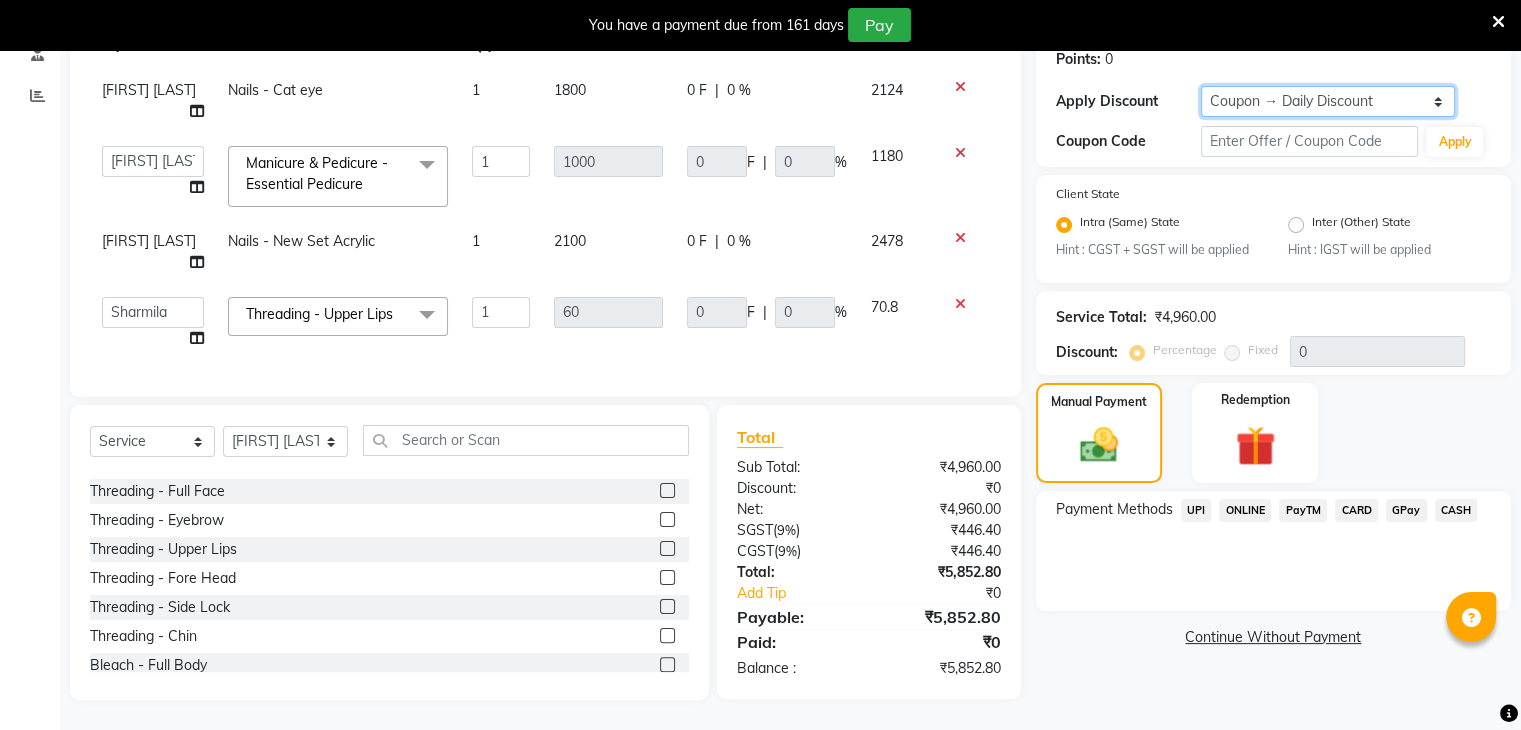 click on "Select Coupon → Daily Discount Coupon → Managers@10 Coupon → Am/bh/acct Coupon → Am/bh/acct Coupon → Manager 15 Coupon → Manager 10" 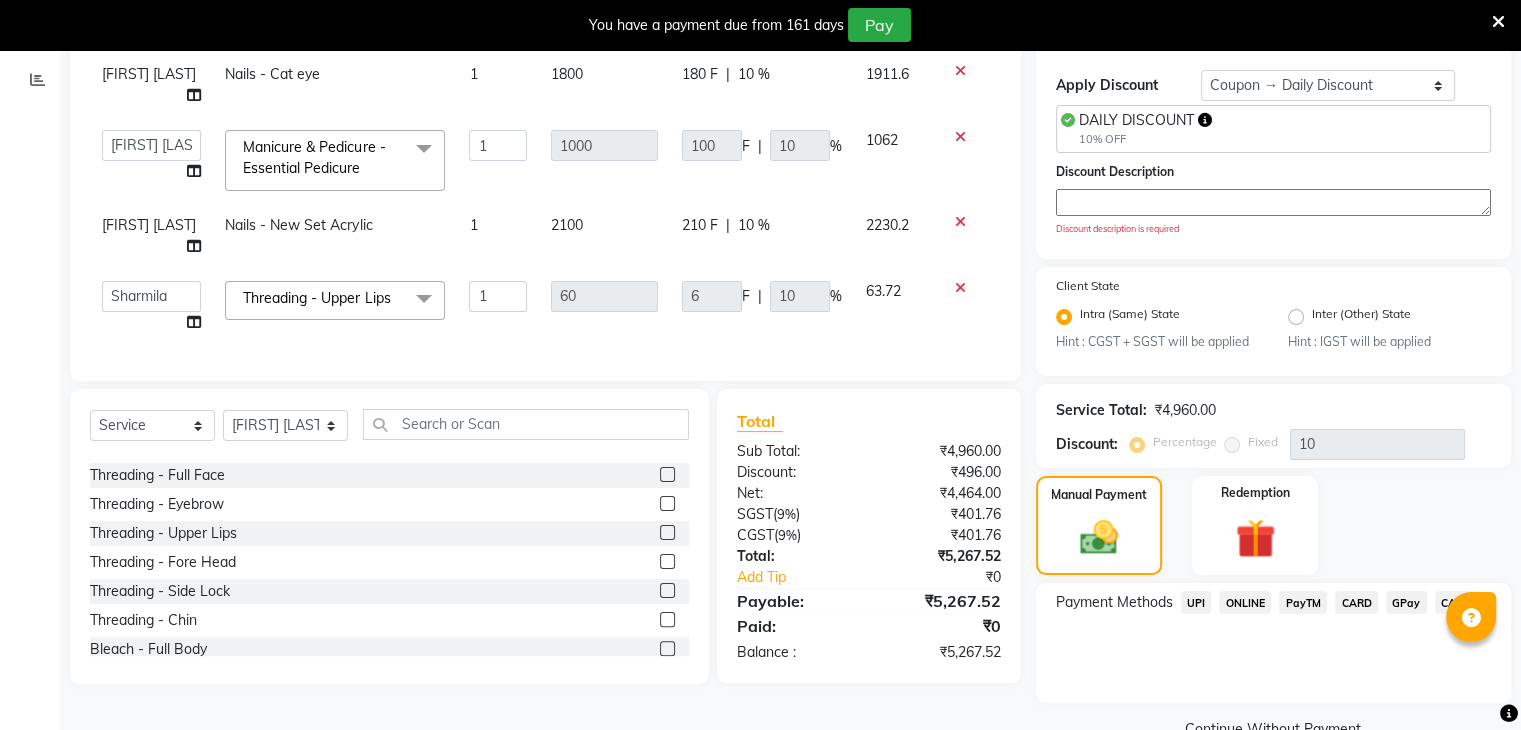 click on "UPI" 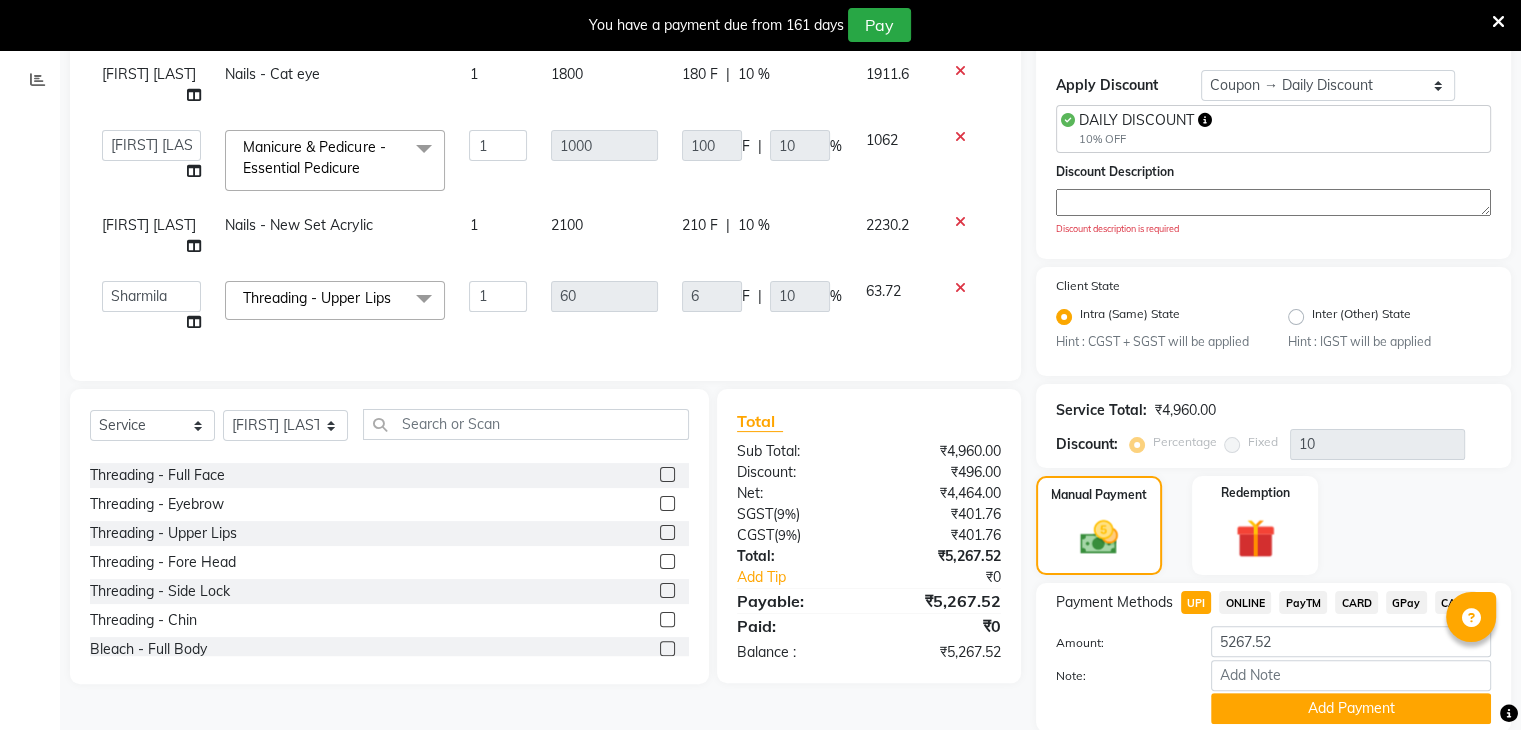 scroll, scrollTop: 404, scrollLeft: 0, axis: vertical 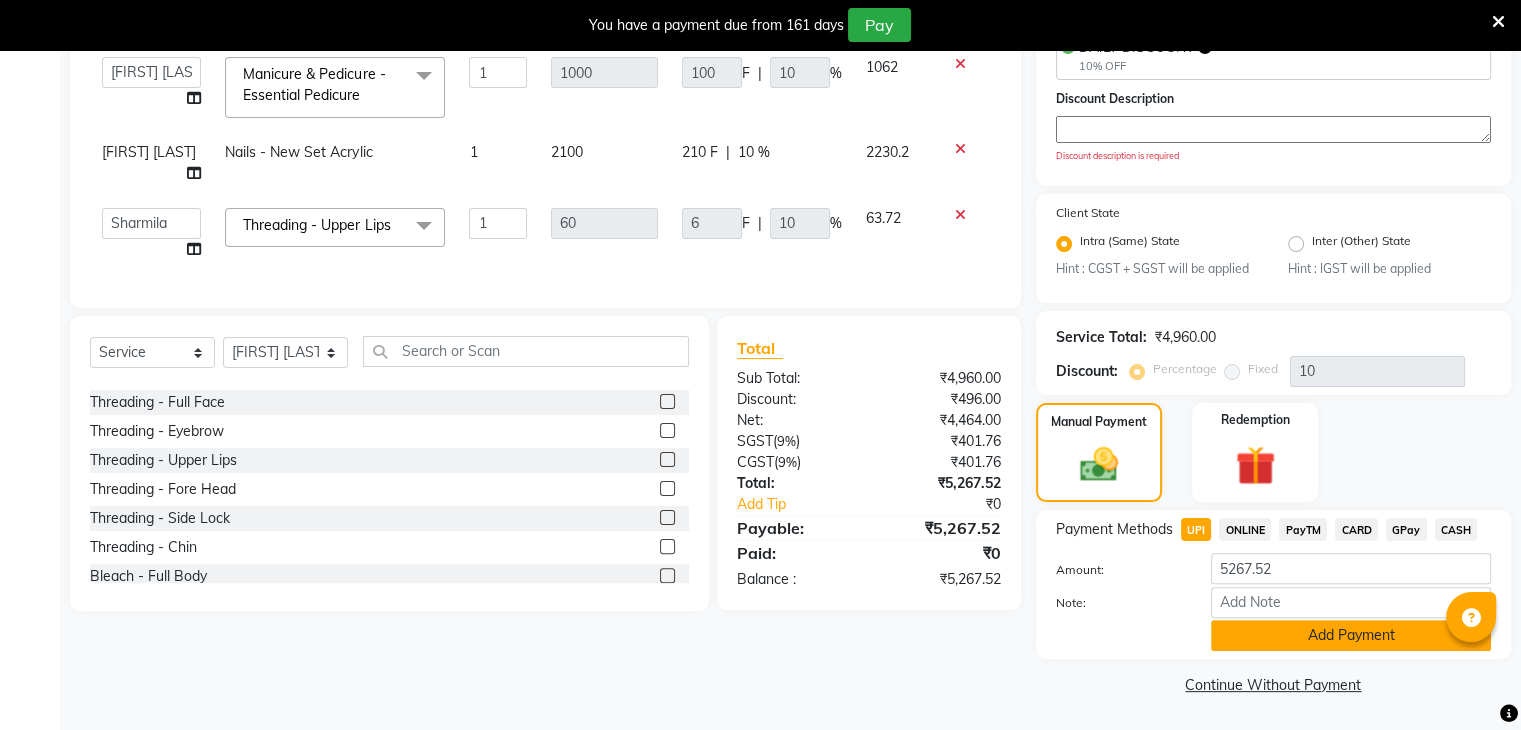 click on "Add Payment" 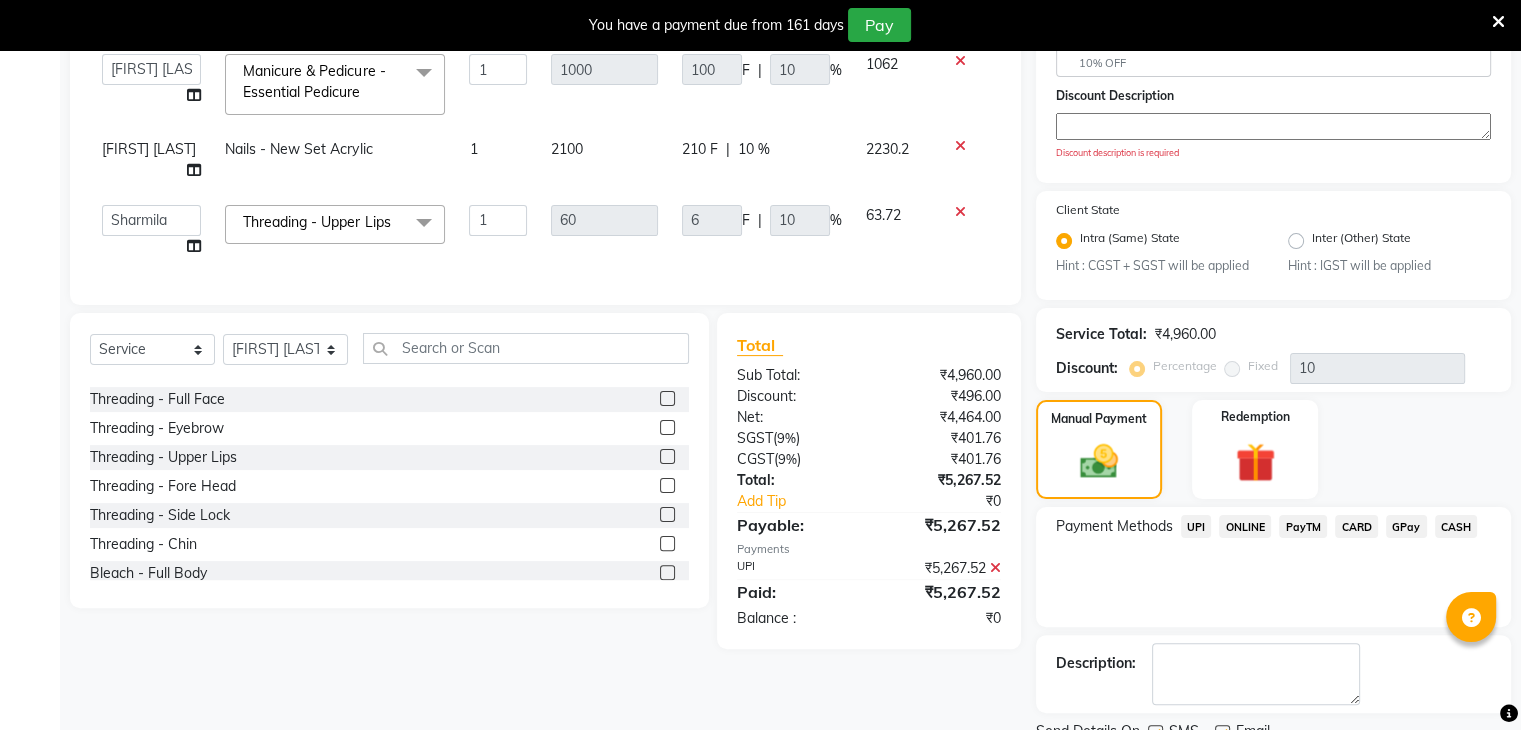 scroll, scrollTop: 486, scrollLeft: 0, axis: vertical 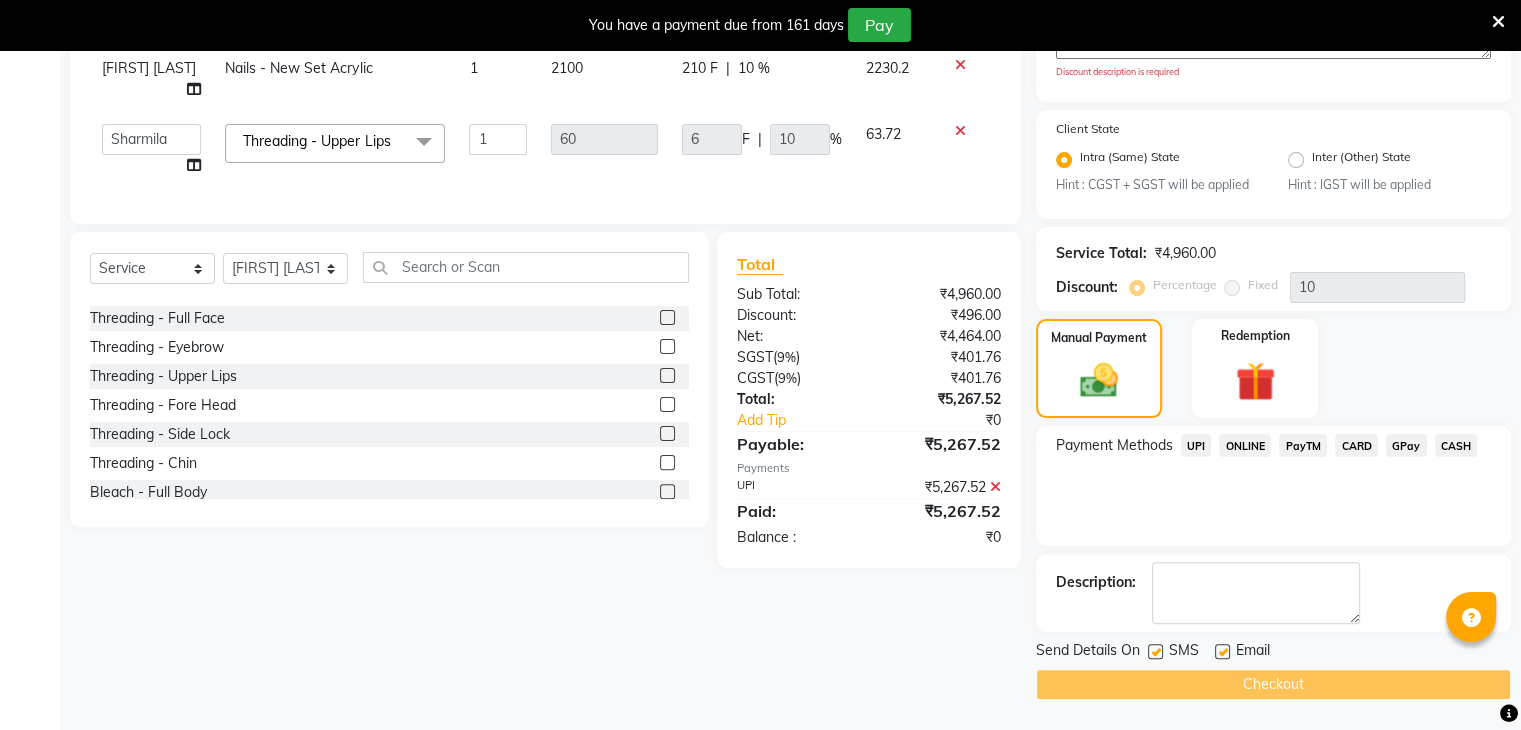 click 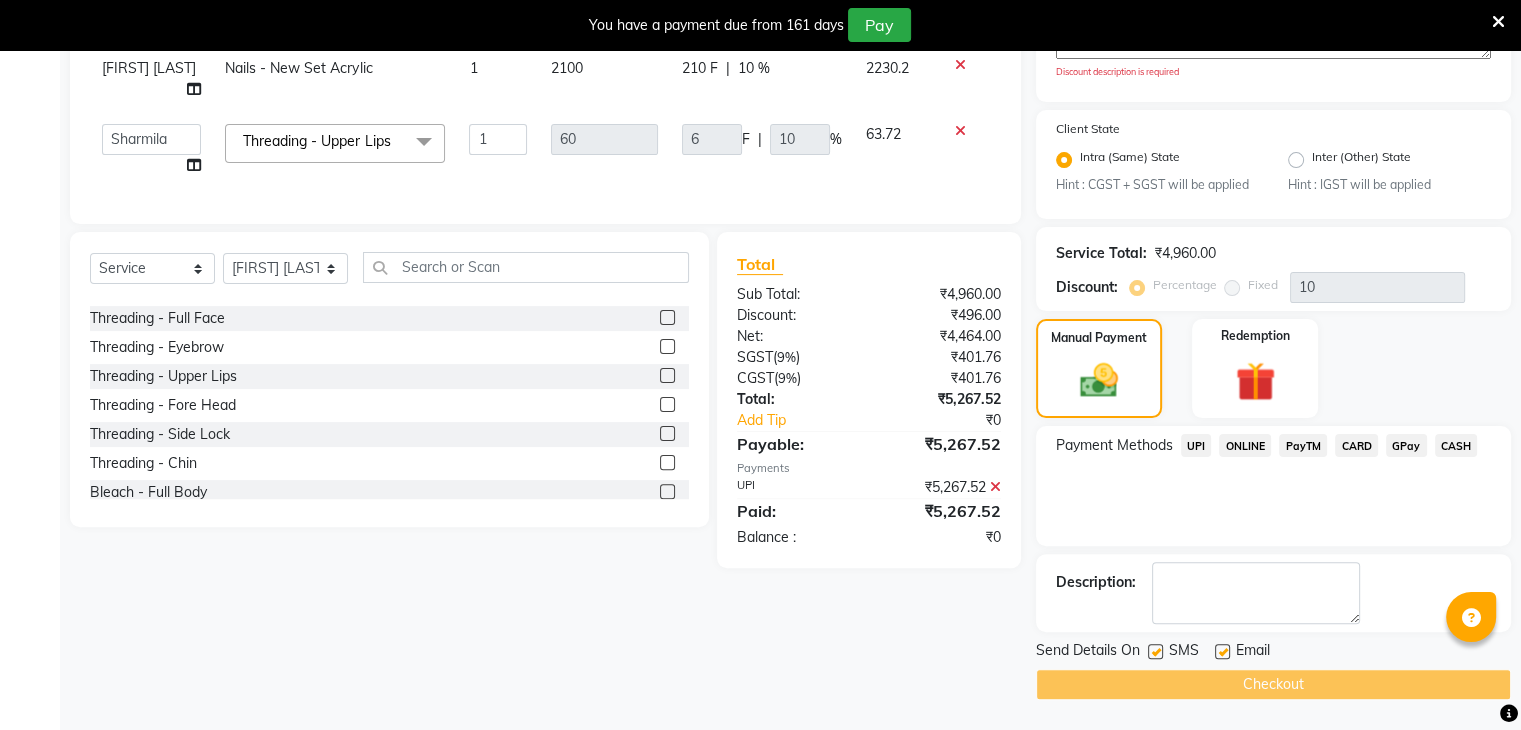 click at bounding box center [1154, 652] 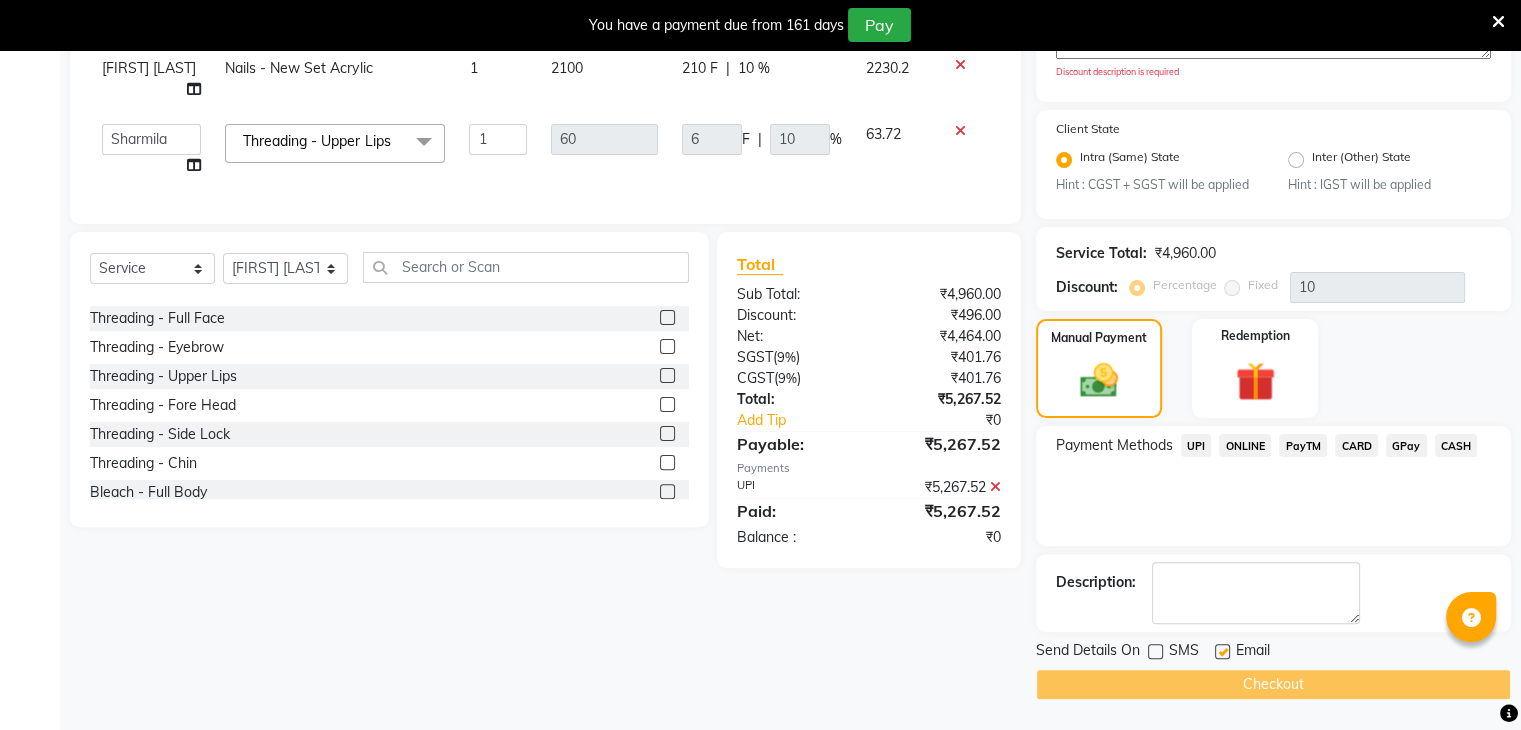 click 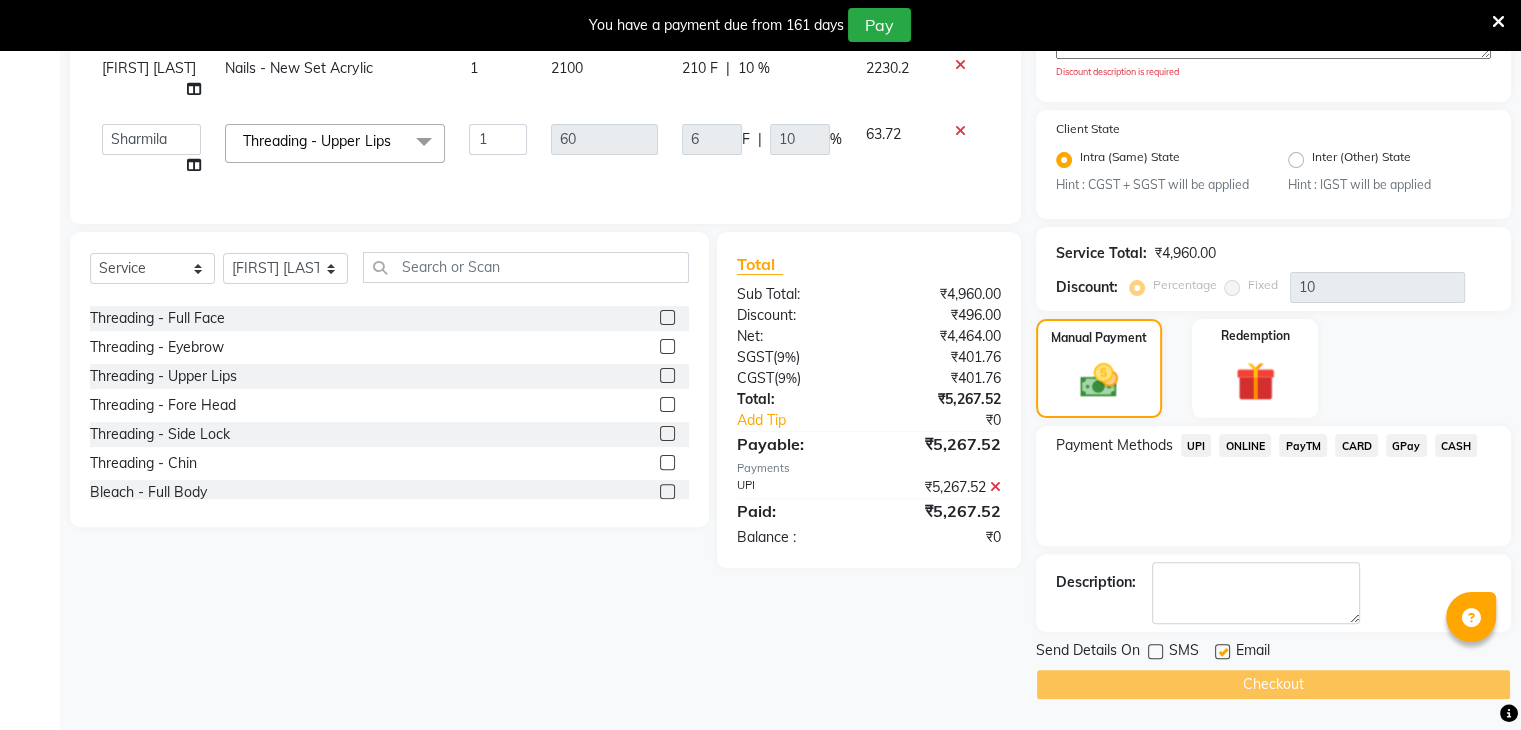 click at bounding box center (1221, 652) 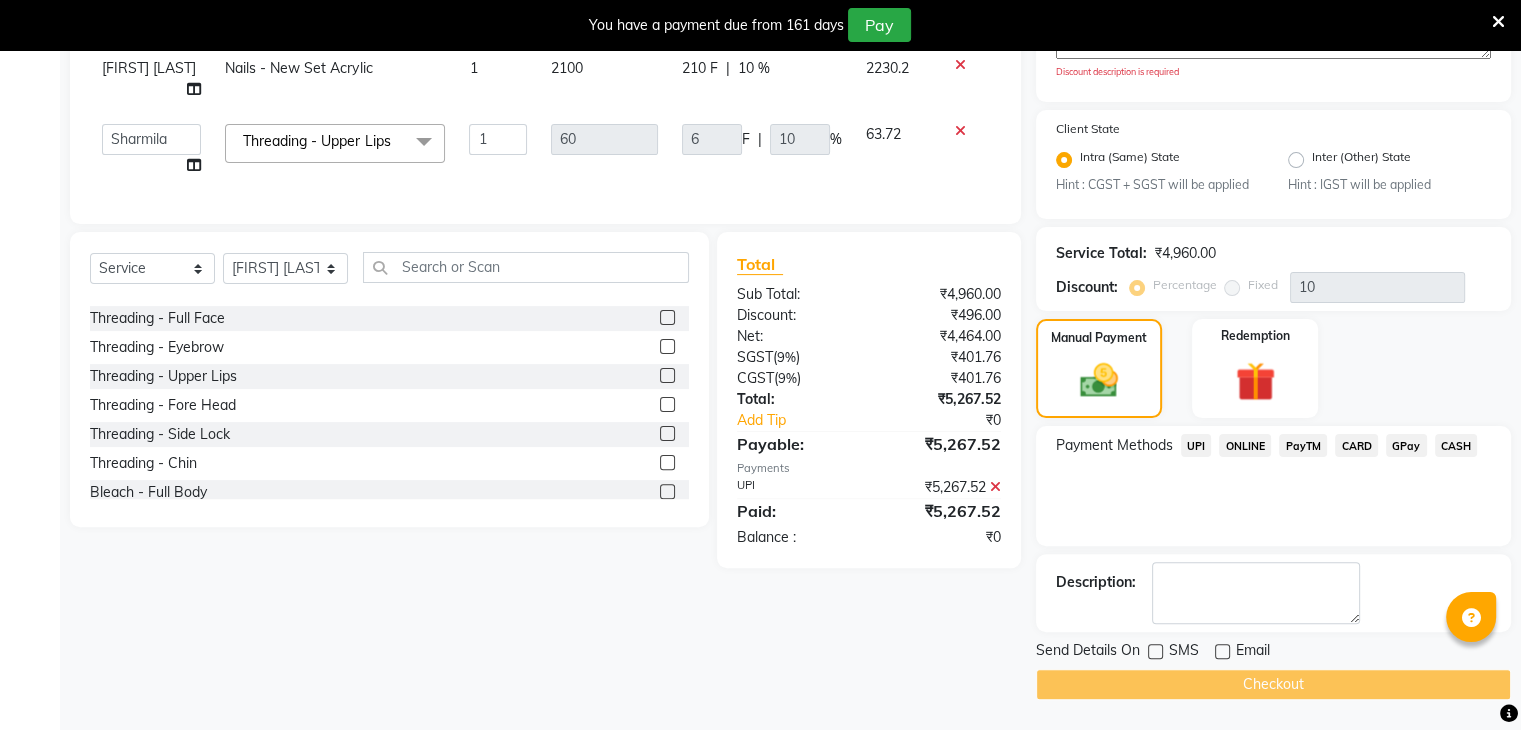 click on "UPI" 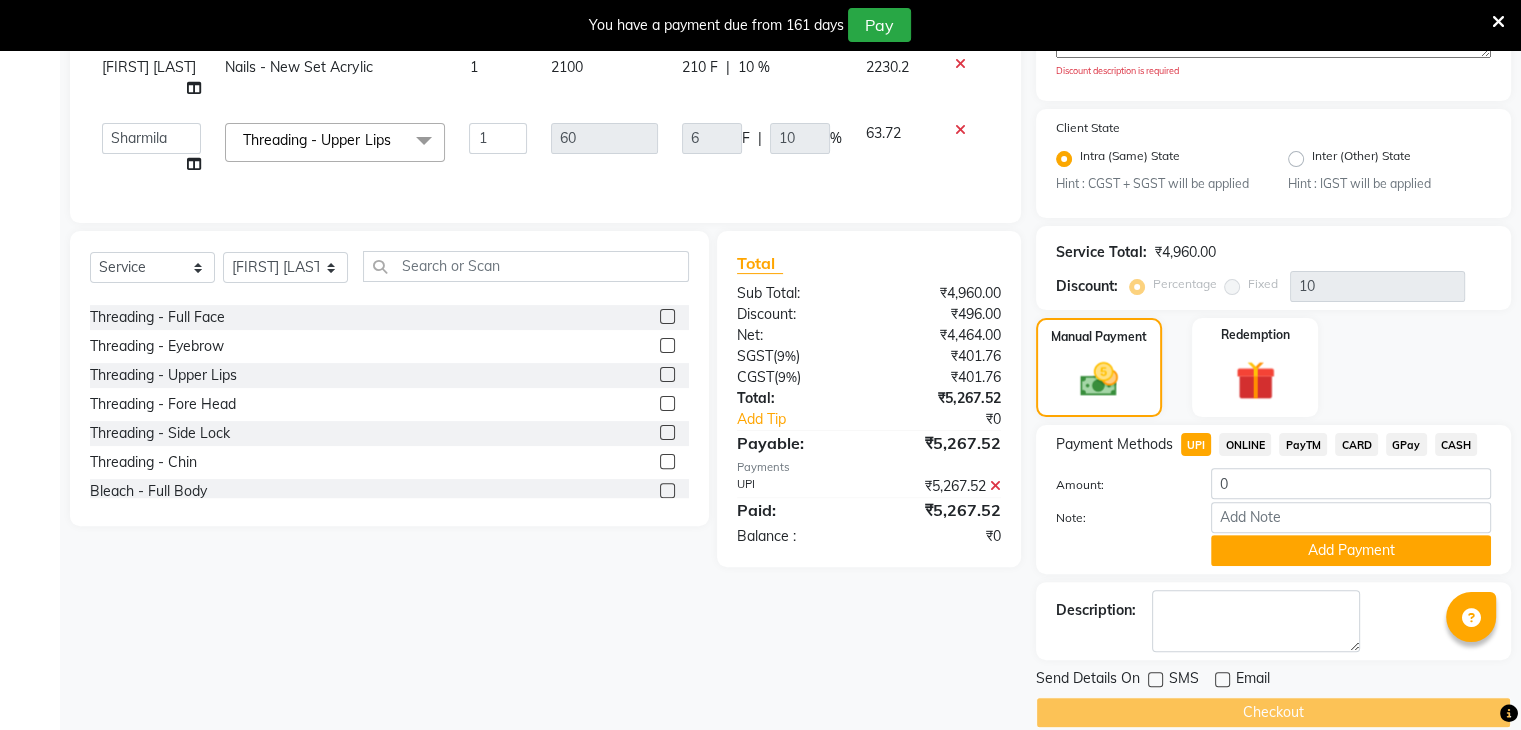 click 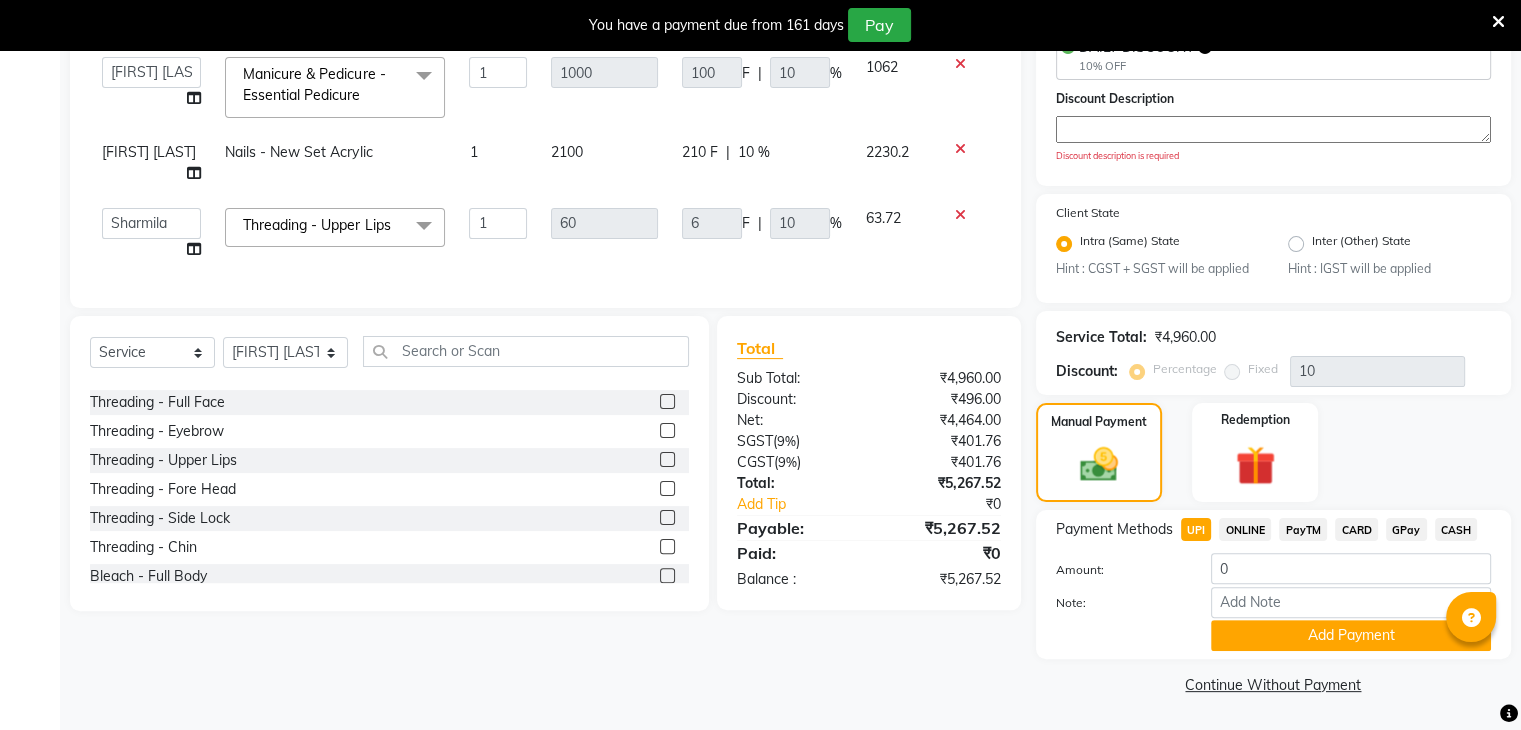 scroll, scrollTop: 404, scrollLeft: 0, axis: vertical 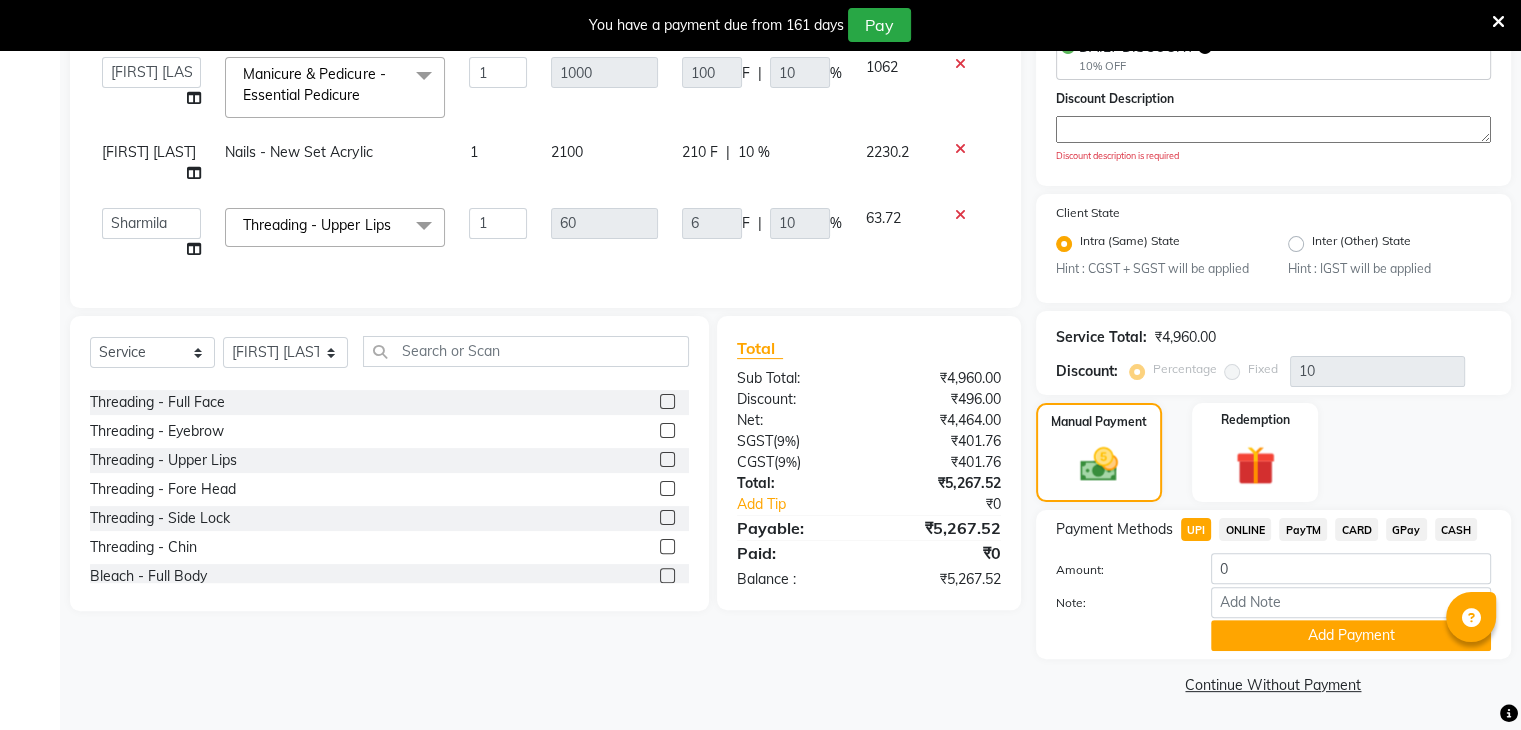 type on "5267.52" 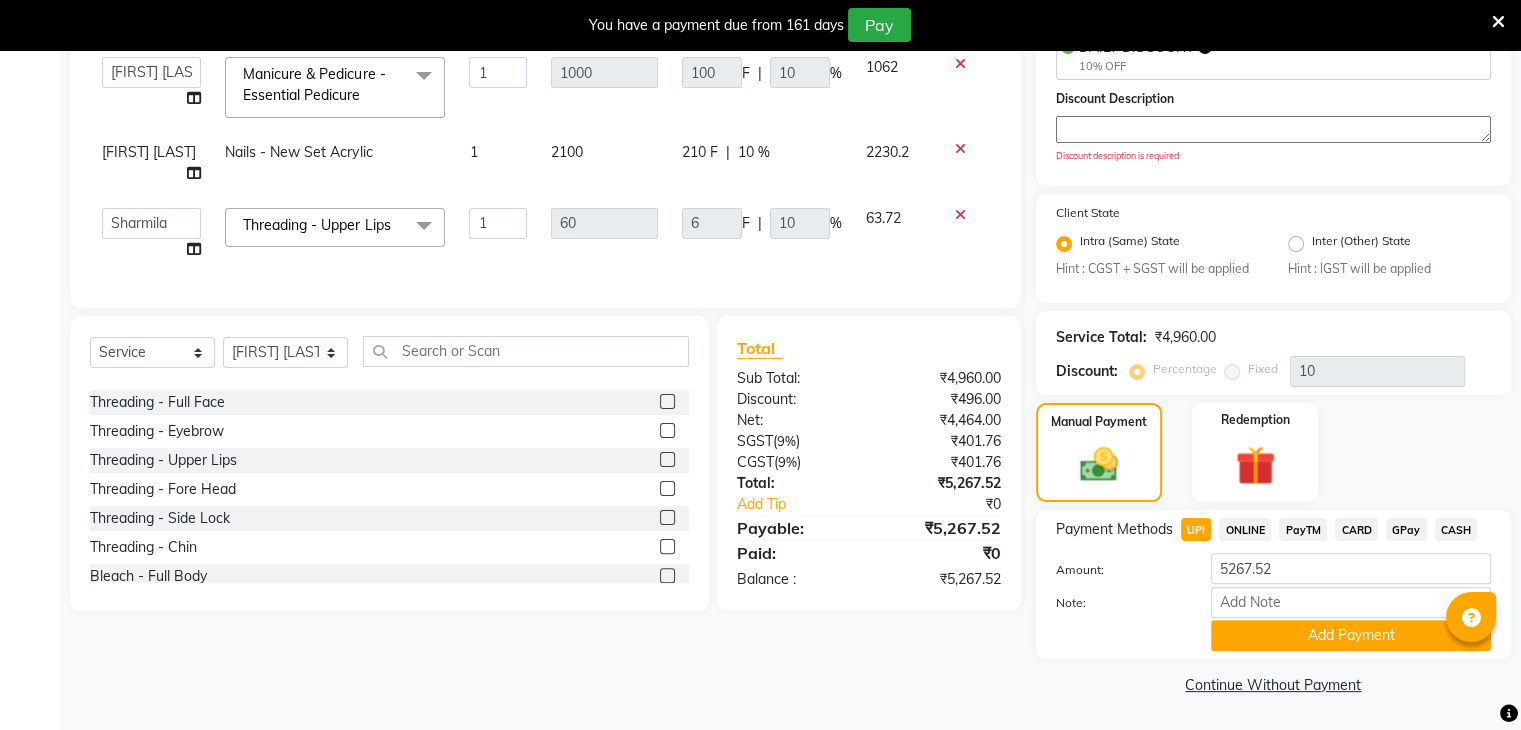 click on "ONLINE" 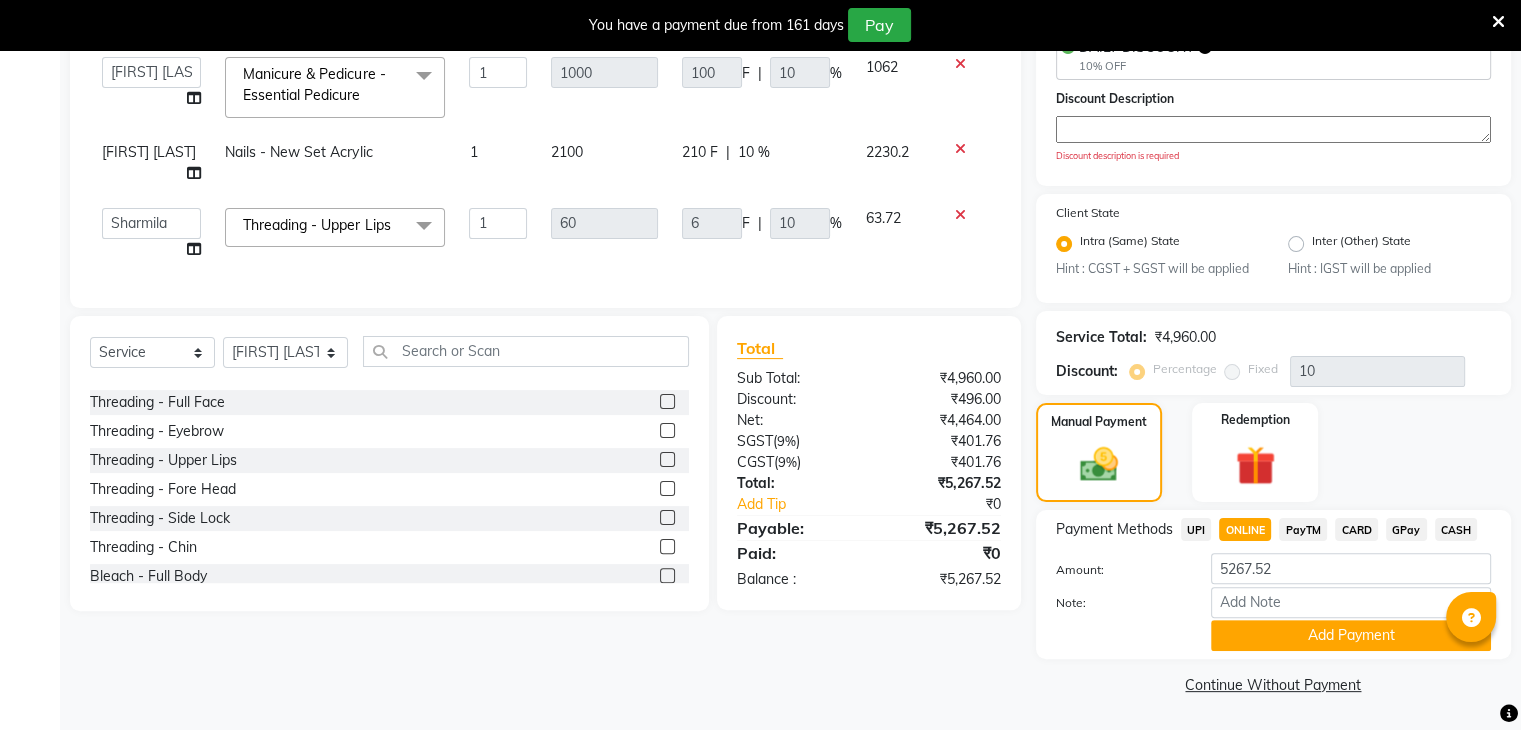 click on "UPI" 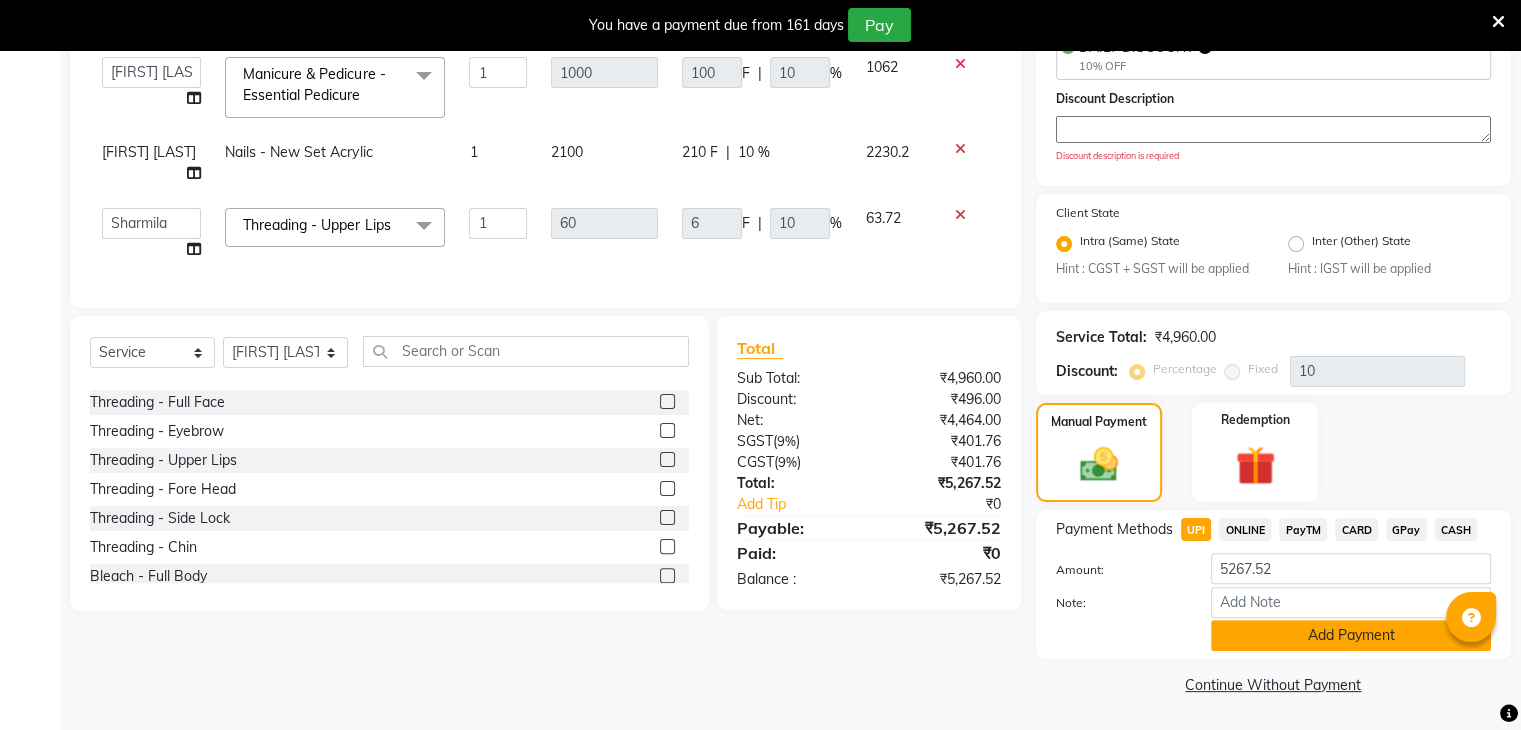 click on "Add Payment" 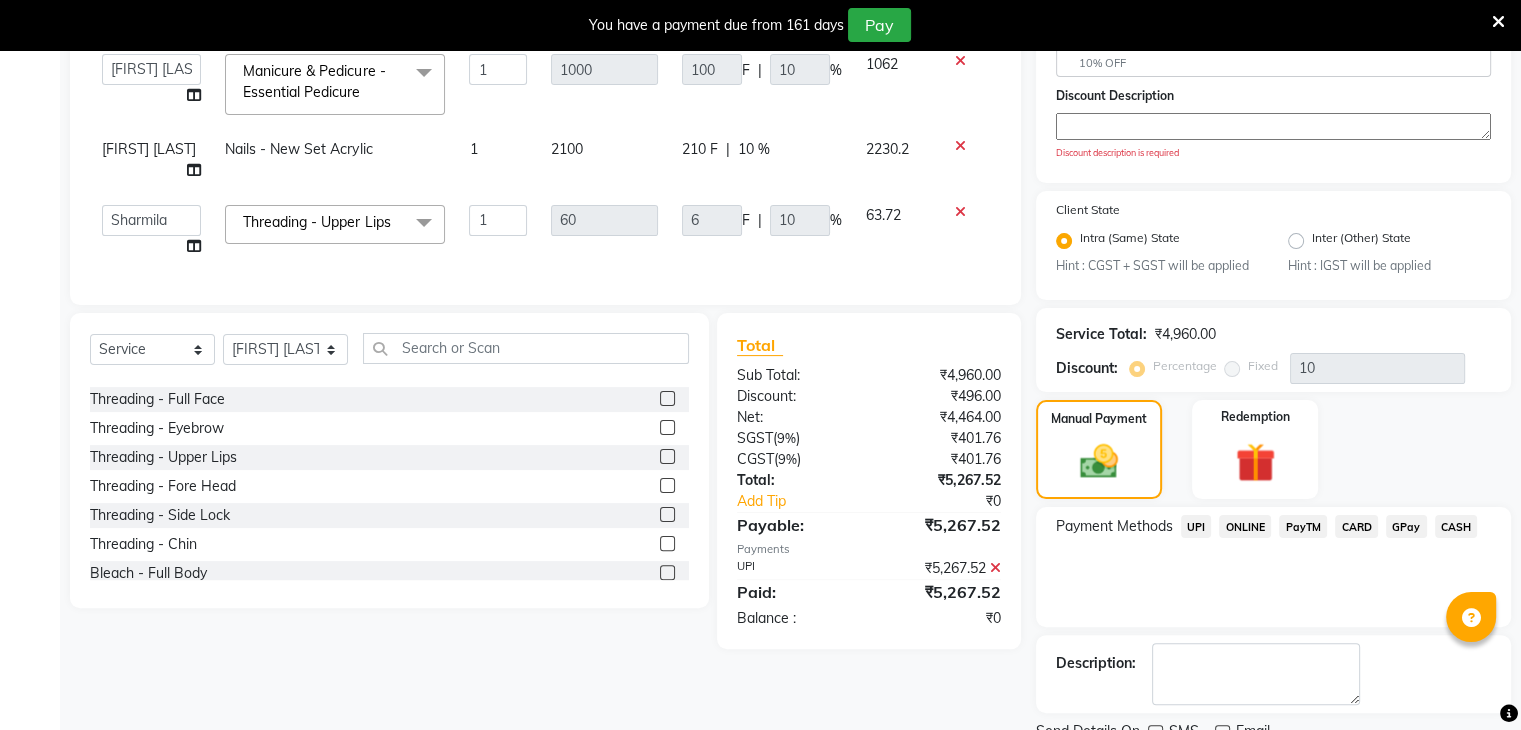 click 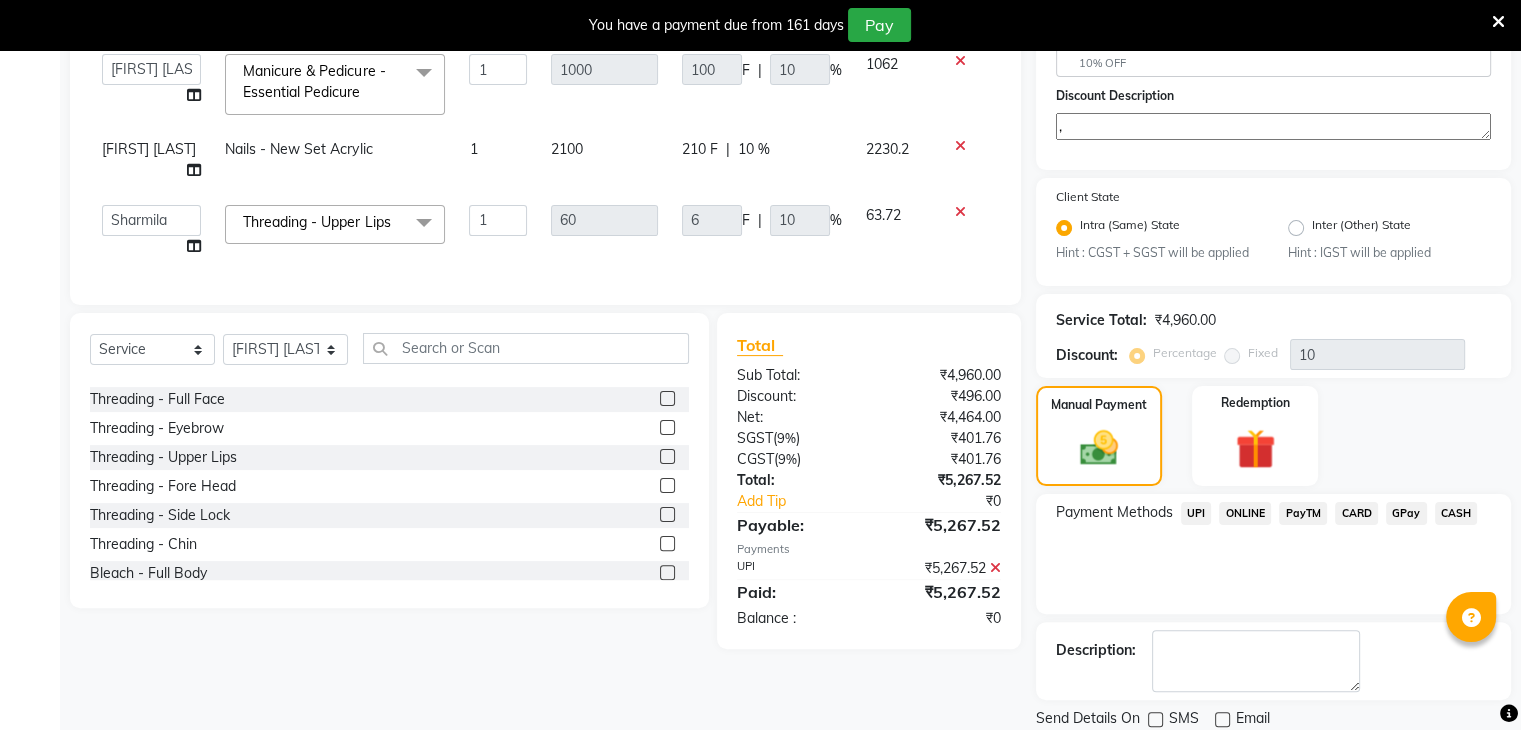 scroll, scrollTop: 472, scrollLeft: 0, axis: vertical 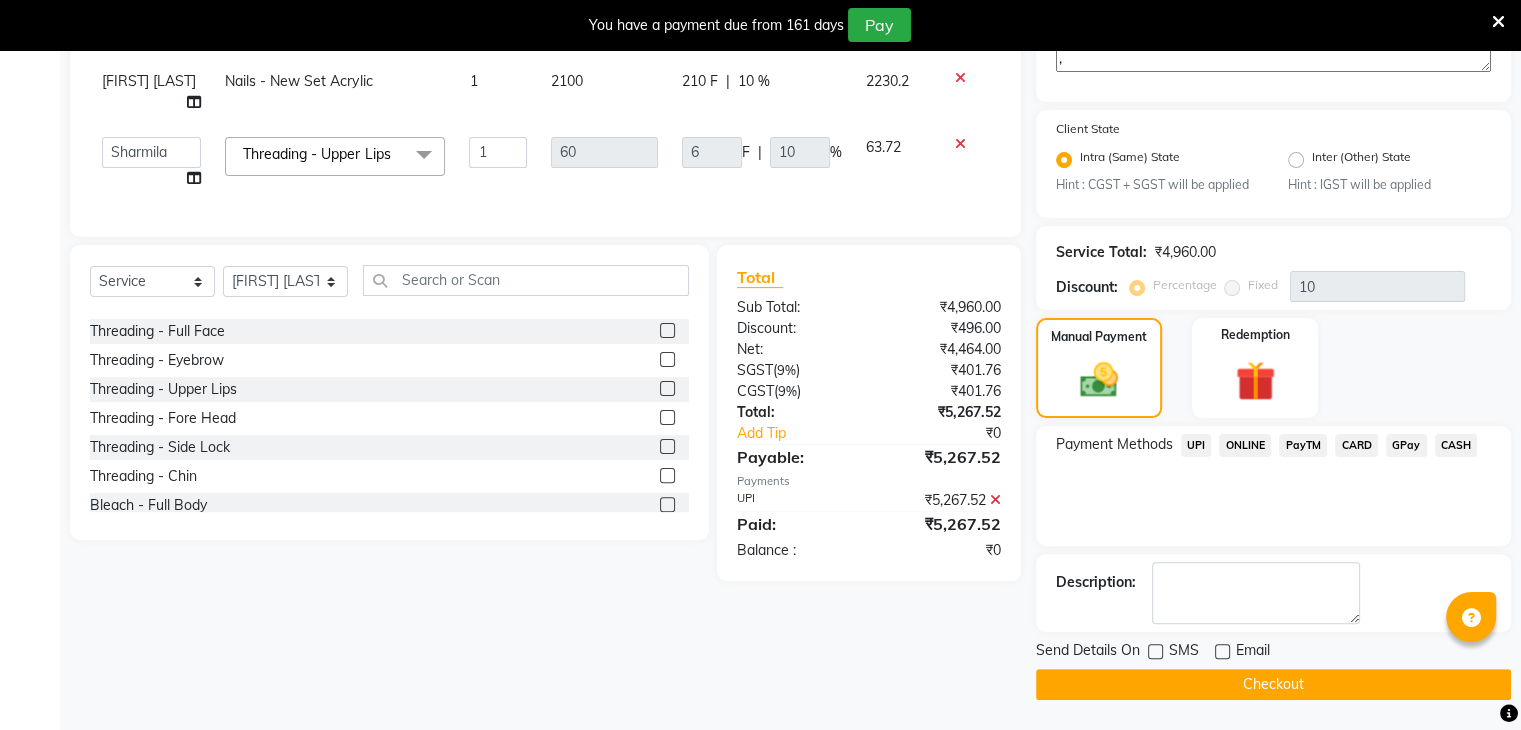 type on "," 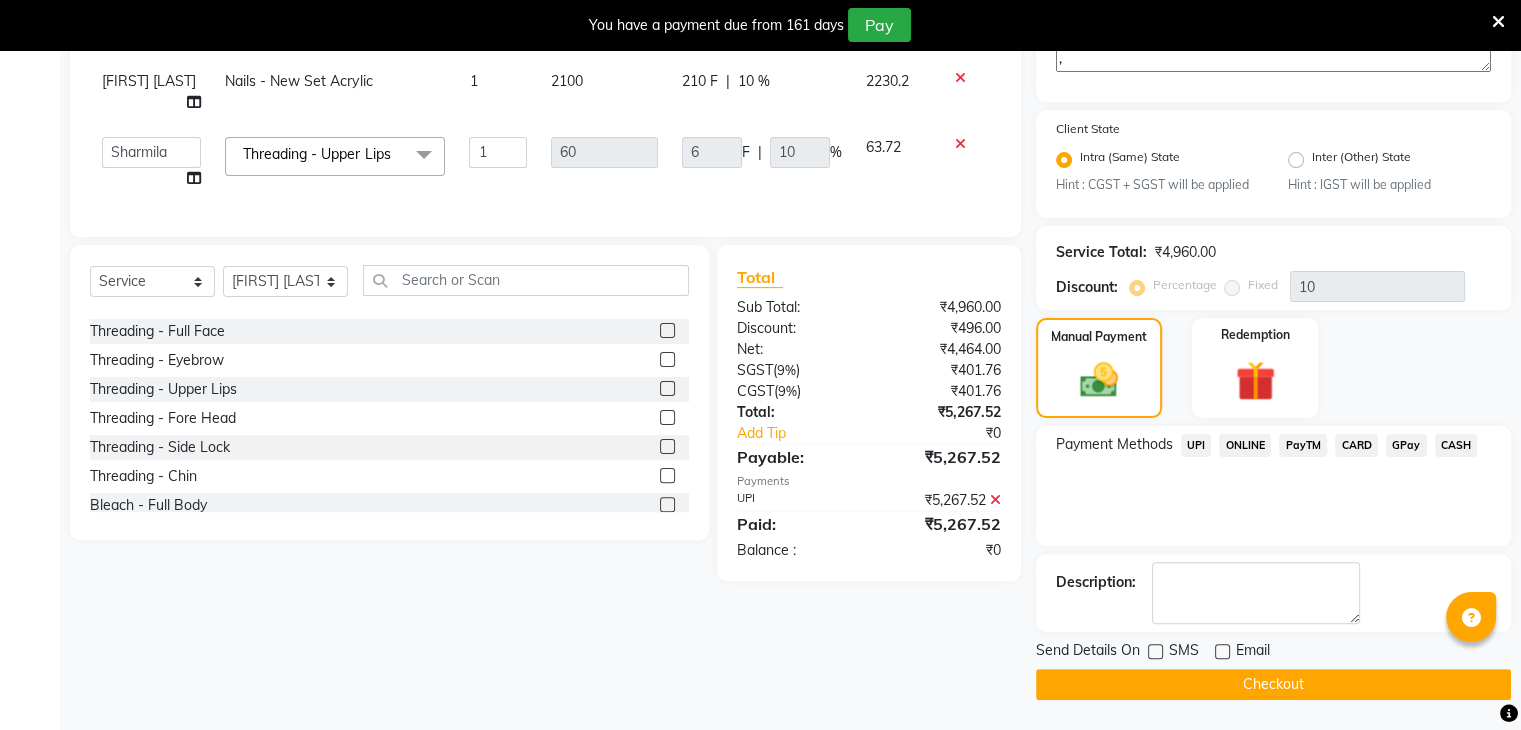 click on "Checkout" 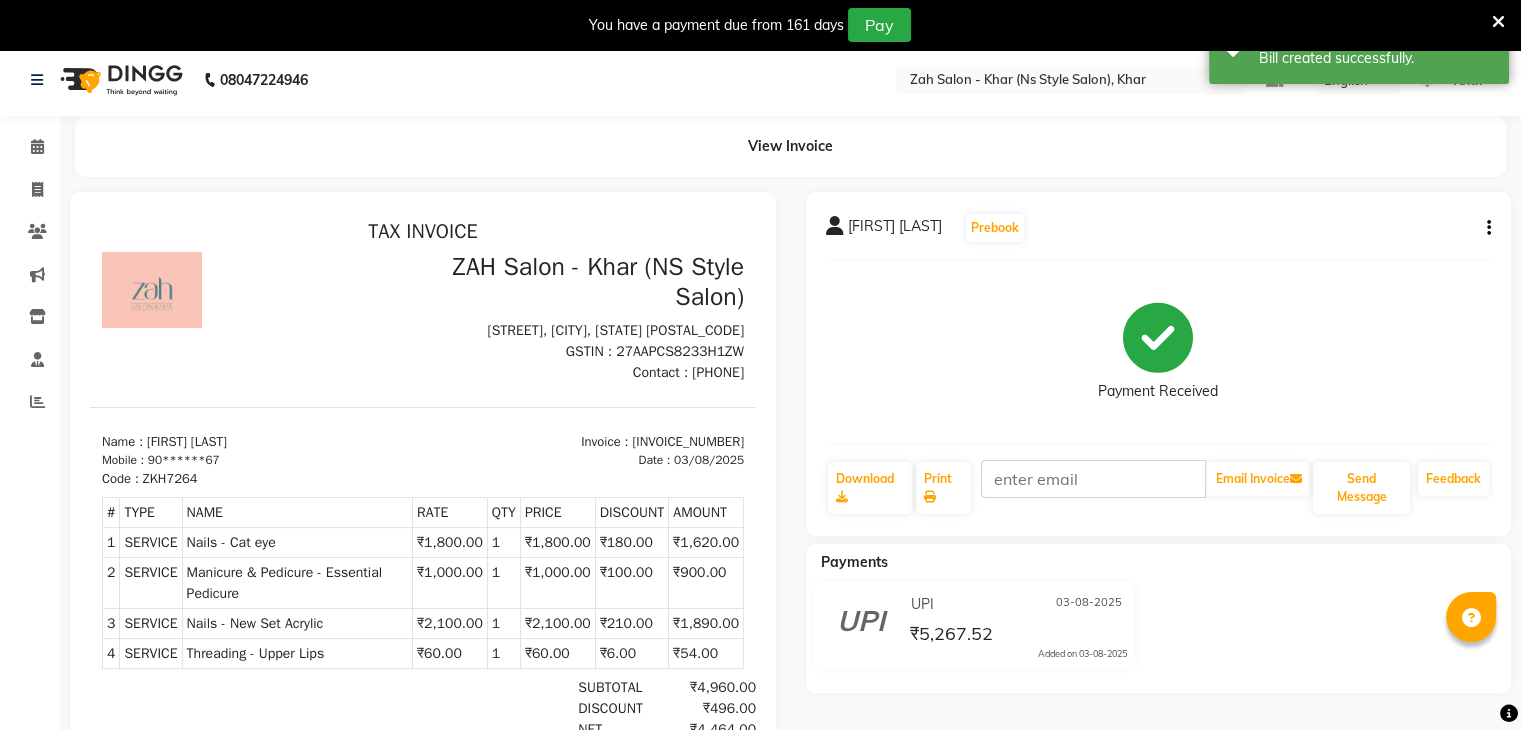 scroll, scrollTop: 0, scrollLeft: 0, axis: both 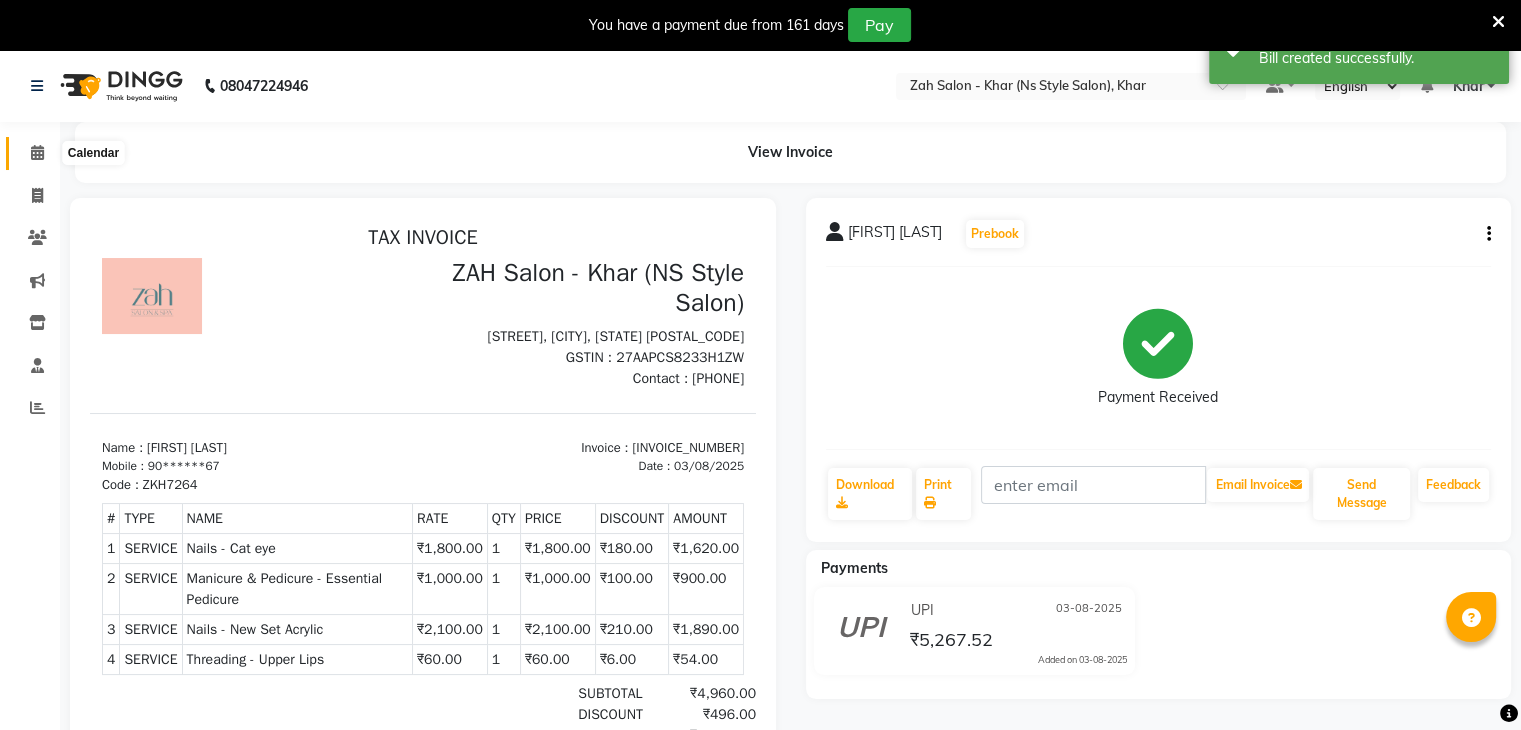 click 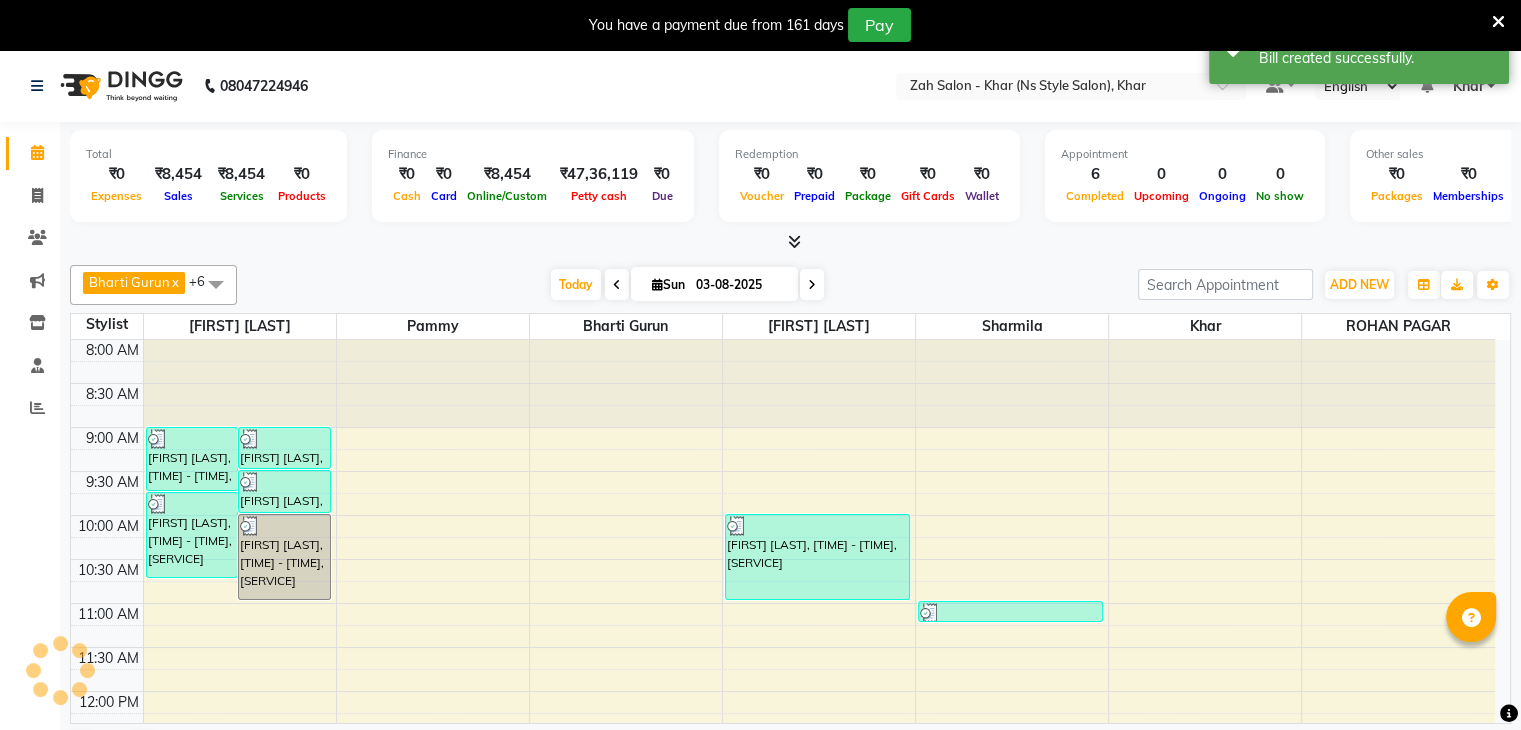 scroll, scrollTop: 711, scrollLeft: 0, axis: vertical 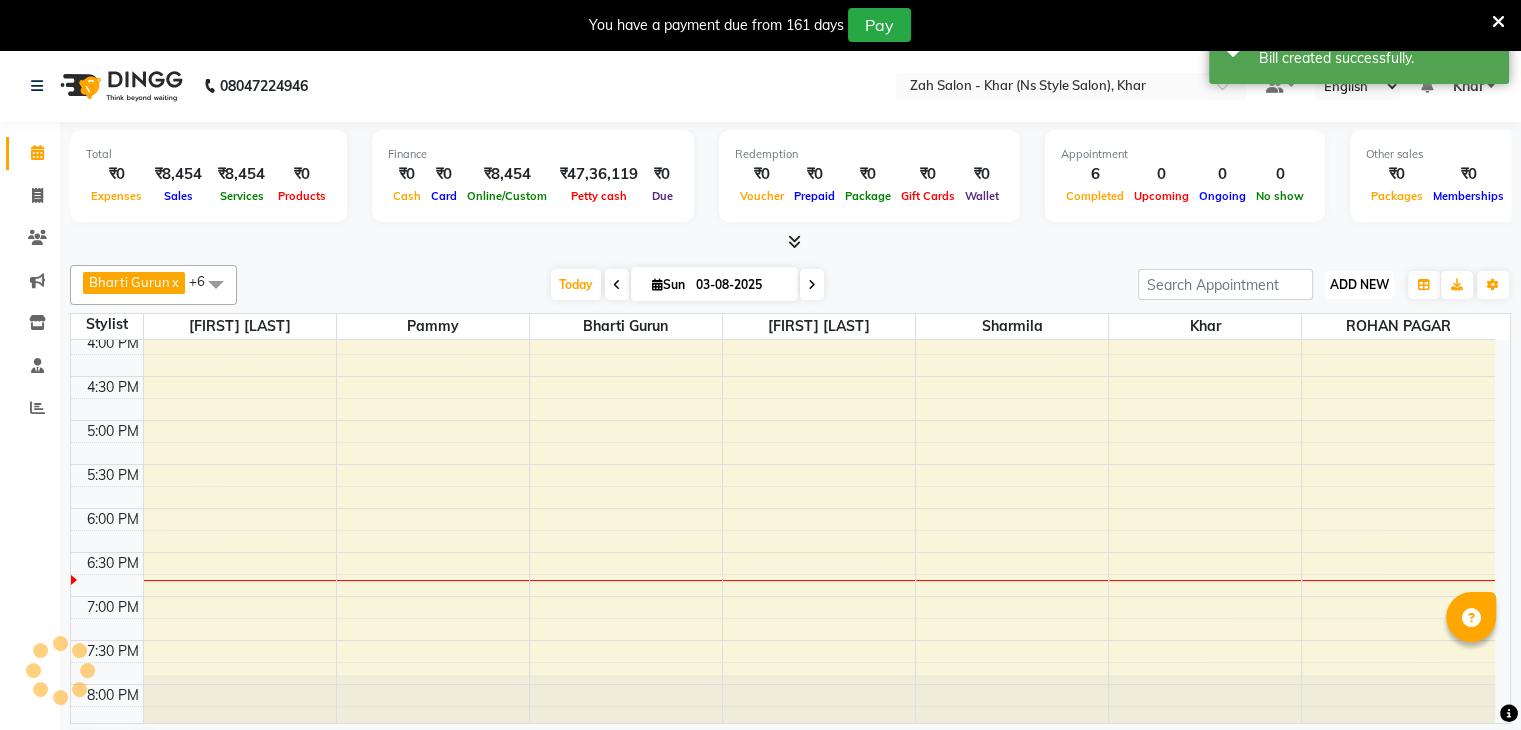 click on "ADD NEW" at bounding box center (1359, 284) 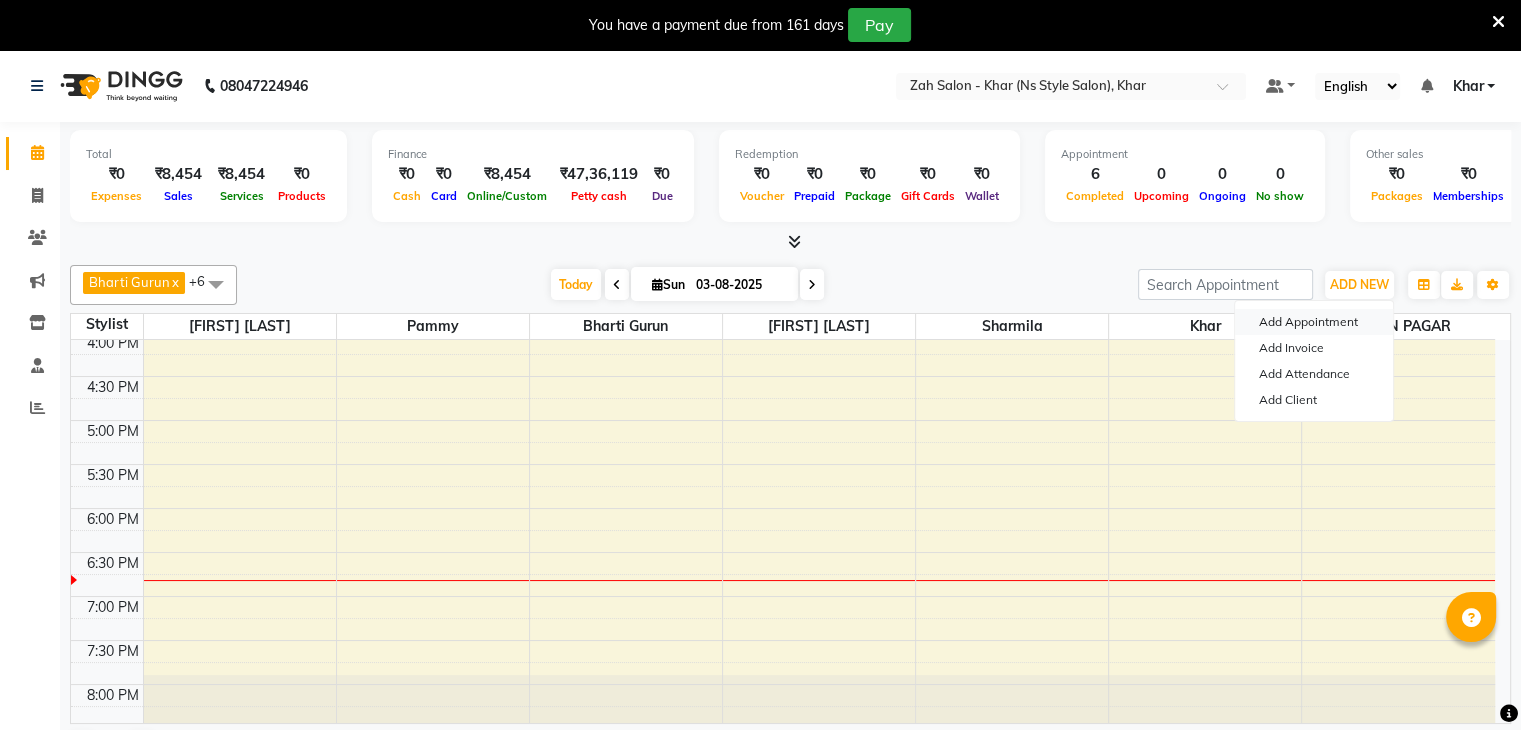 click on "Add Appointment" at bounding box center (1314, 322) 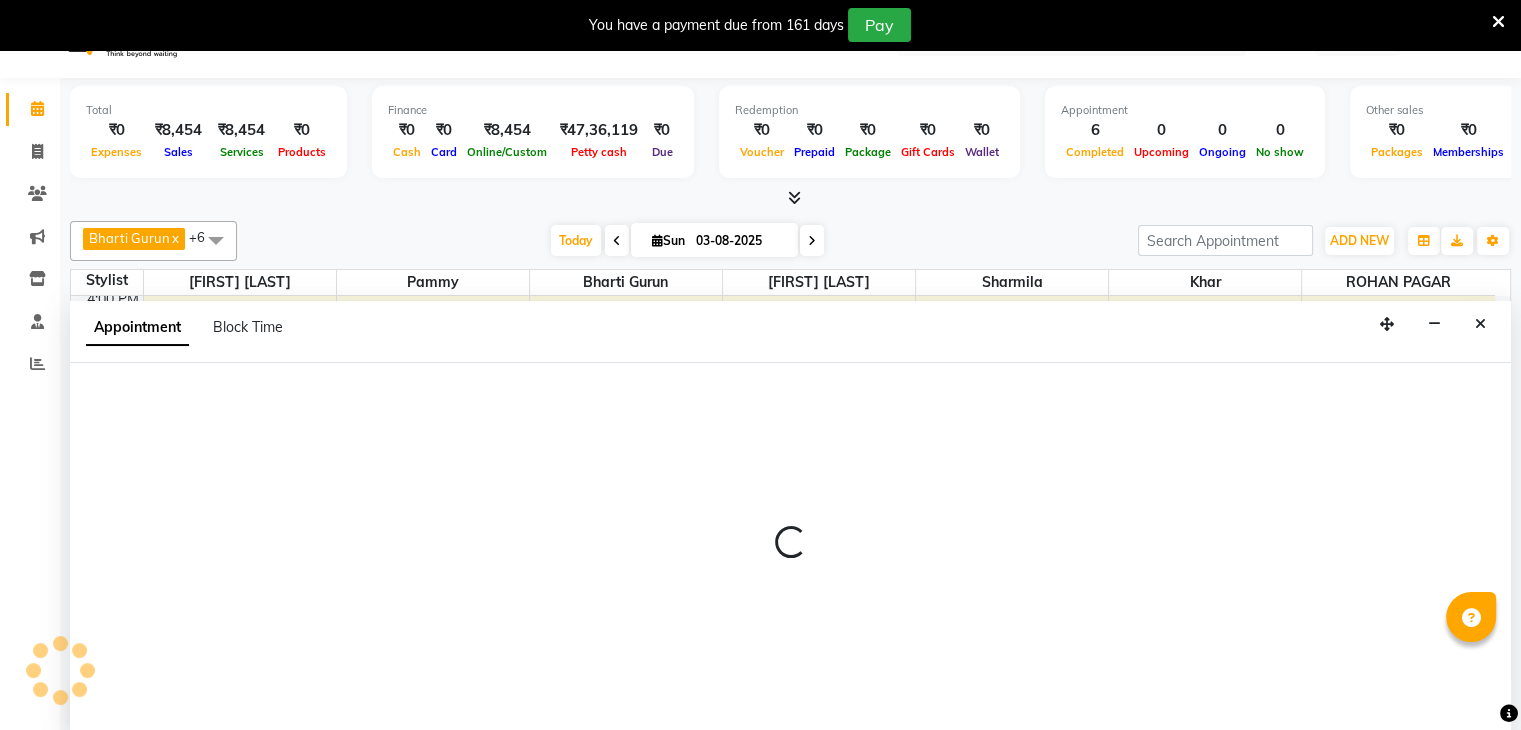 scroll, scrollTop: 51, scrollLeft: 0, axis: vertical 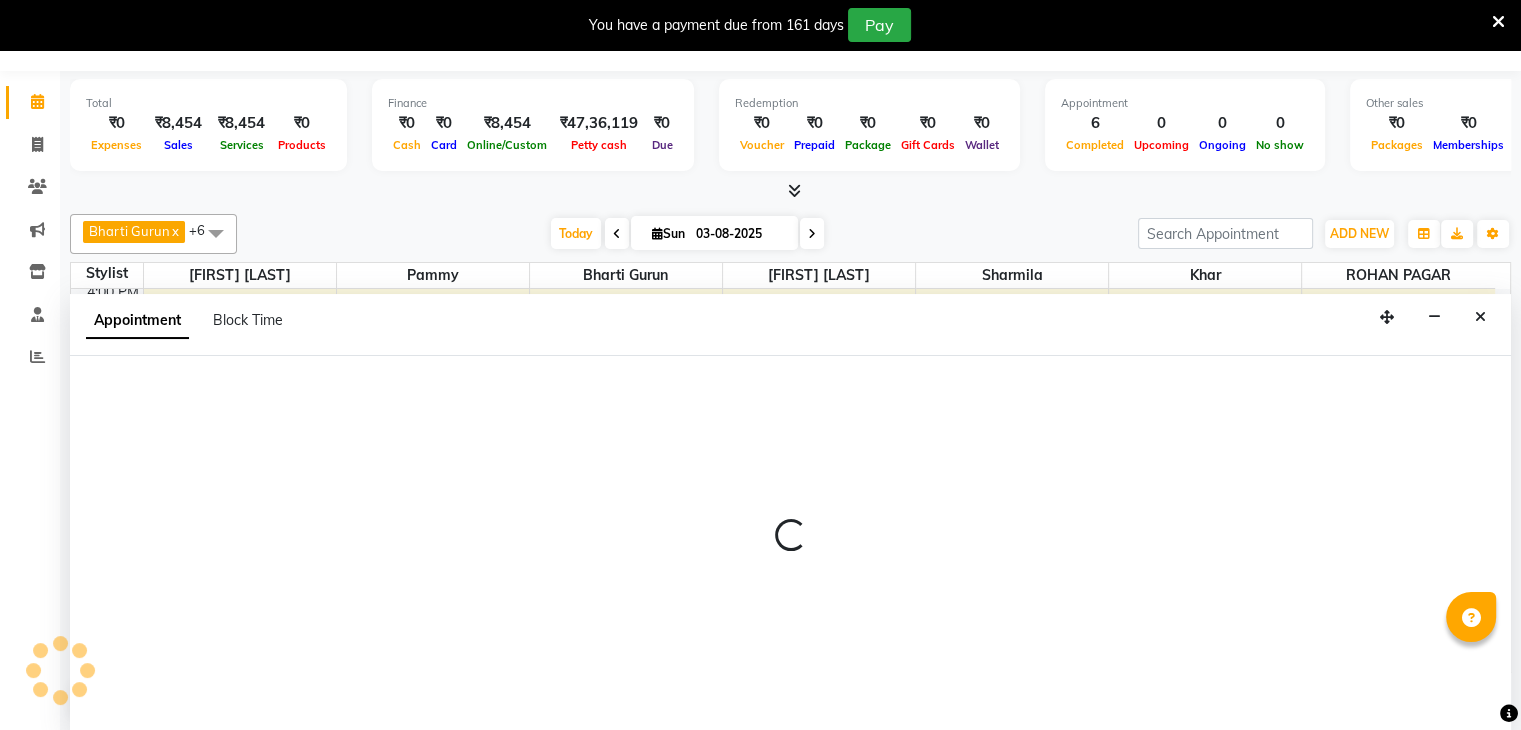 select on "tentative" 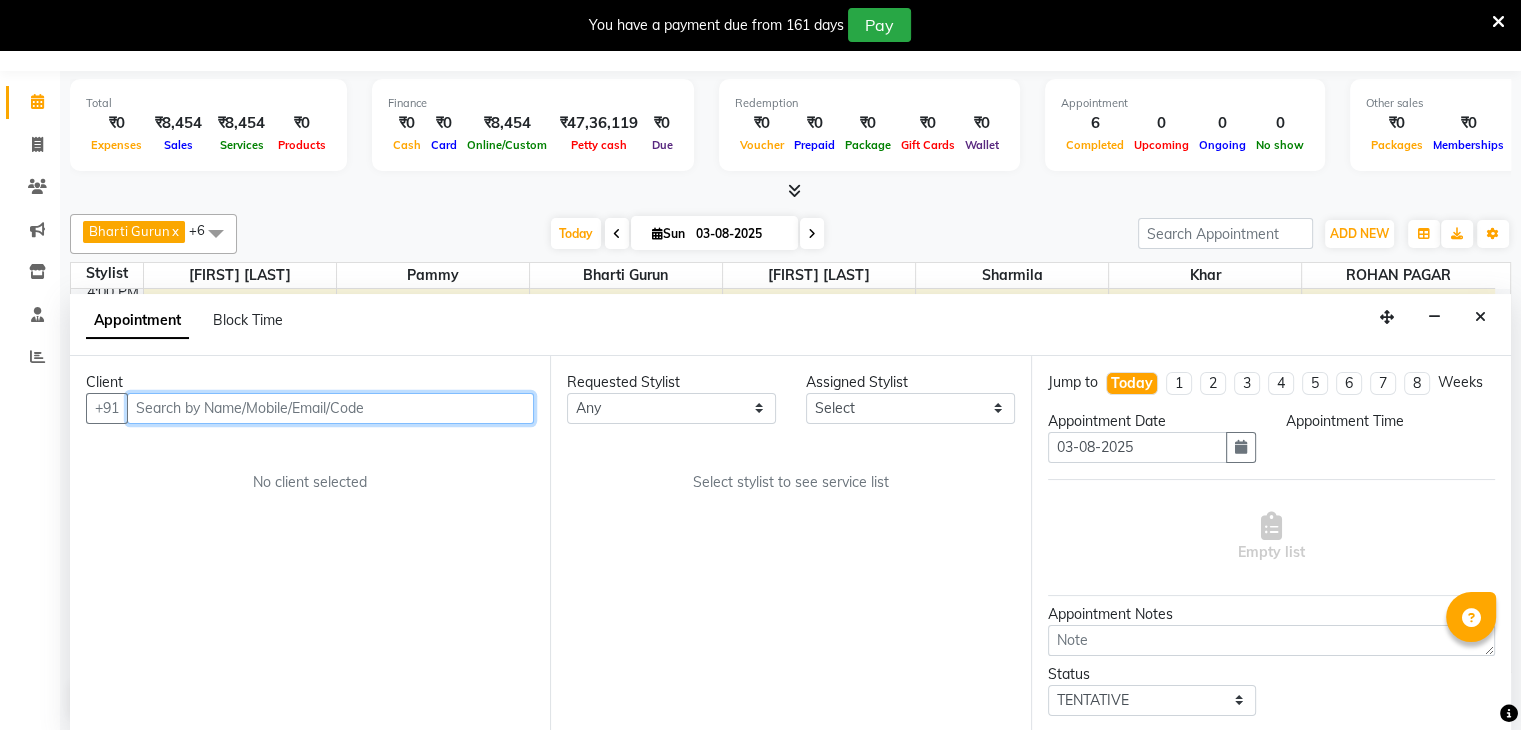 select on "540" 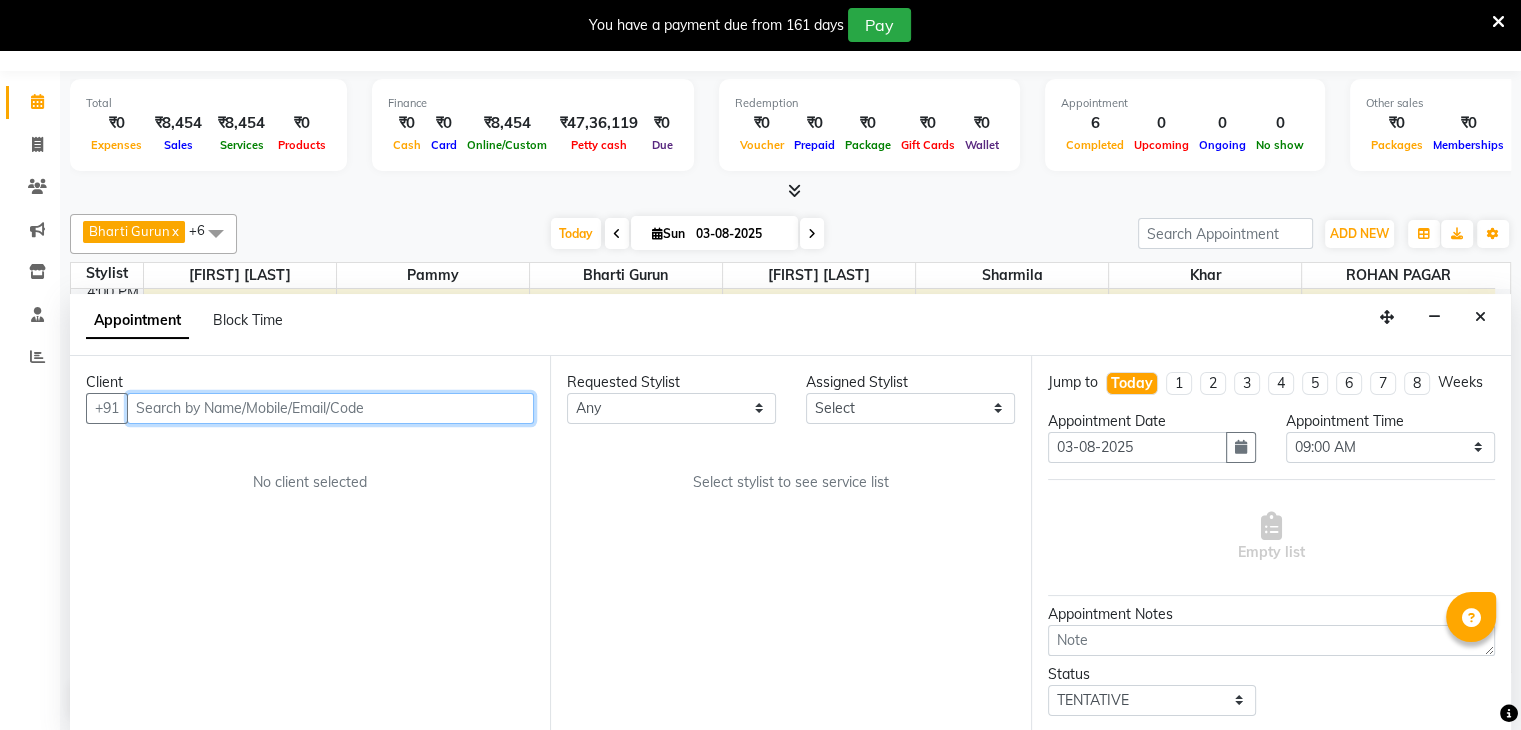click at bounding box center (330, 408) 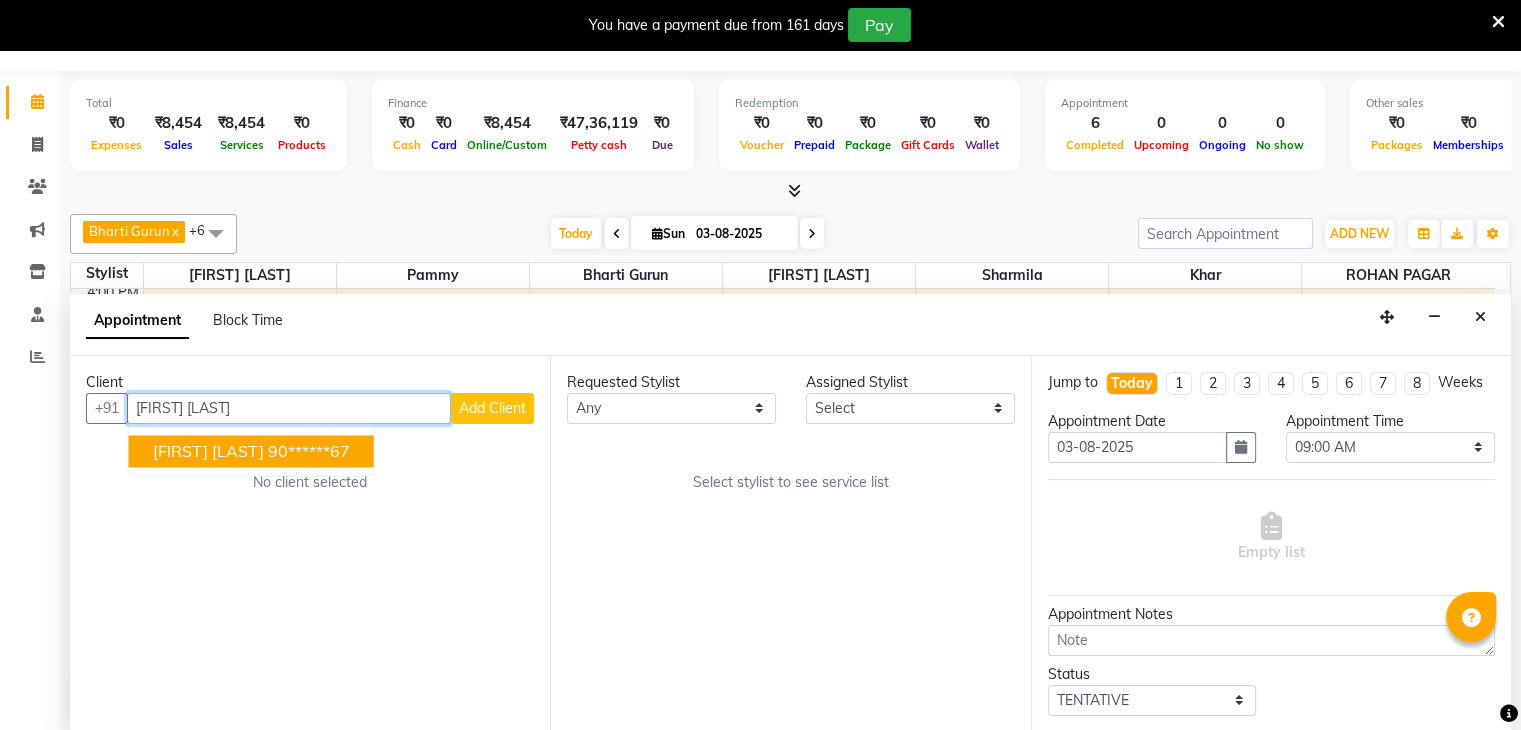 click on "90******67" at bounding box center [309, 451] 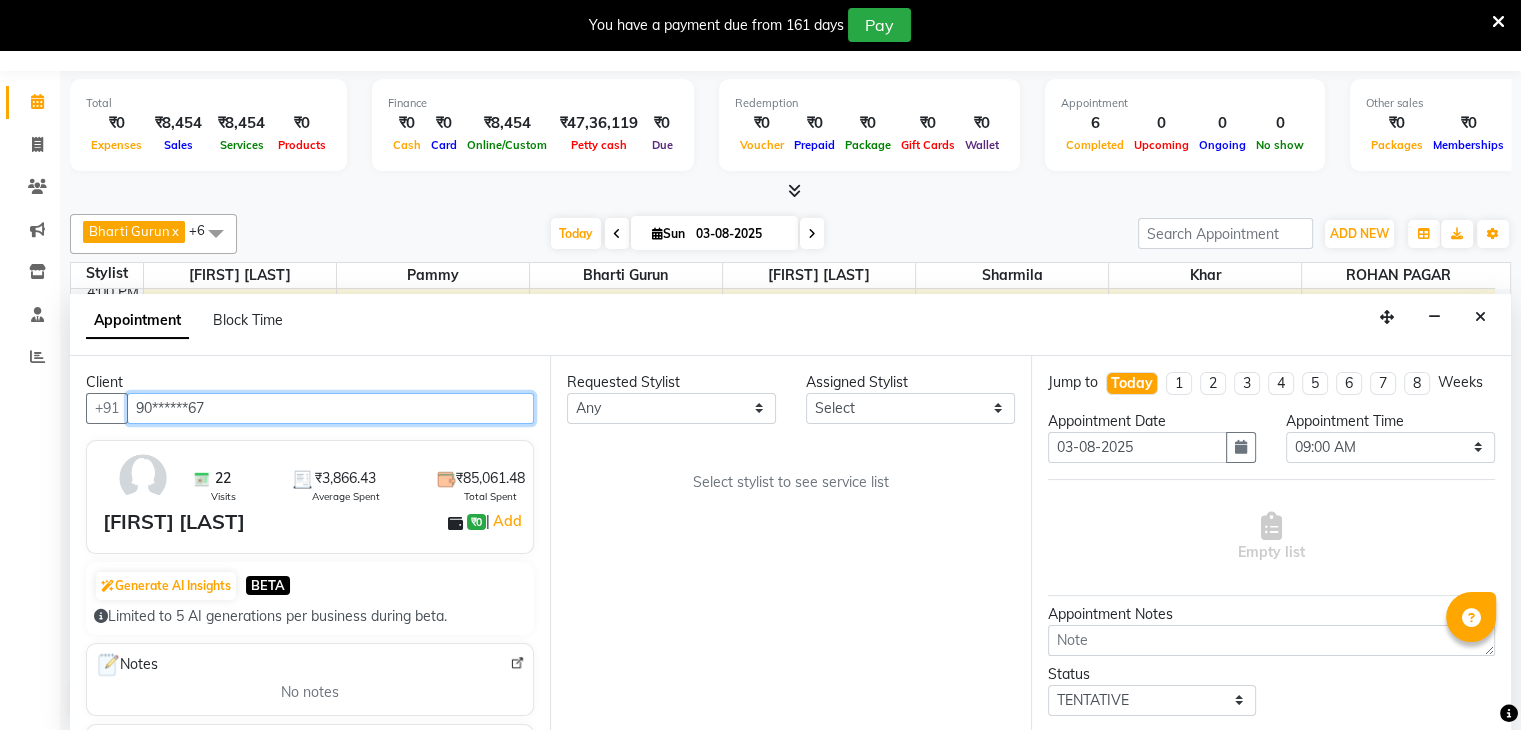 type on "90******67" 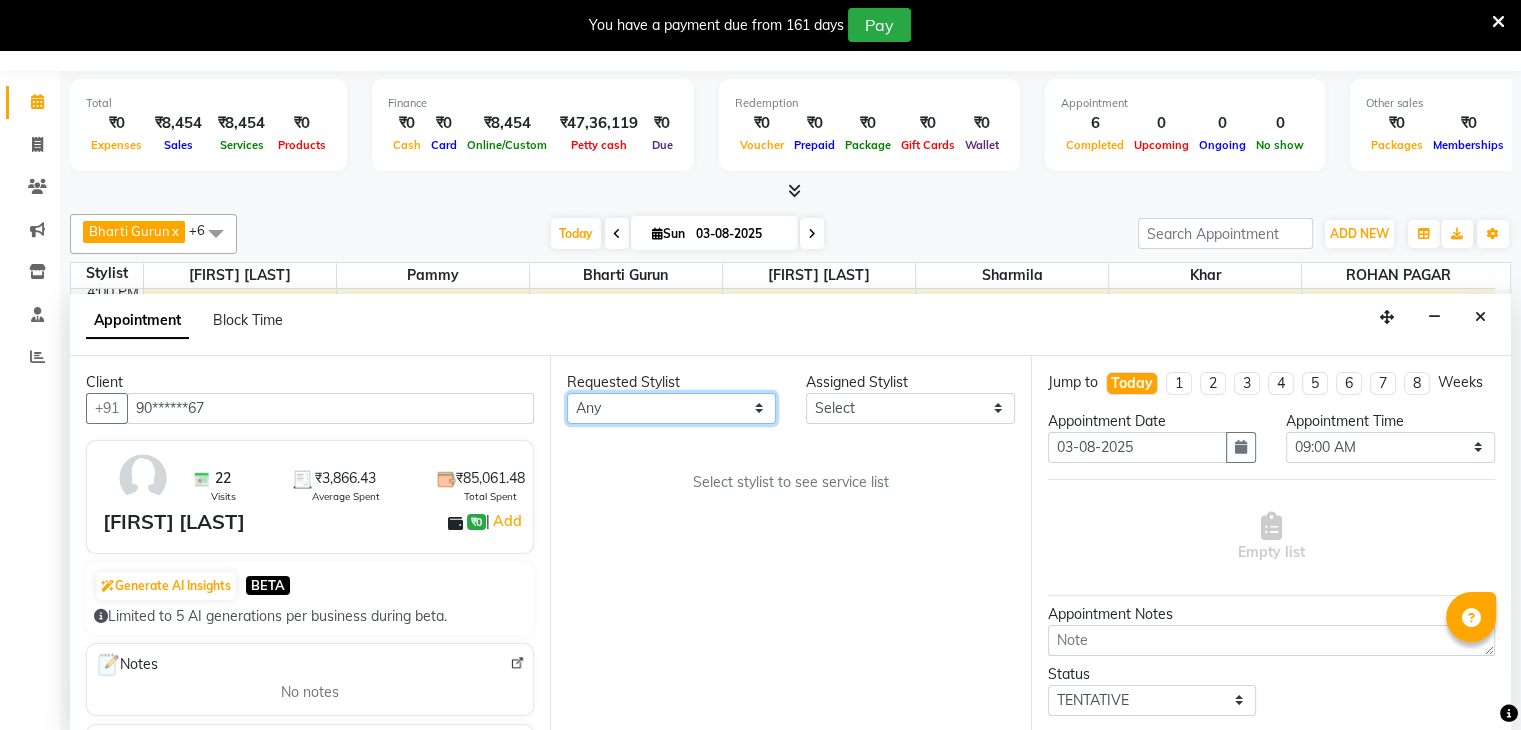 click on "Any [FIRST] [LAST] [FIRST] [LAST] [FIRST] [LAST] Khar Pammy [FIRST] [LAST] Sharmila" at bounding box center (671, 408) 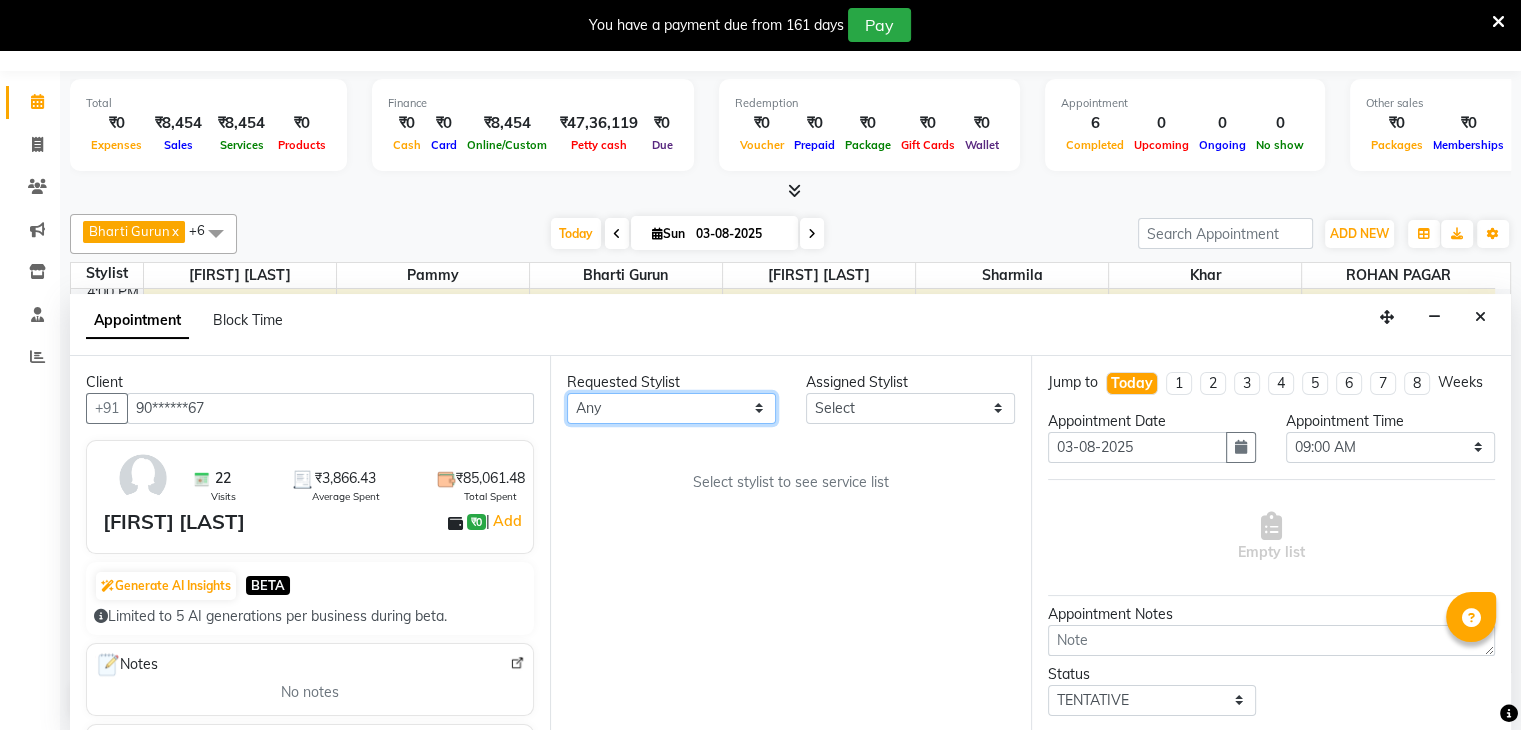 select on "38409" 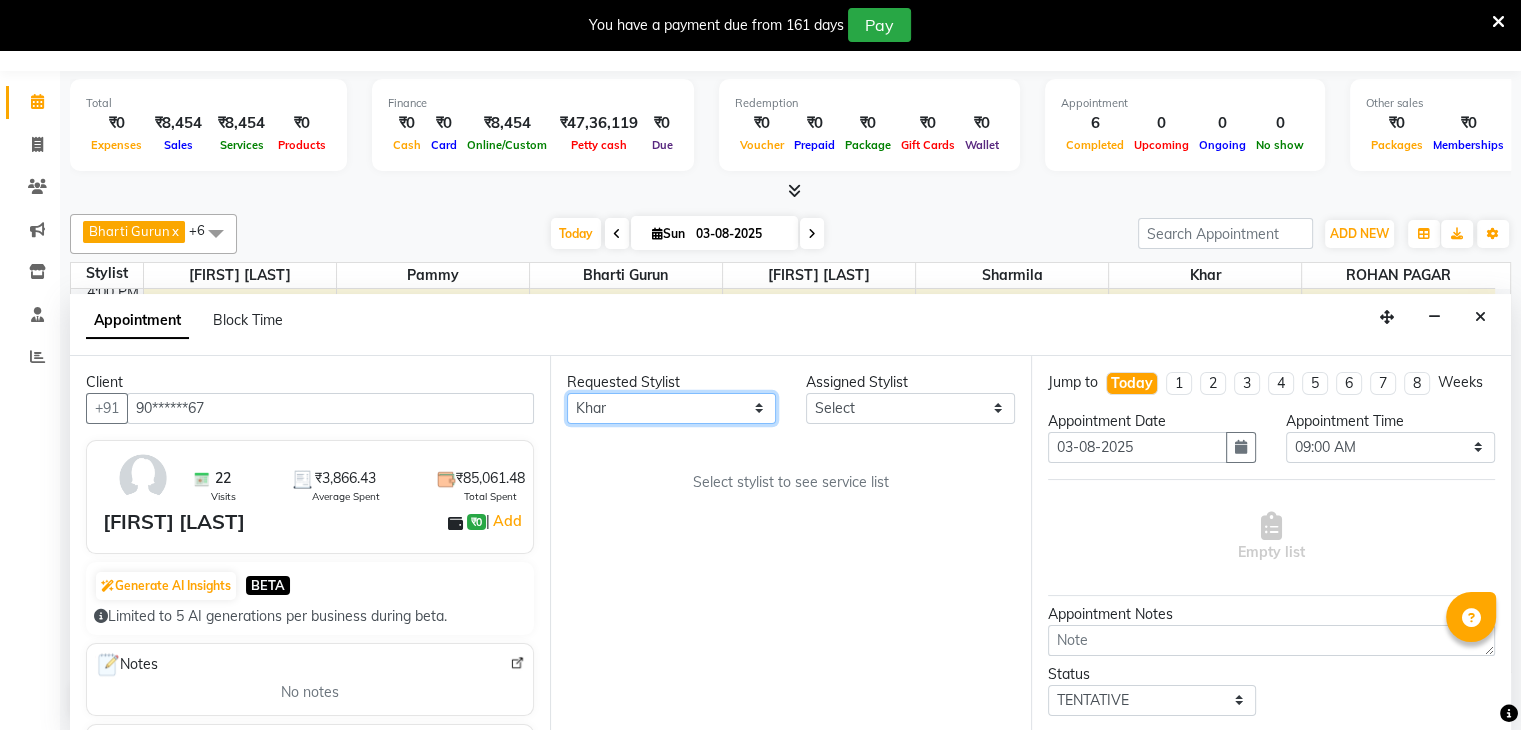 click on "Any [FIRST] [LAST] [FIRST] [LAST] [FIRST] [LAST] Khar Pammy [FIRST] [LAST] Sharmila" at bounding box center [671, 408] 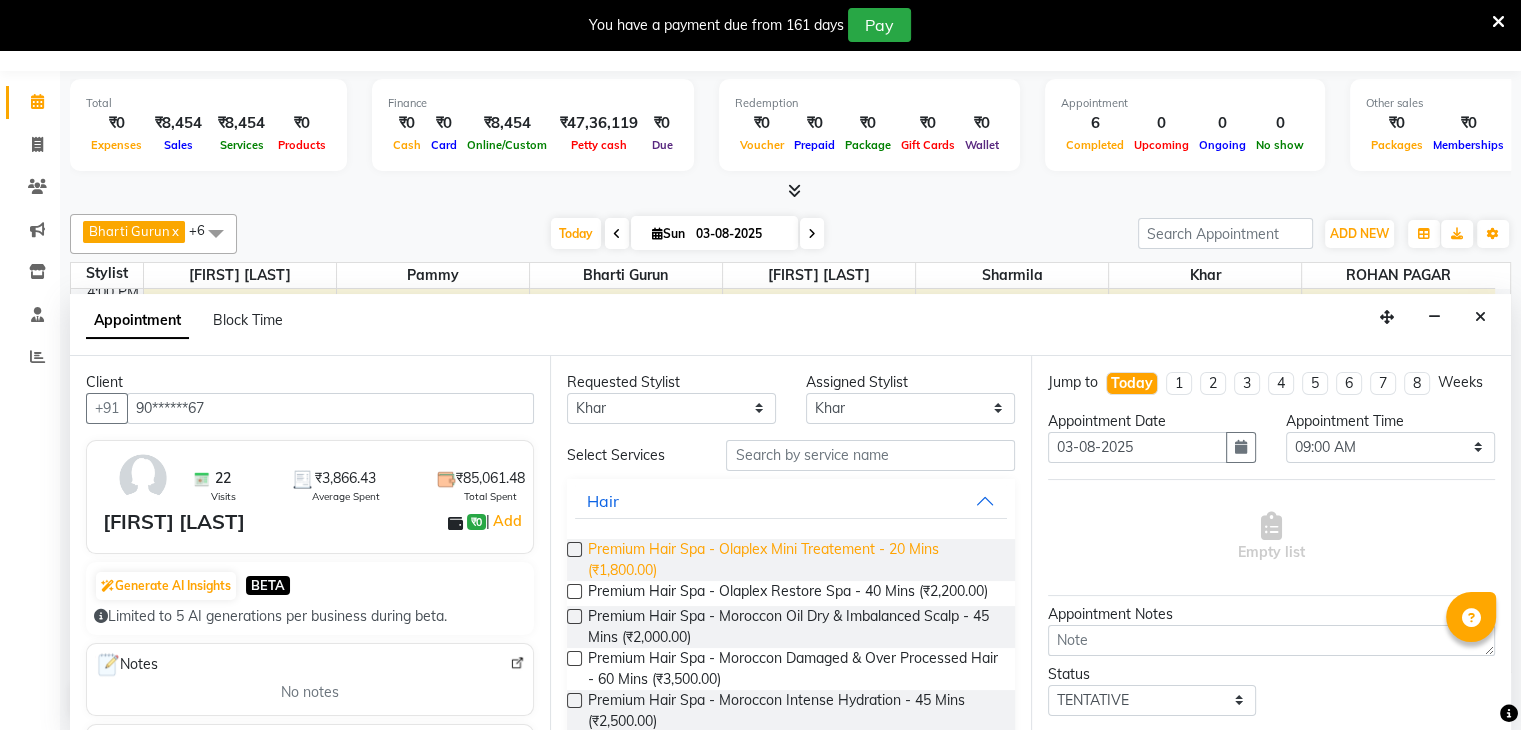 click on "Premium Hair Spa - Olaplex Mini Treatement - 20 Mins (₹1,800.00)" at bounding box center [793, 560] 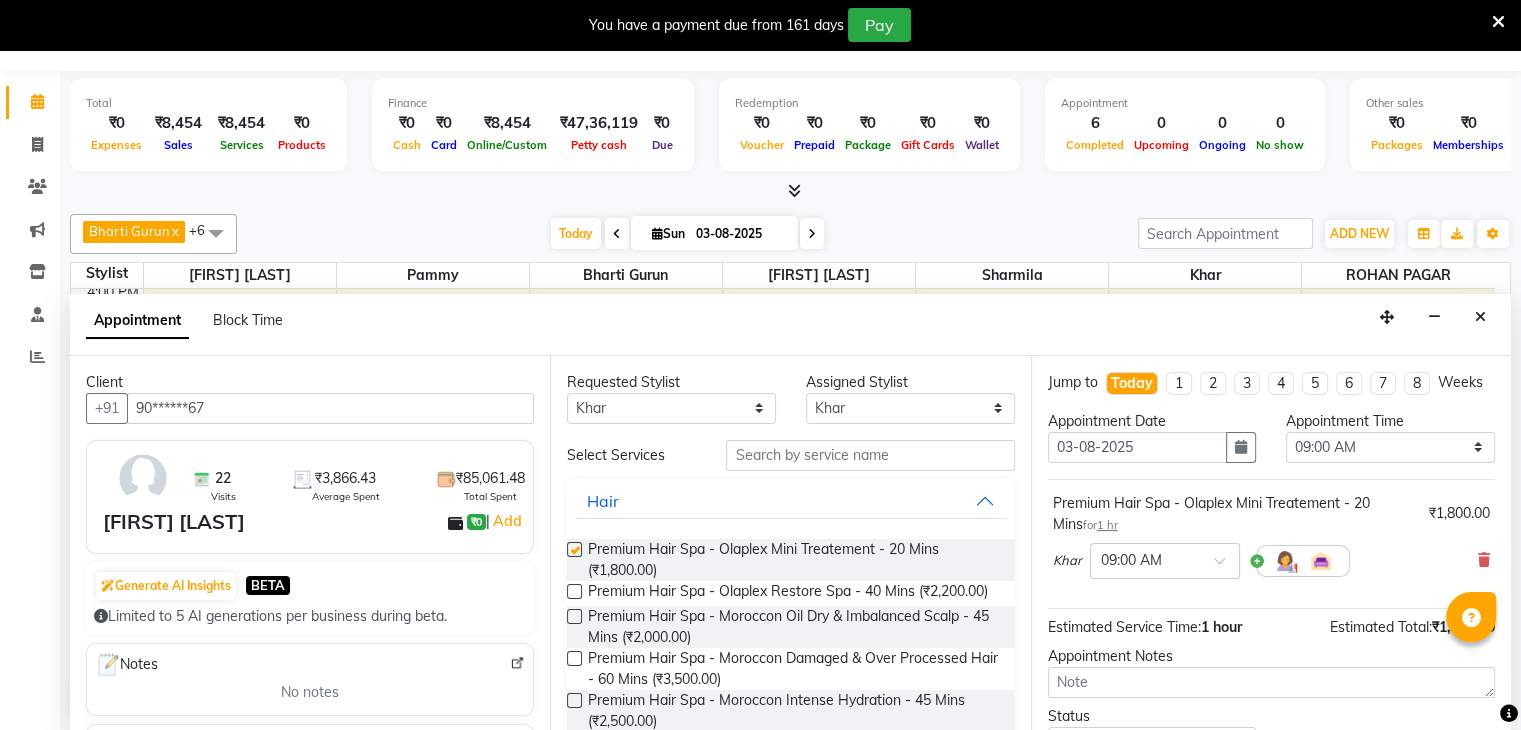 checkbox on "false" 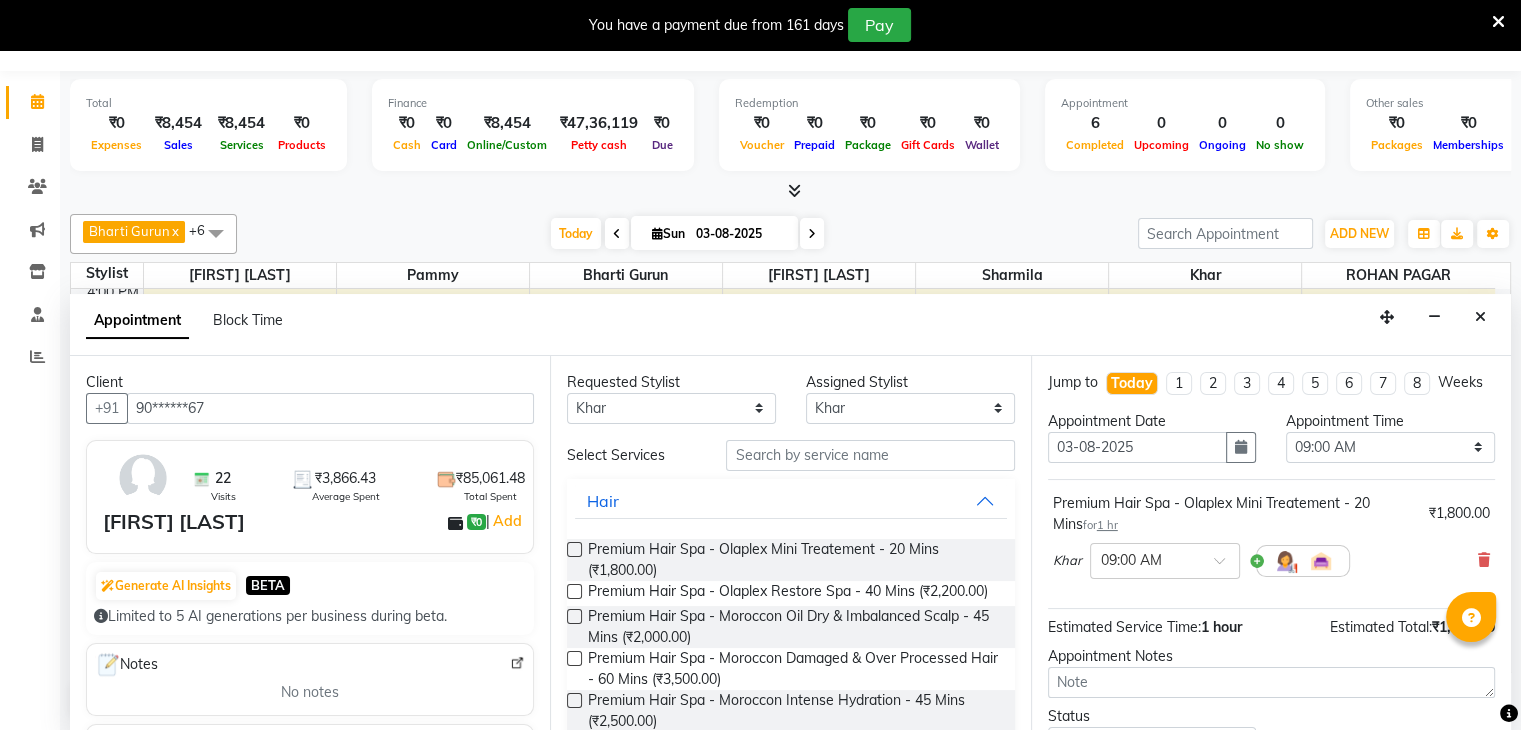 click on "Total  ₹0  Expenses ₹8,454  Sales ₹8,454  Services ₹0  Products Finance  ₹0  Cash ₹0  Card ₹8,454  Online/Custom ₹47,36,119 Petty cash ₹0 Due  Redemption  ₹0 Voucher ₹0 Prepaid ₹0 Package ₹0  Gift Cards ₹0  Wallet  Appointment  6 Completed 0 Upcoming 0 Ongoing 0 No show  Other sales  ₹0  Packages ₹0  Memberships ₹0  Vouchers ₹0  Prepaids ₹0  Gift Cards Bharti Gurun  x Kalpesh Maheshkar  x Kavita Bhosale  x Khar  x Pammy  x ROHAN PAGAR  x Sharmila  x +6 UnSelect All Bharti Gurun Kalpesh Maheshkar Kavita Bhosale Khar Pammy ROHAN PAGAR Sharmila Today  Sun 03-08-2025 Toggle Dropdown Add Appointment Add Invoice Add Attendance Add Client Toggle Dropdown Add Appointment Add Invoice Add Attendance Add Client ADD NEW Toggle Dropdown Add Appointment Add Invoice Add Attendance Add Client Bharti Gurun  x Kalpesh Maheshkar  x Kavita Bhosale  x Khar  x Pammy  x ROHAN PAGAR  x Sharmila  x +6 UnSelect All Bharti Gurun Kalpesh Maheshkar Kavita Bhosale Khar Pammy ROHAN PAGAR" 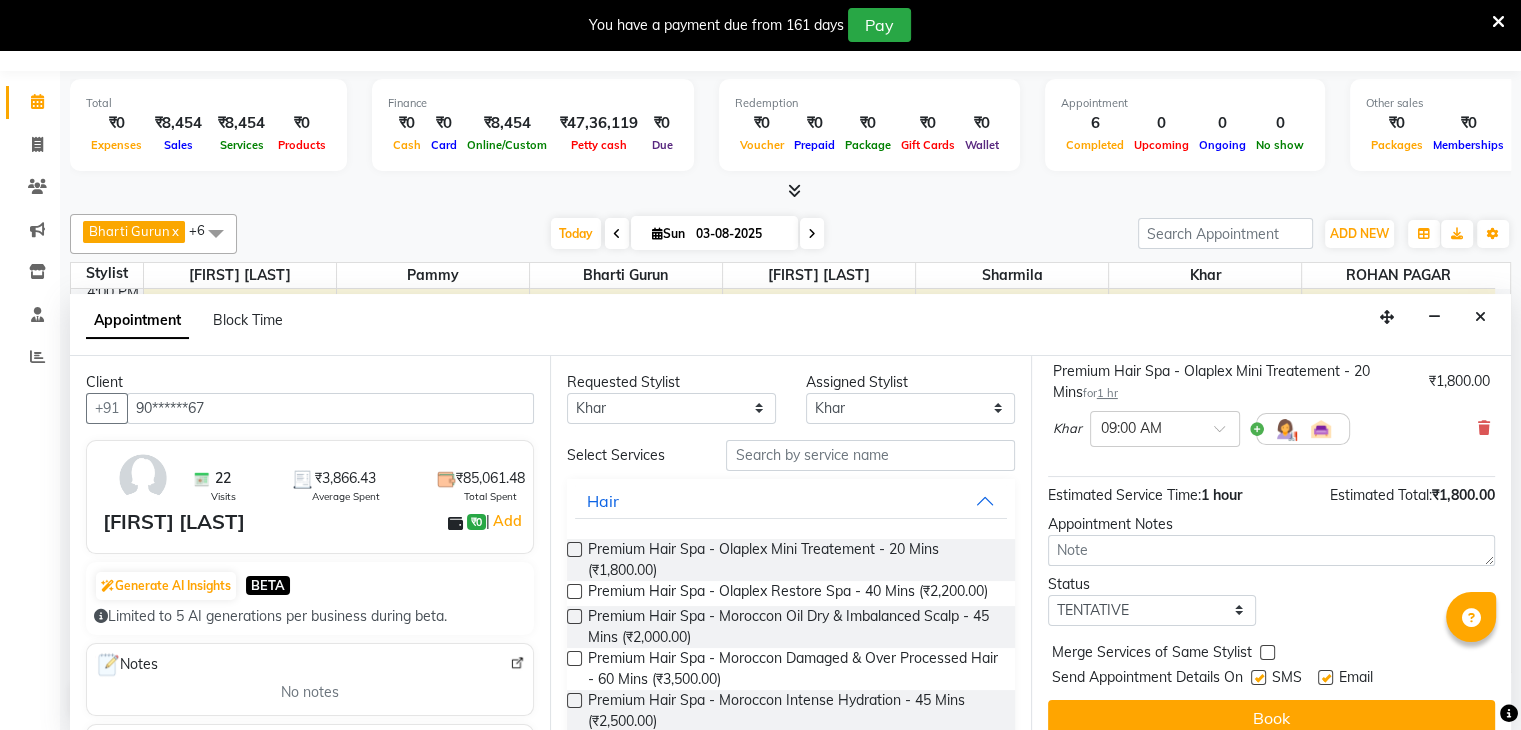 scroll, scrollTop: 170, scrollLeft: 0, axis: vertical 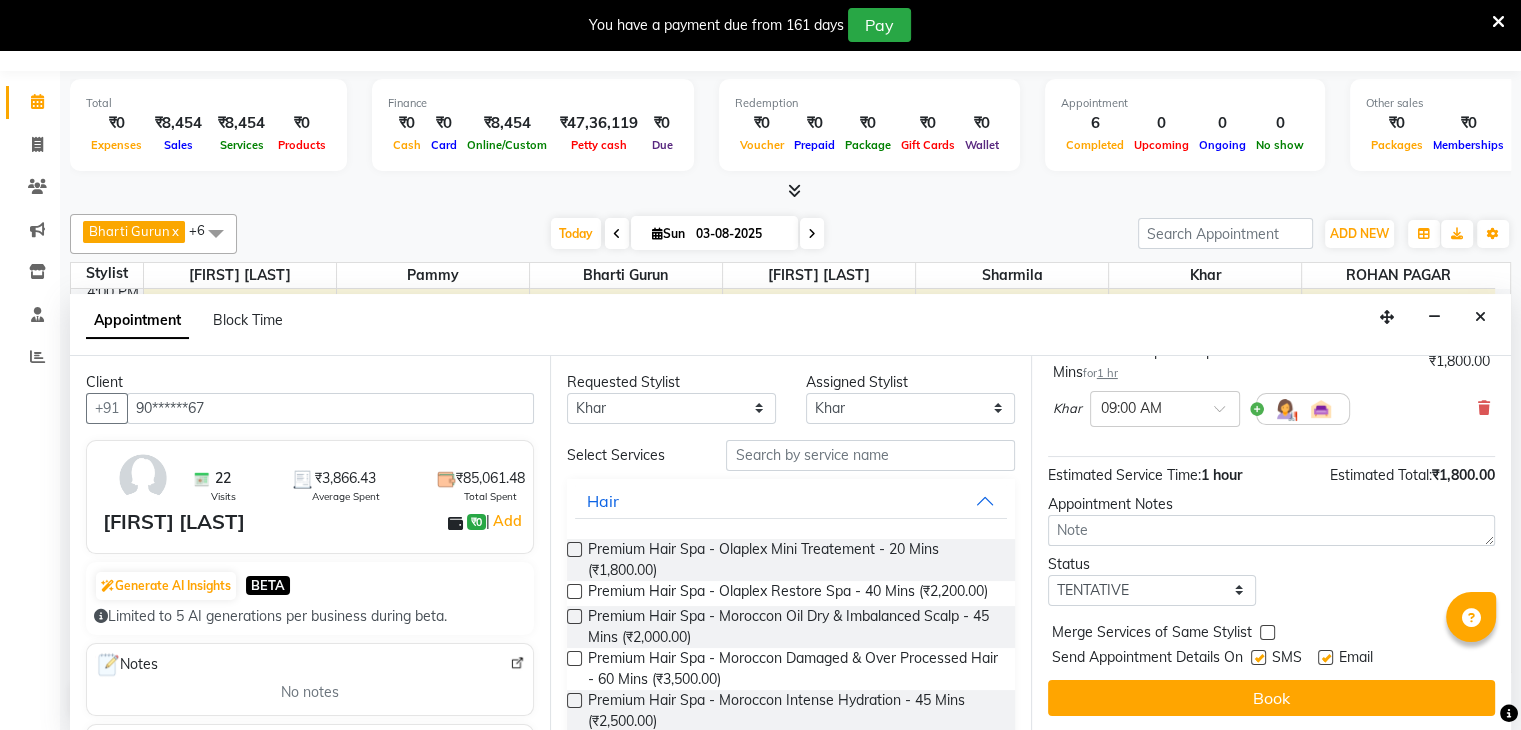 click at bounding box center [1258, 657] 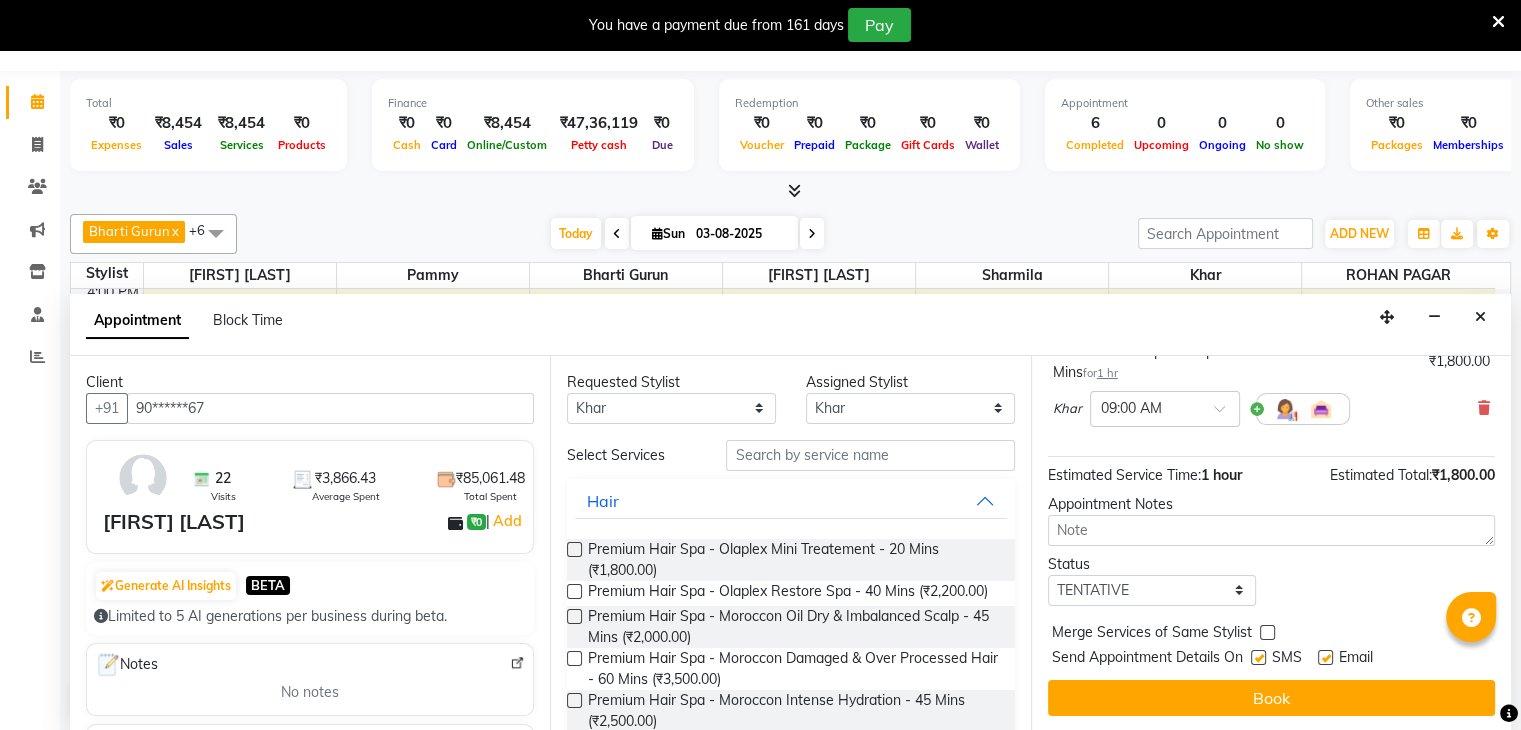 click at bounding box center (1257, 659) 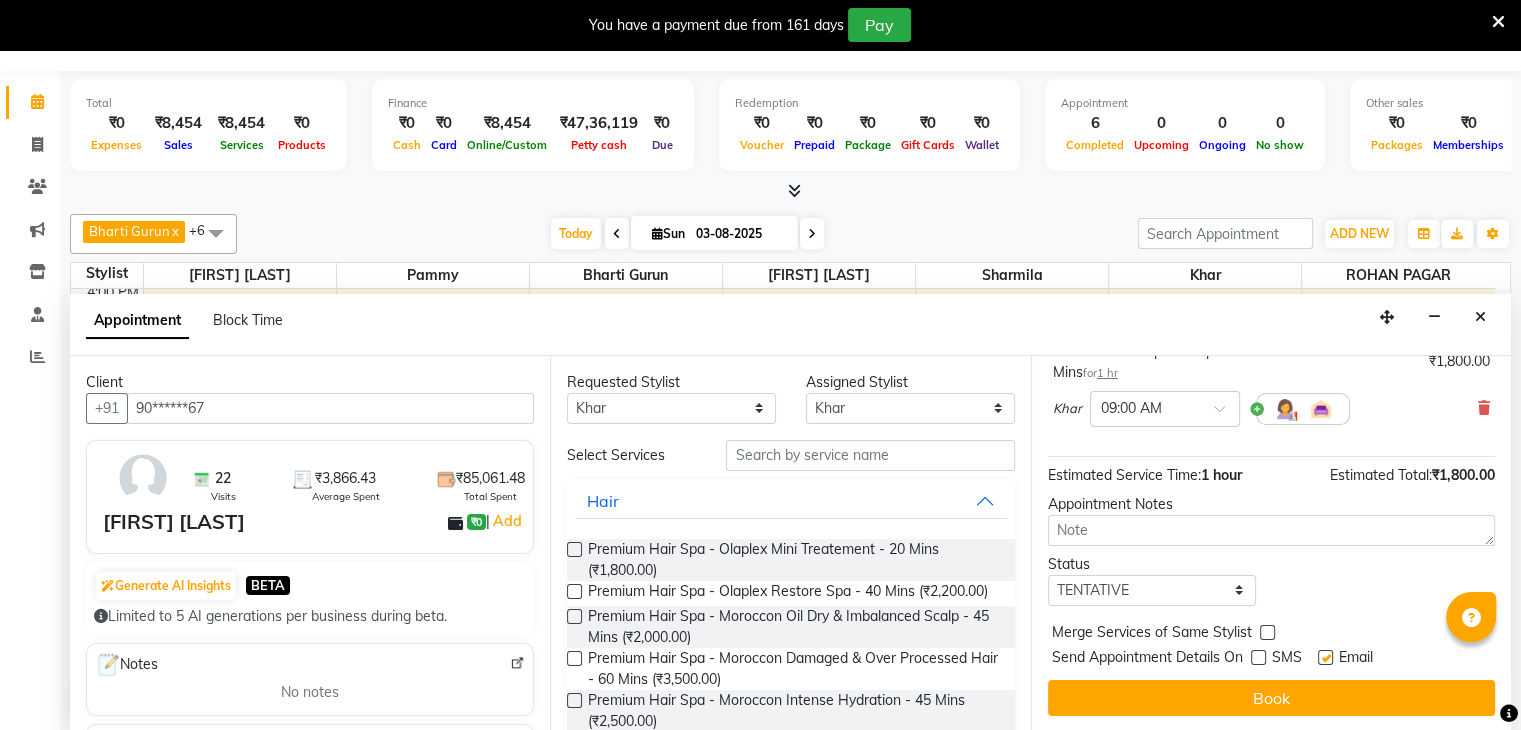 click at bounding box center [1325, 657] 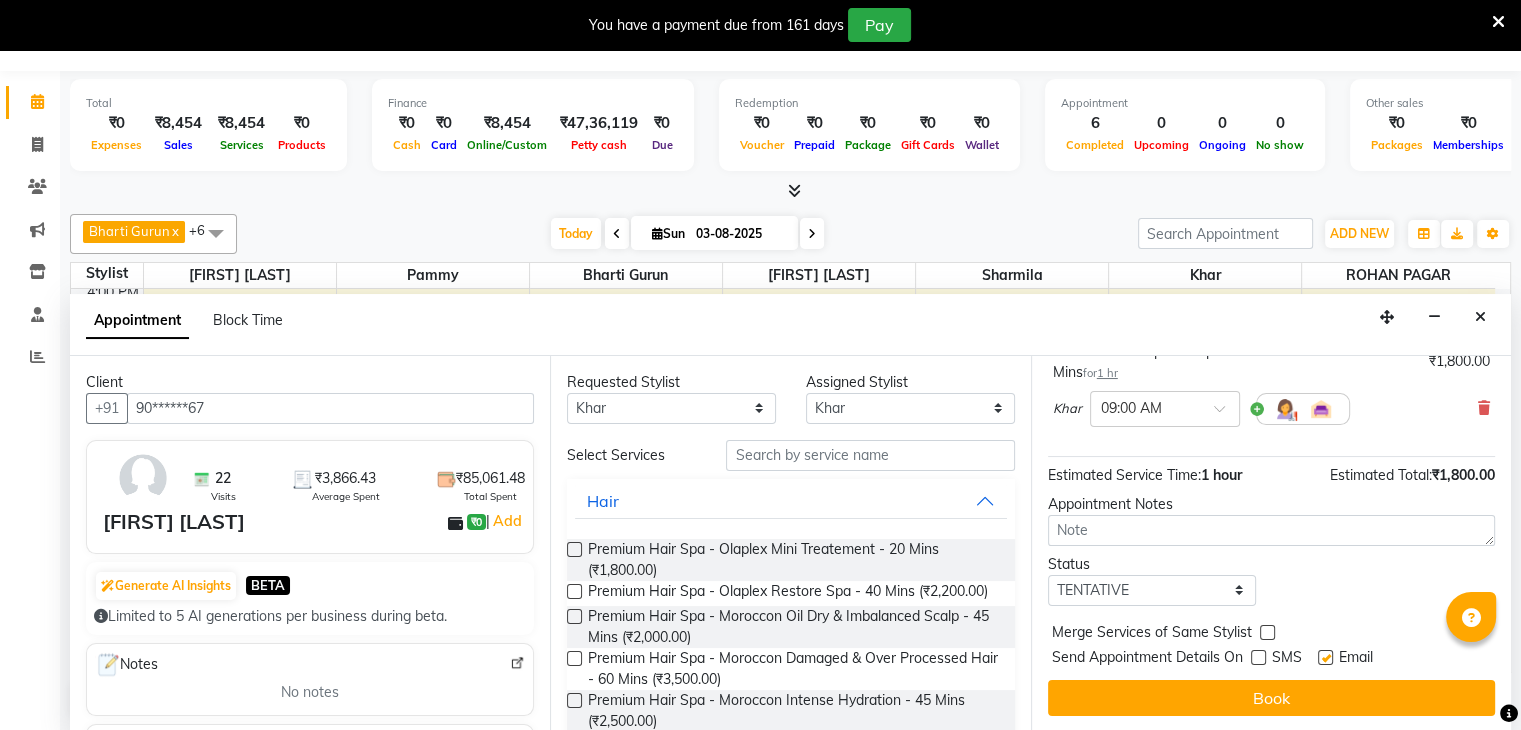 click at bounding box center [1324, 659] 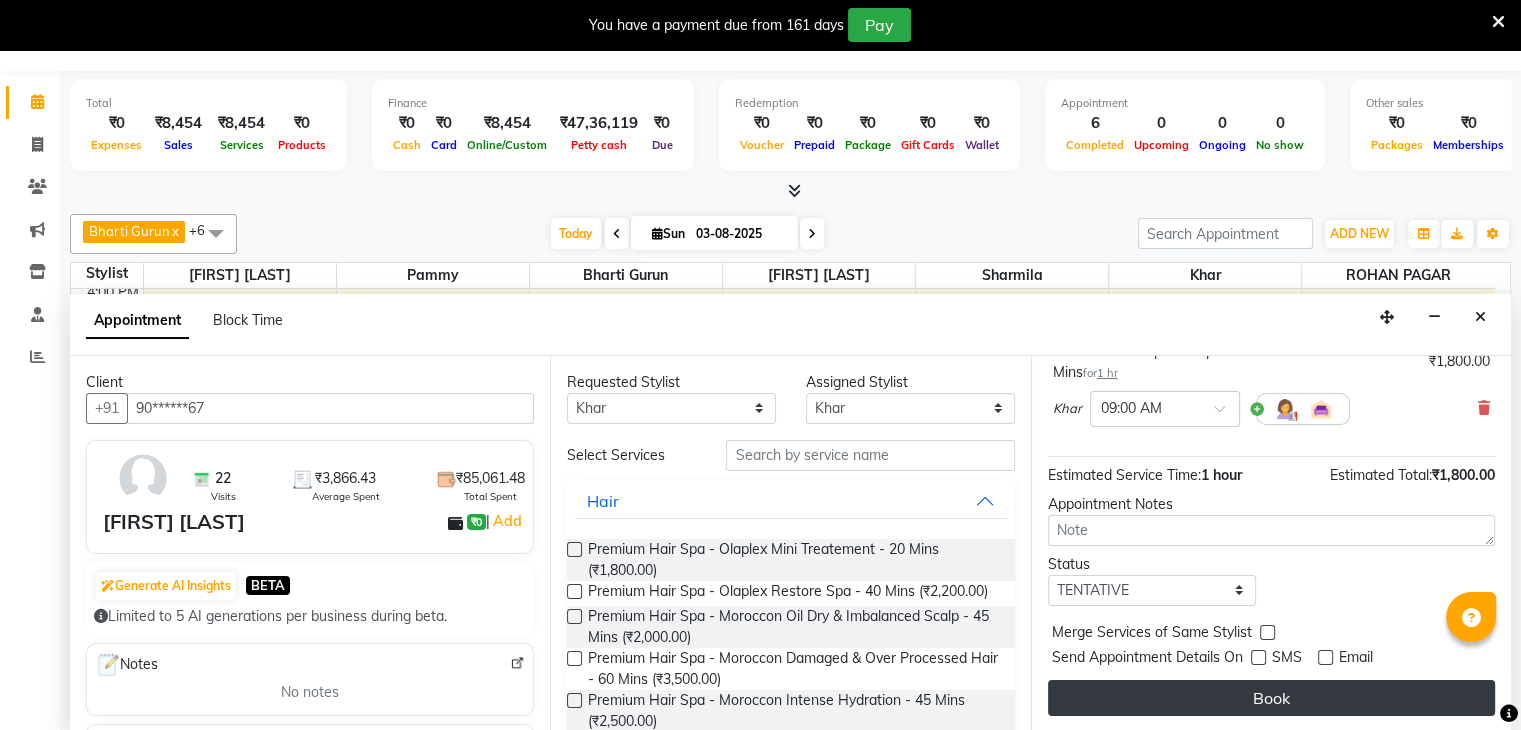 click on "Book" at bounding box center [1271, 698] 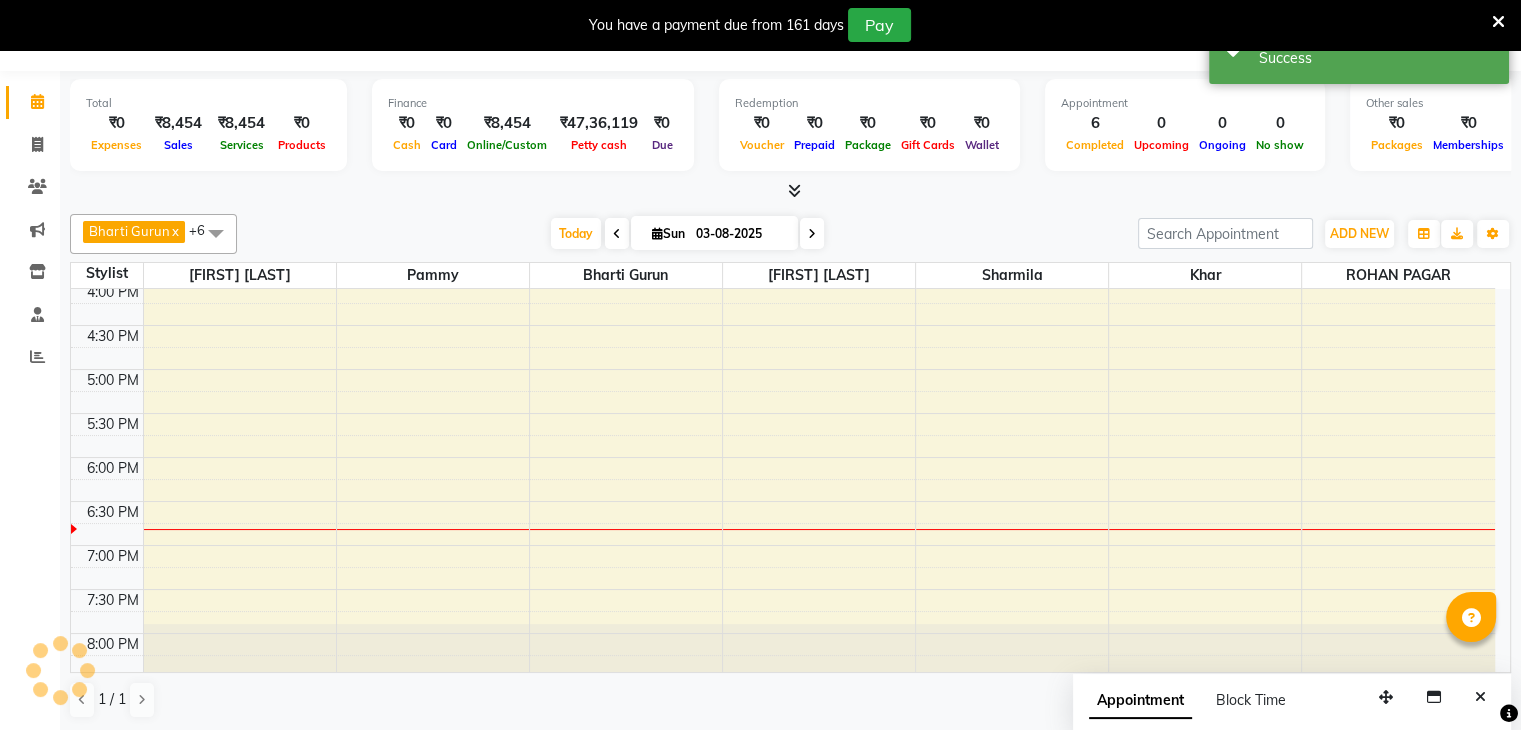 scroll, scrollTop: 0, scrollLeft: 0, axis: both 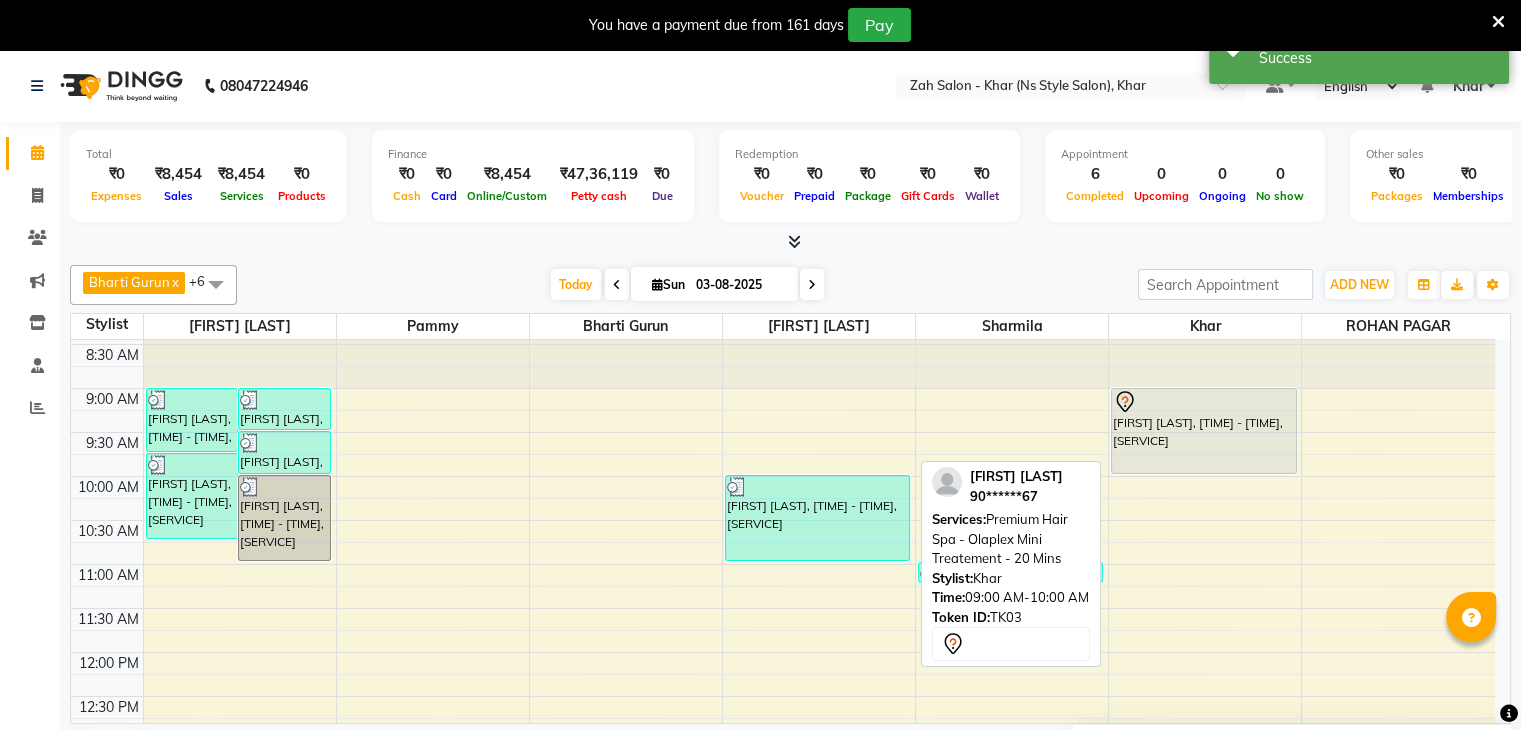 click on "[FIRST] [LAST], TK03, 09:00 AM-10:00 AM, Premium Hair Spa - Olaplex Mini Treatement - 20 Mins" at bounding box center (1203, 431) 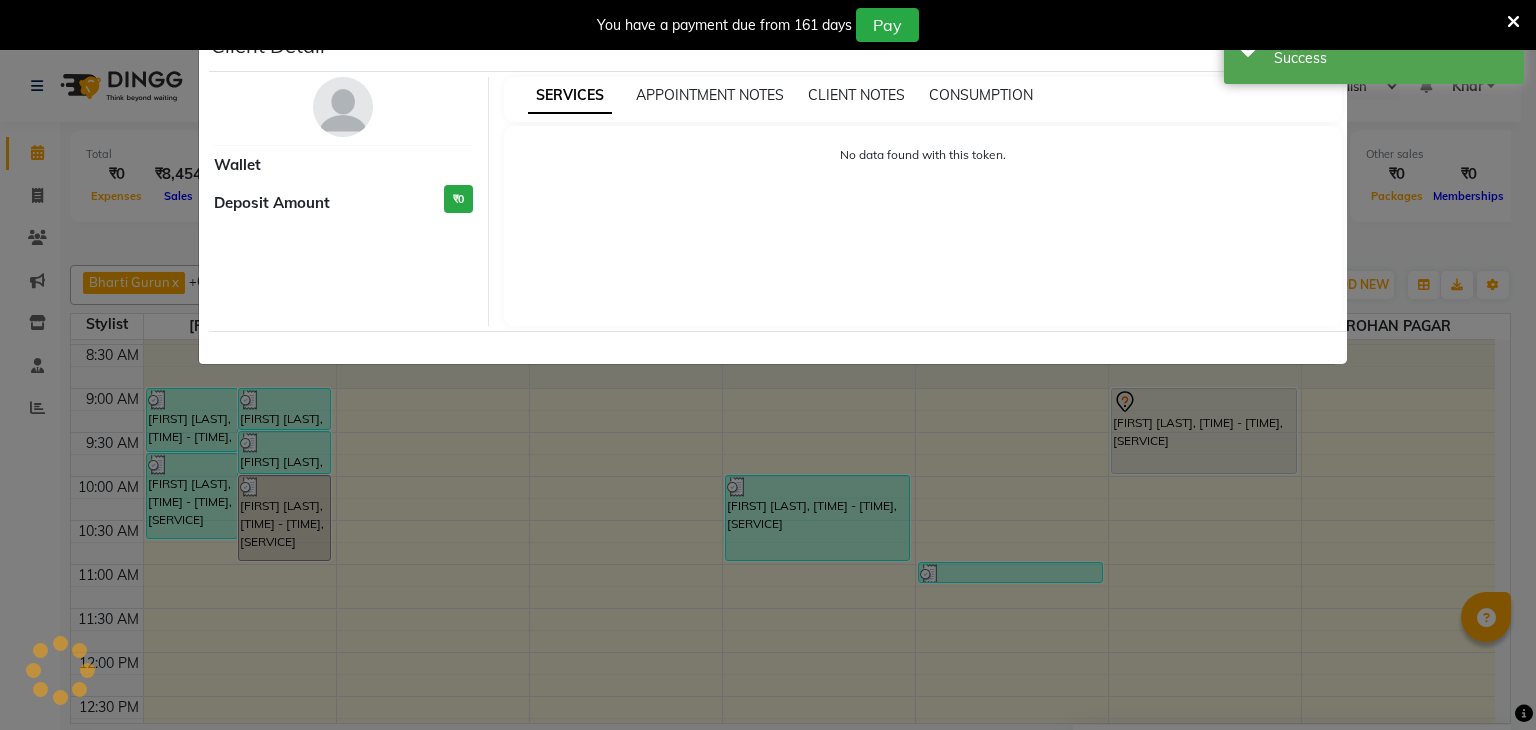 select on "7" 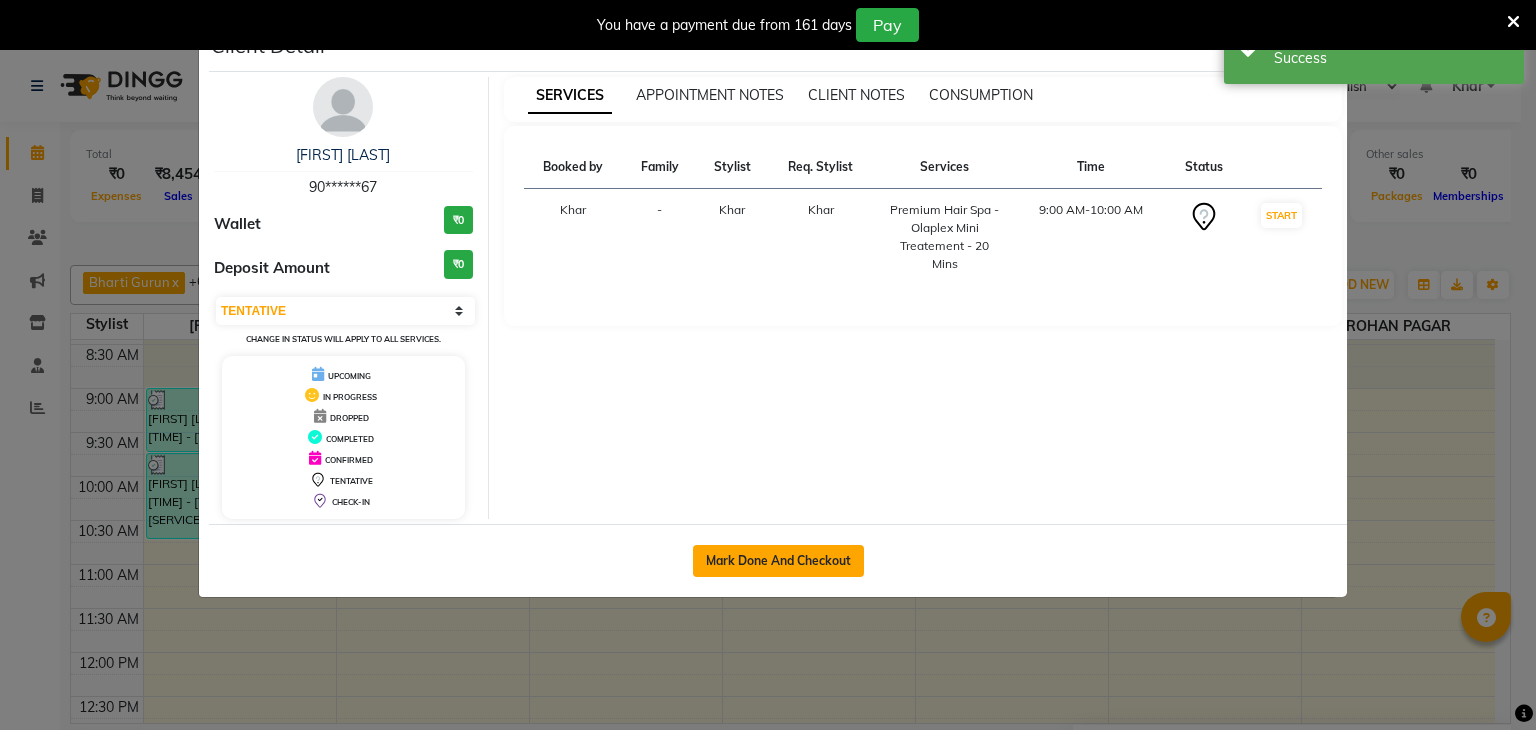 click on "Mark Done And Checkout" 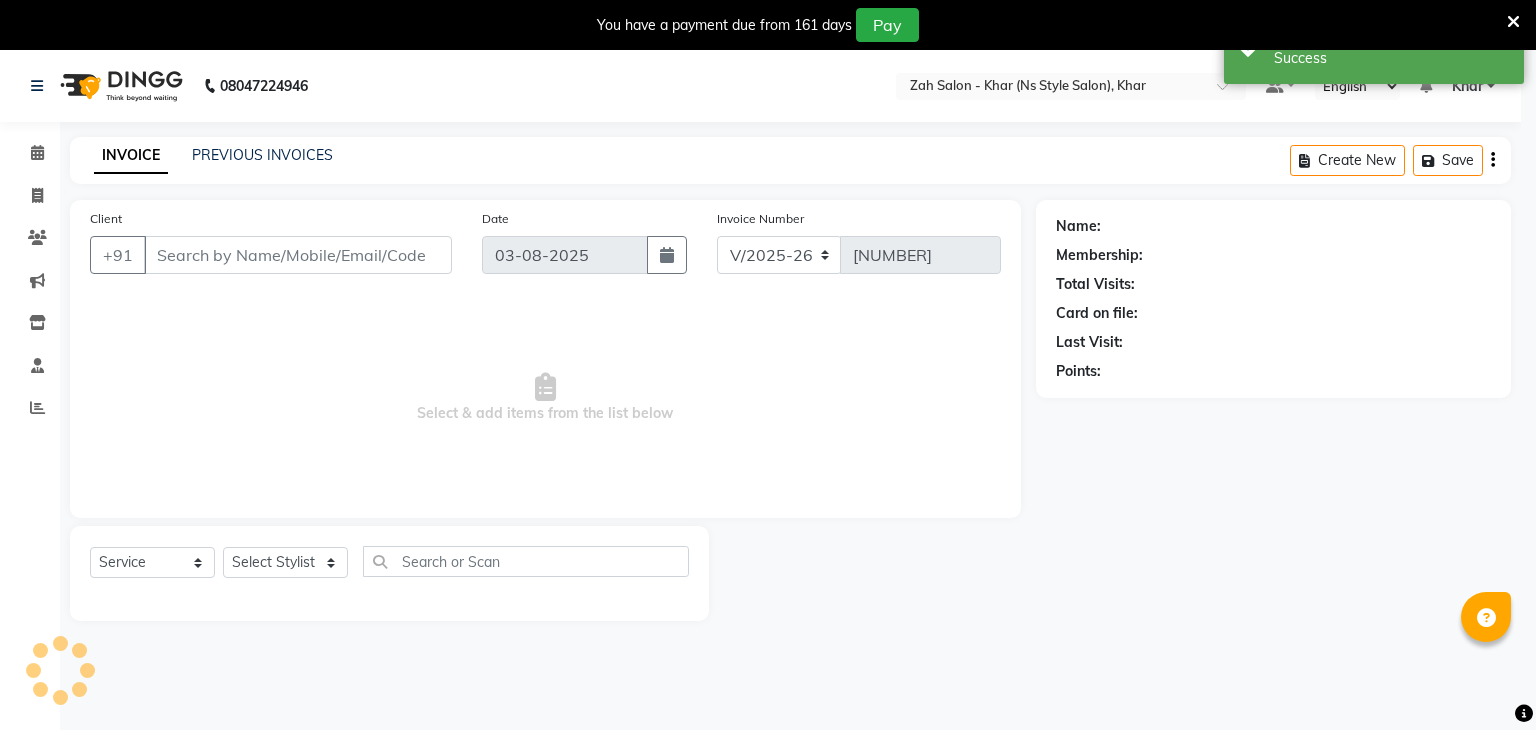 select on "3" 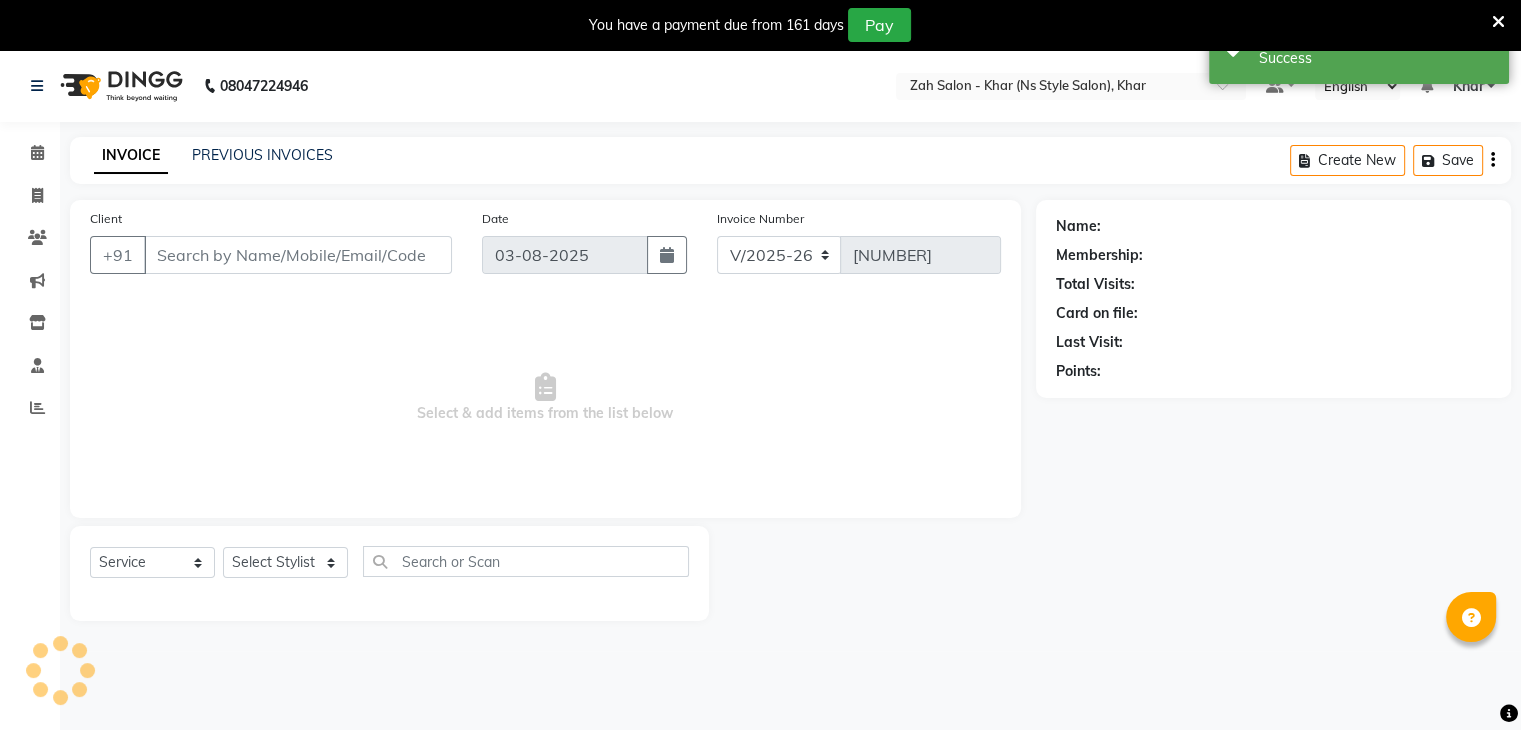 type on "90******67" 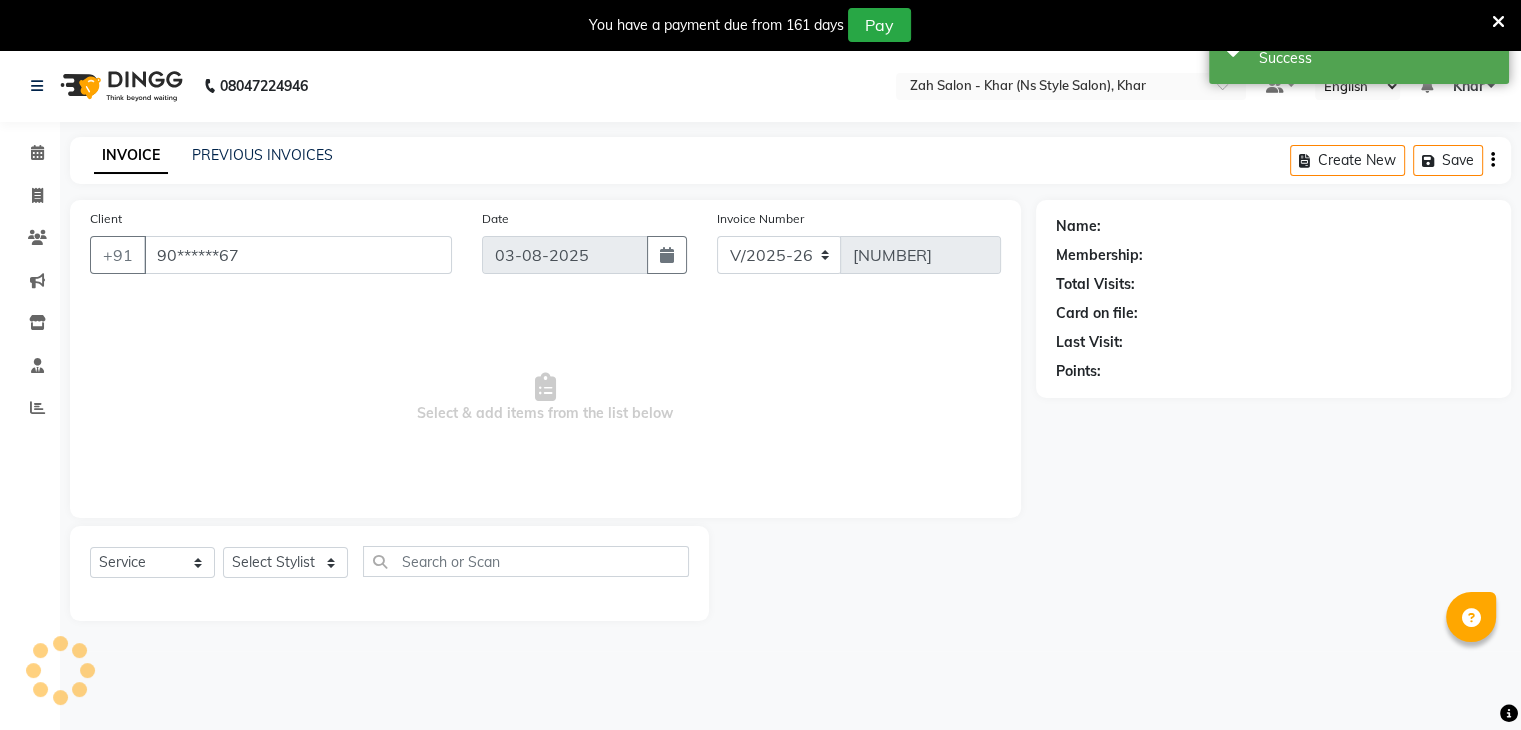 select on "38409" 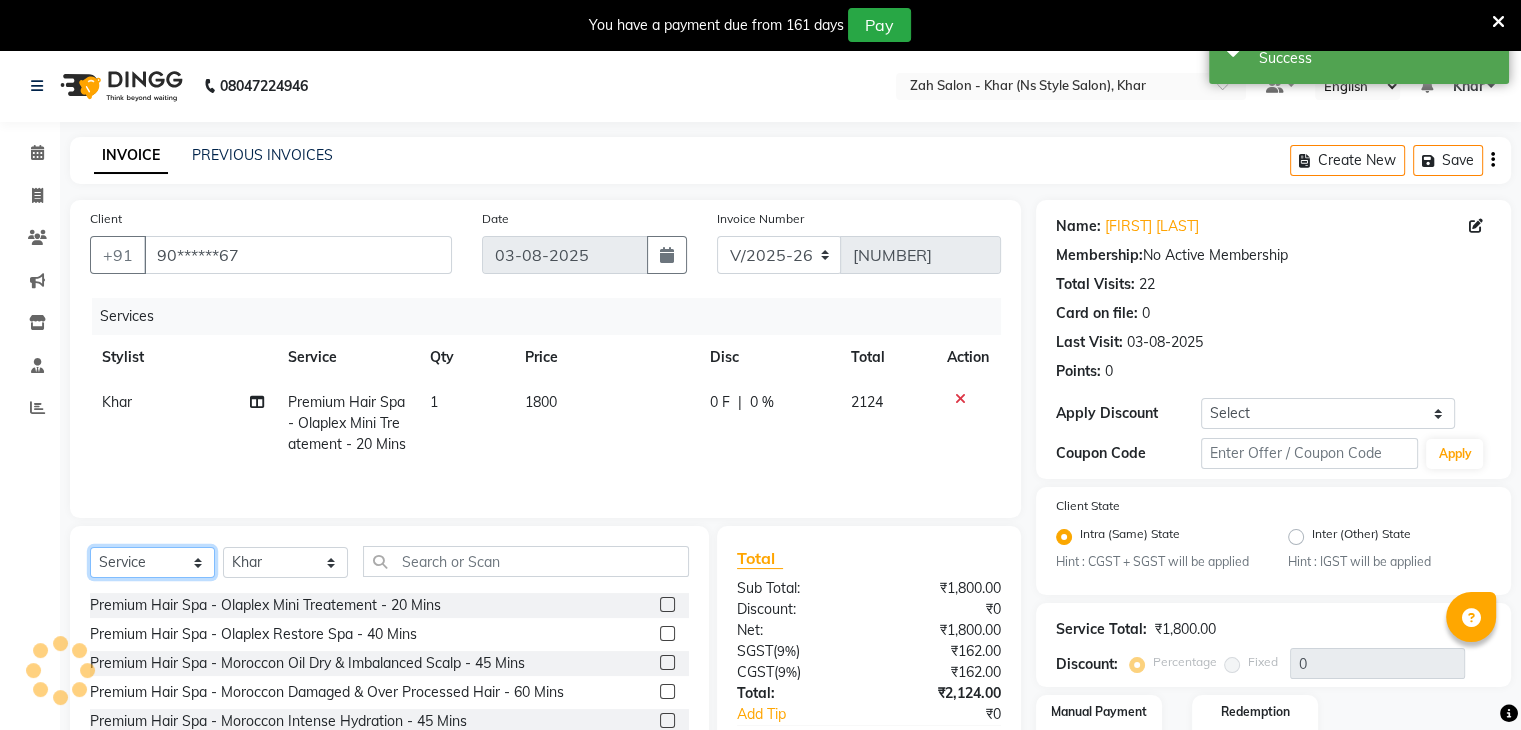 click on "Select  Service  Product  Membership  Package Voucher Prepaid Gift Card" 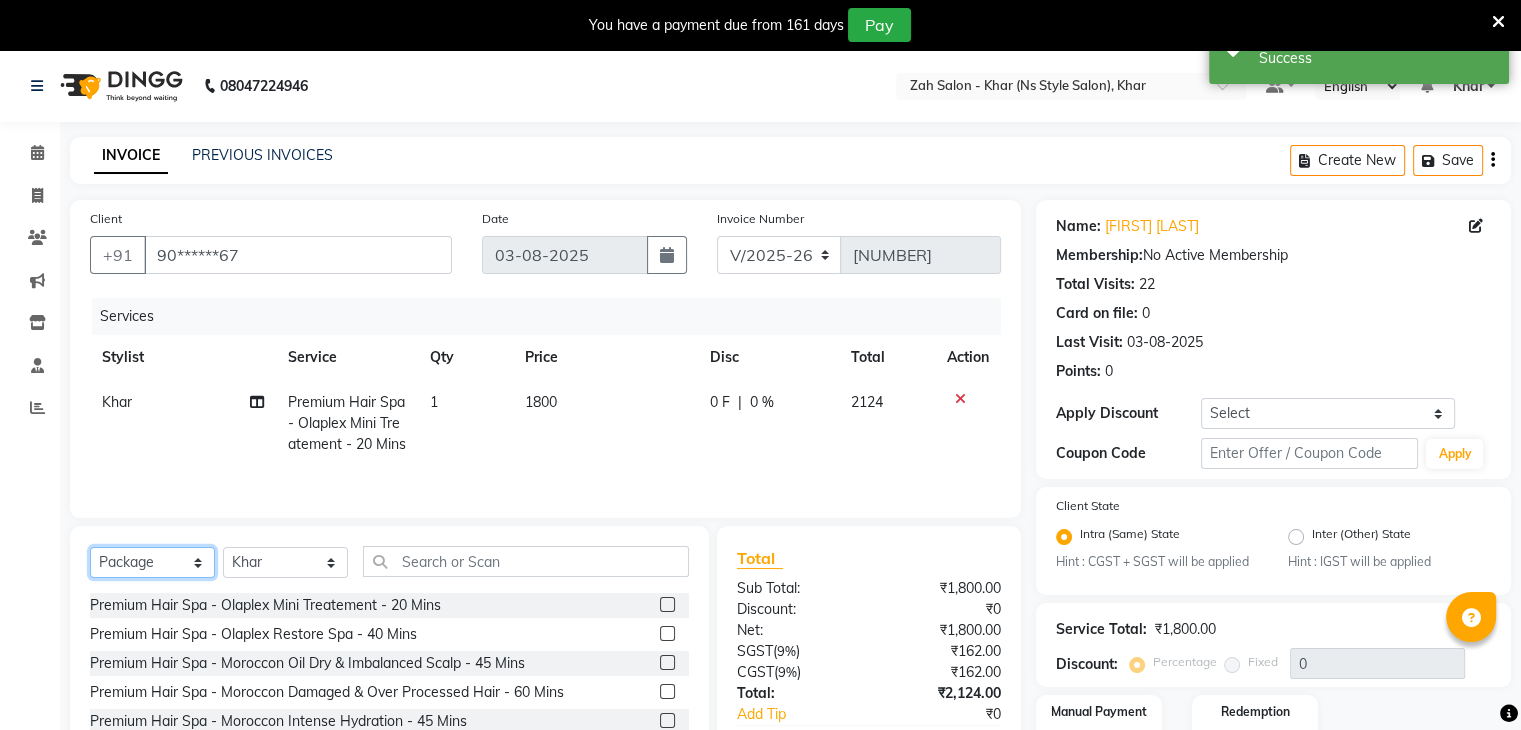click on "Select  Service  Product  Membership  Package Voucher Prepaid Gift Card" 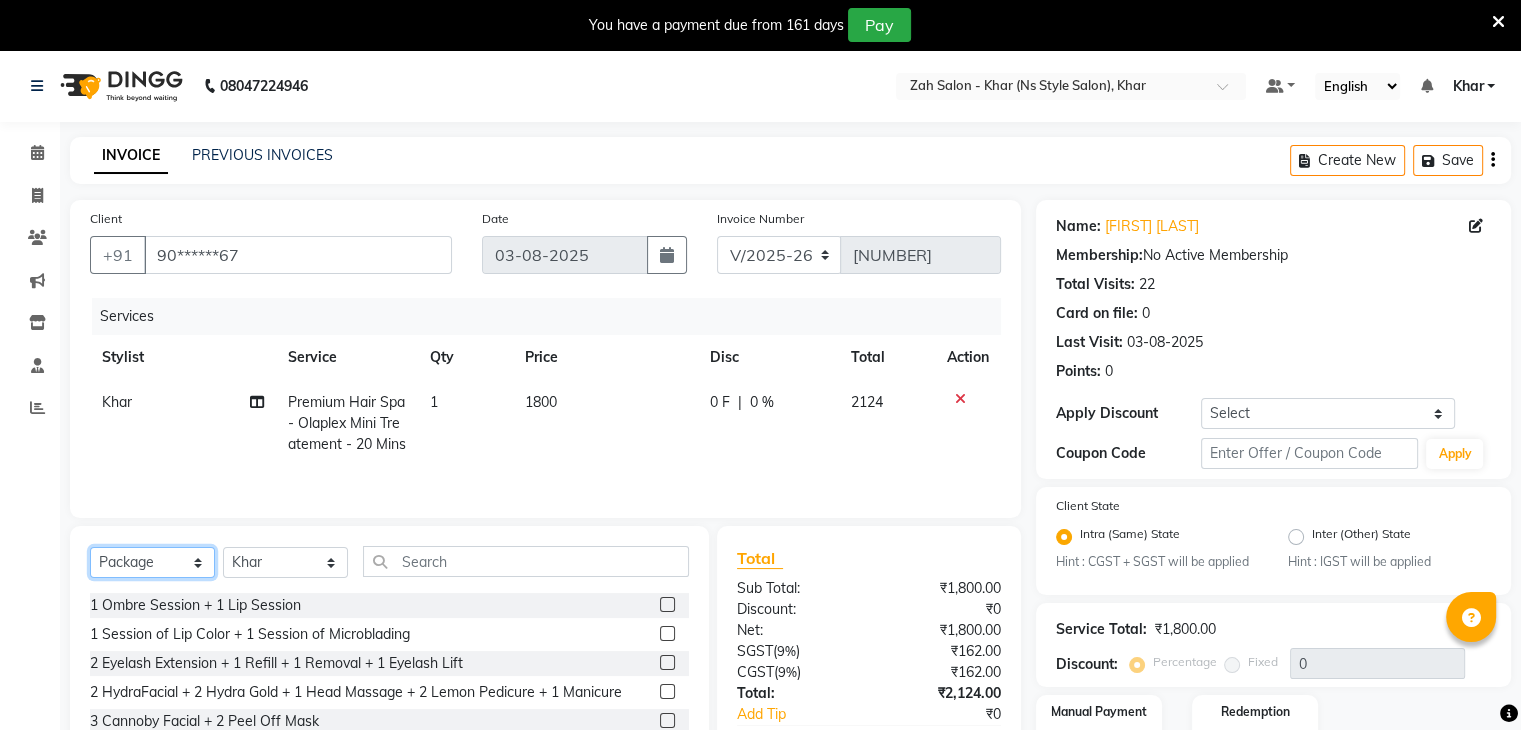 click on "Select  Service  Product  Membership  Package Voucher Prepaid Gift Card" 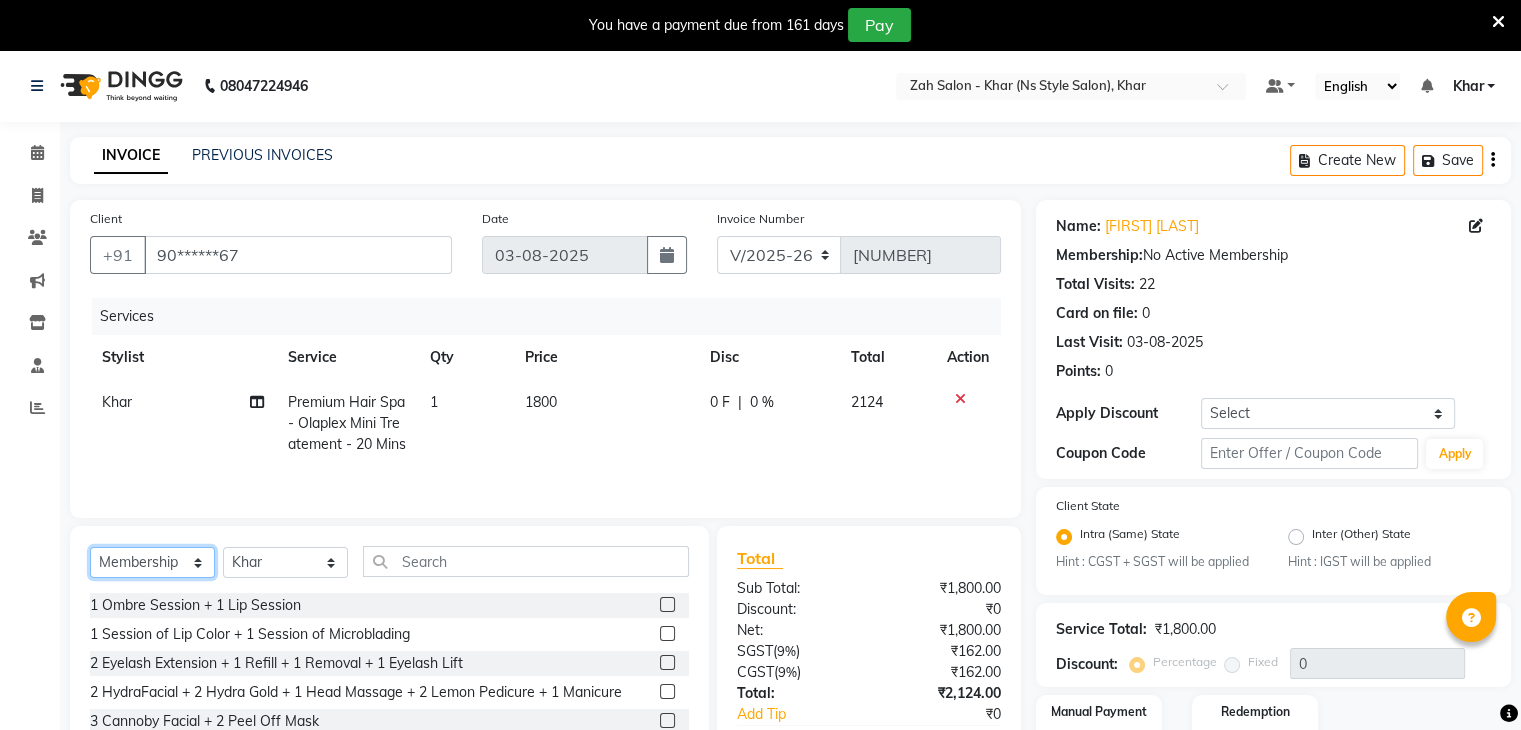 click on "Select  Service  Product  Membership  Package Voucher Prepaid Gift Card" 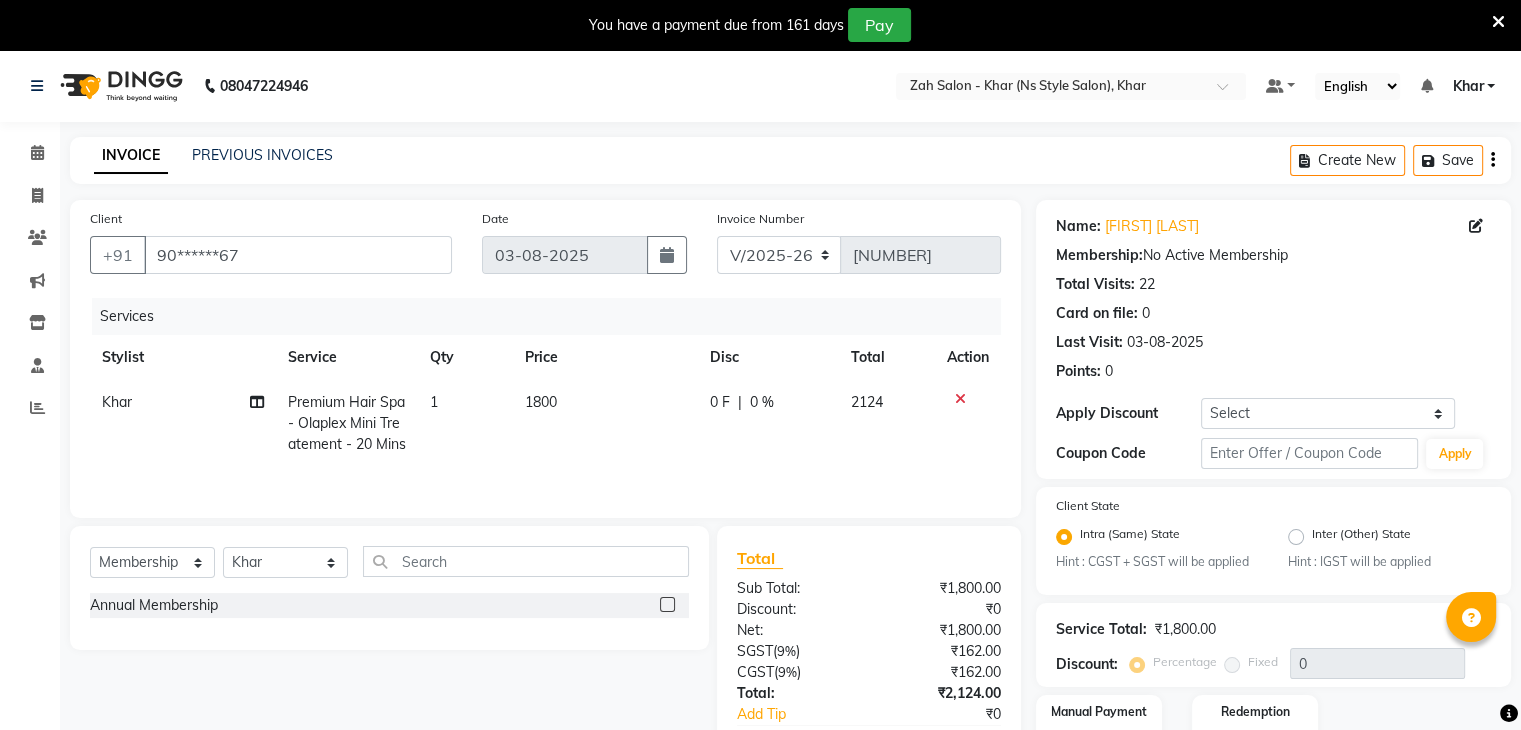 click on "Annual Membership" 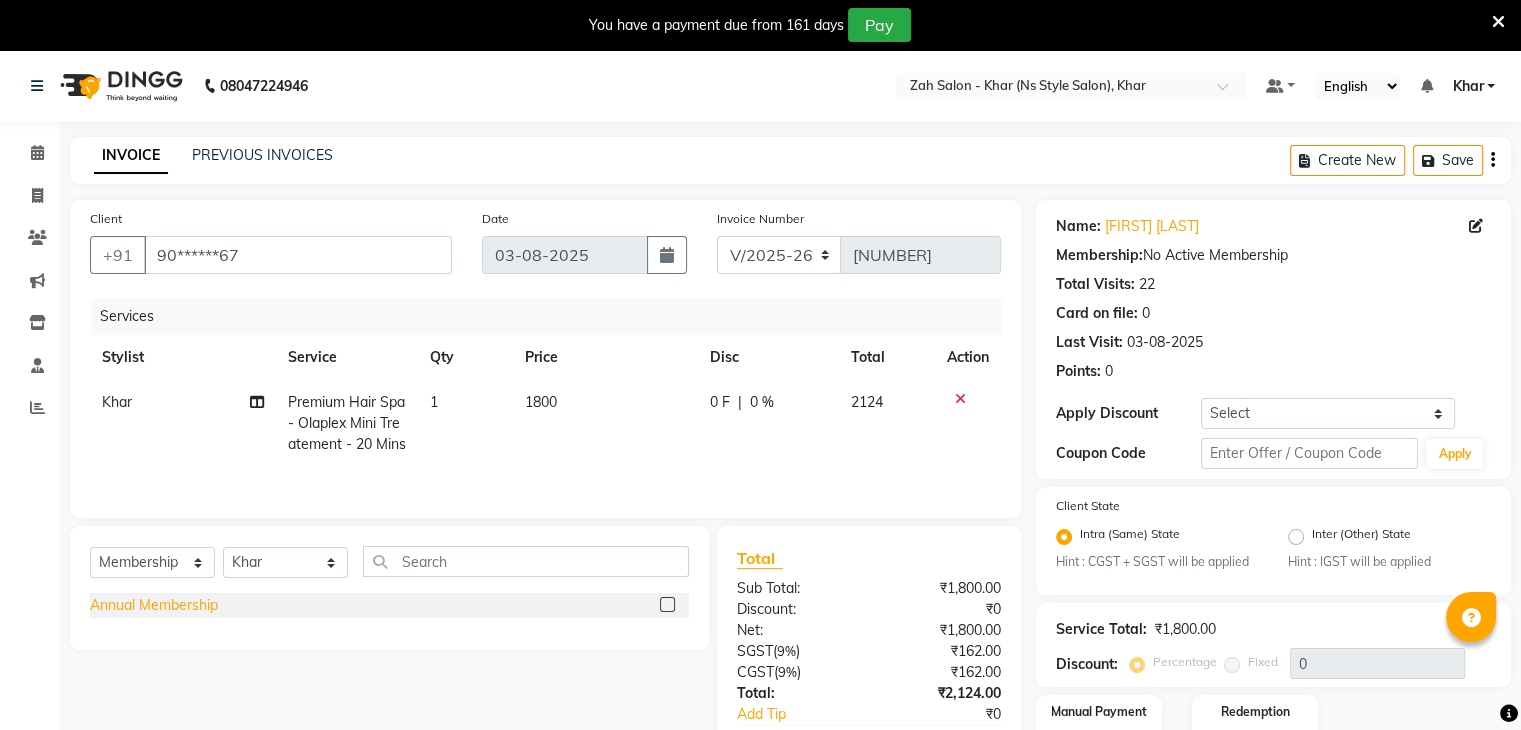 click on "Annual Membership" 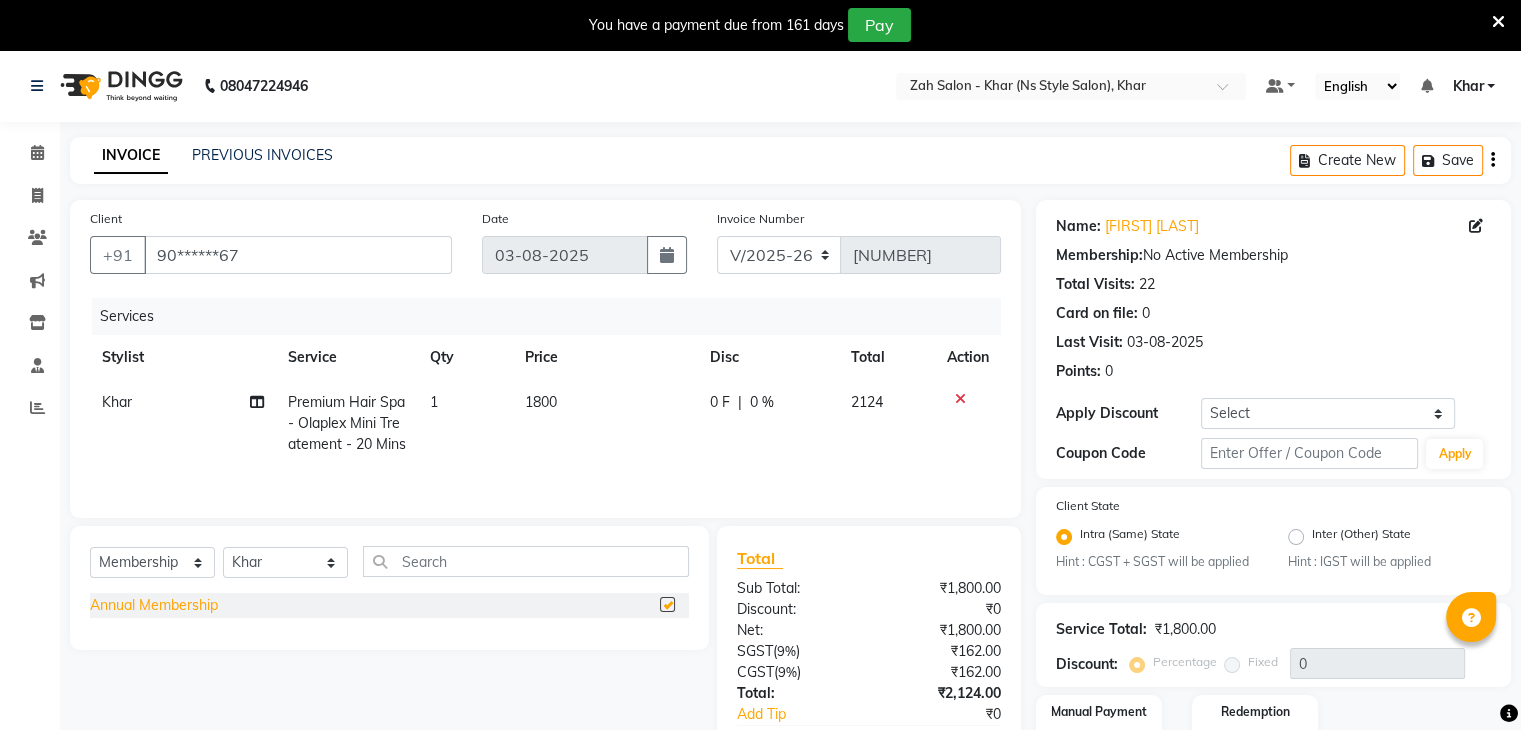 select on "select" 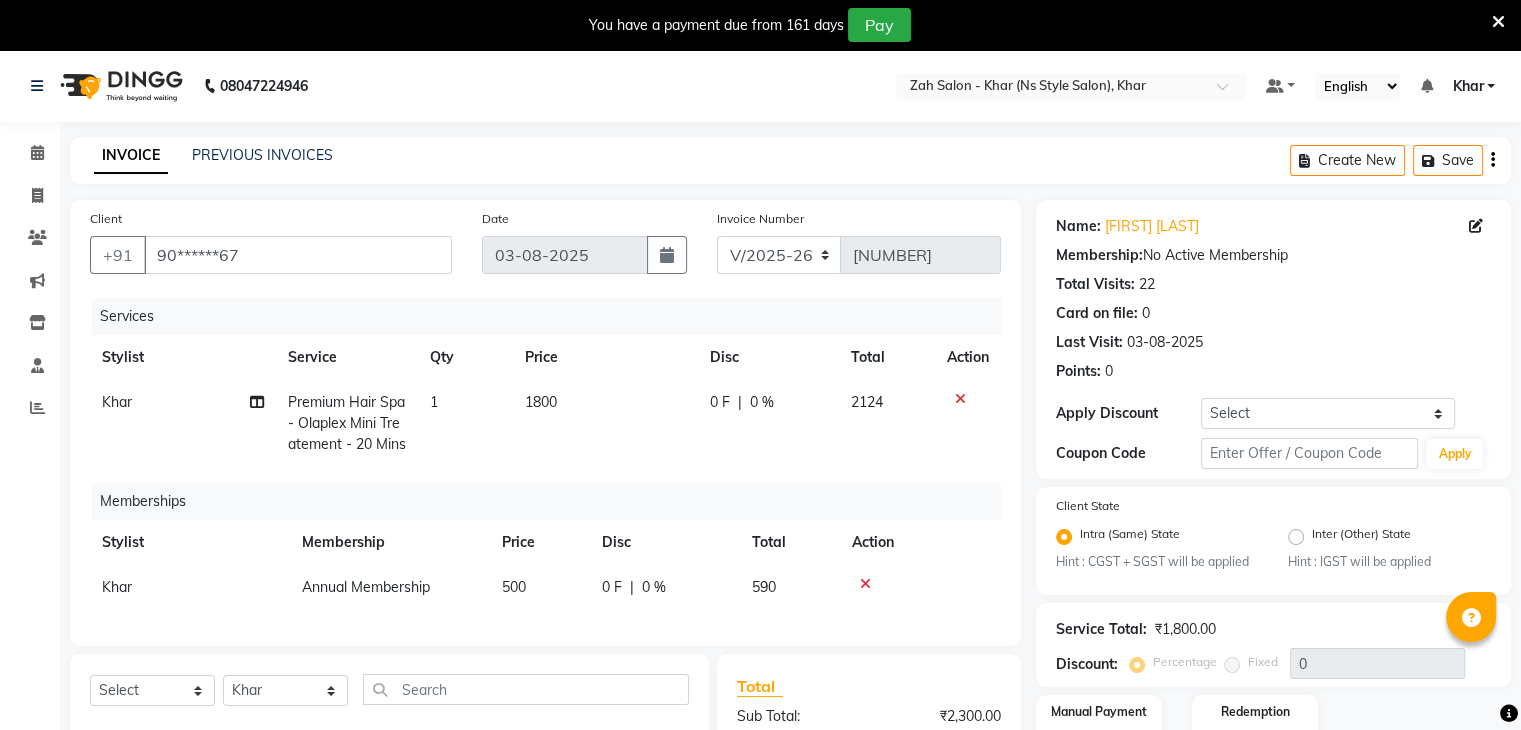 click 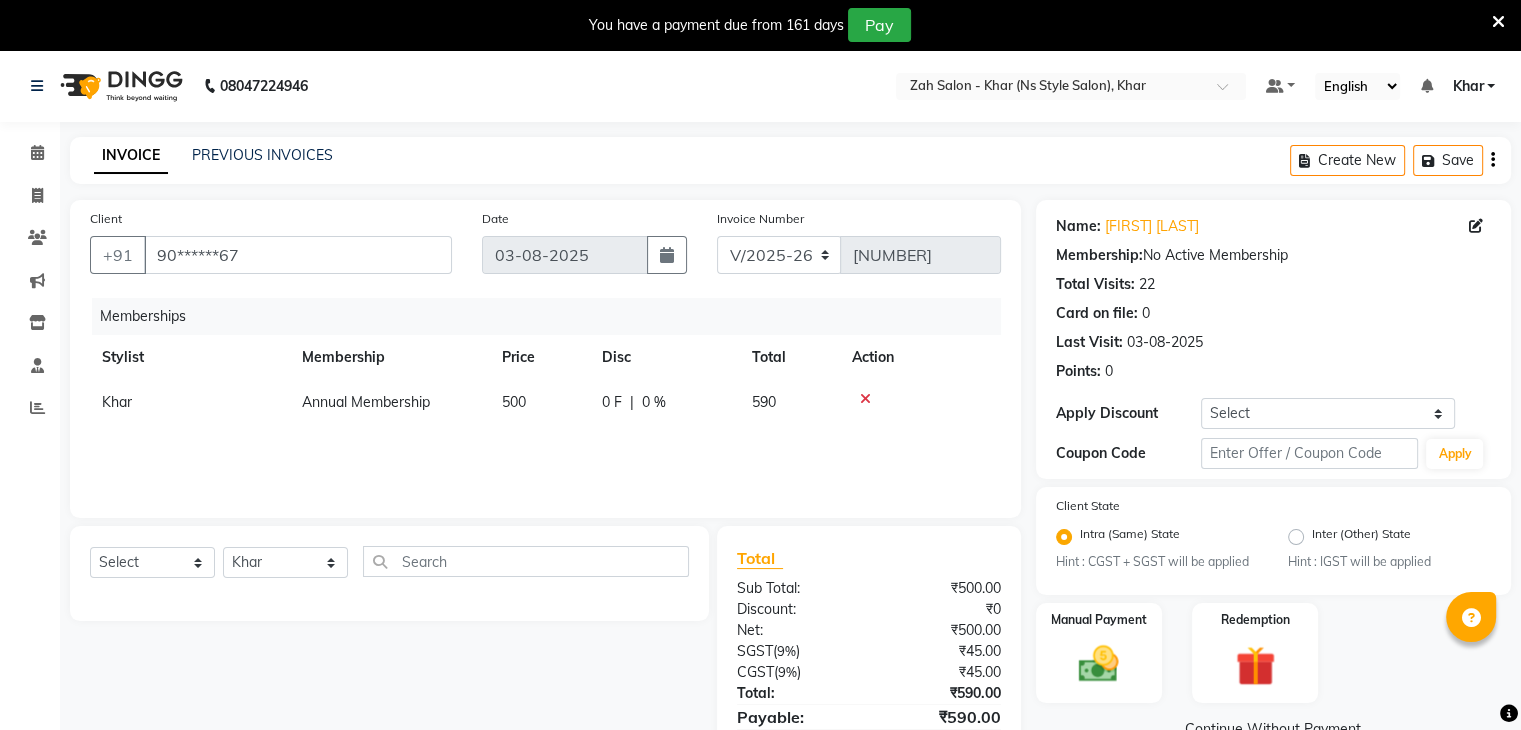 scroll, scrollTop: 100, scrollLeft: 0, axis: vertical 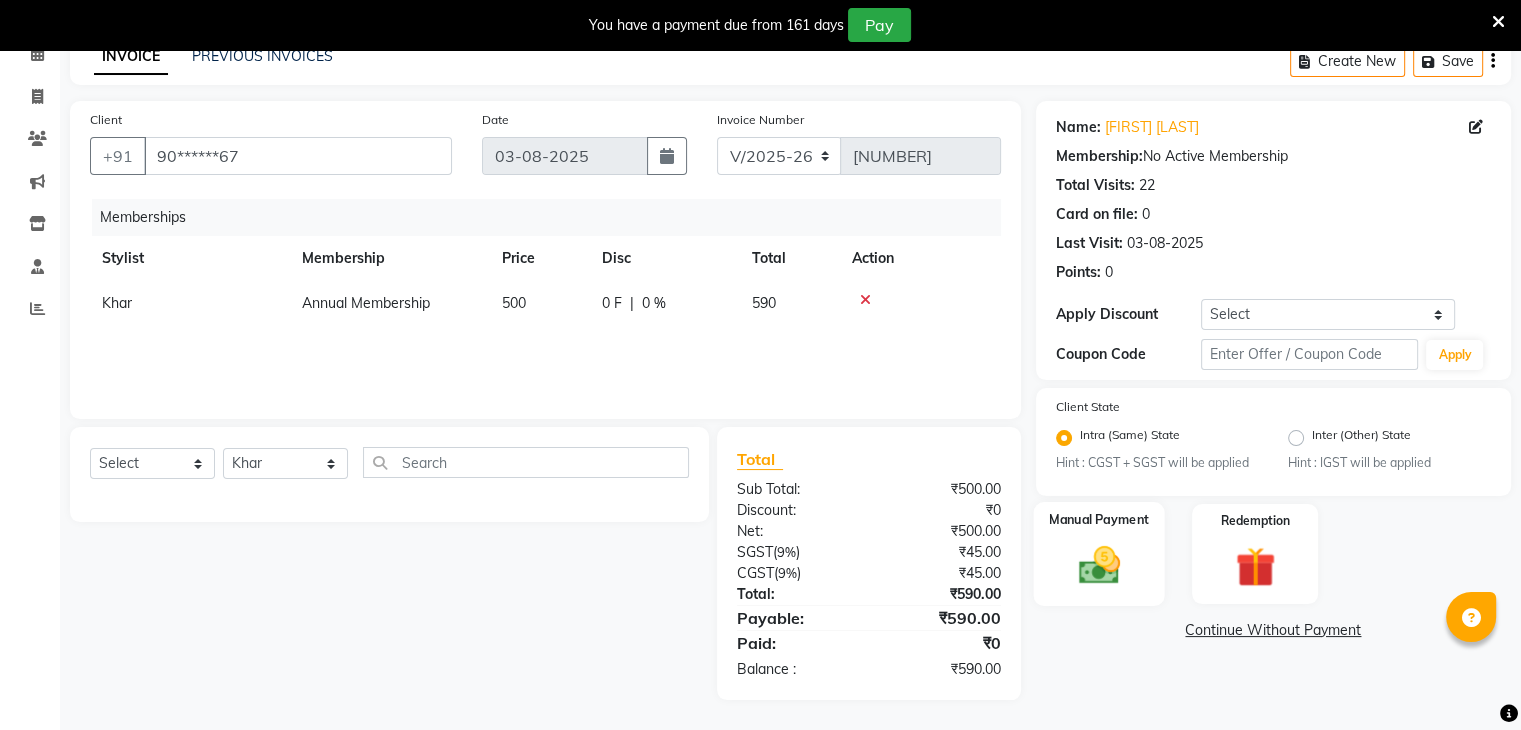 click 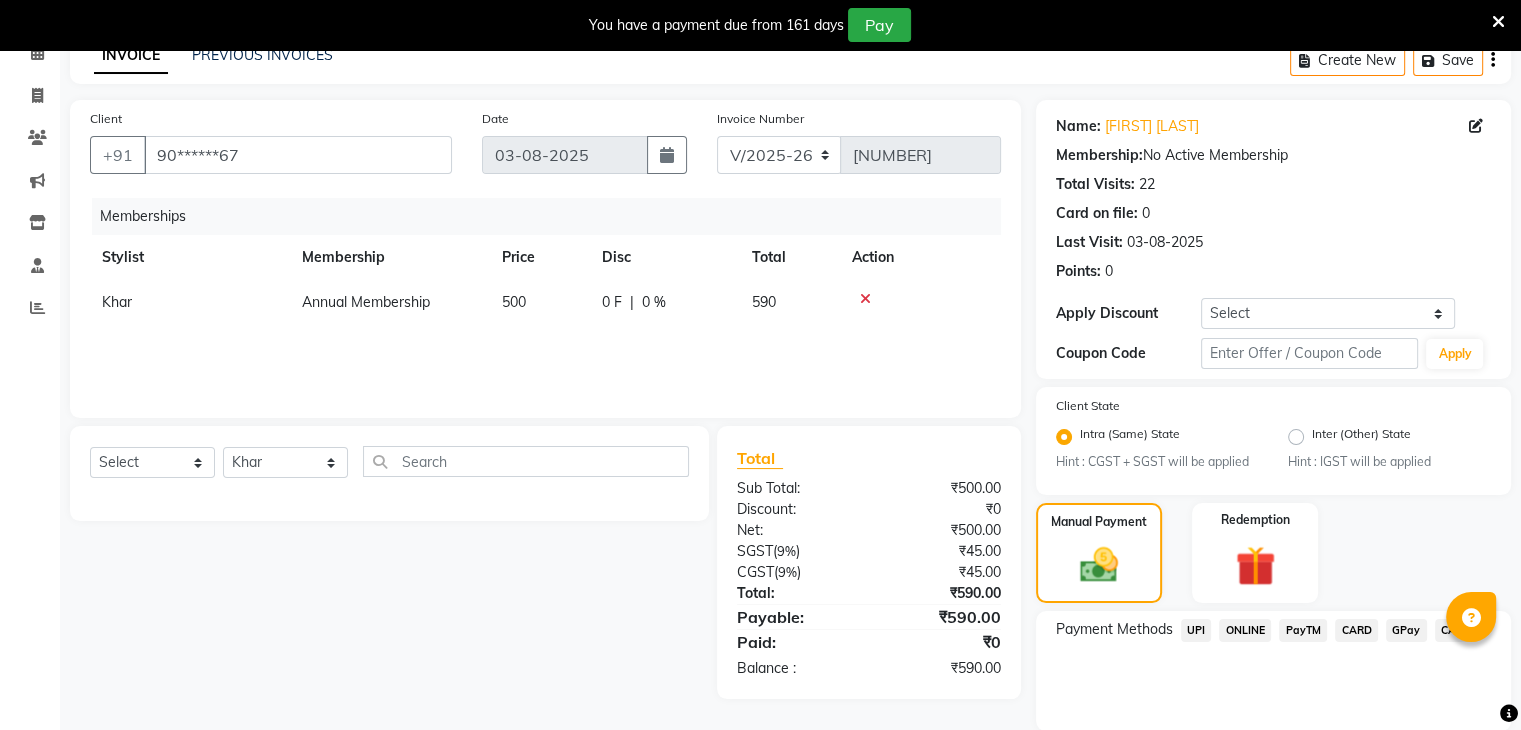 click on "UPI" 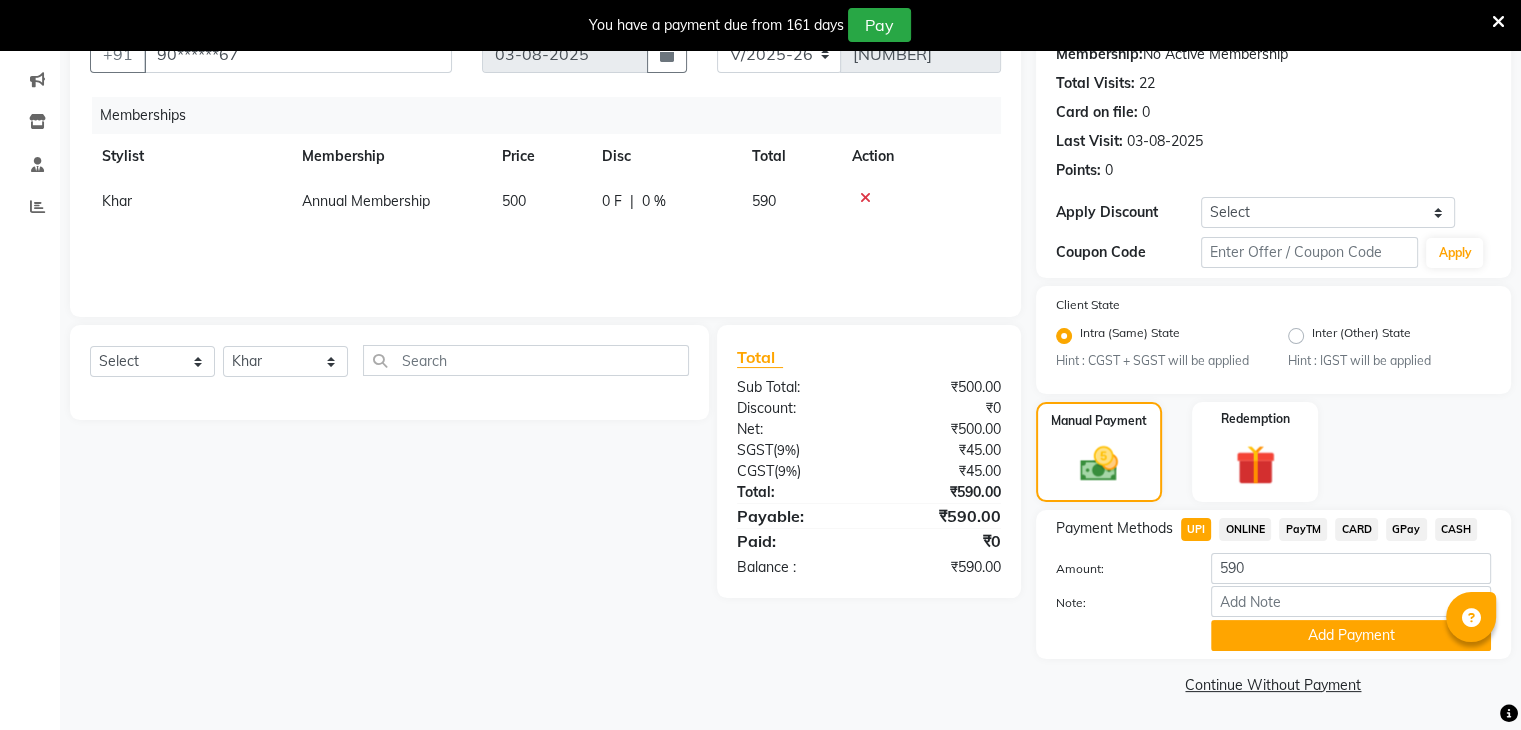 scroll, scrollTop: 205, scrollLeft: 0, axis: vertical 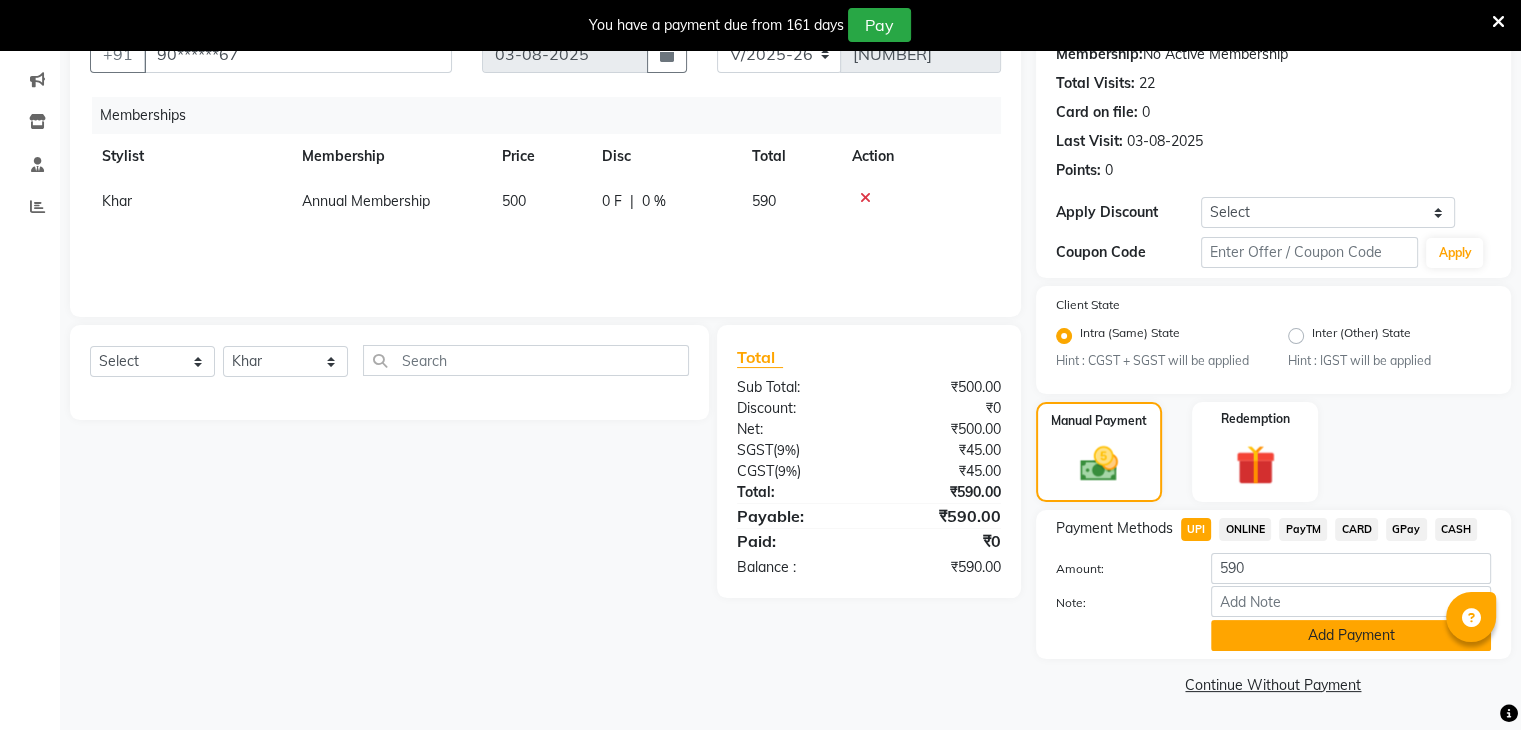 click on "Add Payment" 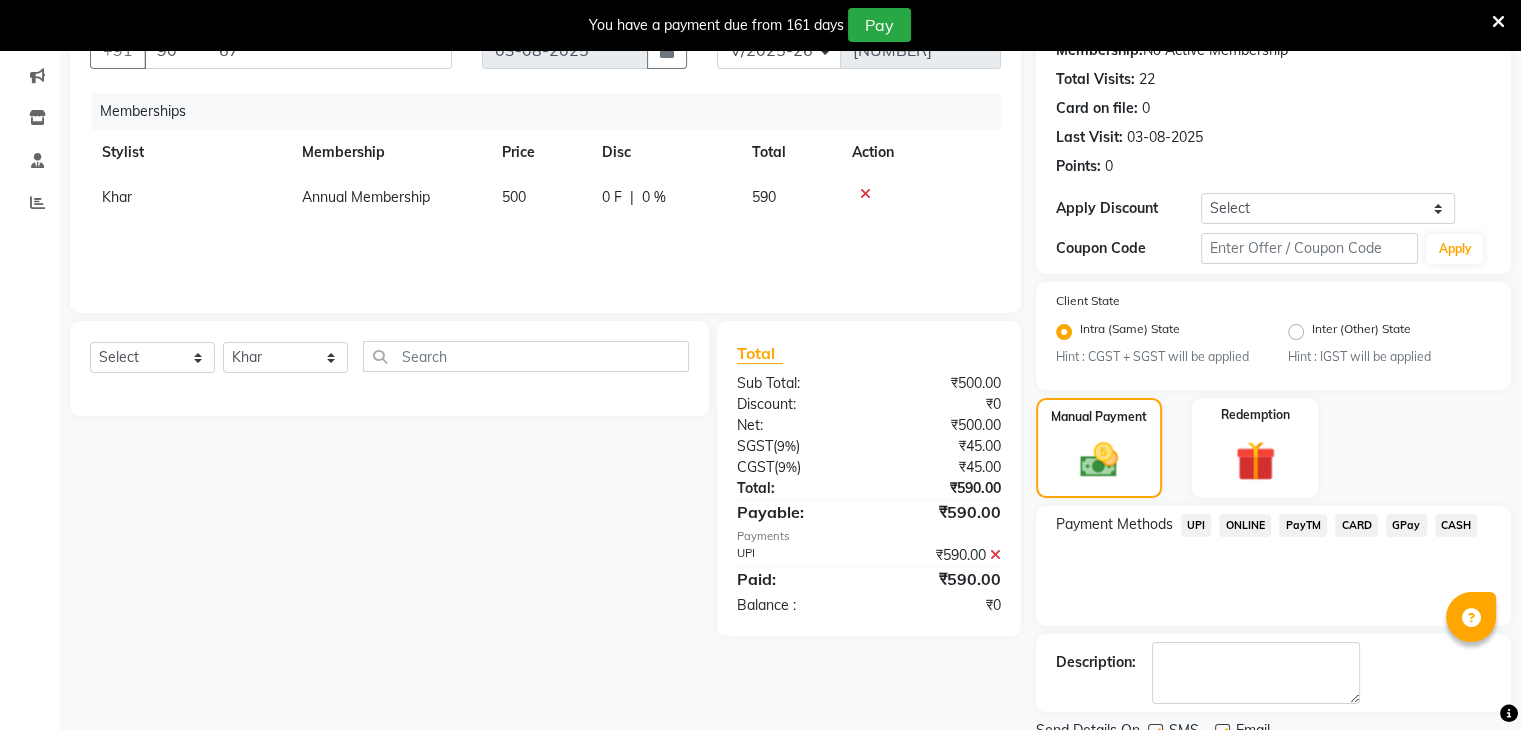 scroll, scrollTop: 286, scrollLeft: 0, axis: vertical 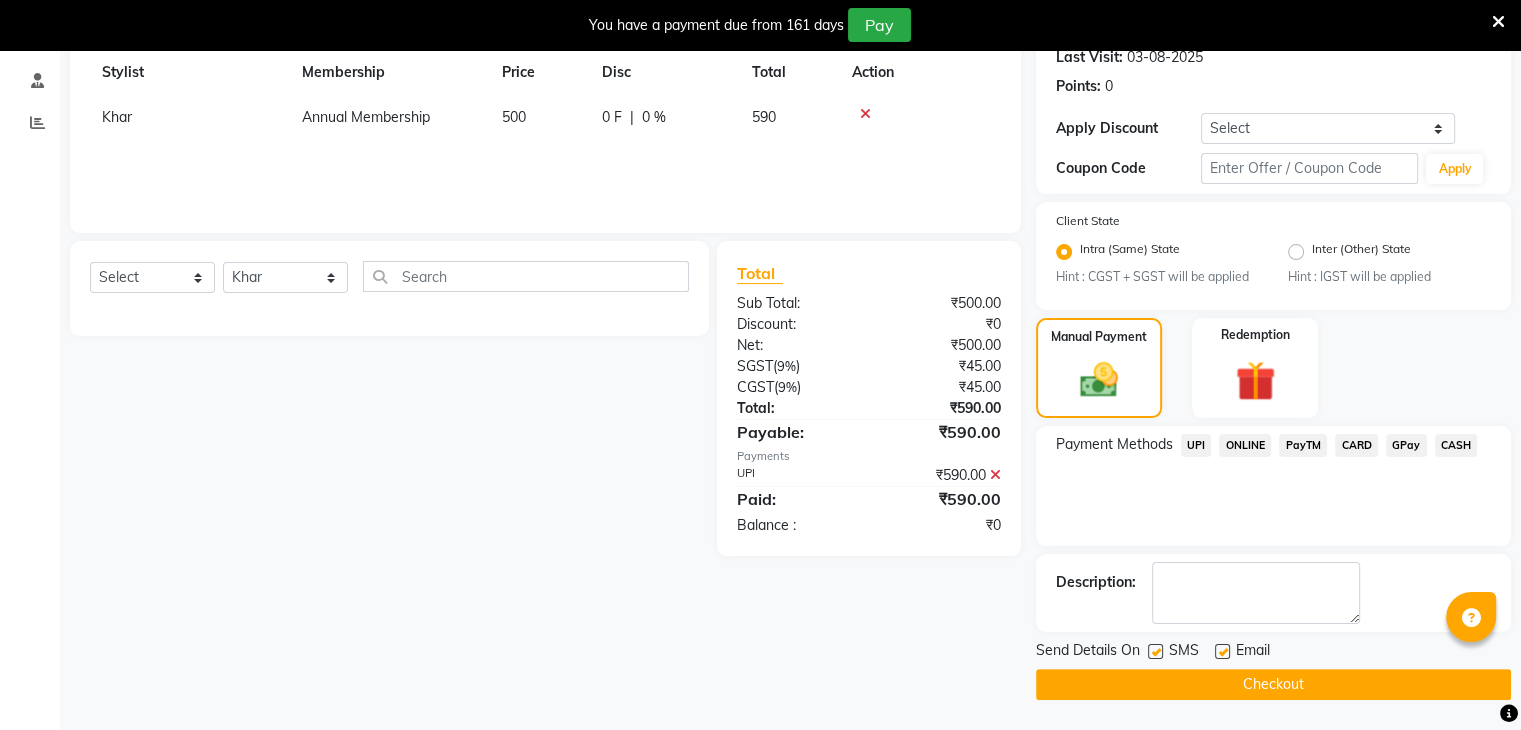 click 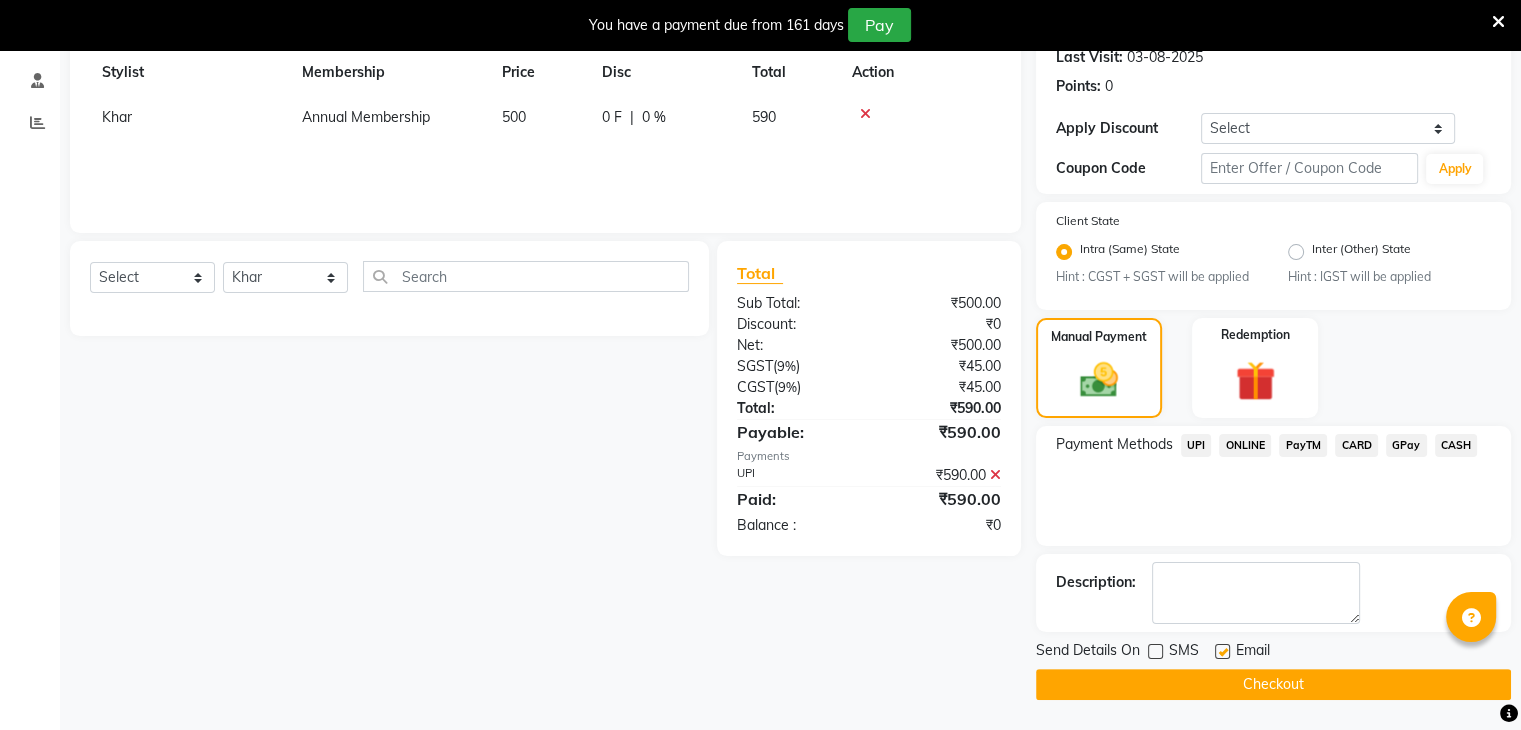 click 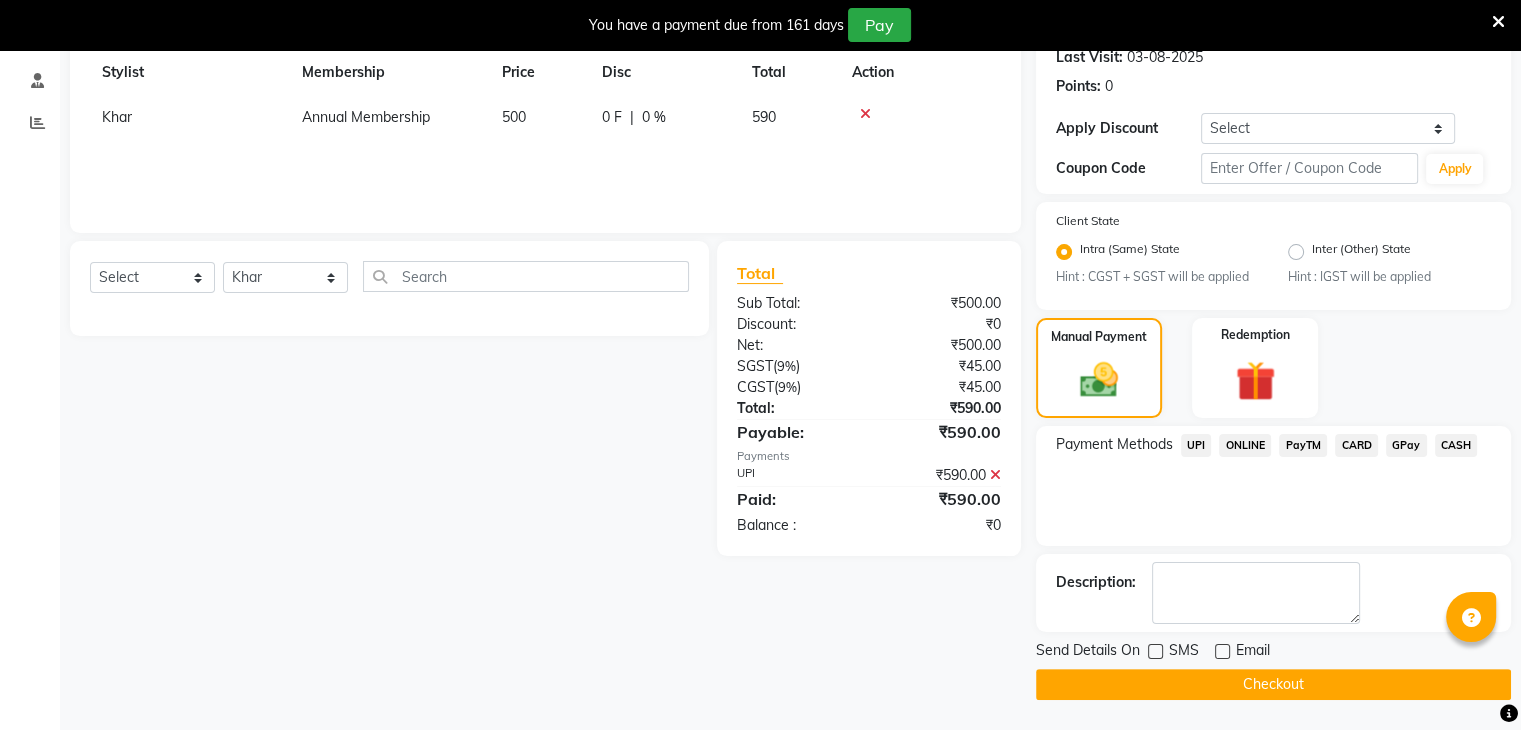 click on "Checkout" 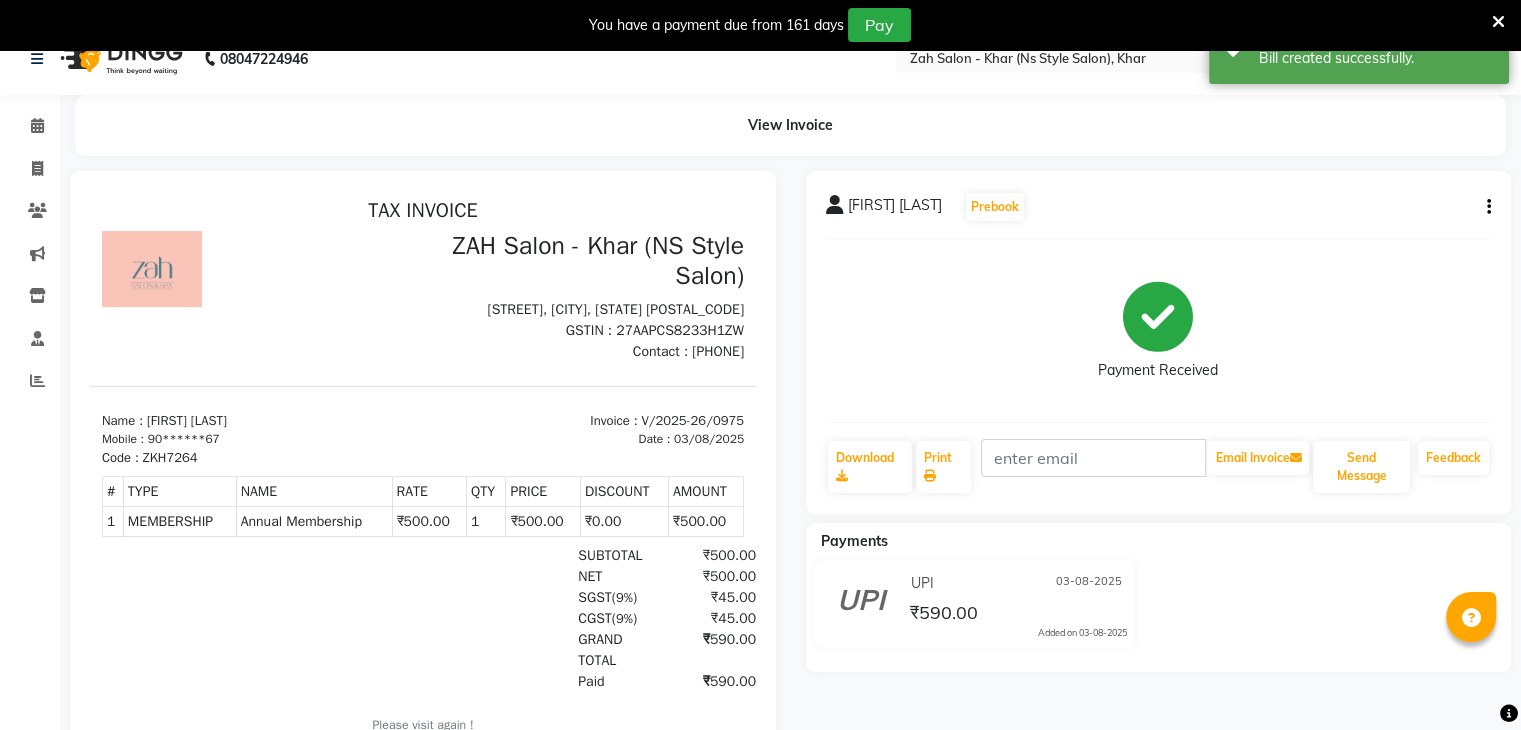 scroll, scrollTop: 0, scrollLeft: 0, axis: both 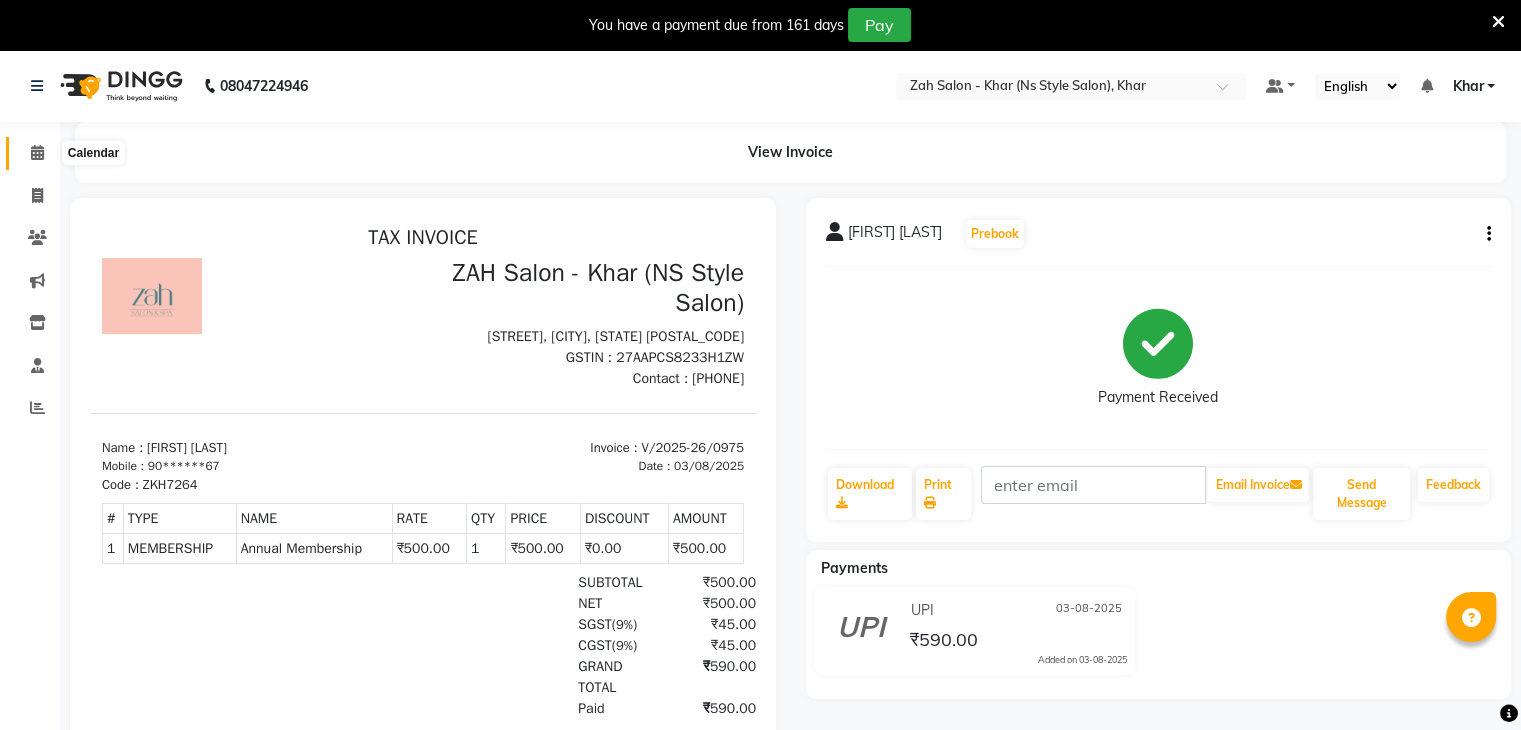 click 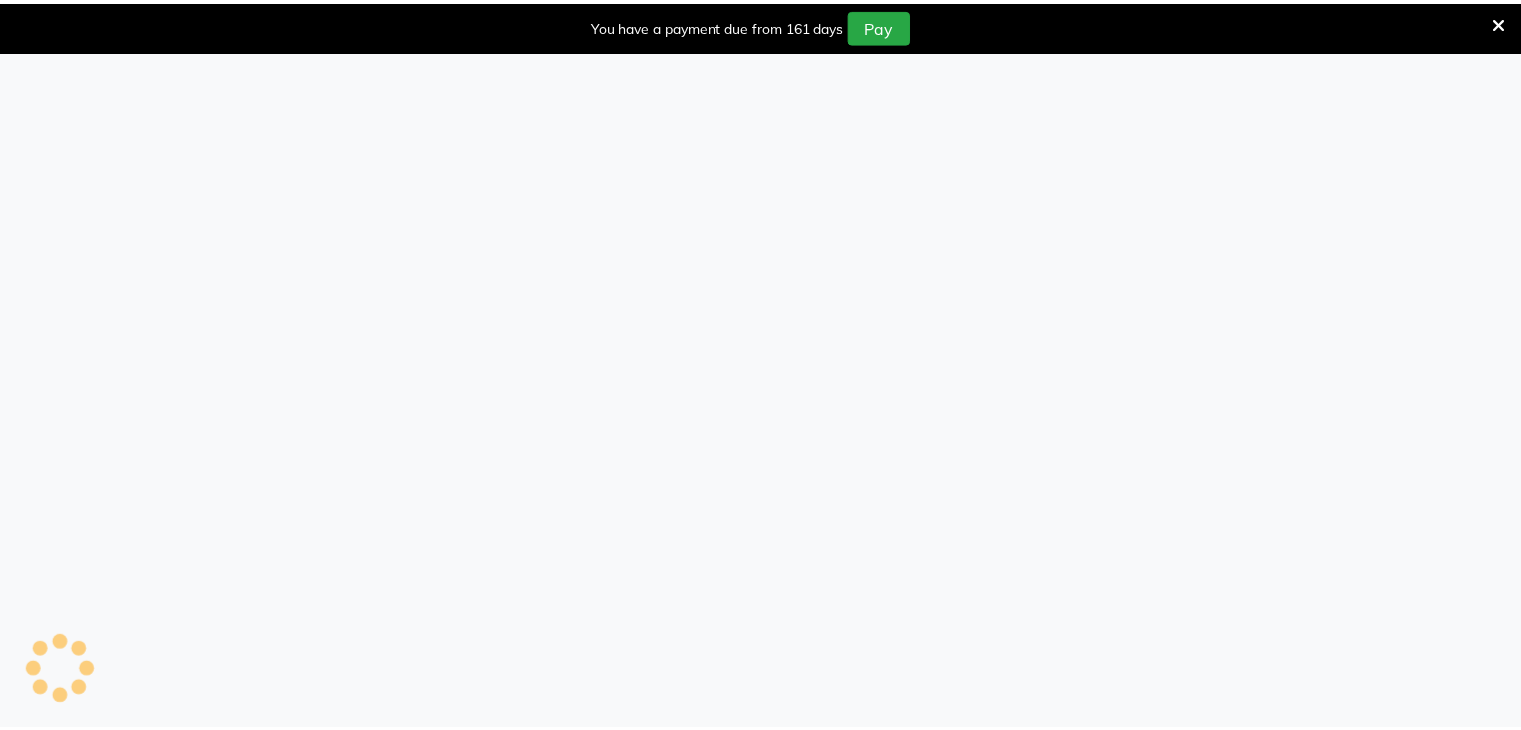 scroll, scrollTop: 0, scrollLeft: 0, axis: both 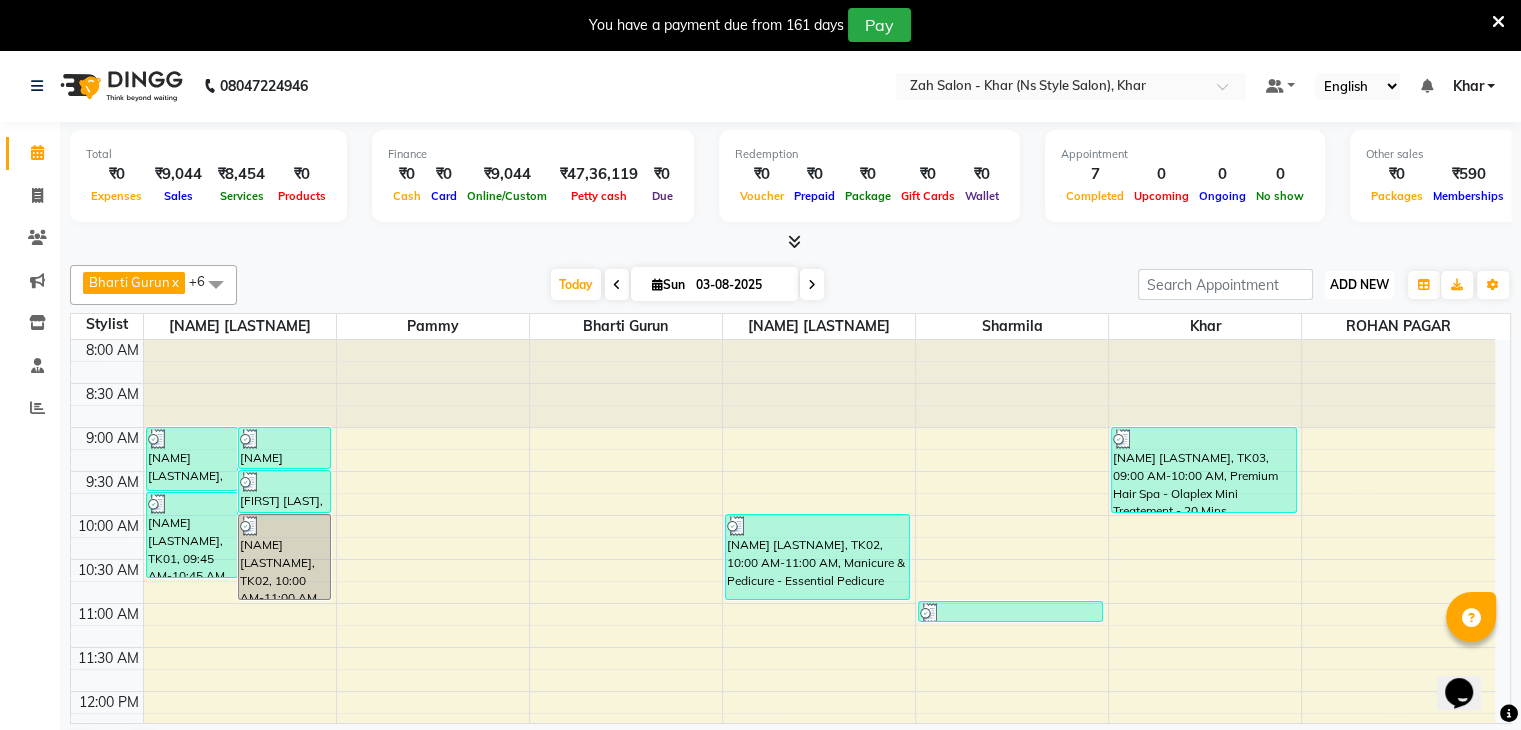 click on "ADD NEW" at bounding box center [1359, 284] 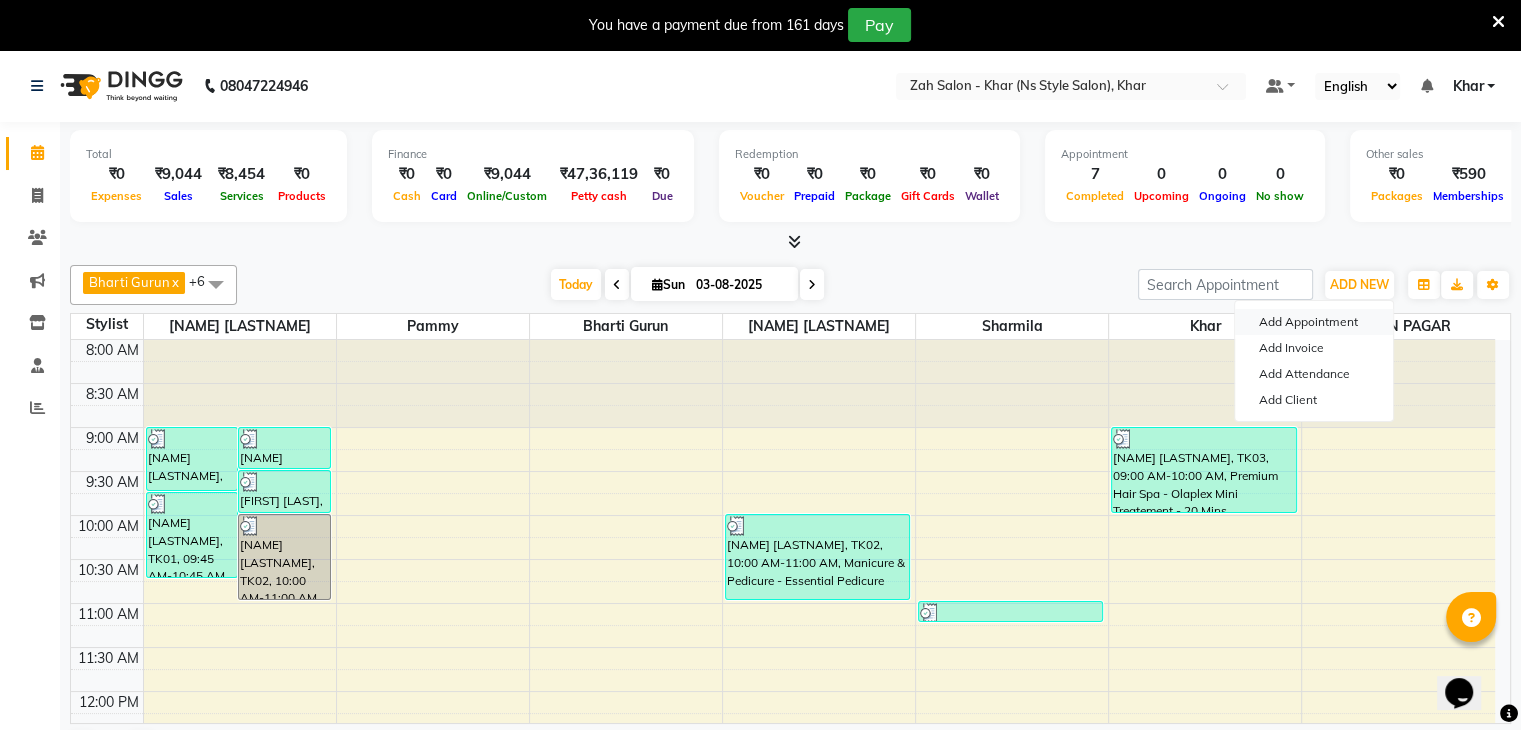 click on "Add Appointment" at bounding box center [1314, 322] 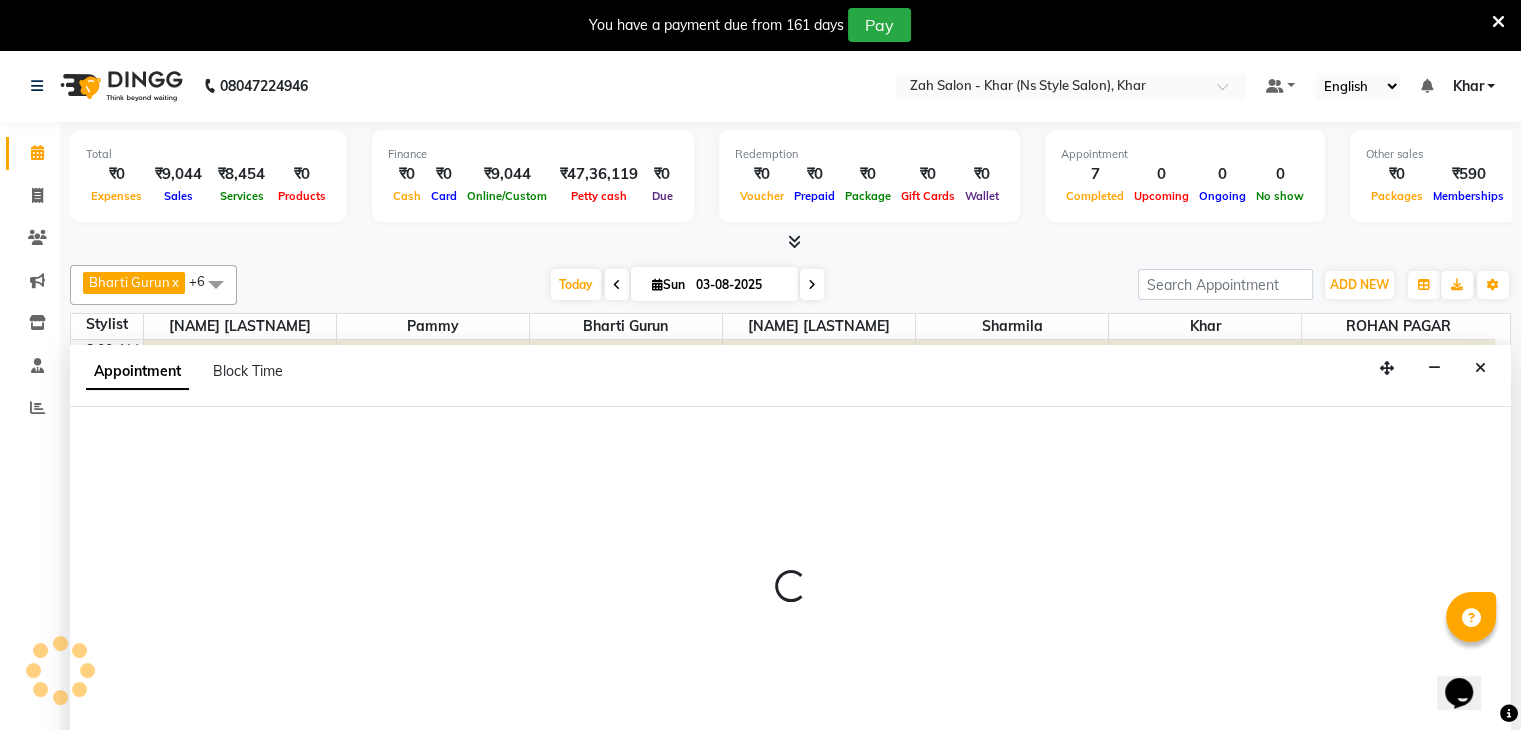 select on "tentative" 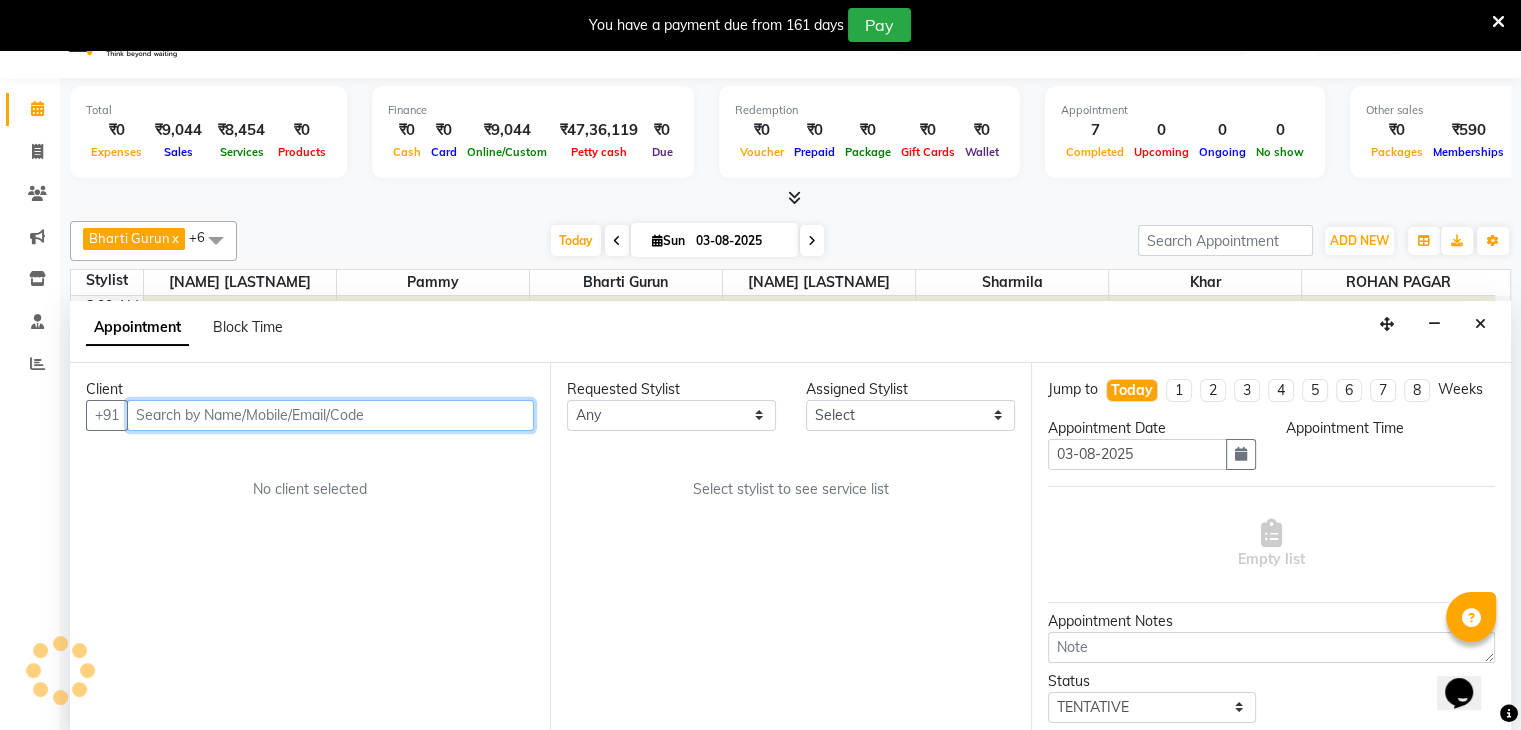 scroll, scrollTop: 51, scrollLeft: 0, axis: vertical 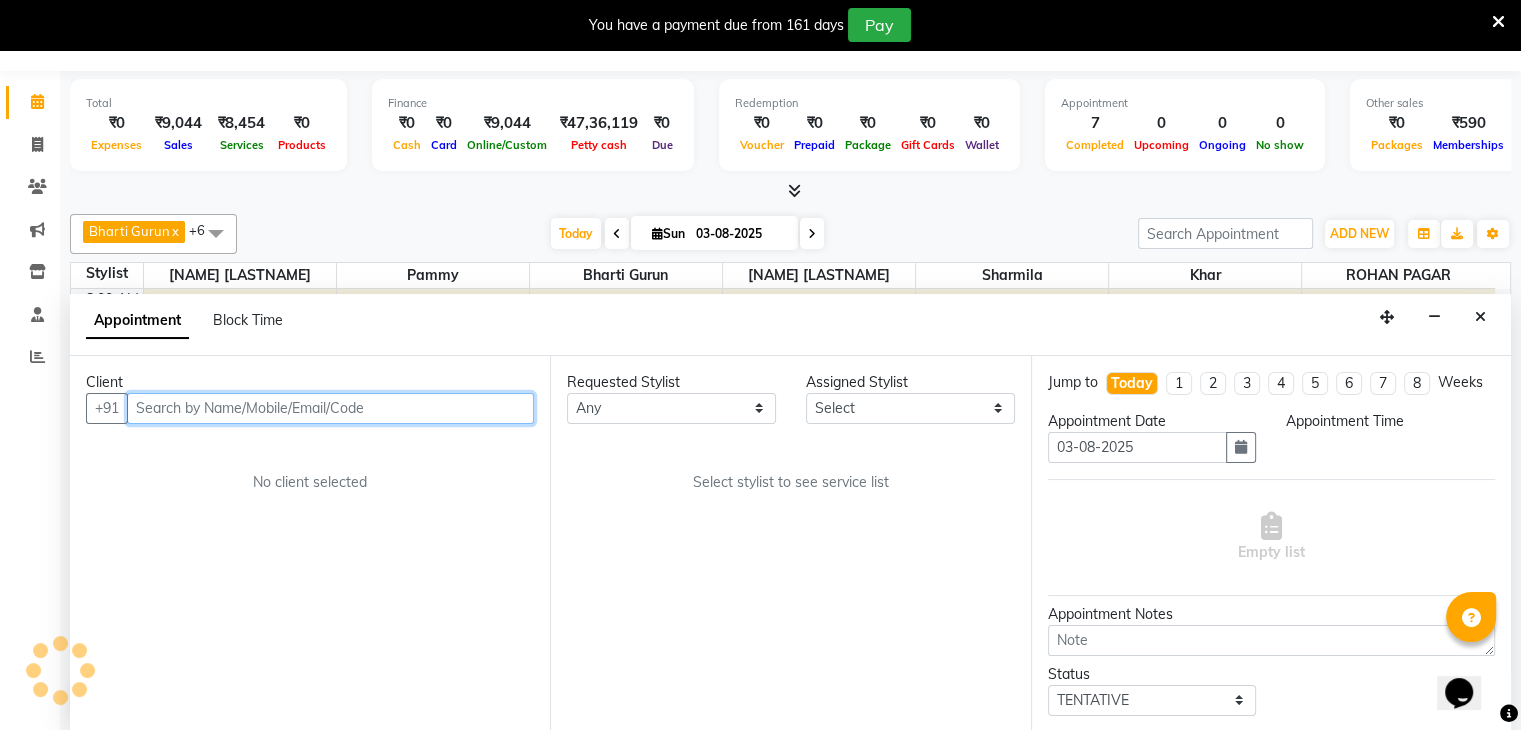 select on "540" 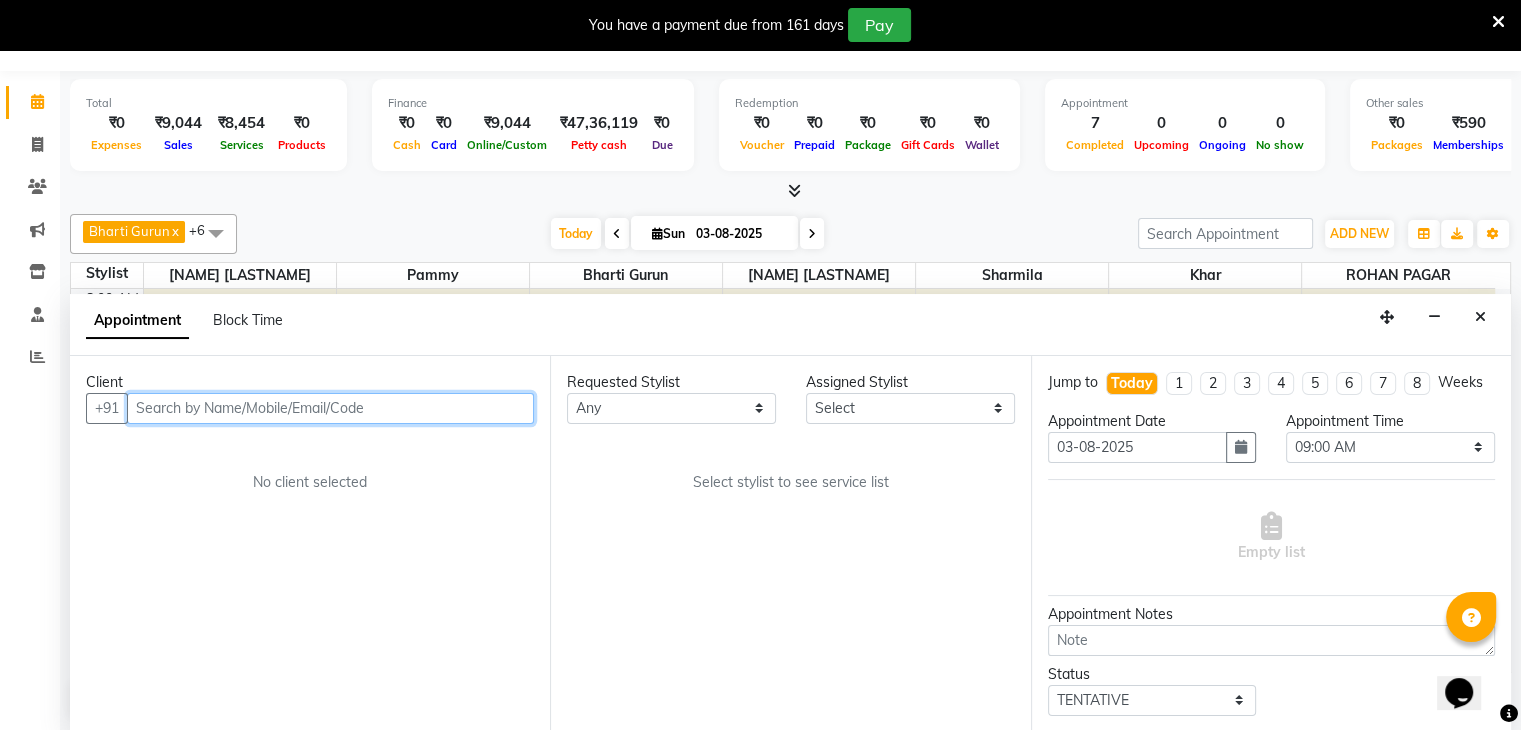 click at bounding box center (330, 408) 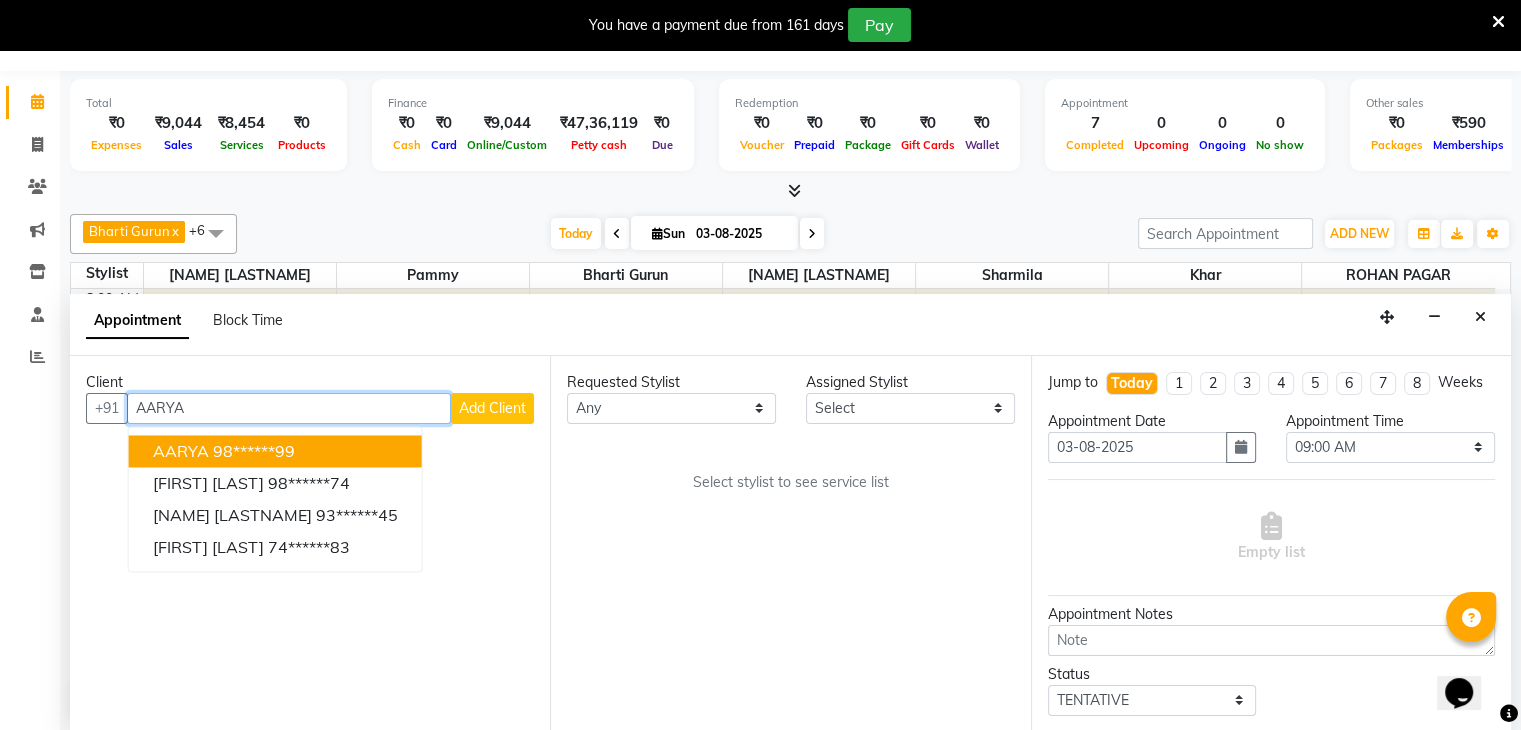 click on "98******99" at bounding box center [254, 451] 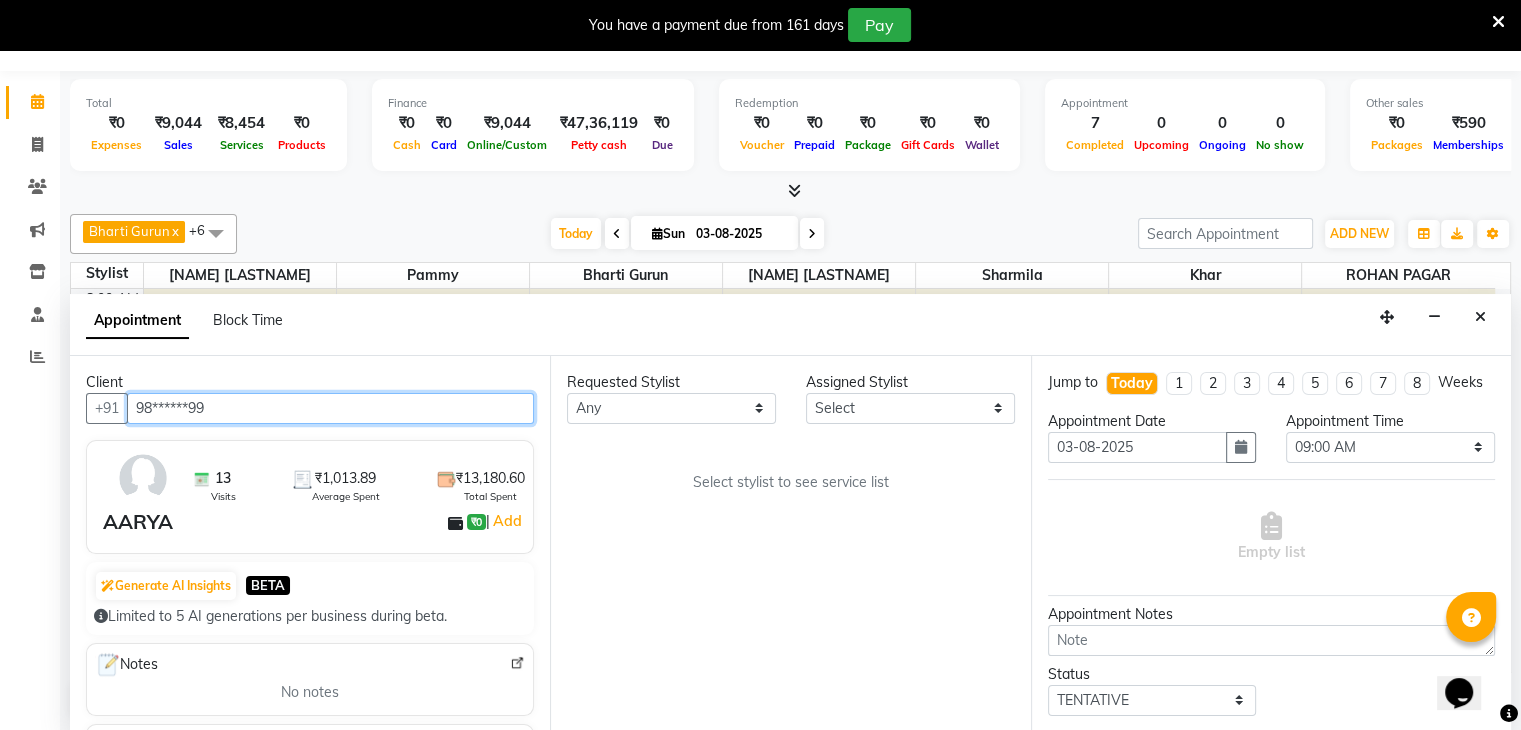 scroll, scrollTop: 328, scrollLeft: 0, axis: vertical 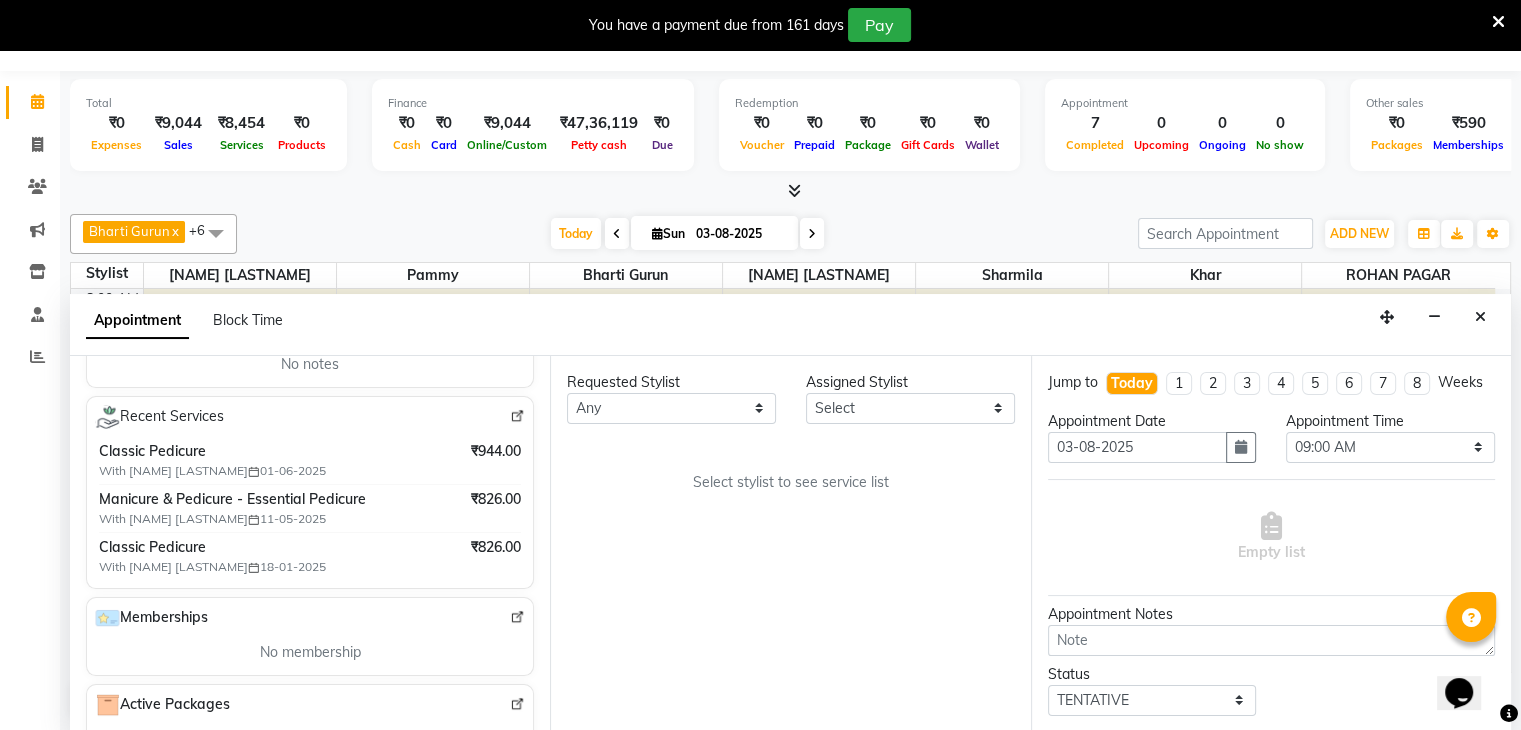 type on "98******99" 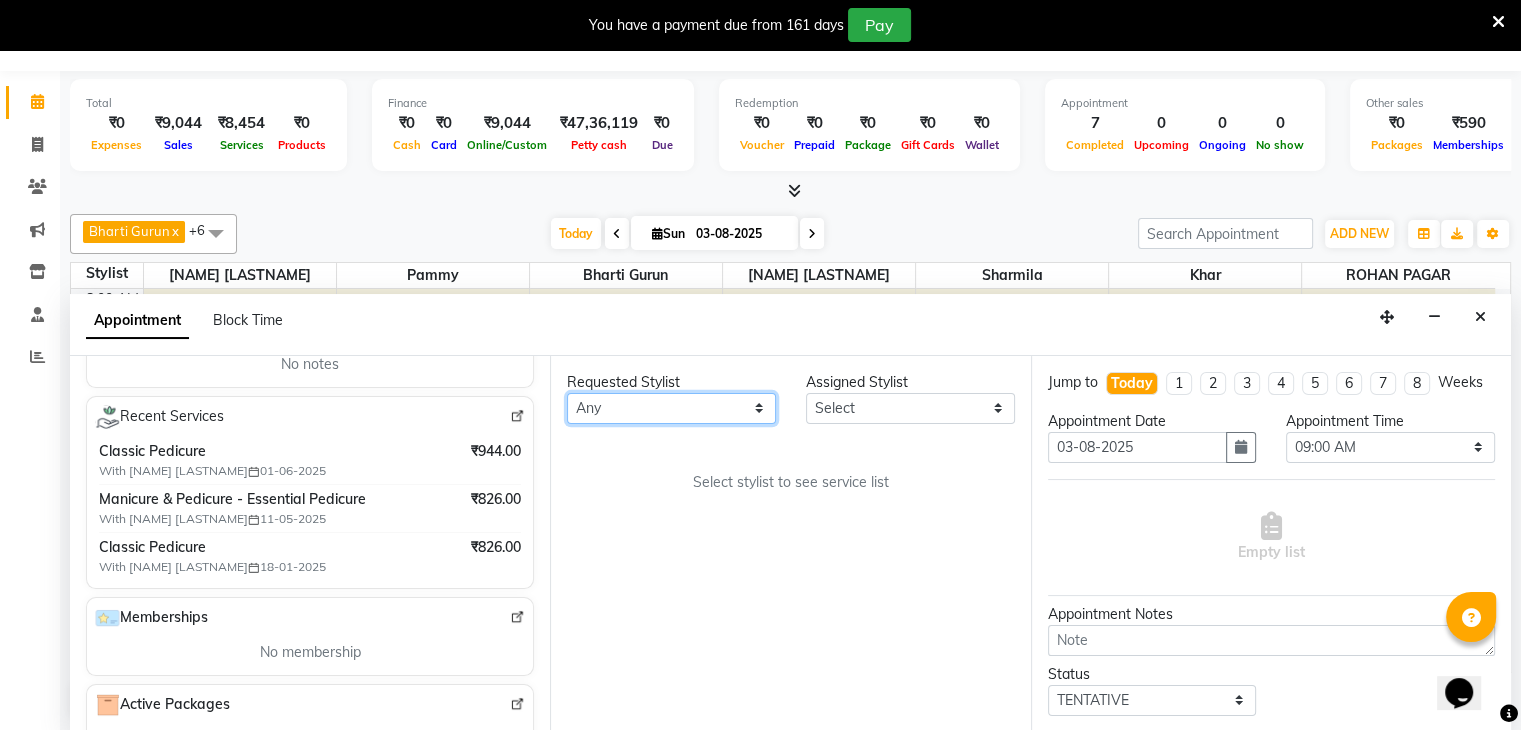 click on "Requested Stylist Any [FIRST] [LAST] [FIRST] [LAST] [FIRST] [LAST] [FIRST] [LAST] [FIRST] [LAST] [FIRST] [LAST] Assigned Stylist Select [FIRST] [LAST] [FIRST] [LAST] [FIRST] [LAST] [FIRST] [LAST] [FIRST] [LAST] [FIRST] [LAST] Select stylist to see service list" at bounding box center [671, 408] 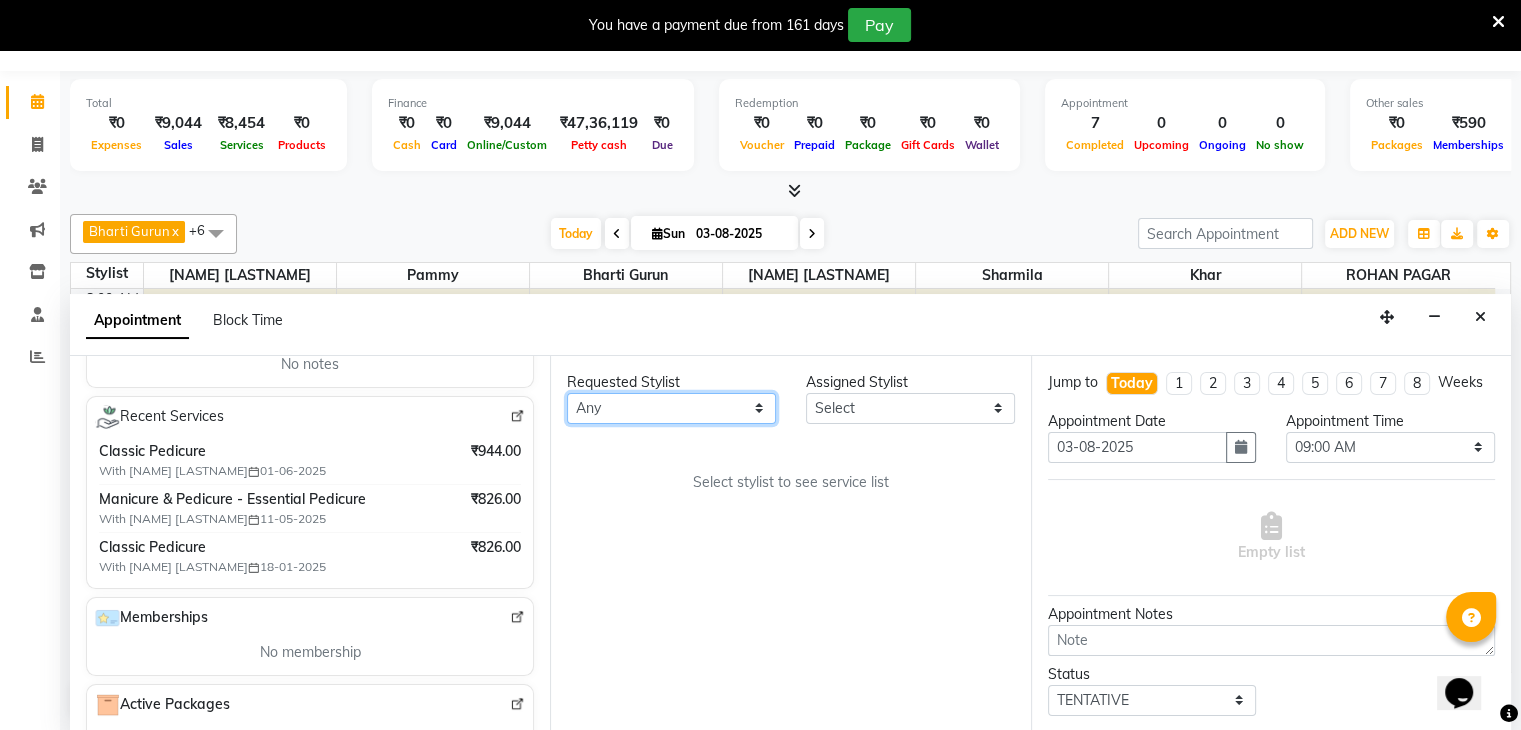 select on "38403" 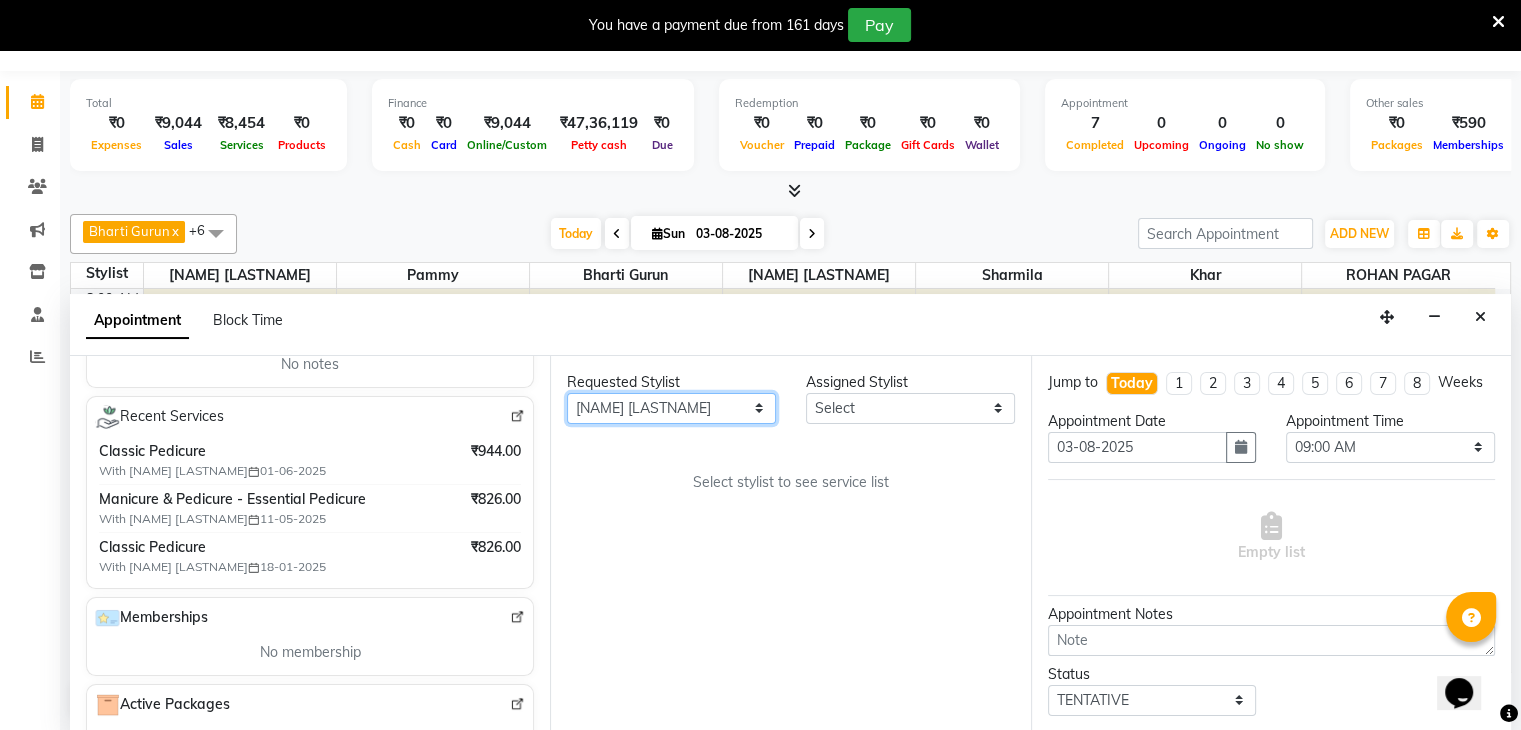 click on "Requested Stylist Any [FIRST] [LAST] [FIRST] [LAST] [FIRST] [LAST] [FIRST] [LAST] [FIRST] [LAST] [FIRST] [LAST] Assigned Stylist Select [FIRST] [LAST] [FIRST] [LAST] [FIRST] [LAST] [FIRST] [LAST] [FIRST] [LAST] [FIRST] [LAST] Select stylist to see service list" at bounding box center (671, 408) 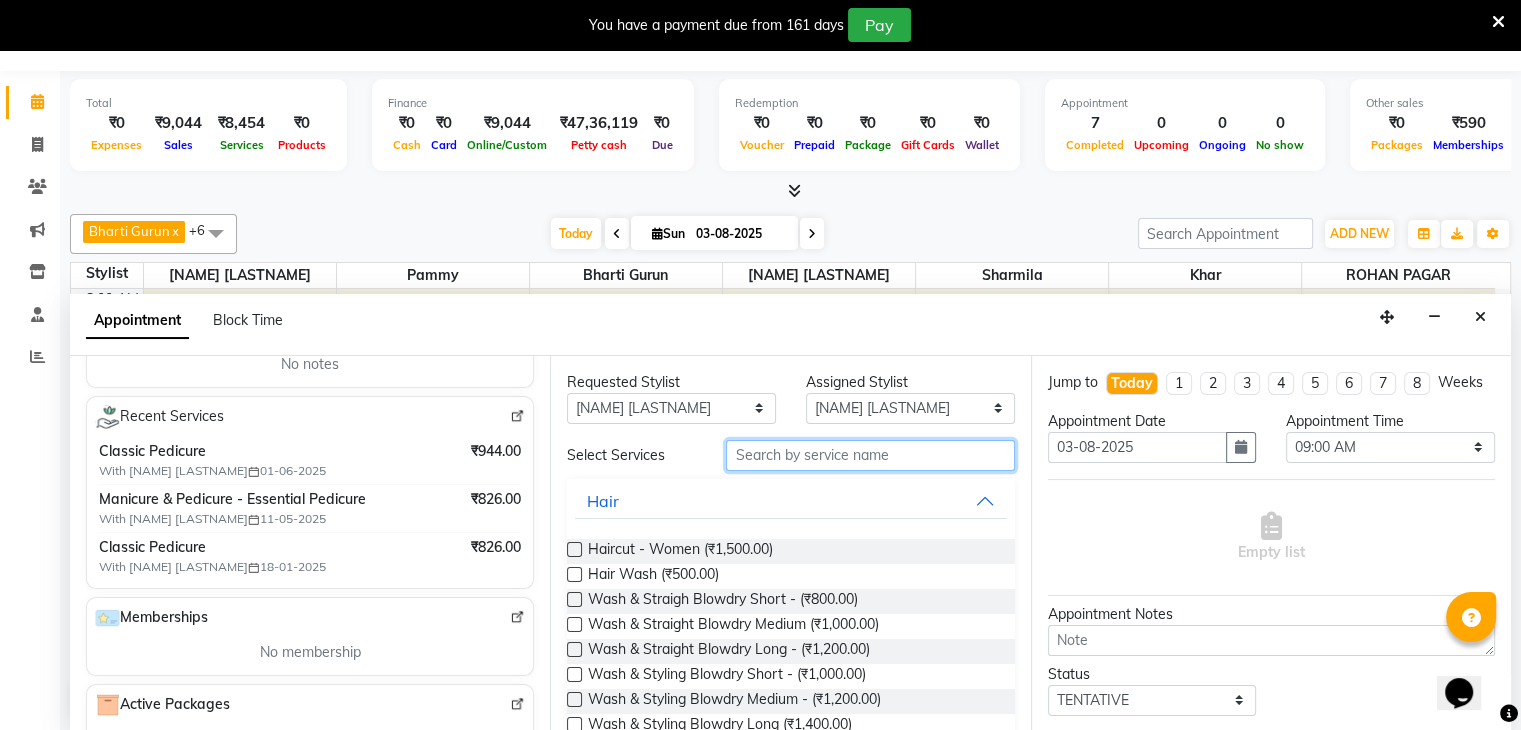 click at bounding box center [870, 455] 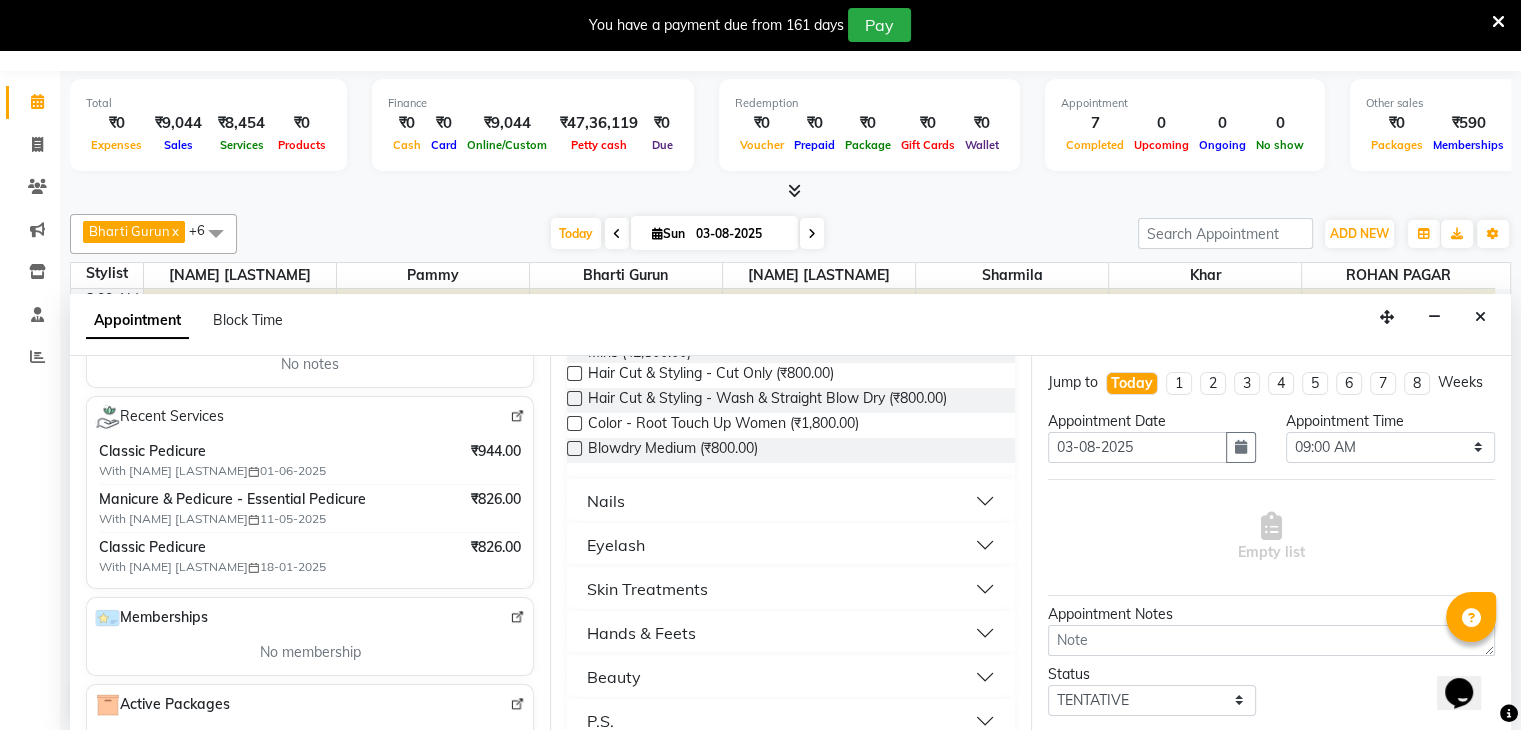 scroll, scrollTop: 428, scrollLeft: 0, axis: vertical 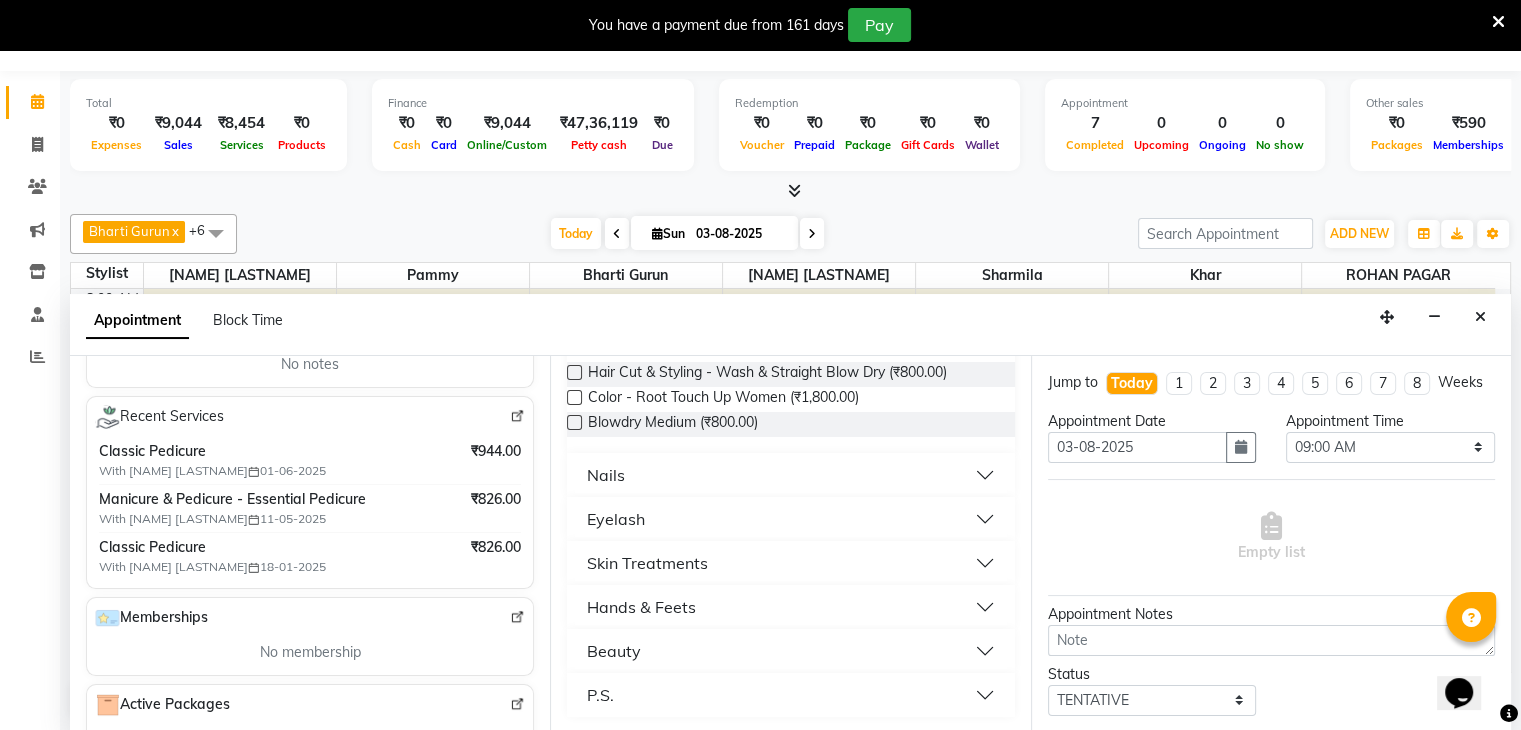 type on "800" 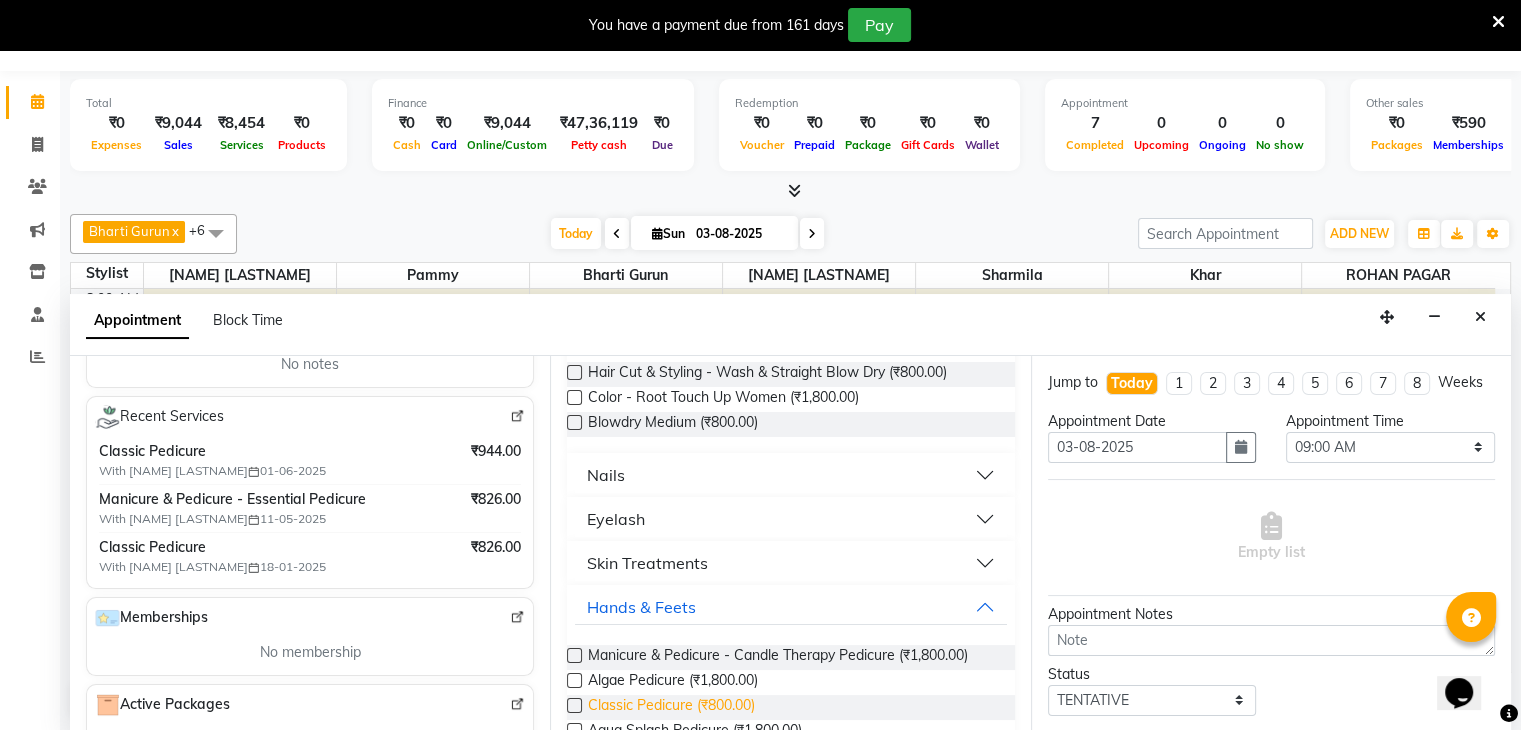 click on "Classic Pedicure (₹800.00)" at bounding box center (671, 707) 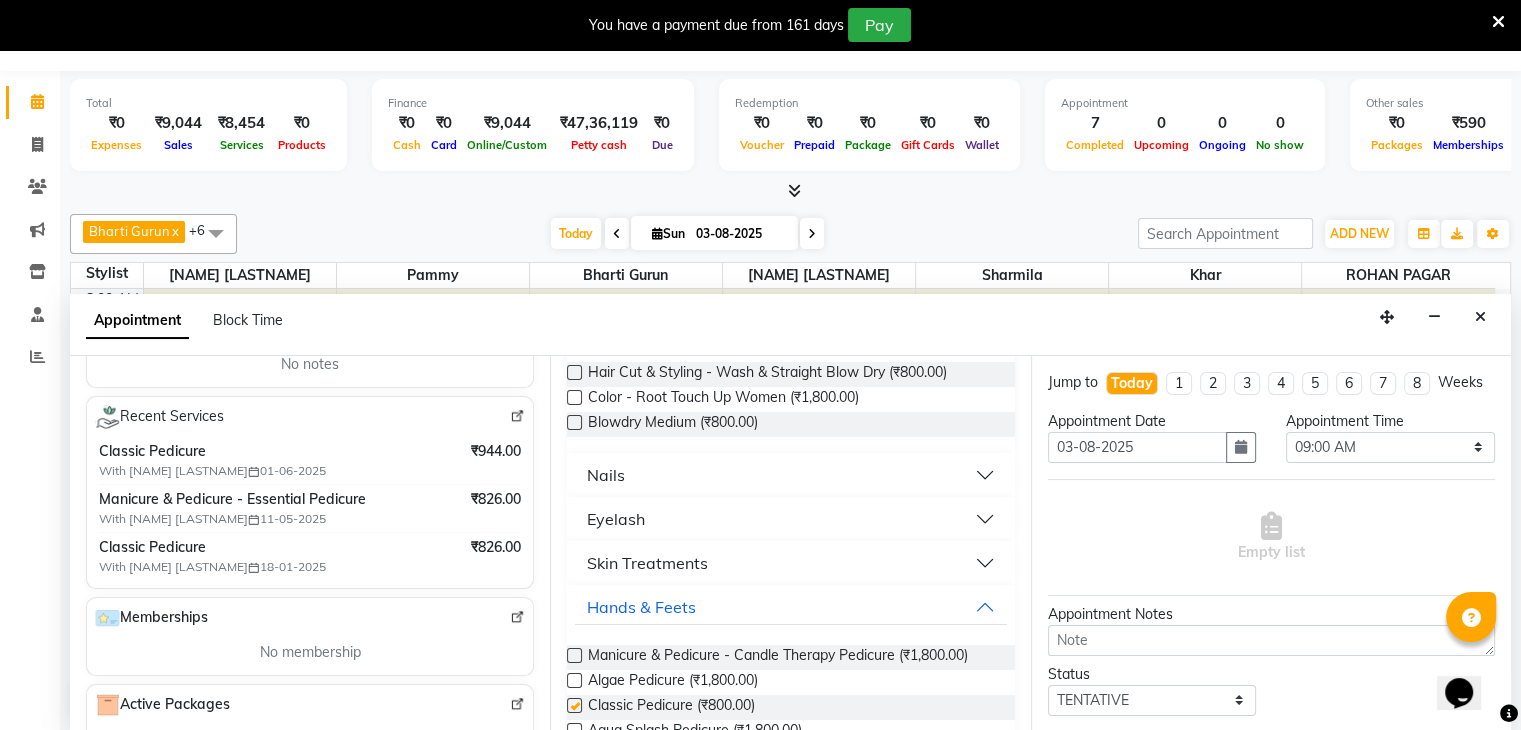 checkbox on "false" 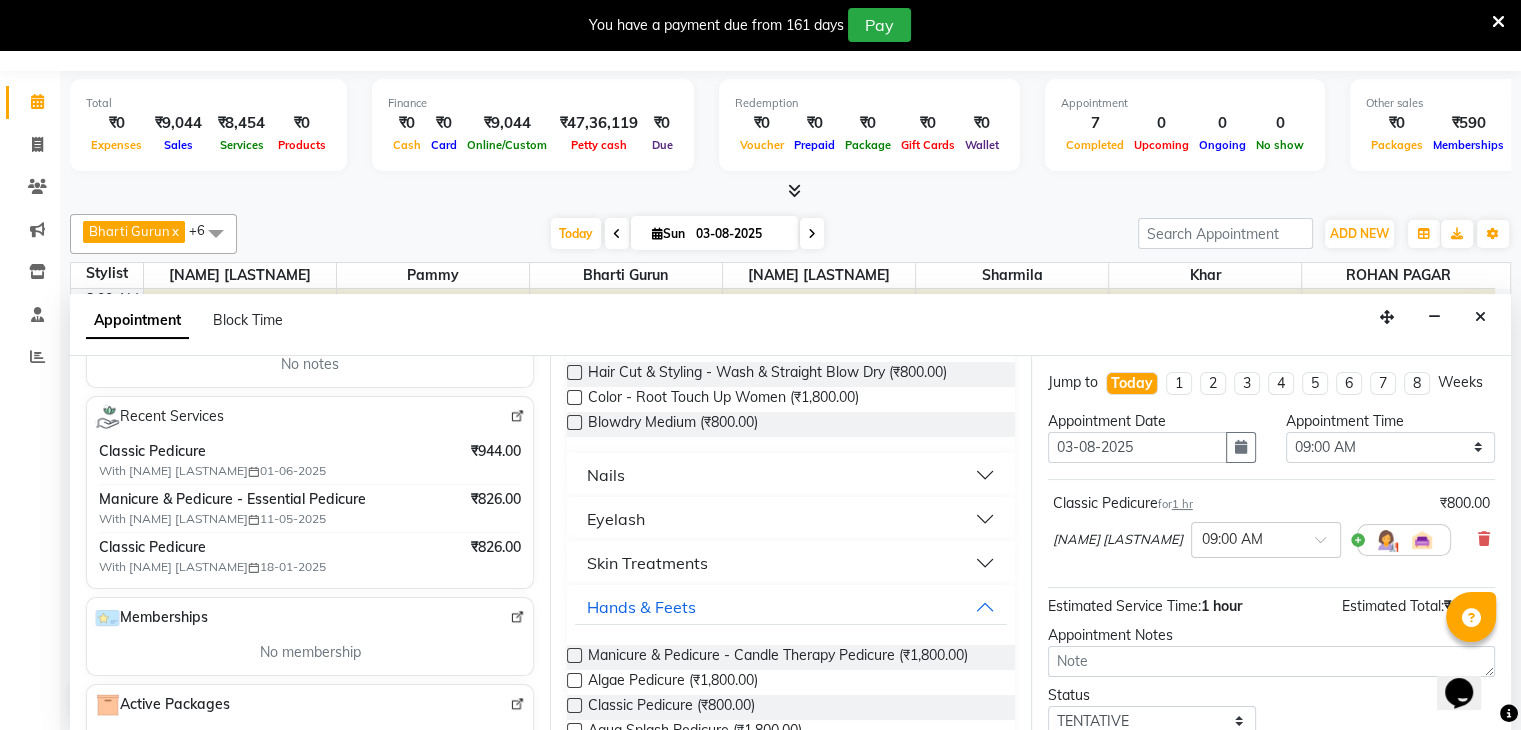 scroll, scrollTop: 149, scrollLeft: 0, axis: vertical 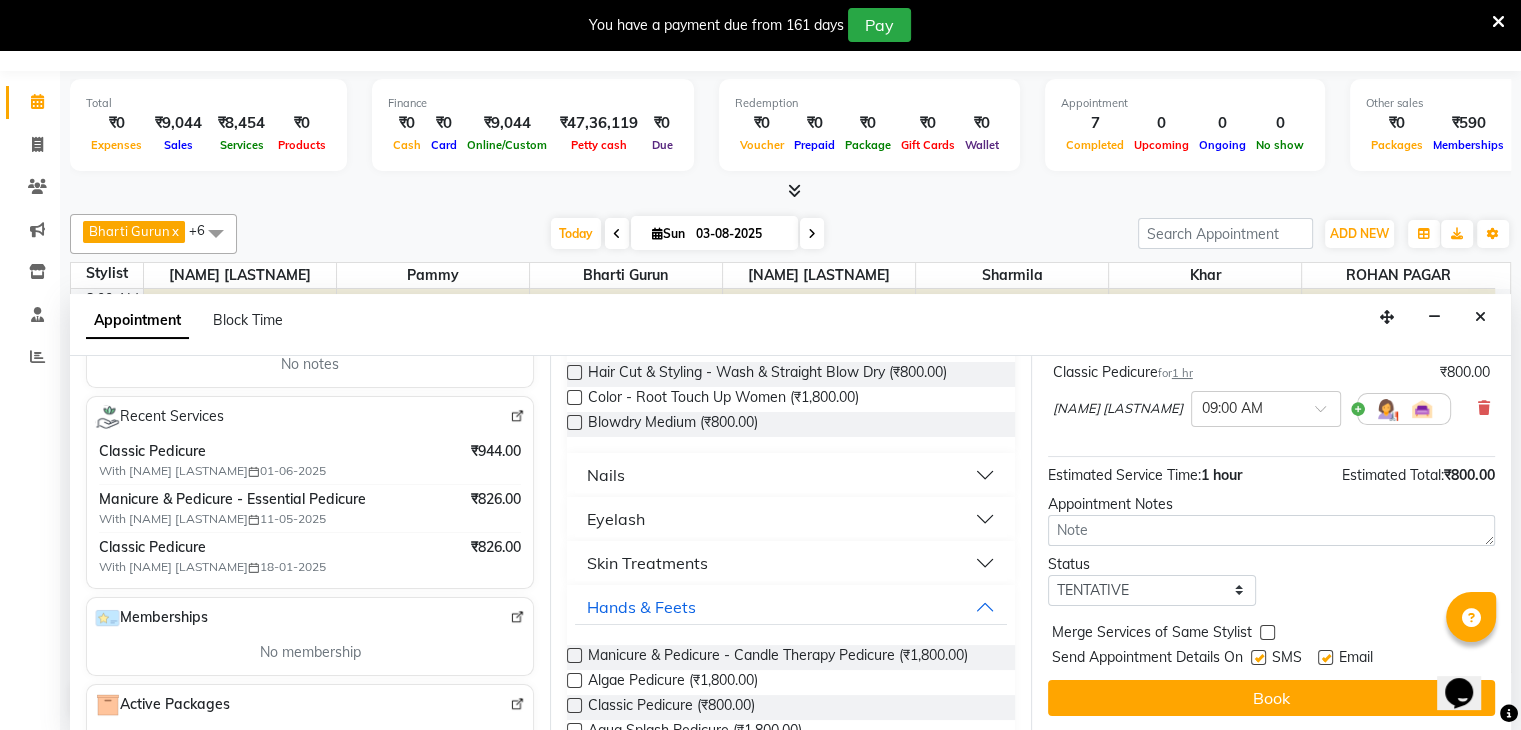 click at bounding box center [1258, 657] 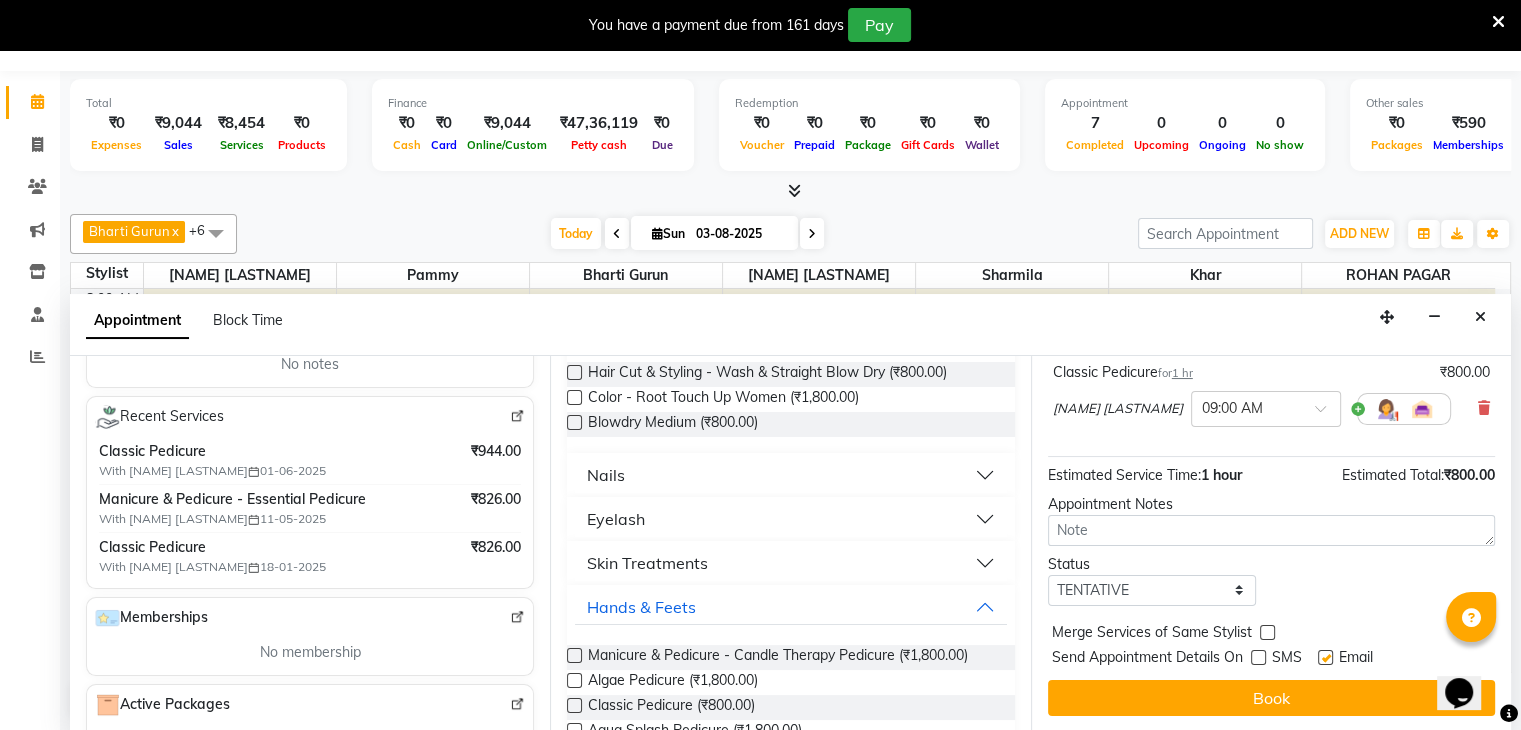 click at bounding box center [1325, 657] 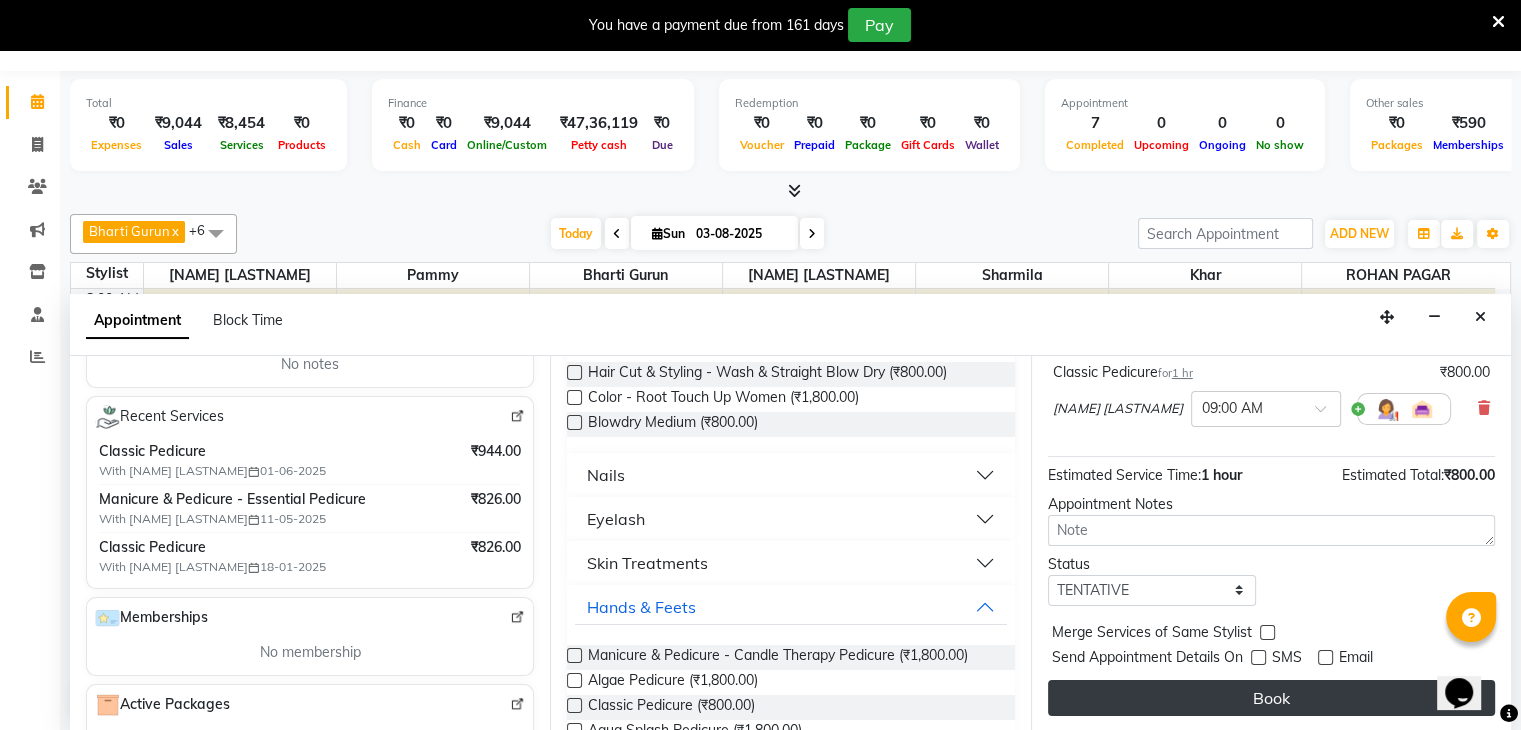 click on "Book" at bounding box center (1271, 698) 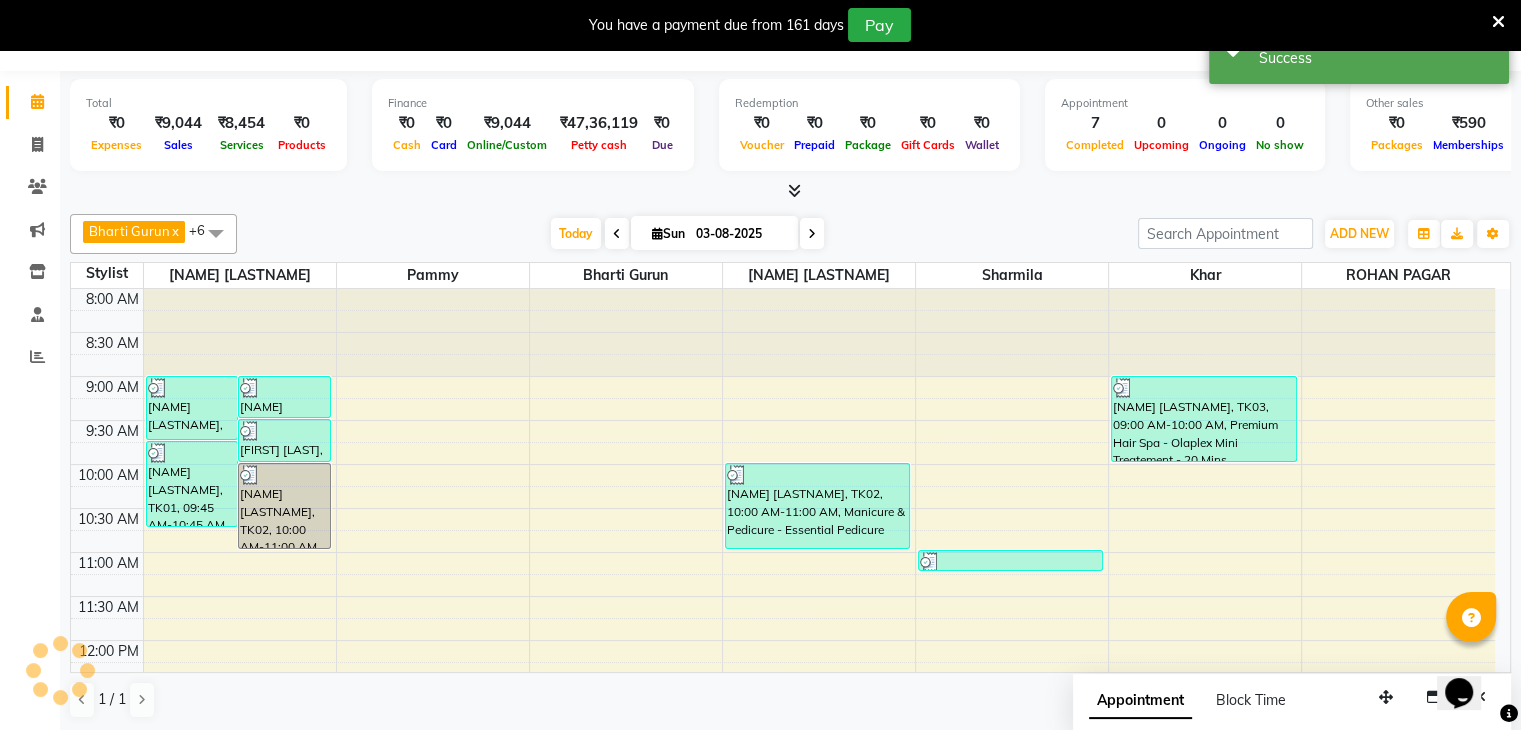 scroll, scrollTop: 0, scrollLeft: 0, axis: both 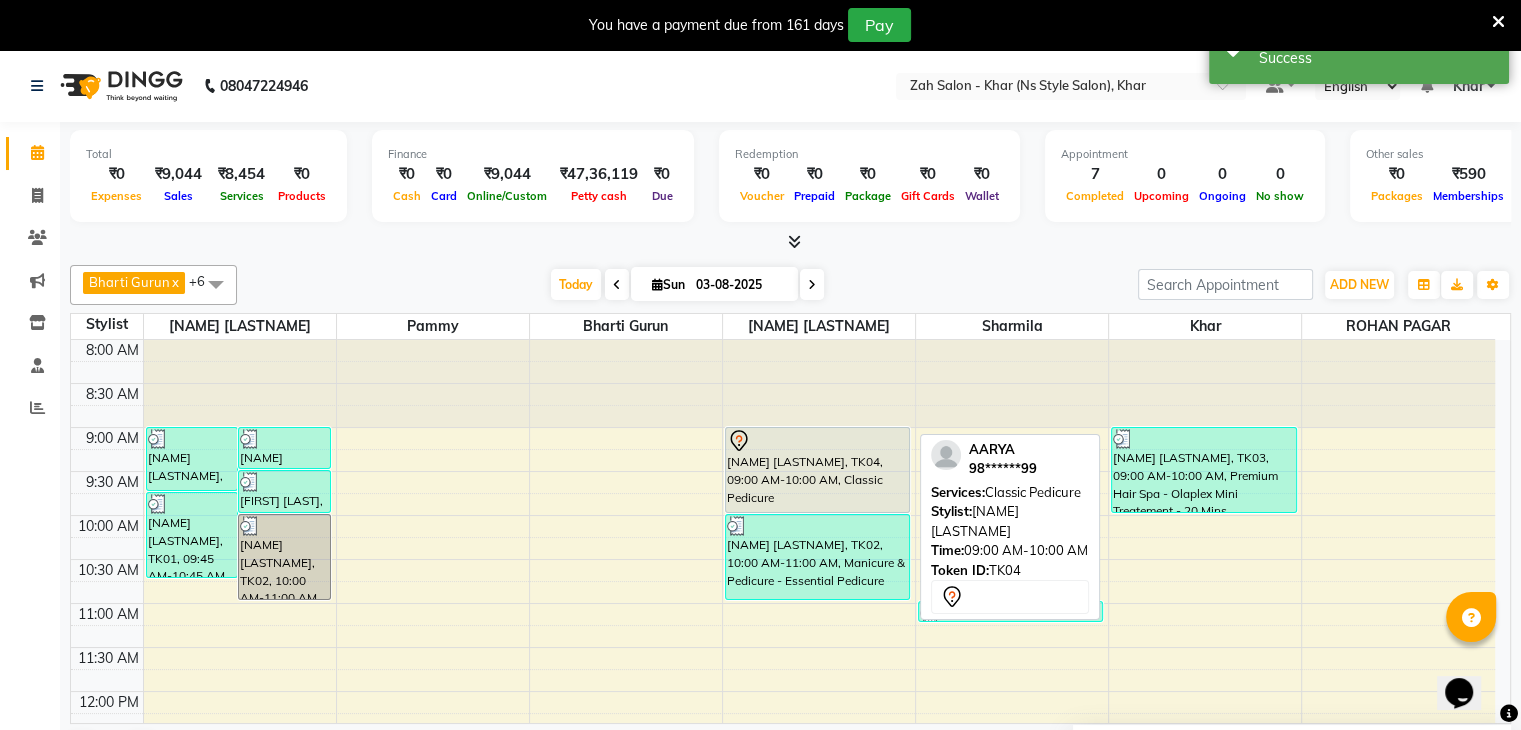 click on "[FIRST], TK04, [TIME] AM-[TIME] AM, Classic Pedicure" at bounding box center [817, 470] 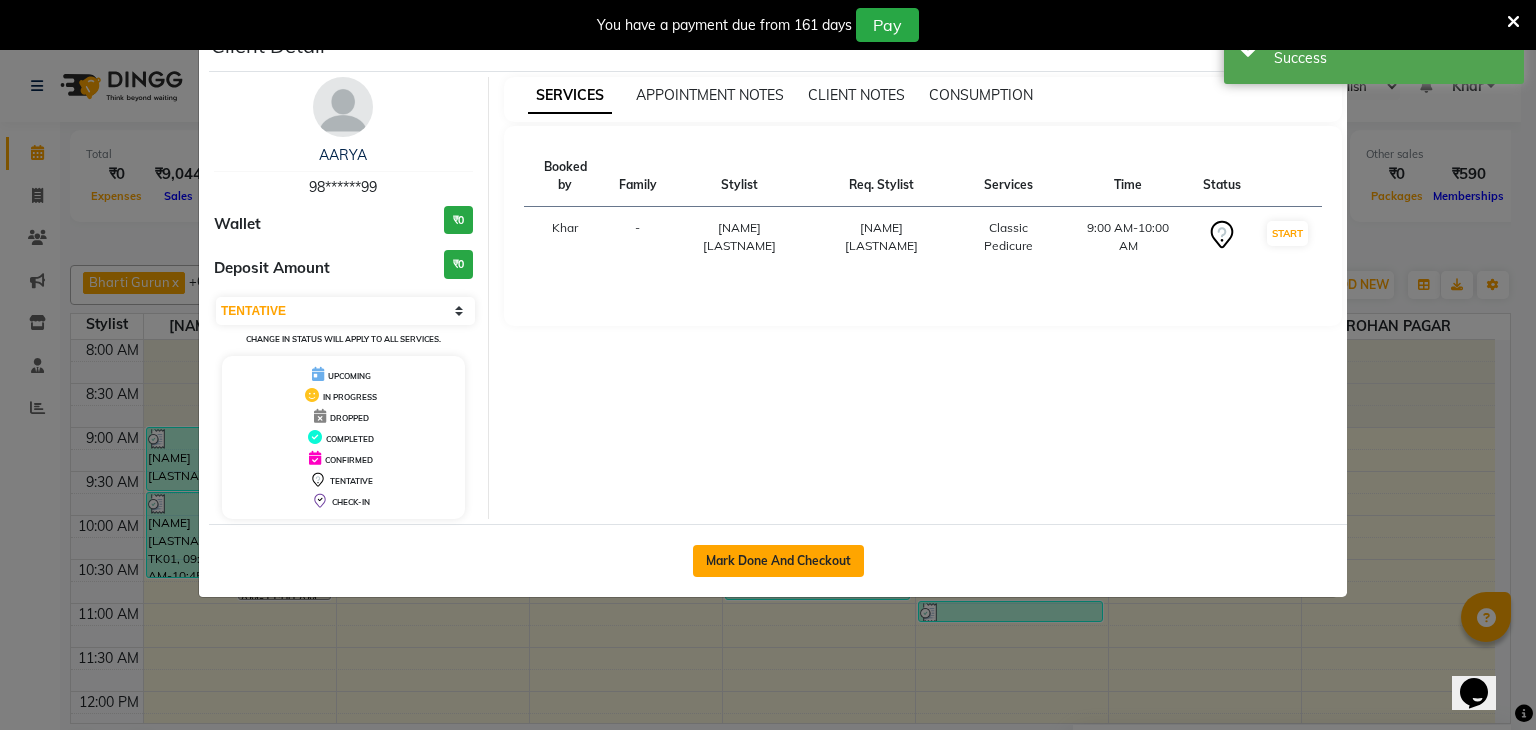 click on "Mark Done And Checkout" 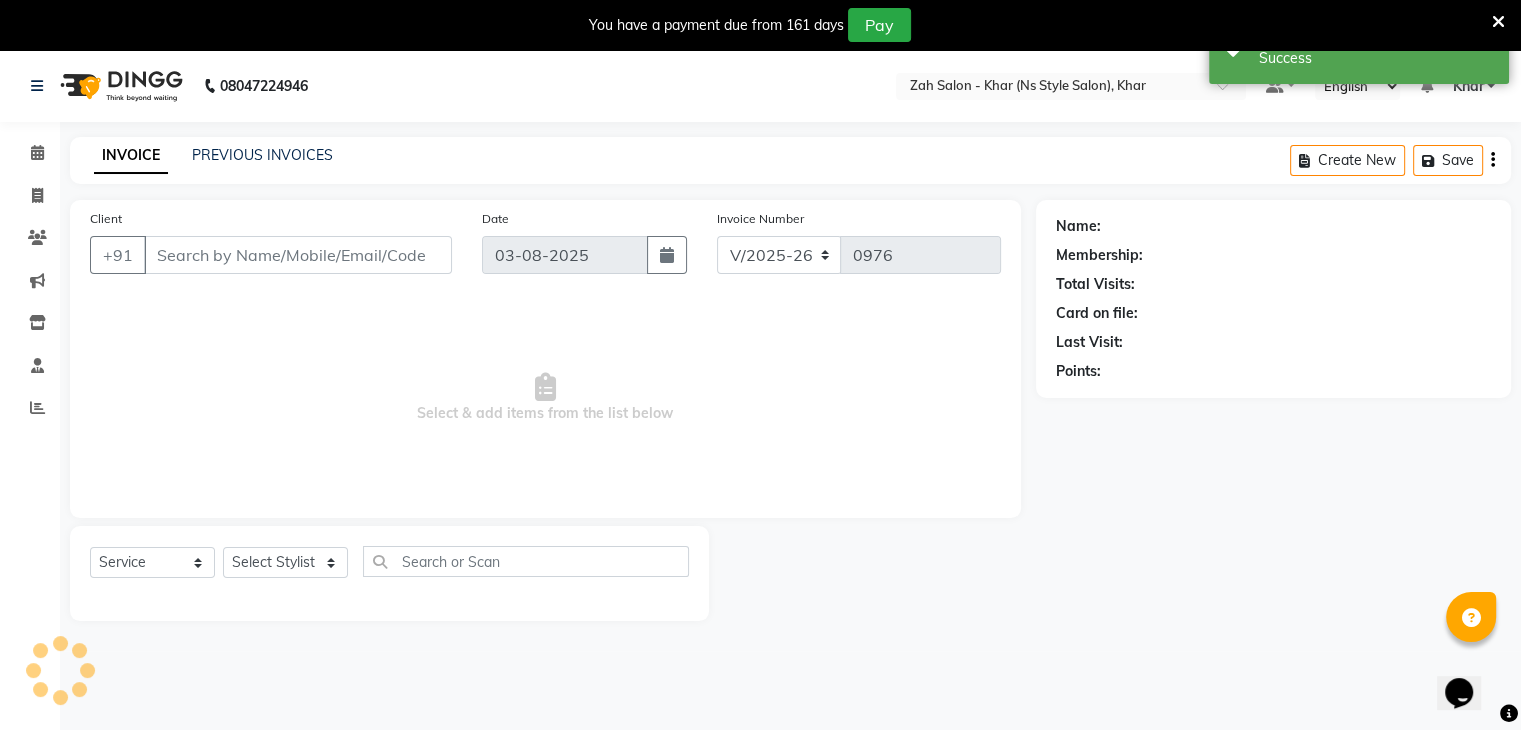 type on "98******99" 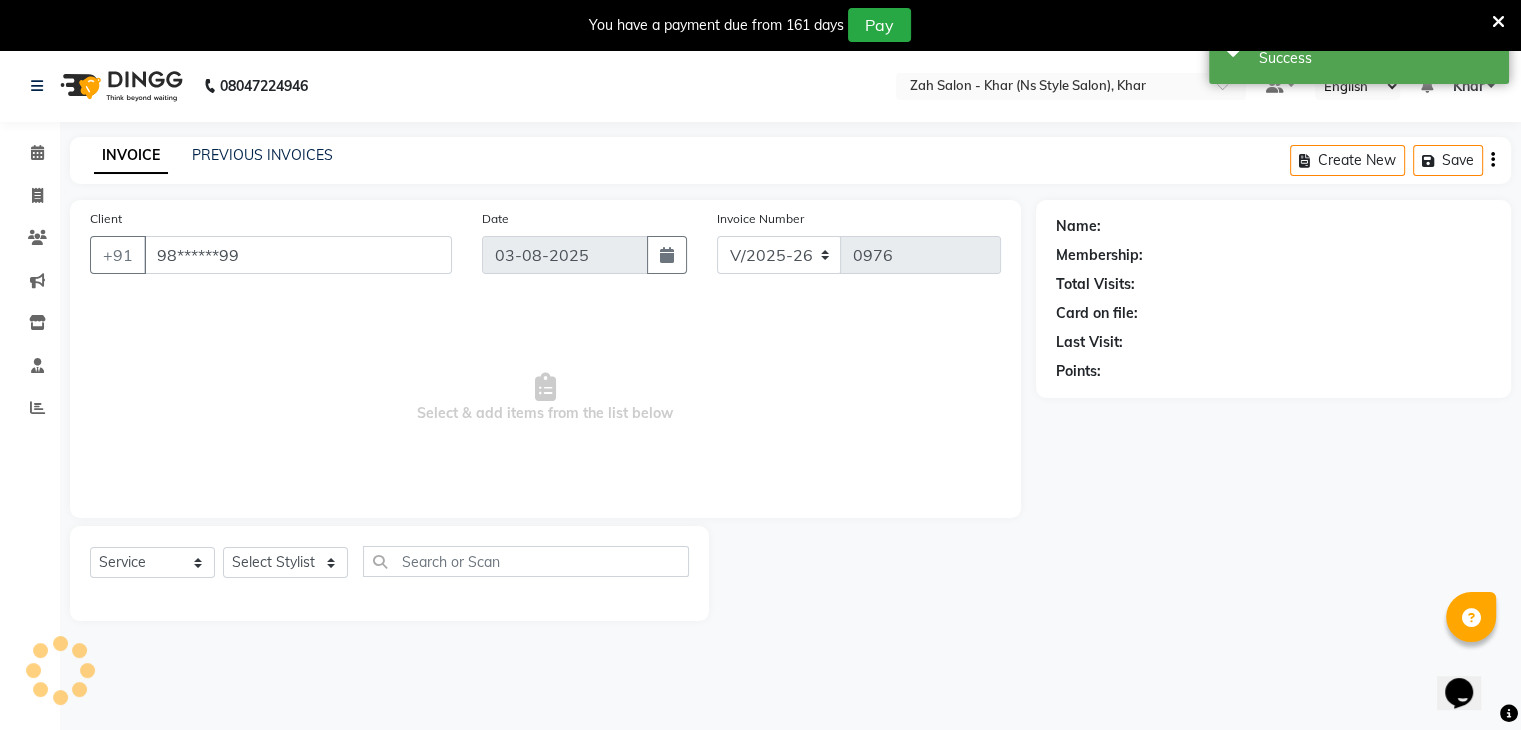 select on "38403" 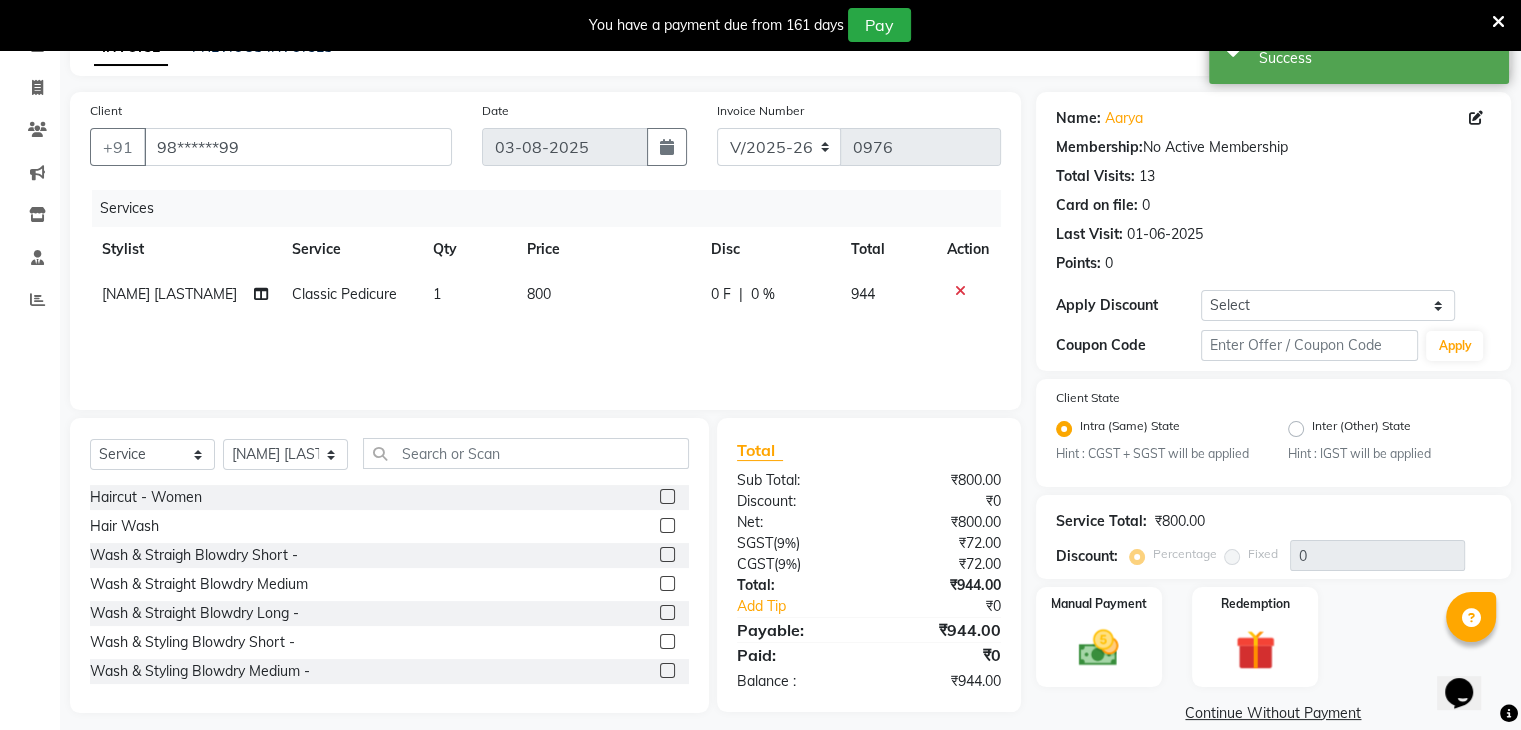 scroll, scrollTop: 138, scrollLeft: 0, axis: vertical 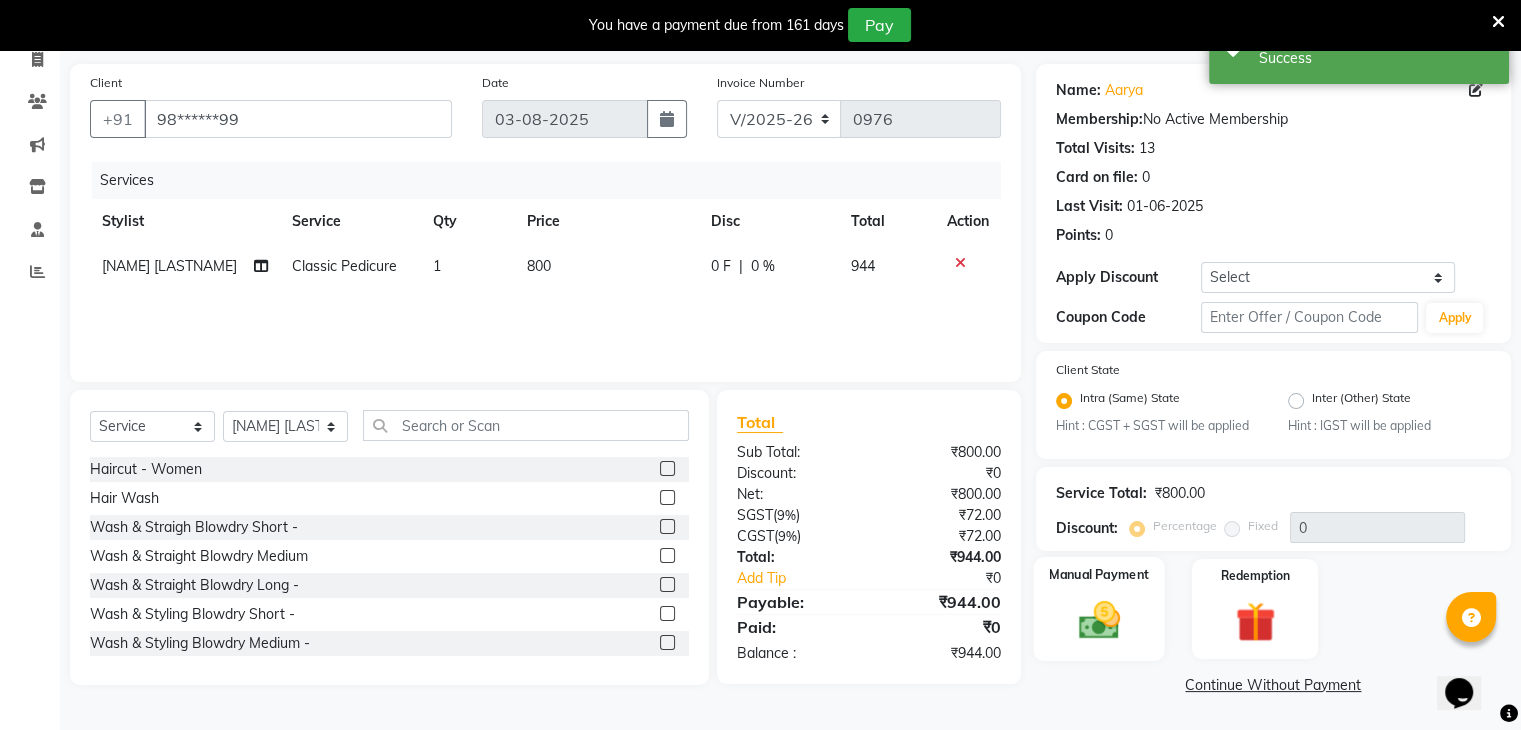 click on "Manual Payment" 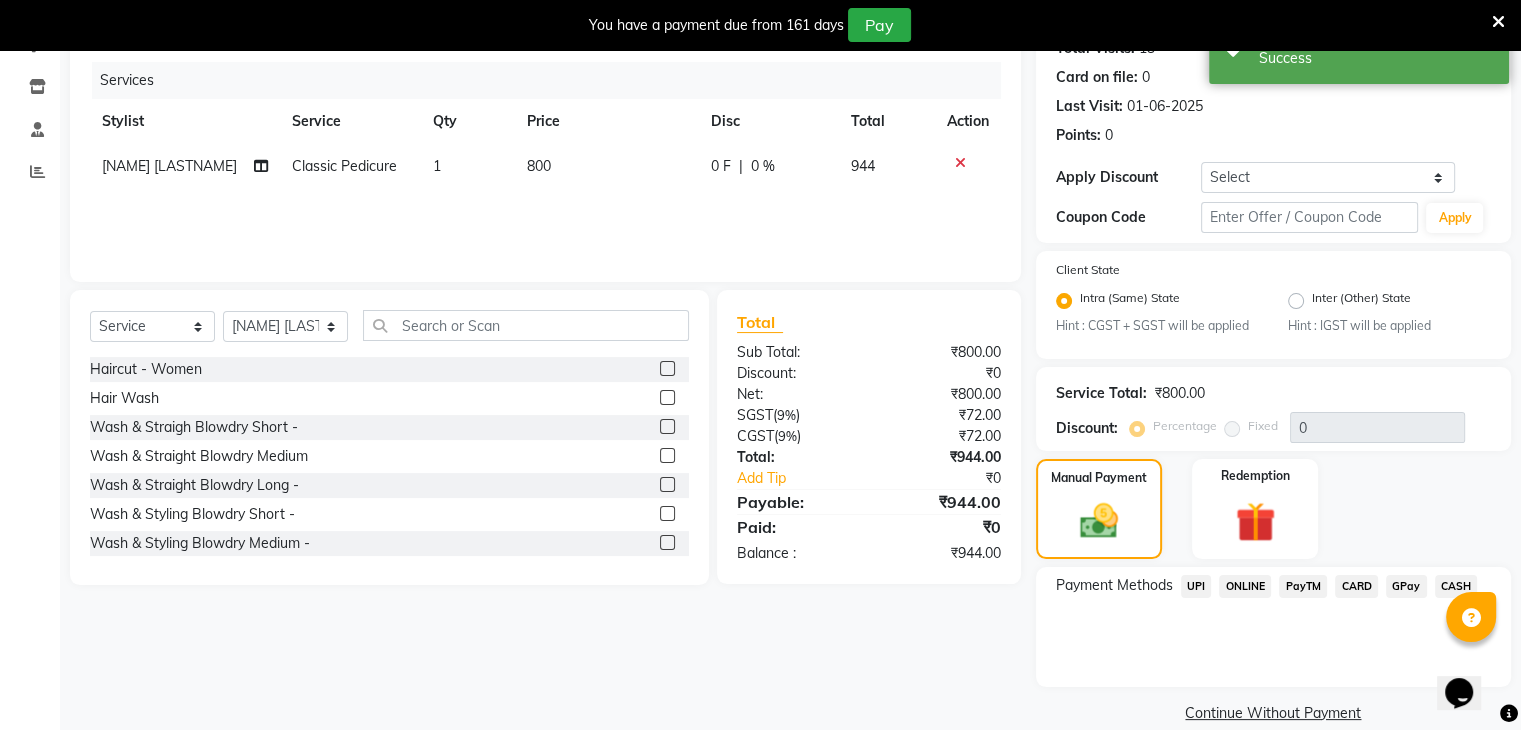 scroll, scrollTop: 266, scrollLeft: 0, axis: vertical 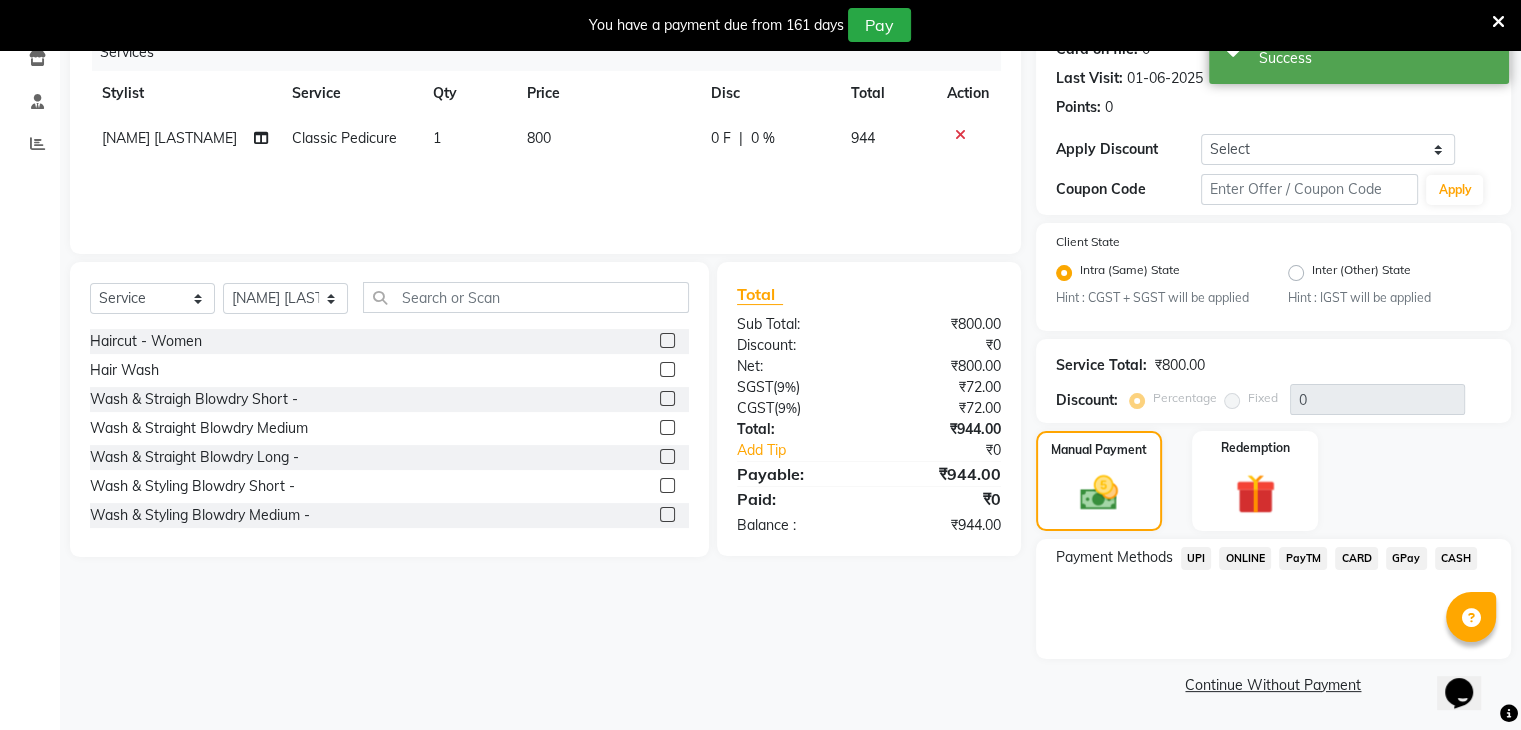 click on "CASH" 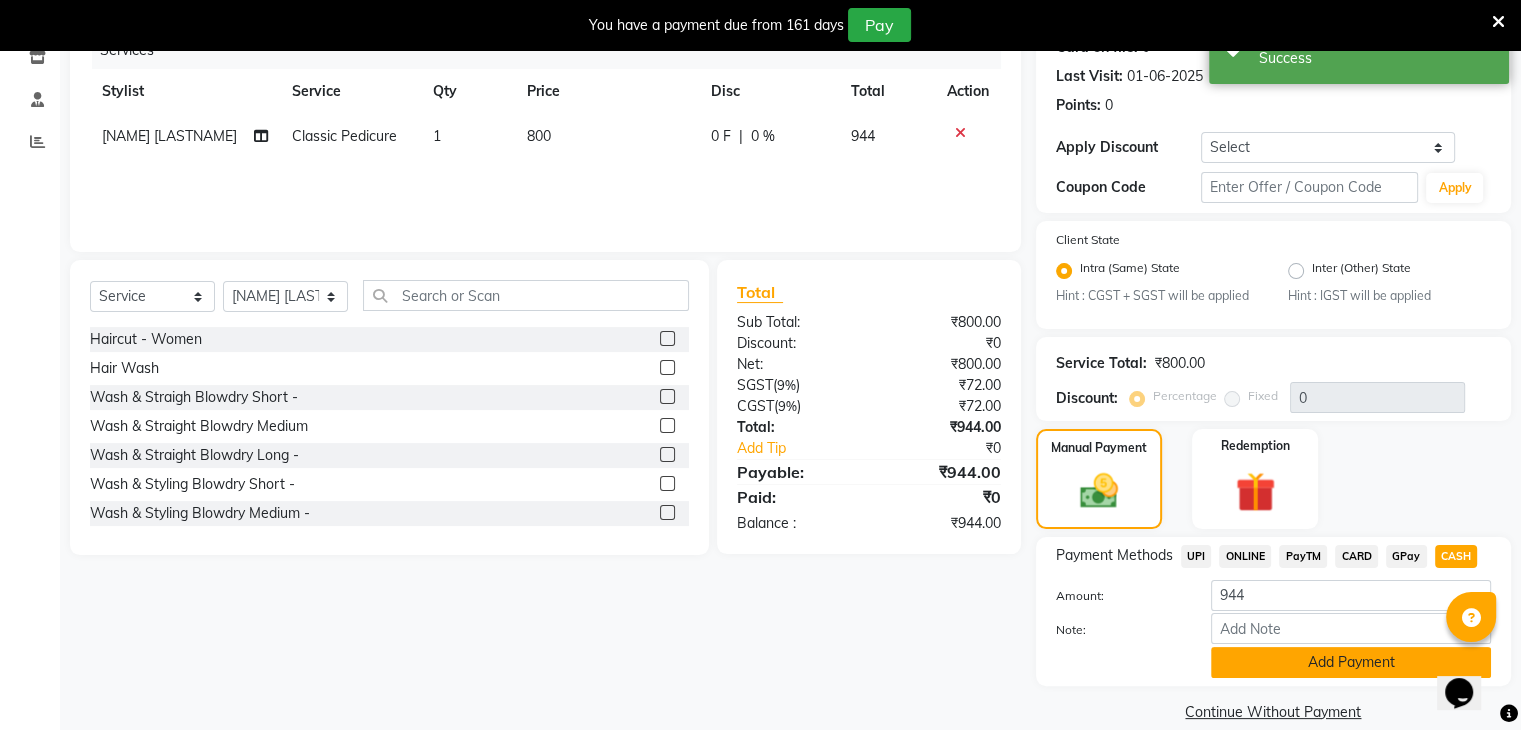 click on "Add Payment" 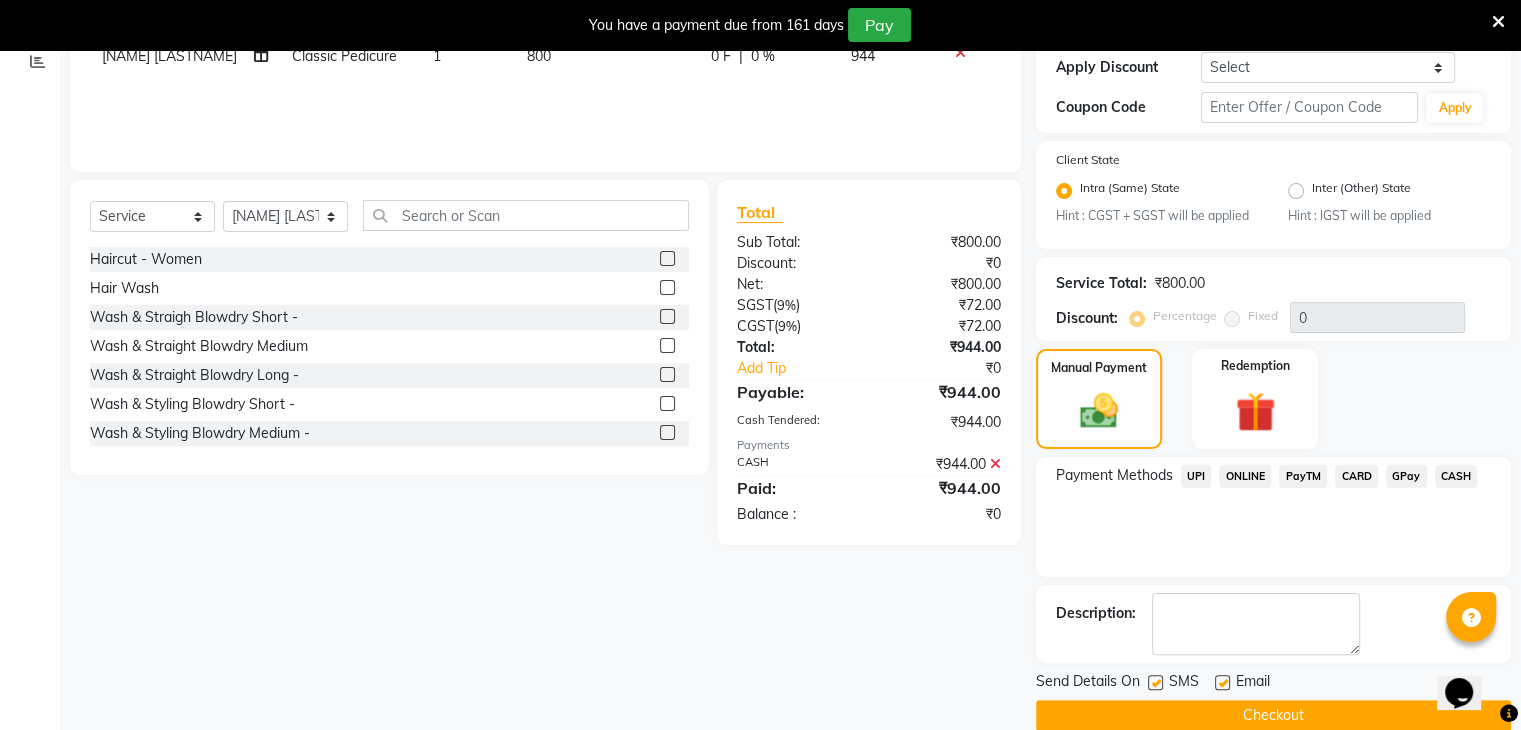 scroll, scrollTop: 378, scrollLeft: 0, axis: vertical 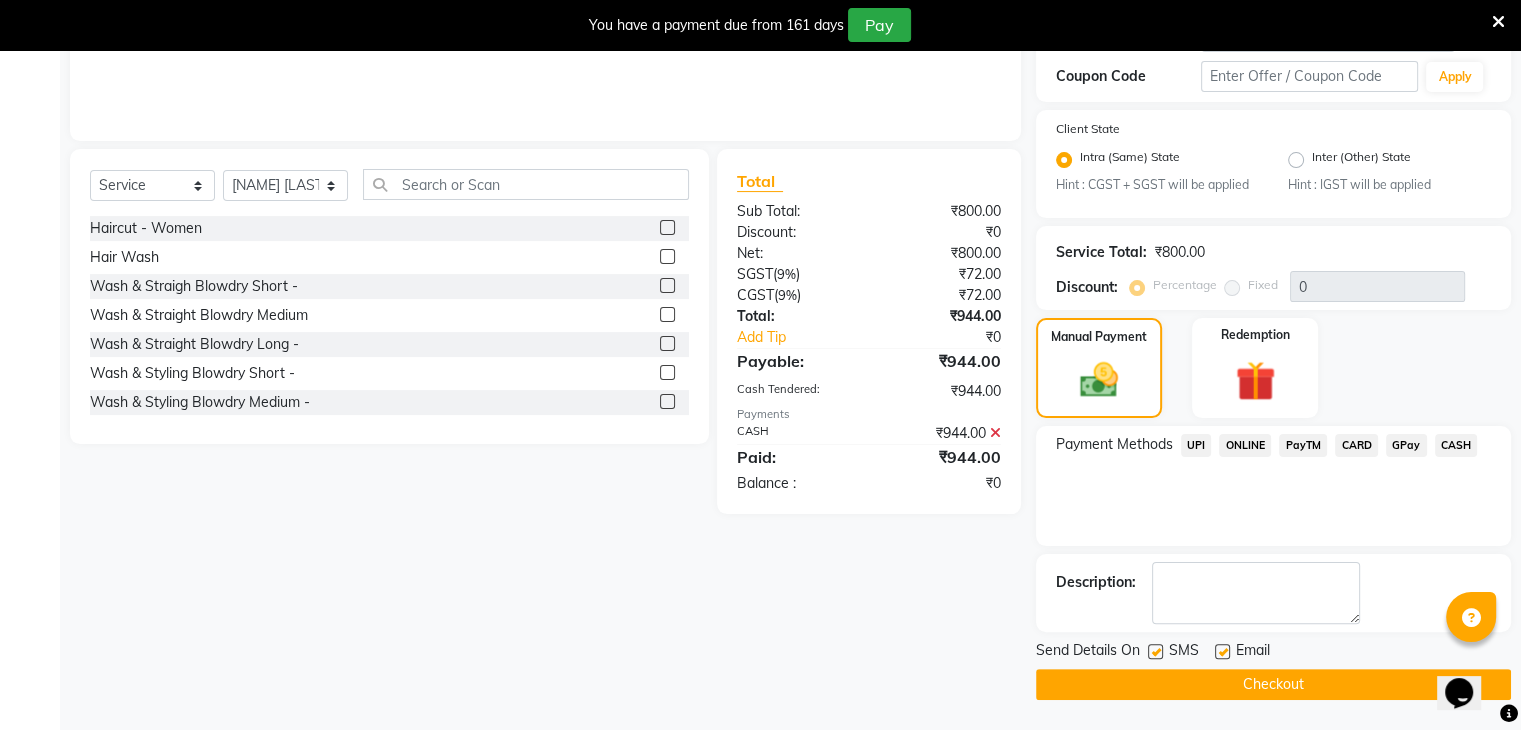 click 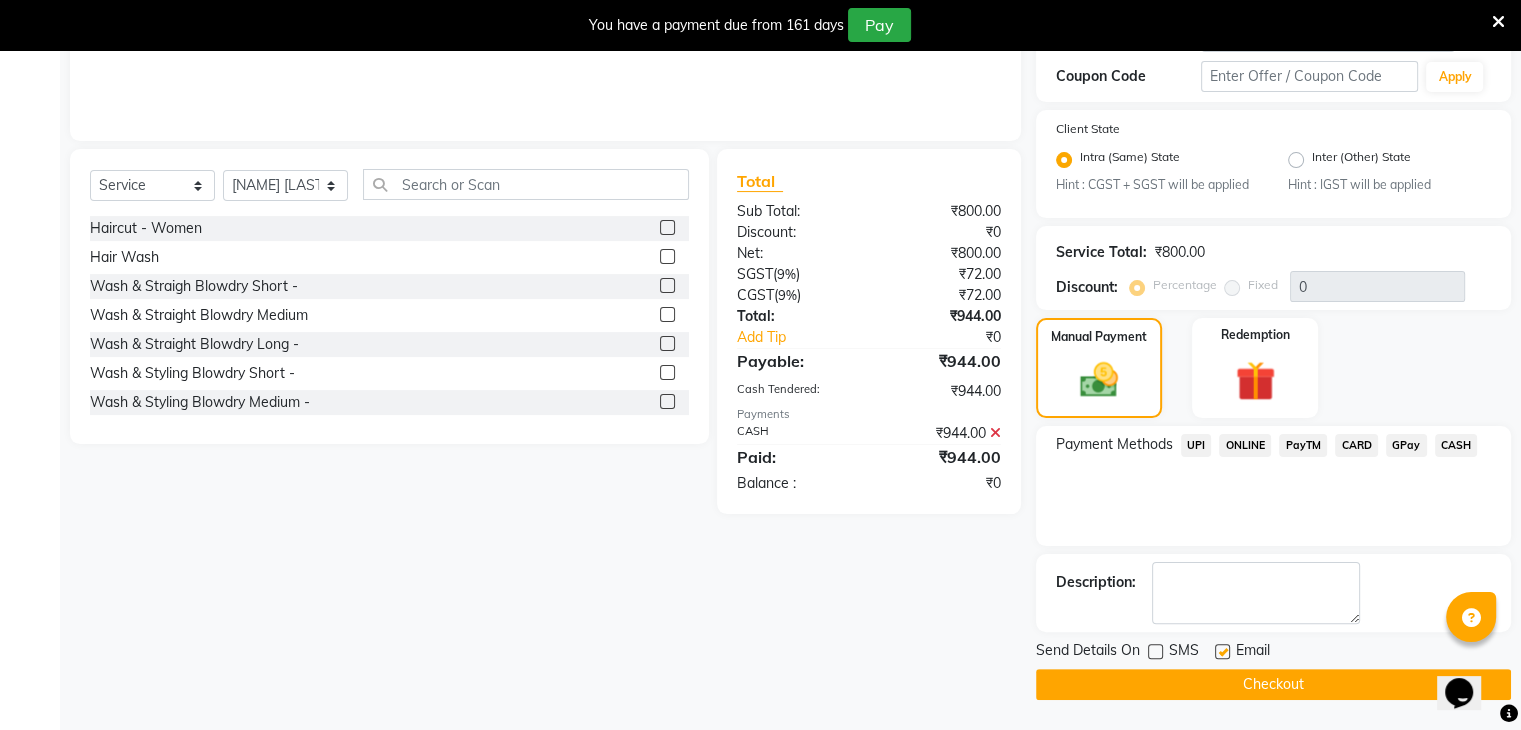 click 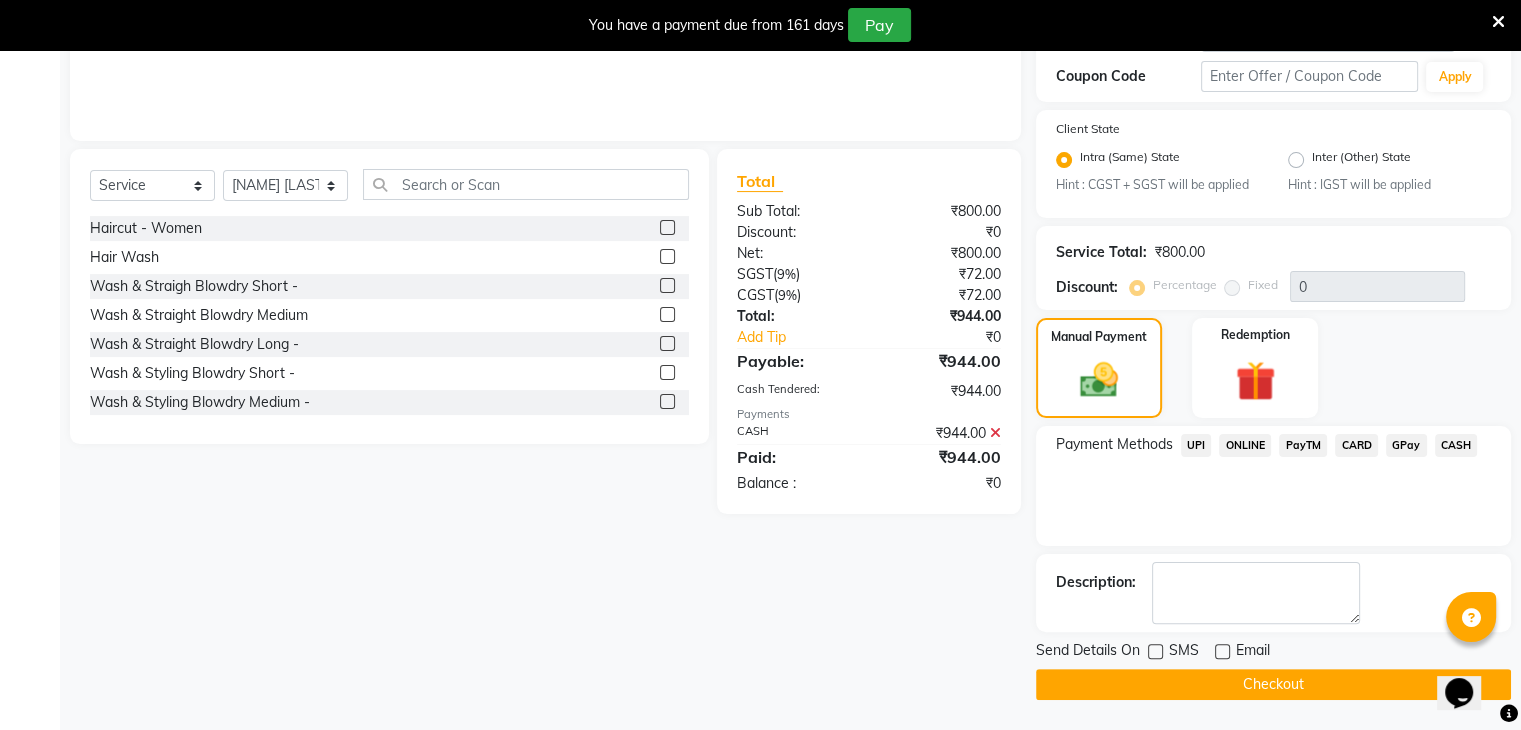 click on "Checkout" 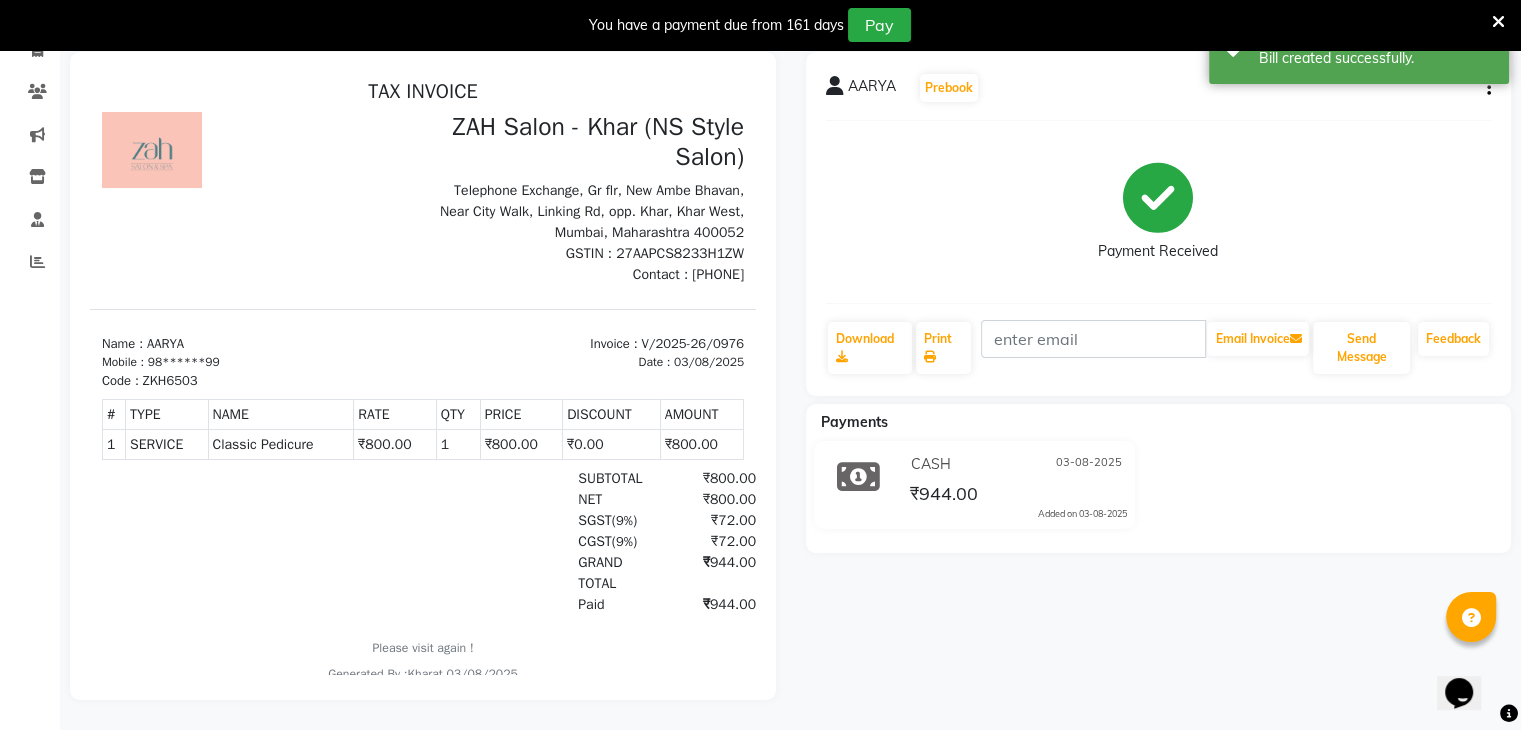 scroll, scrollTop: 0, scrollLeft: 0, axis: both 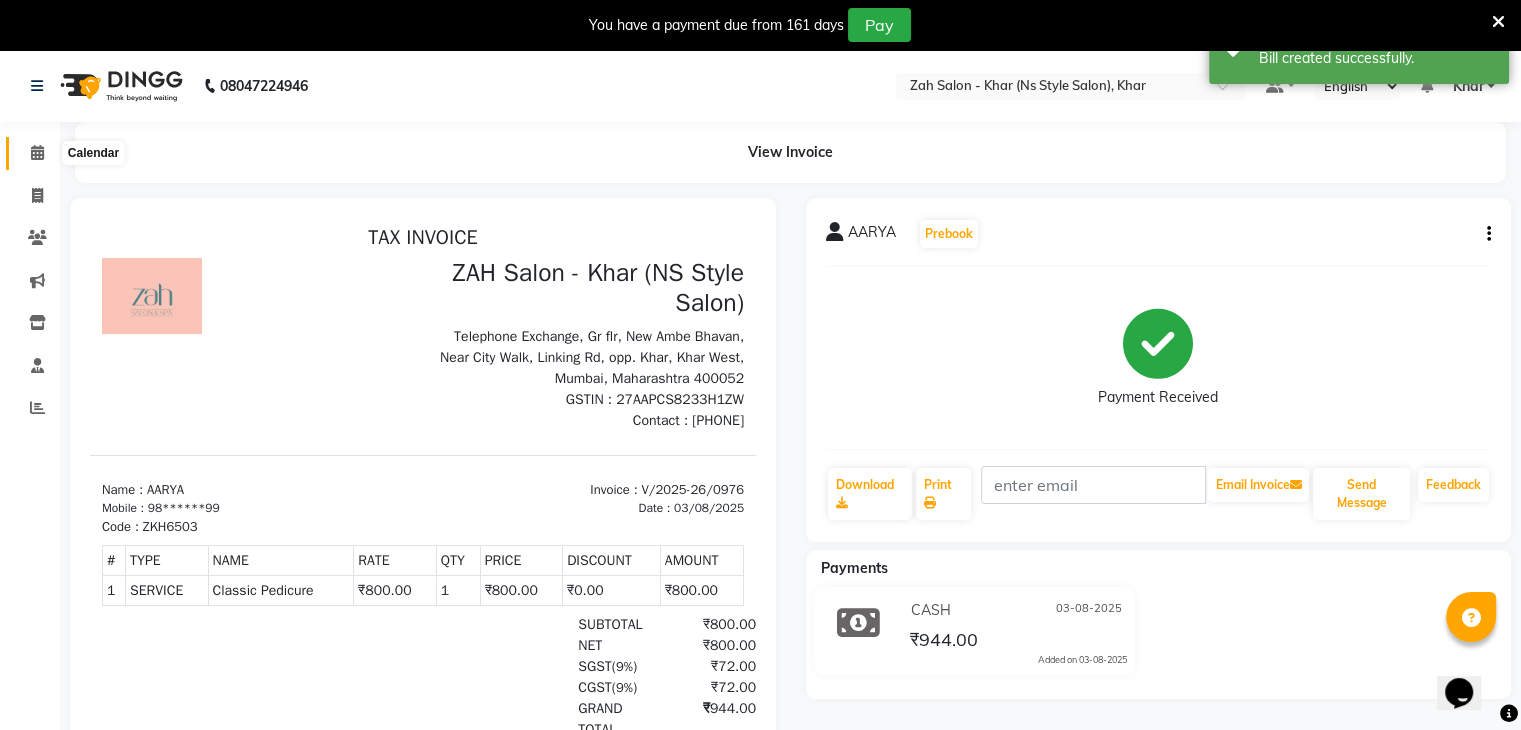 click 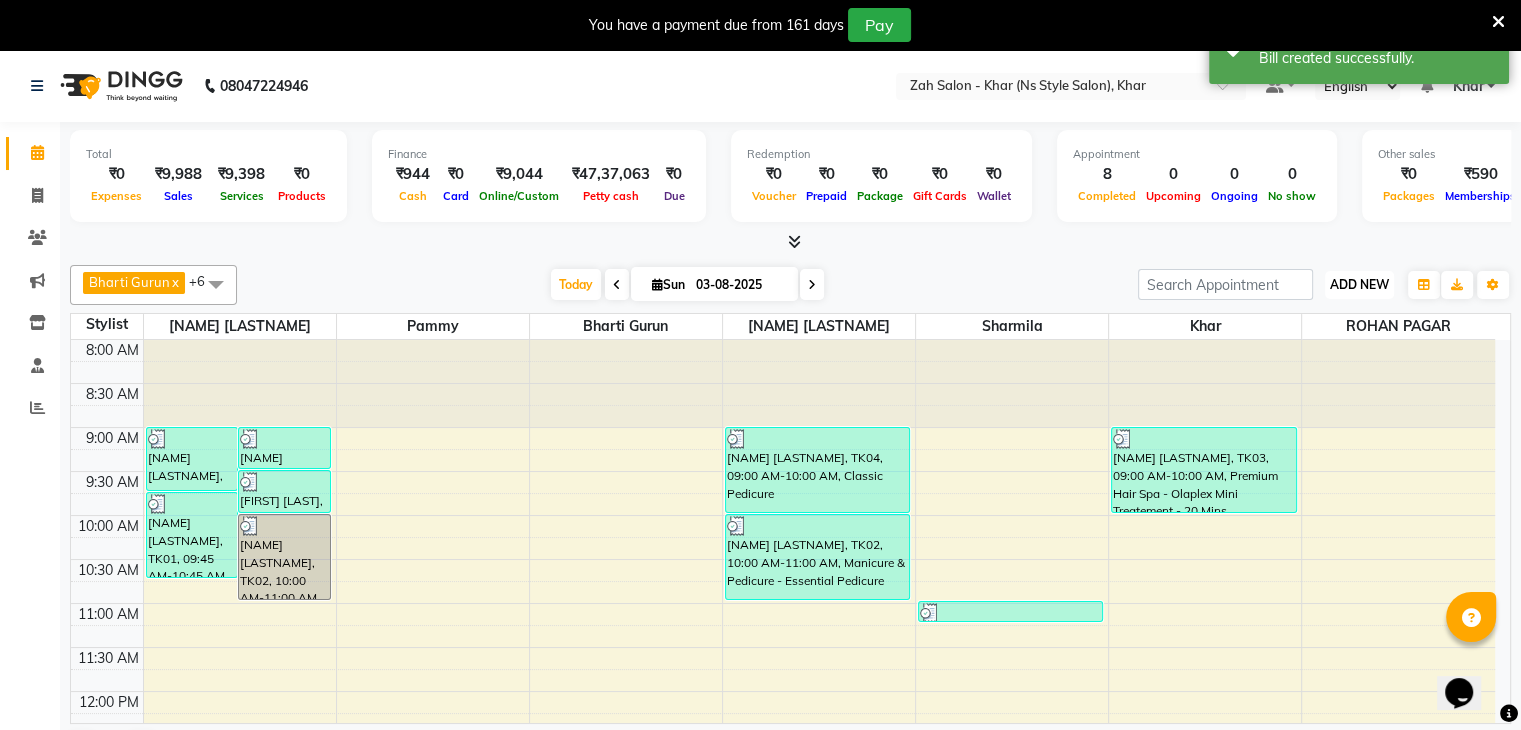click on "ADD NEW Toggle Dropdown" at bounding box center [1359, 285] 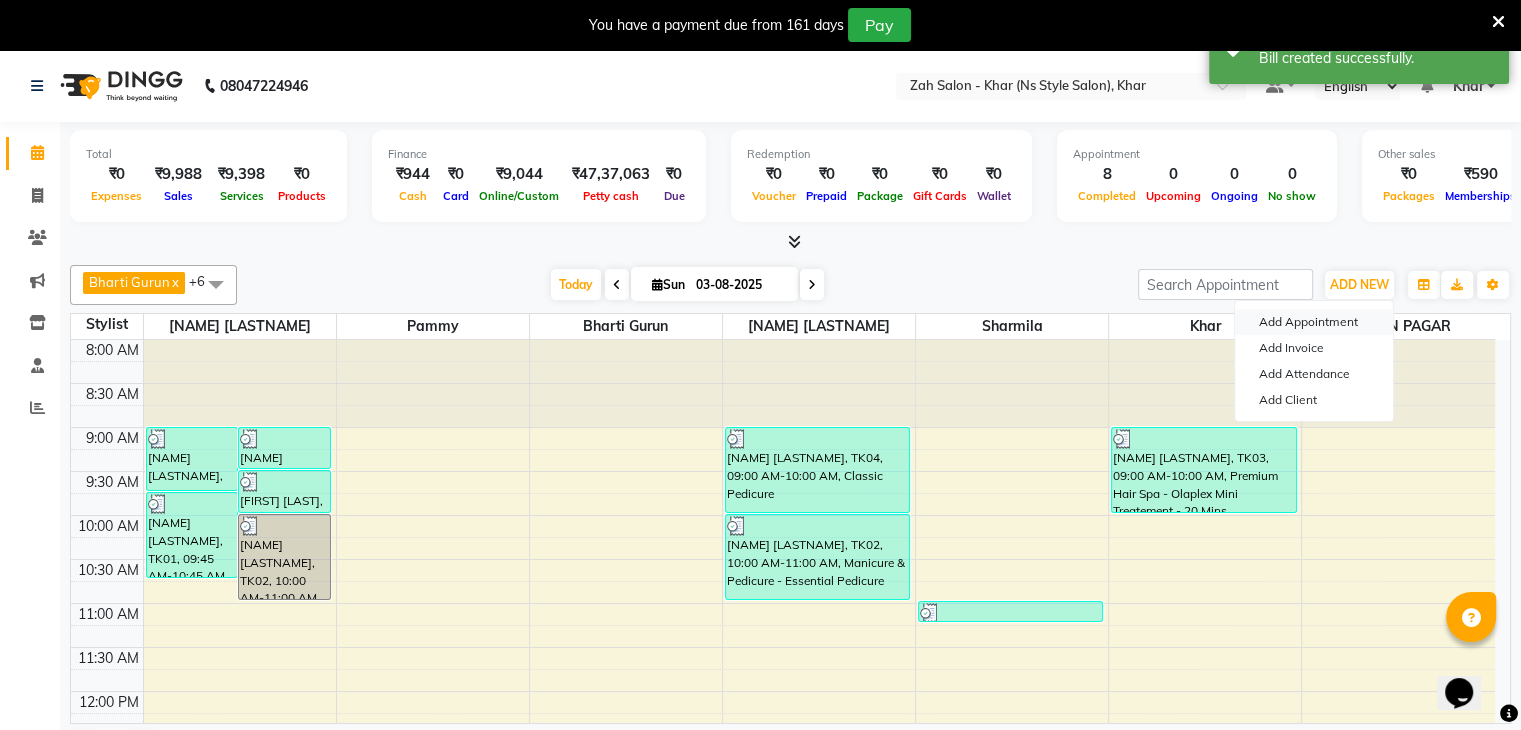click on "Add Appointment" at bounding box center (1314, 322) 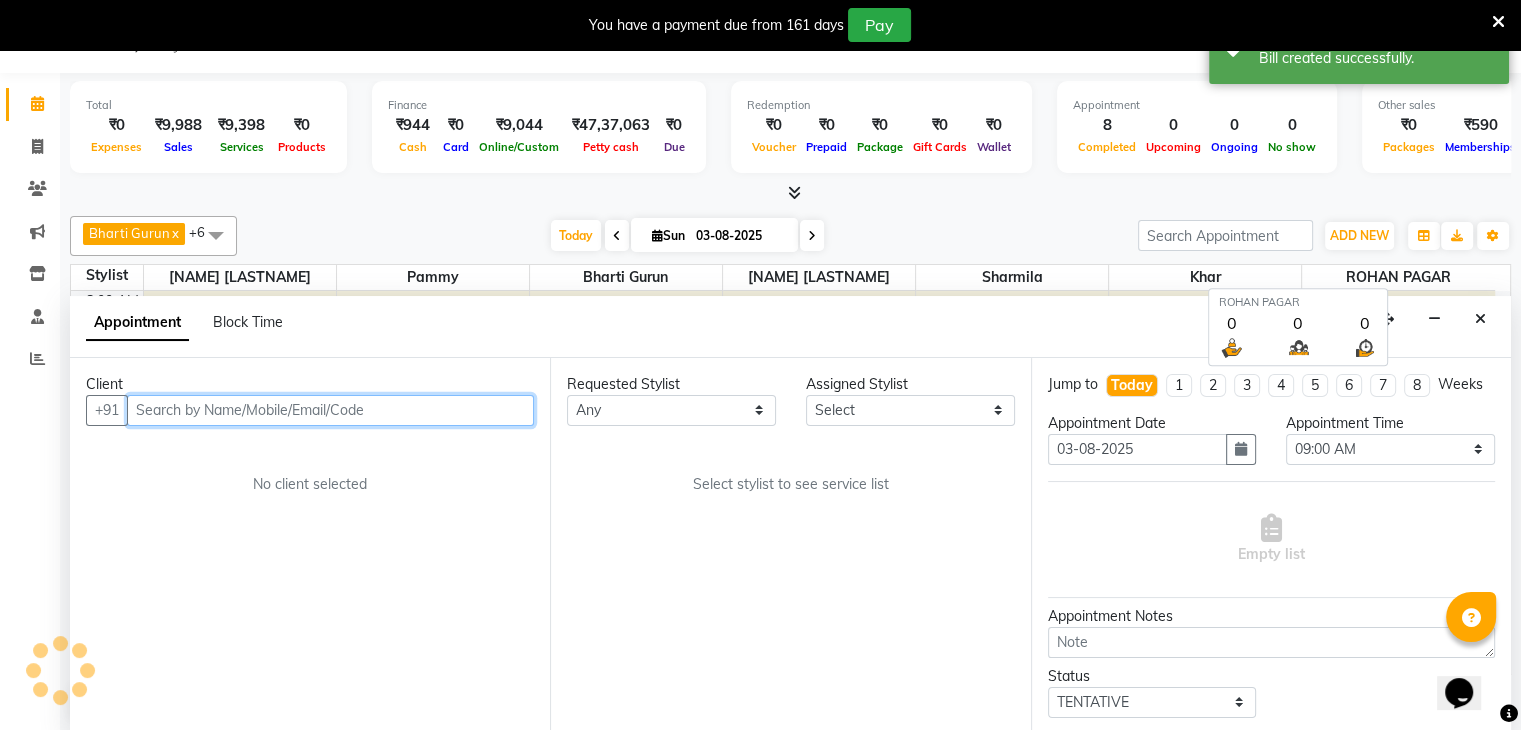 scroll, scrollTop: 51, scrollLeft: 0, axis: vertical 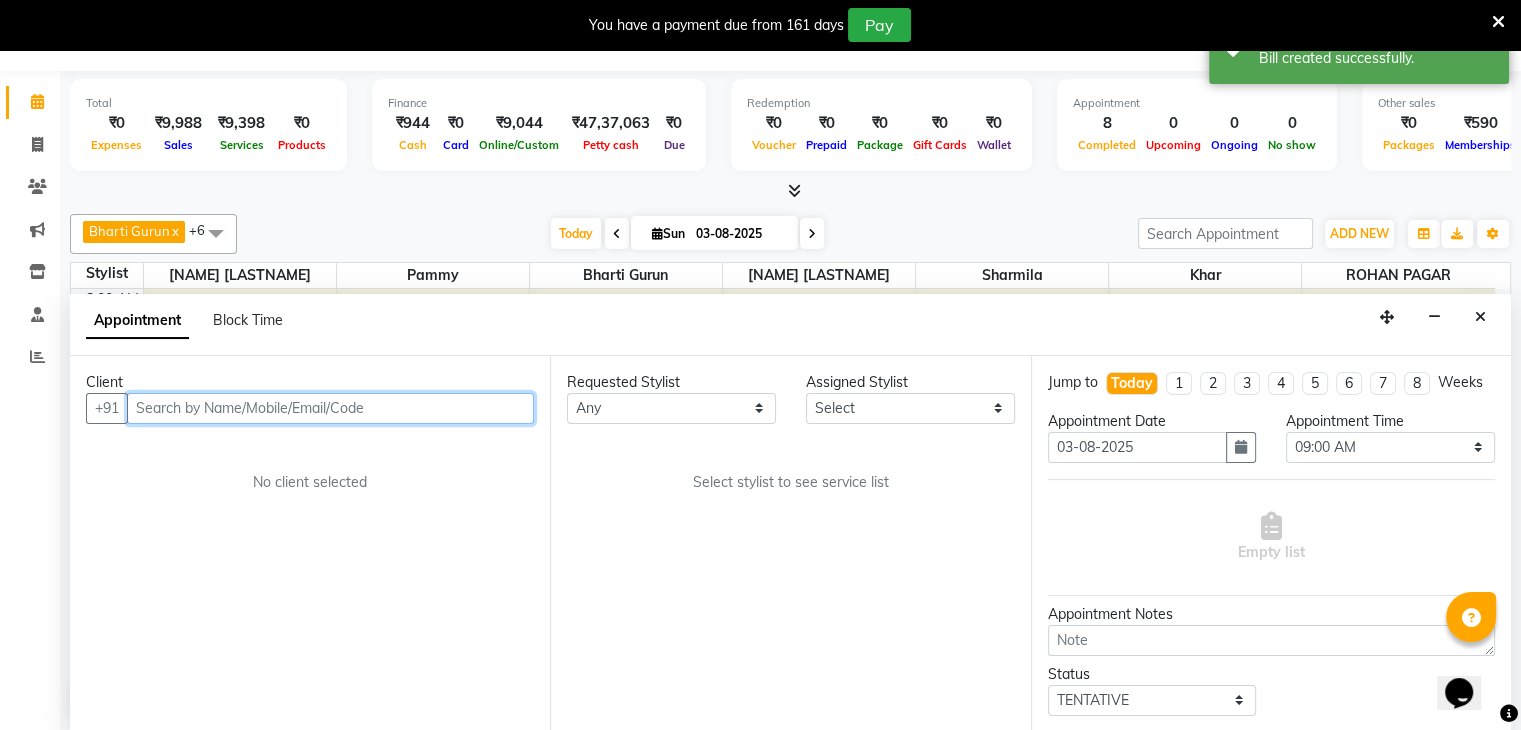click at bounding box center (330, 408) 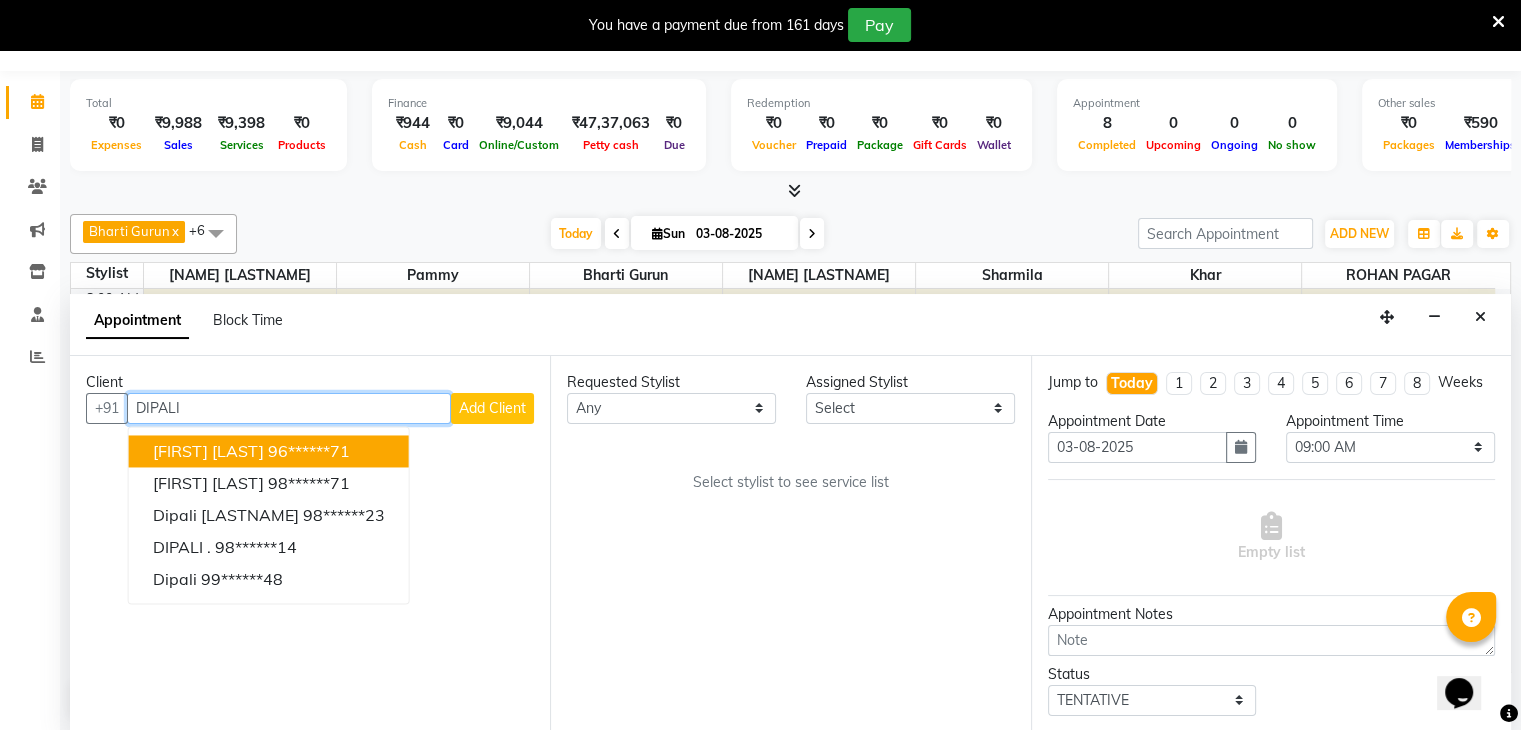 click on "DIPALI MS" at bounding box center [208, 451] 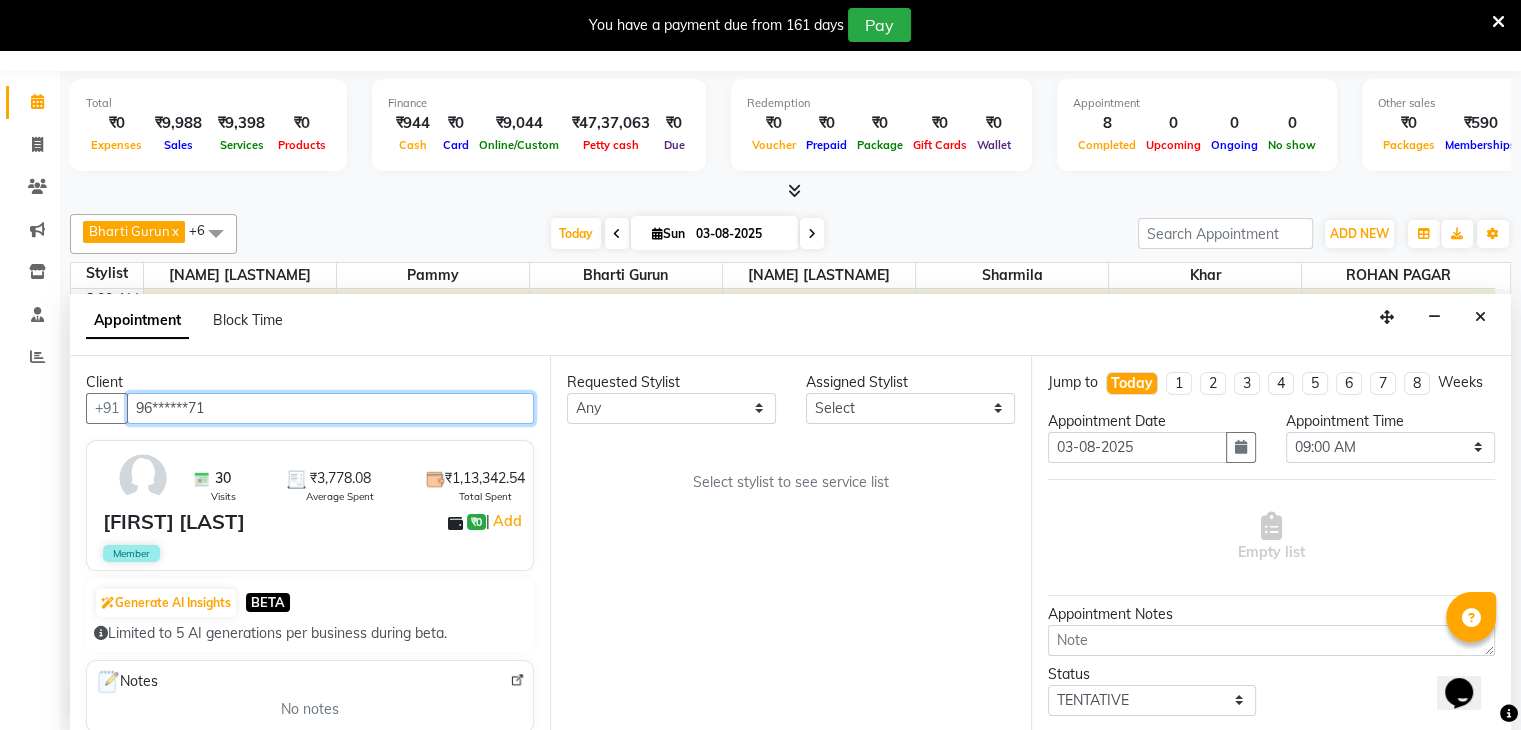 type on "96******71" 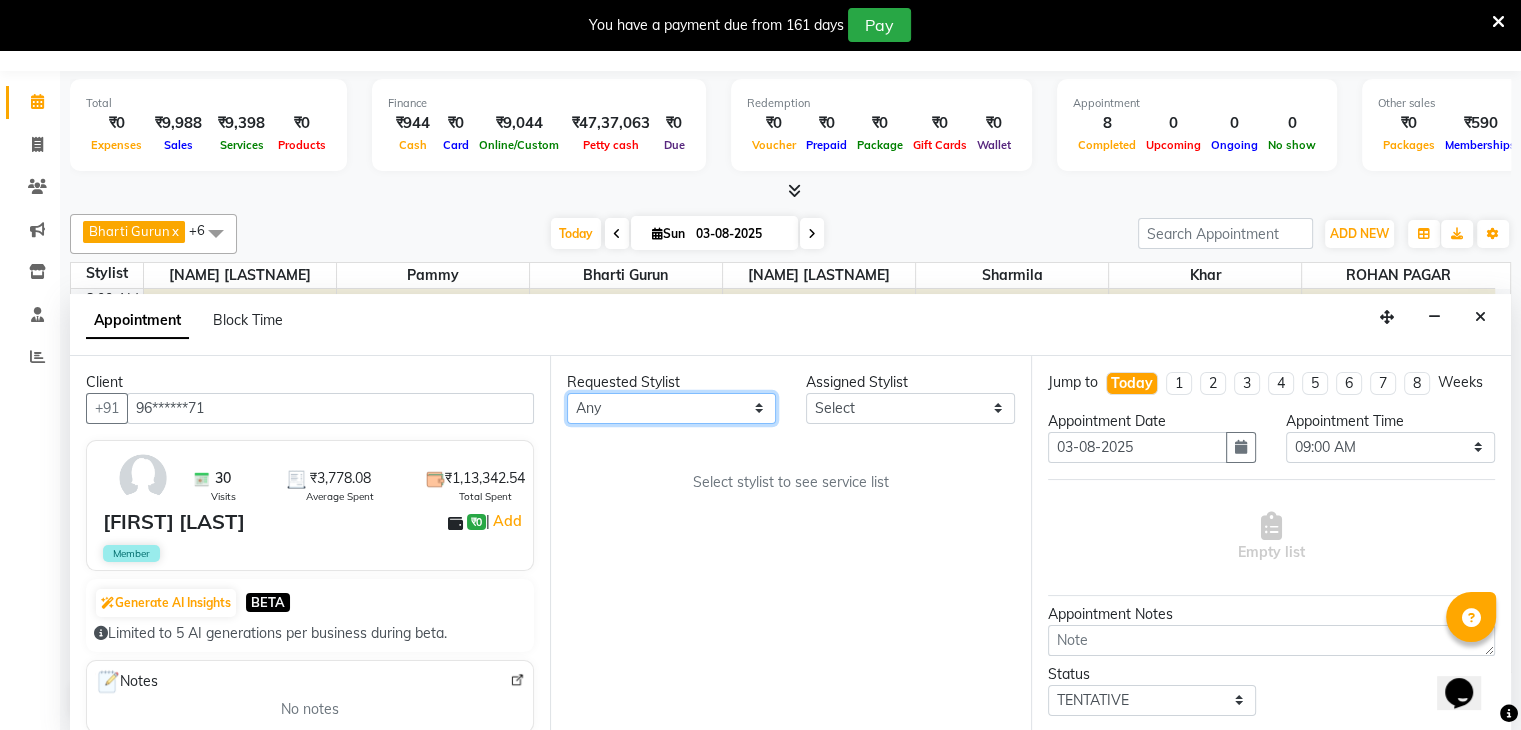 click on "Any [FIRST] [LAST] [FIRST] [LAST] [FIRST] [LAST] Khar Pammy [FIRST] [LAST] Sharmila" at bounding box center [671, 408] 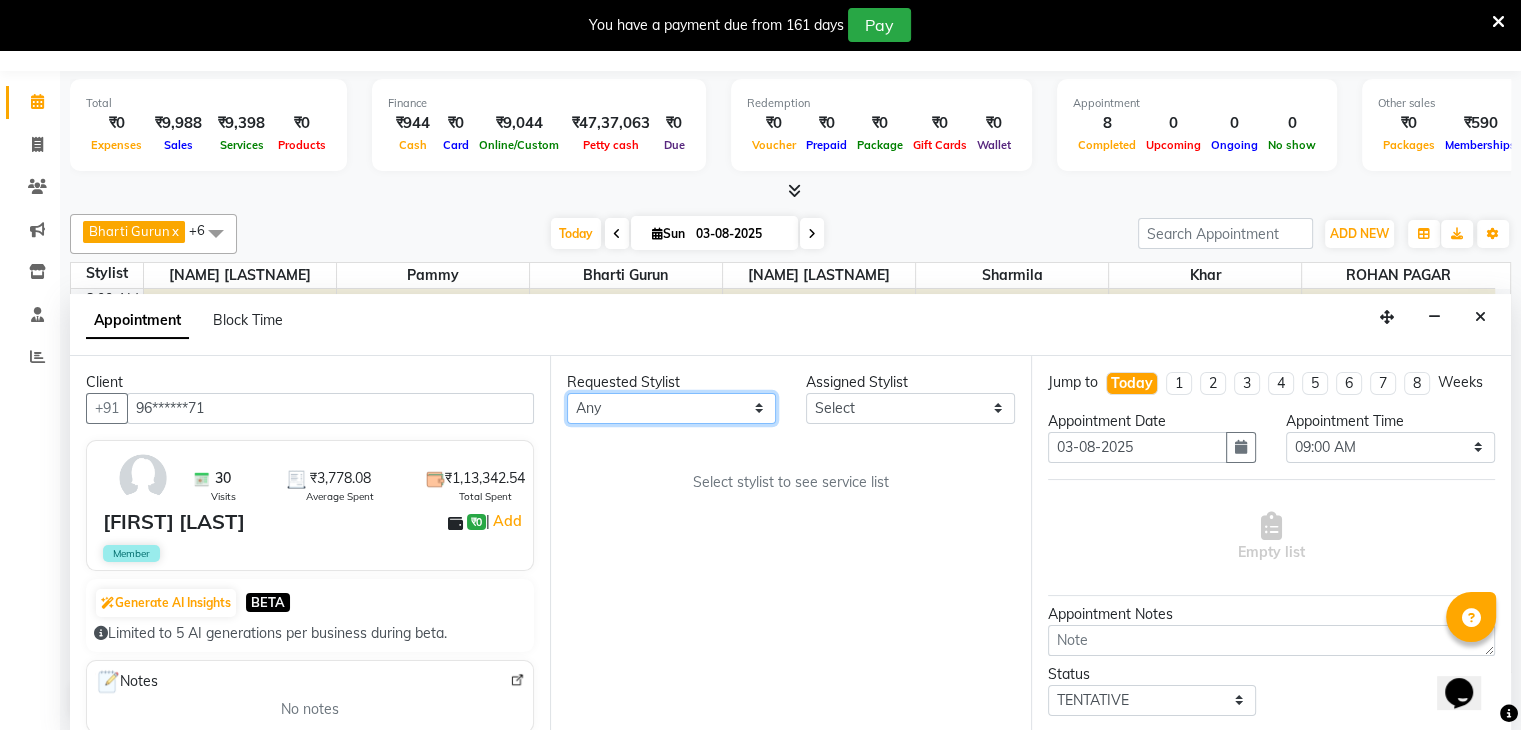select on "38400" 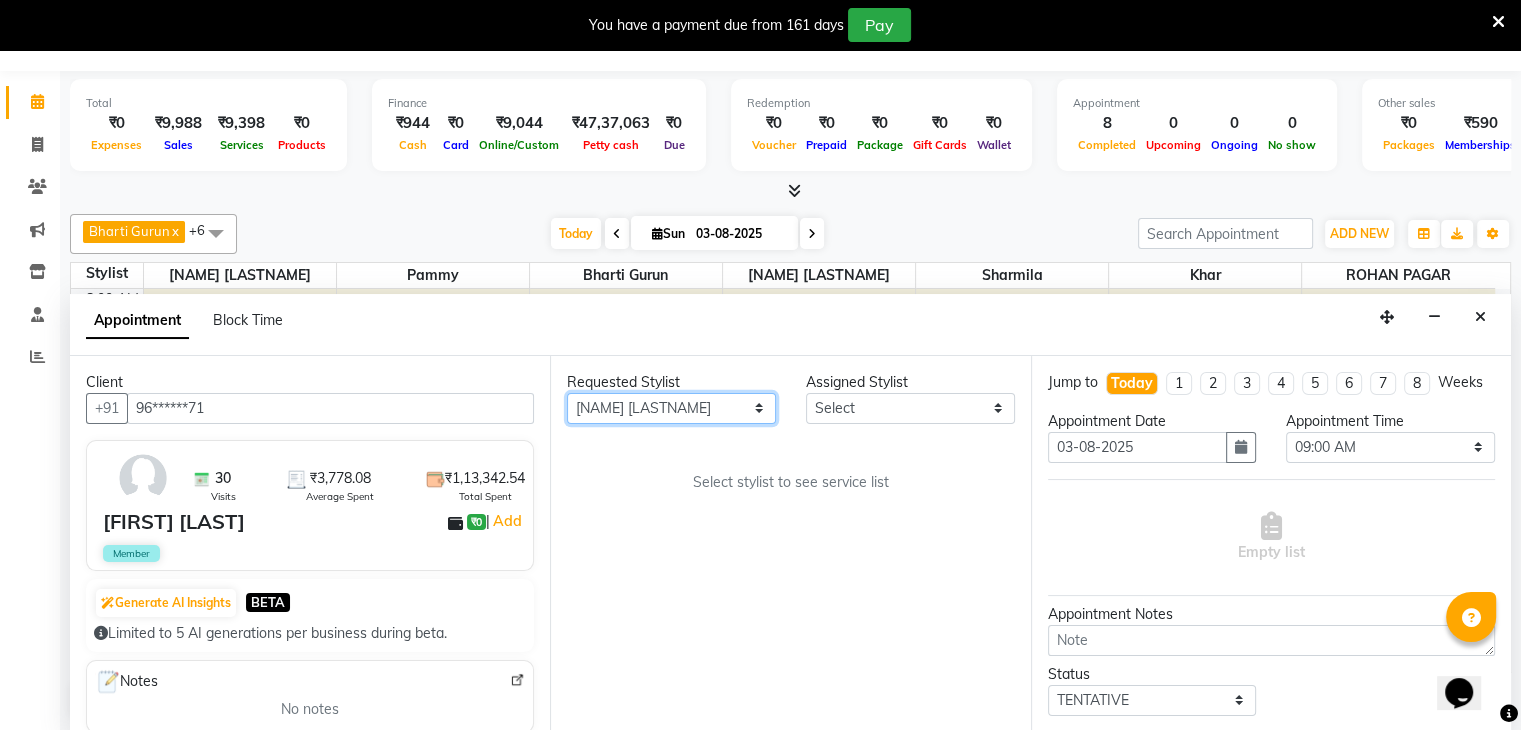 click on "Any [FIRST] [LAST] [FIRST] [LAST] [FIRST] [LAST] Khar Pammy [FIRST] [LAST] Sharmila" at bounding box center [671, 408] 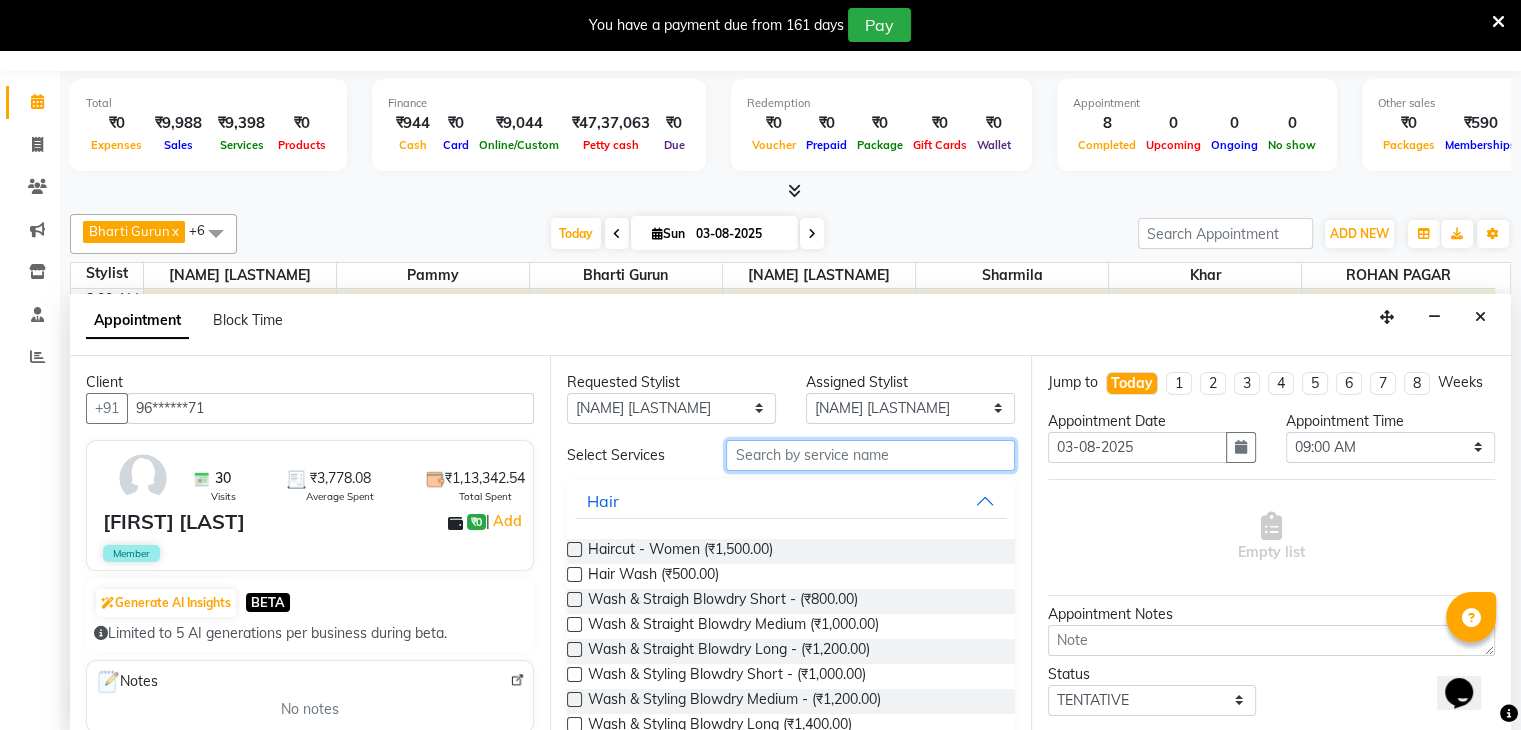 click at bounding box center (870, 455) 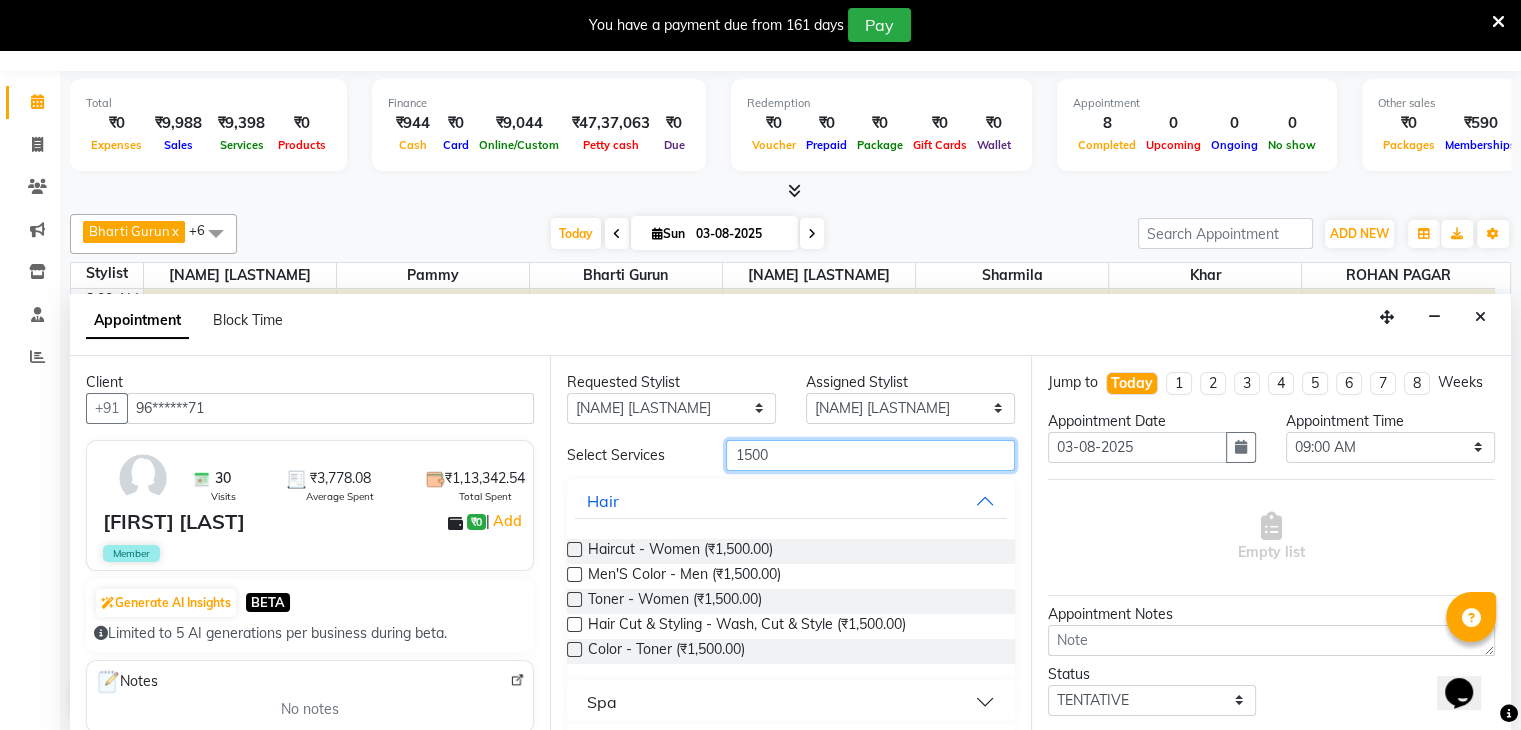 scroll, scrollTop: 272, scrollLeft: 0, axis: vertical 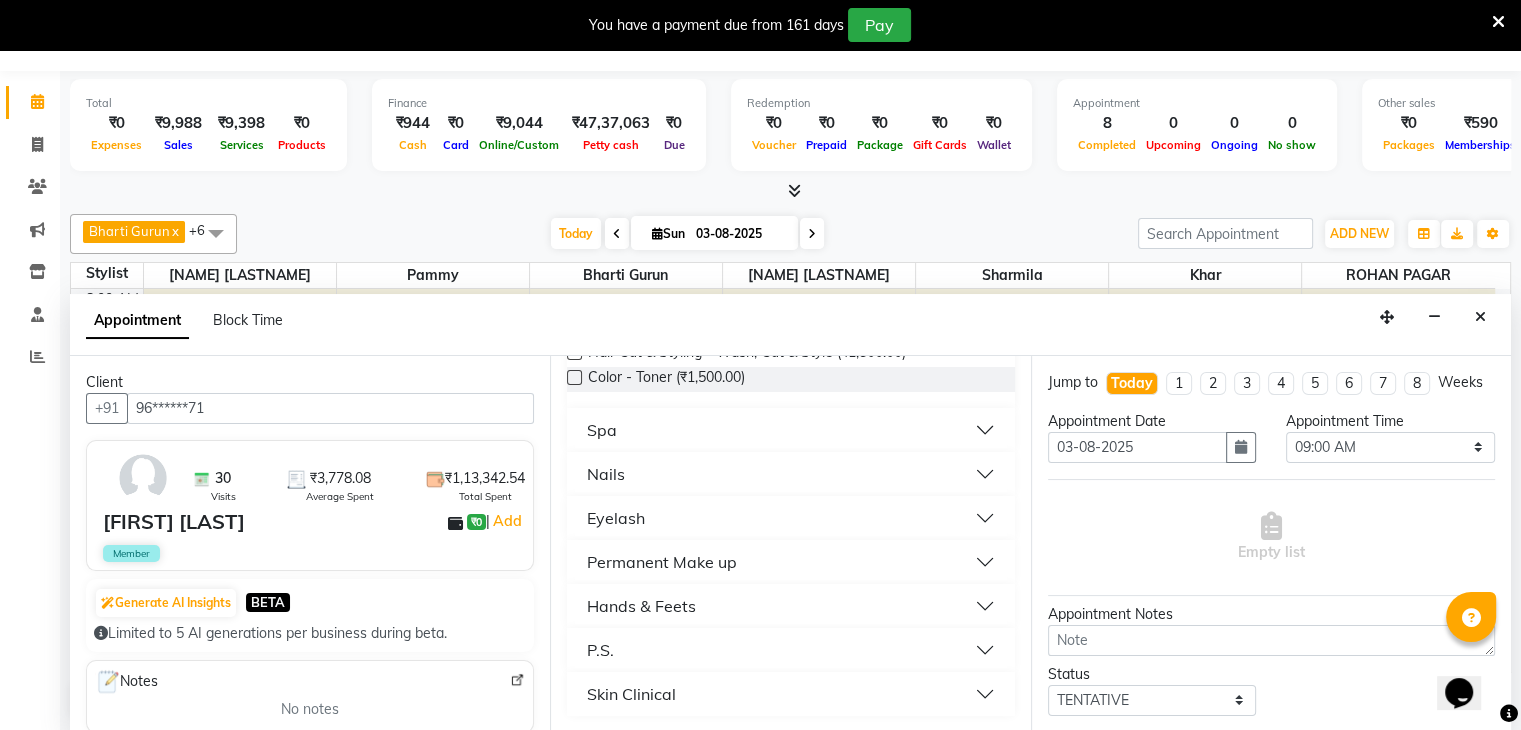 type on "1500" 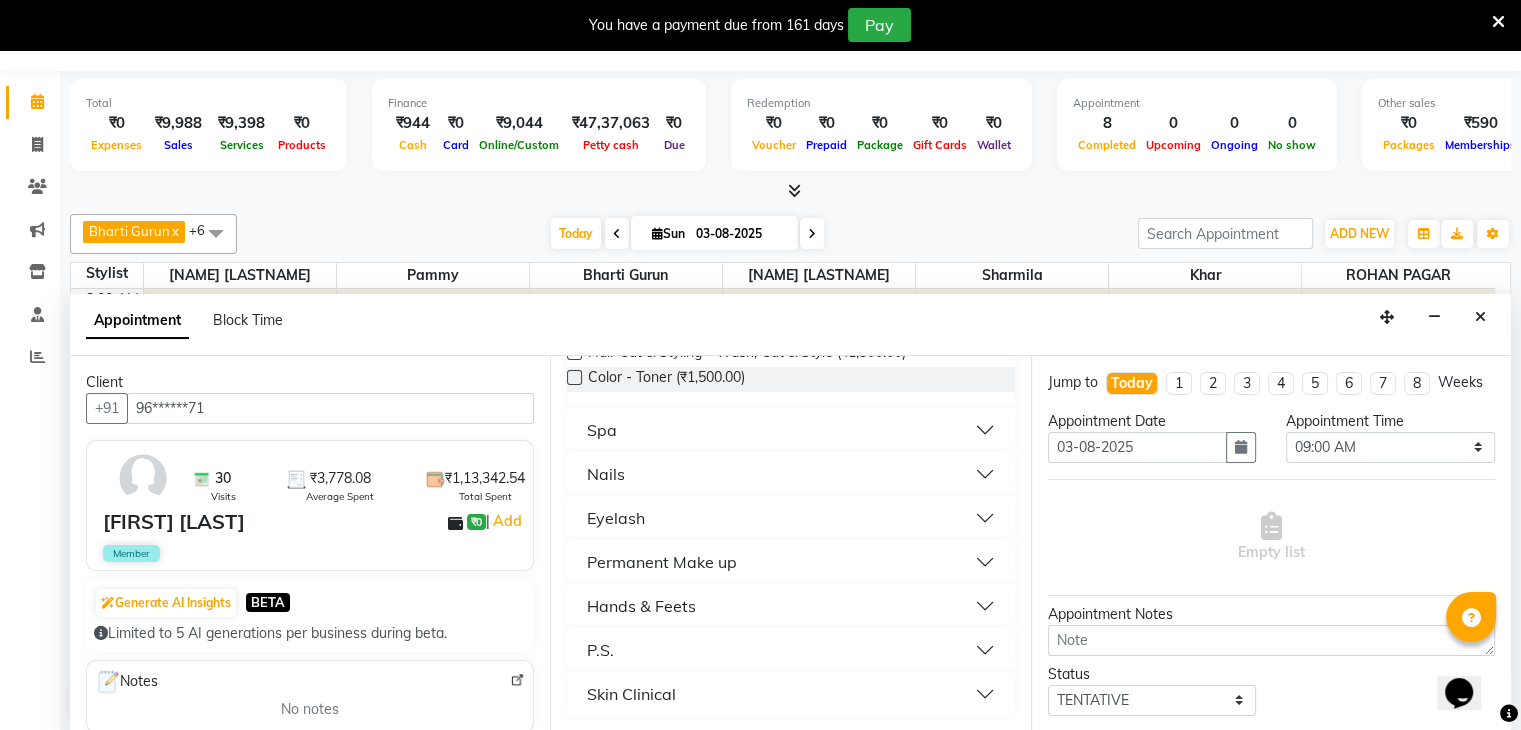 click on "Hands & Feets" at bounding box center (641, 606) 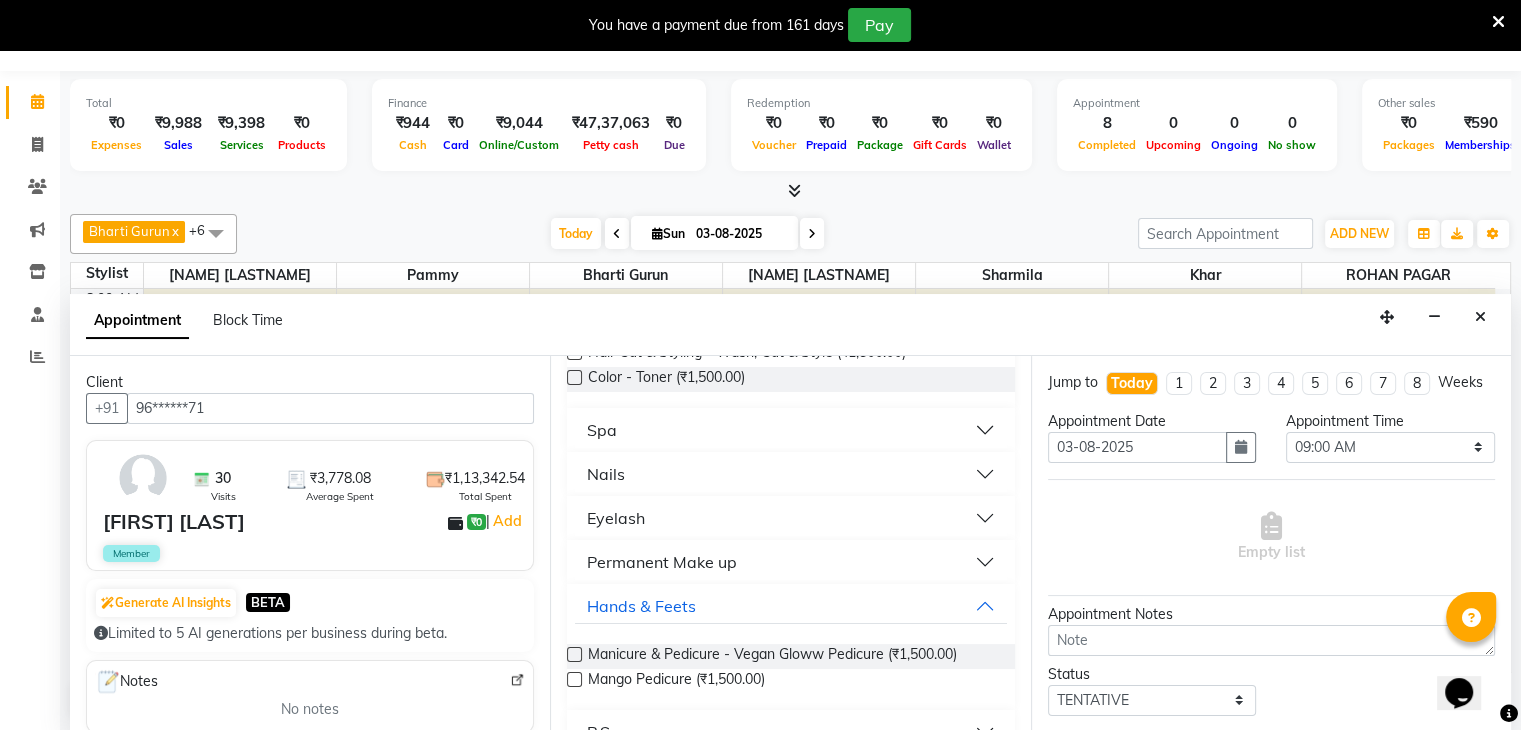 click on "Nails" at bounding box center (790, 474) 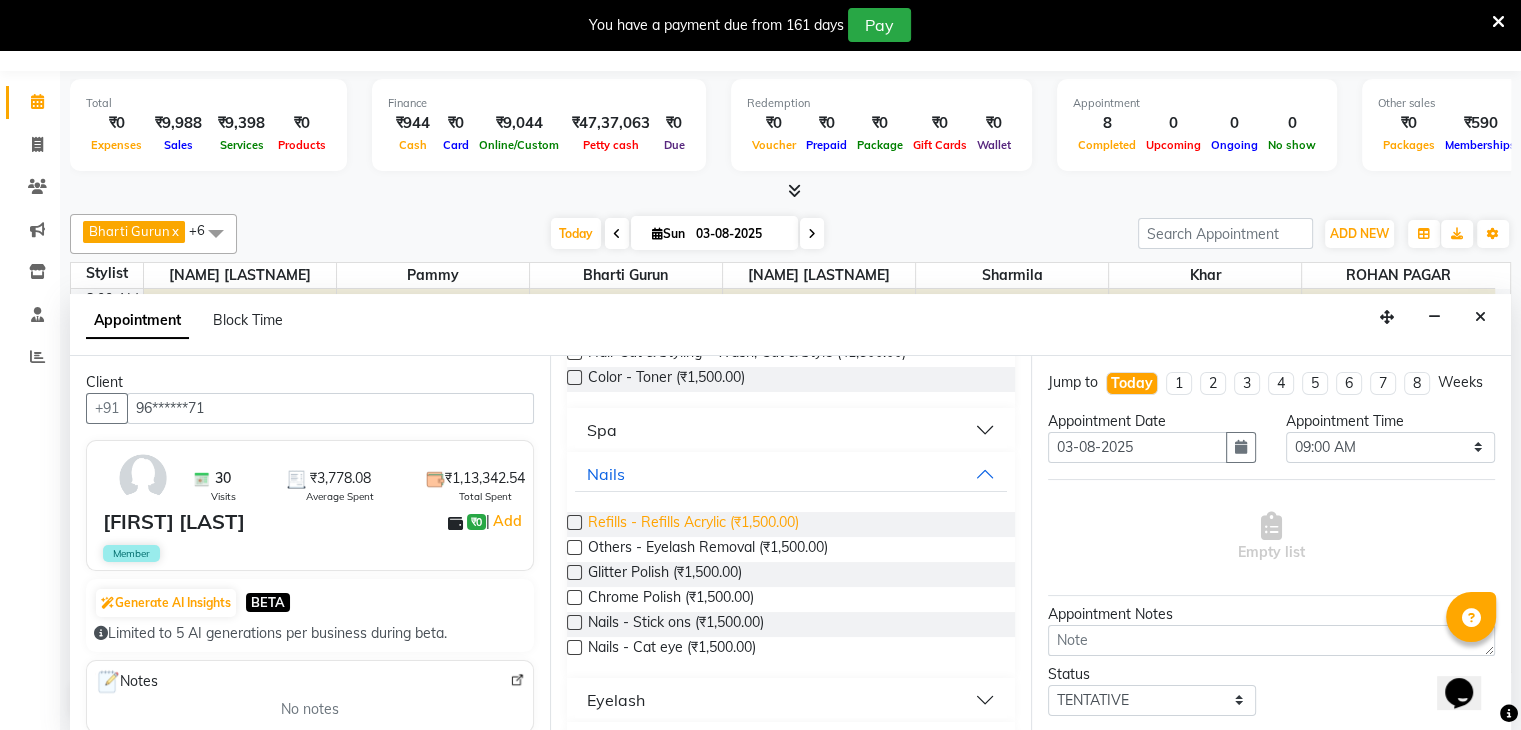 click on "Refills - Refills Acrylic (₹1,500.00)" at bounding box center (693, 524) 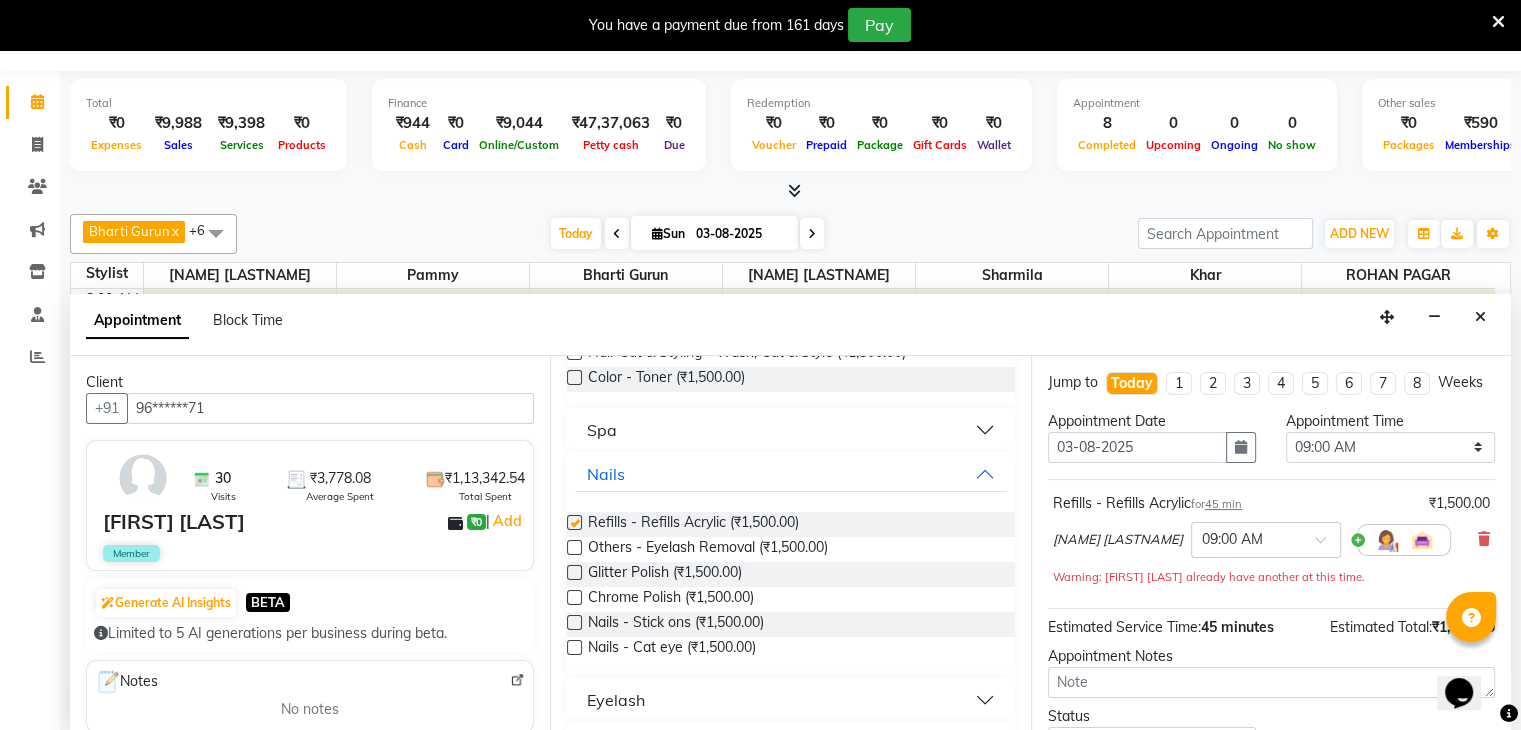 checkbox on "false" 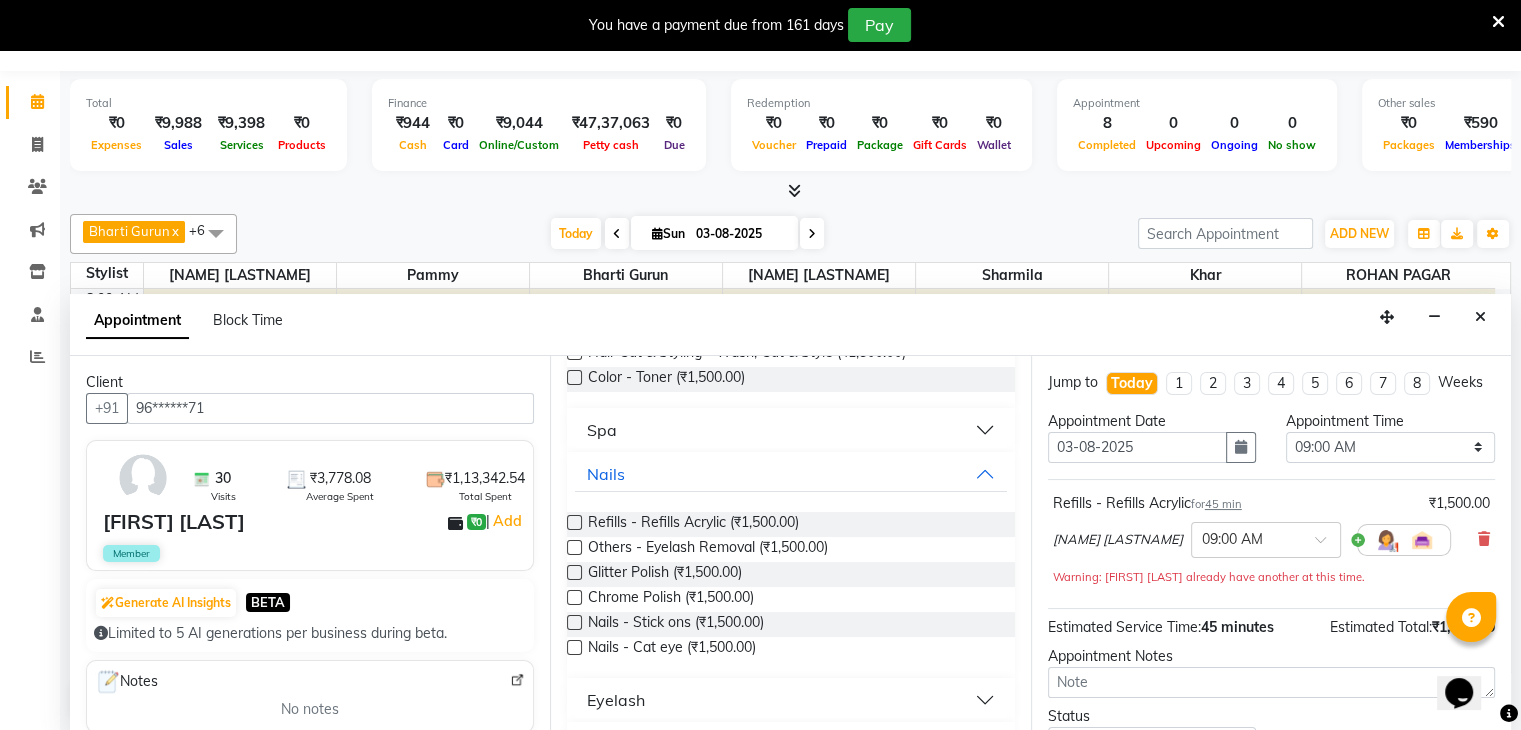 scroll, scrollTop: 0, scrollLeft: 0, axis: both 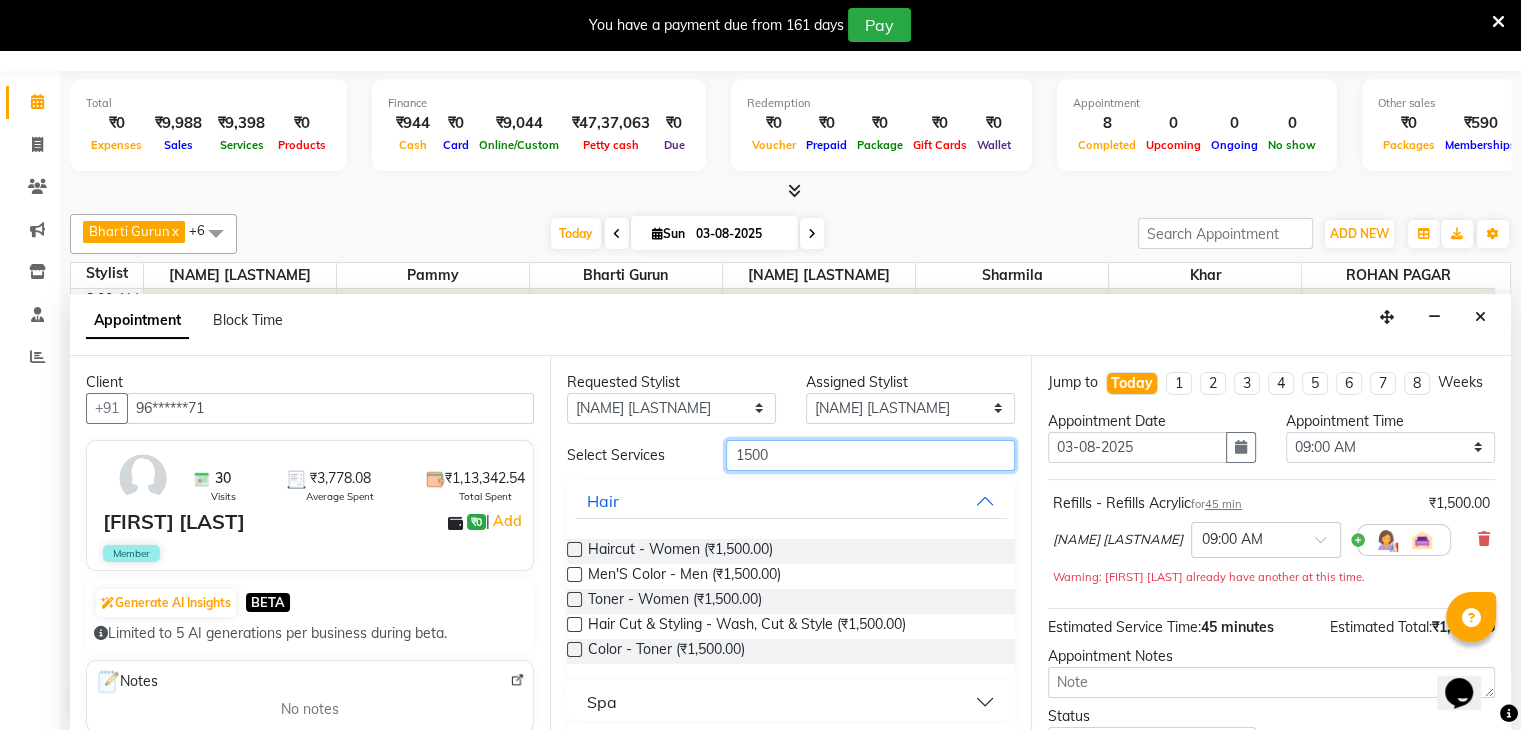click on "1500" at bounding box center [870, 455] 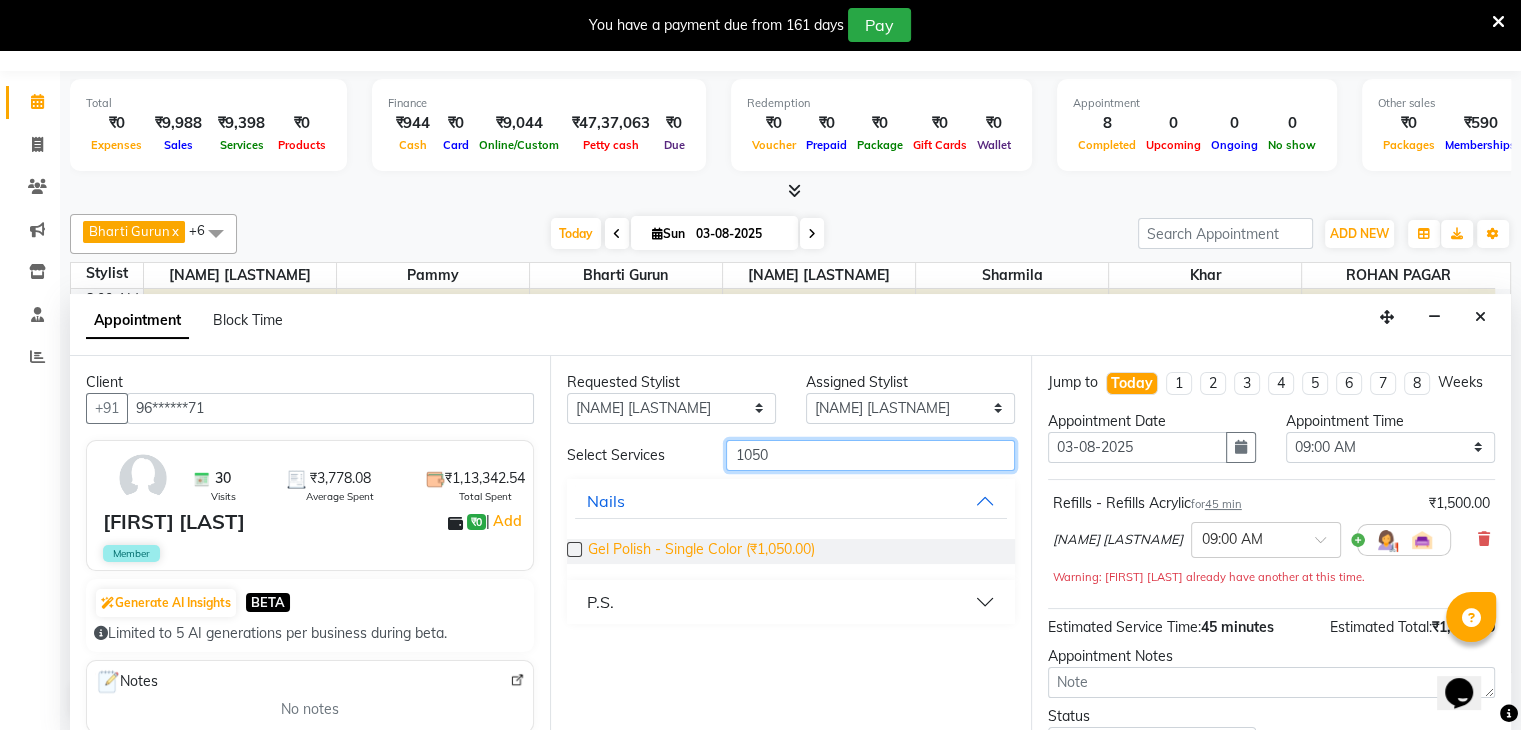 type on "1050" 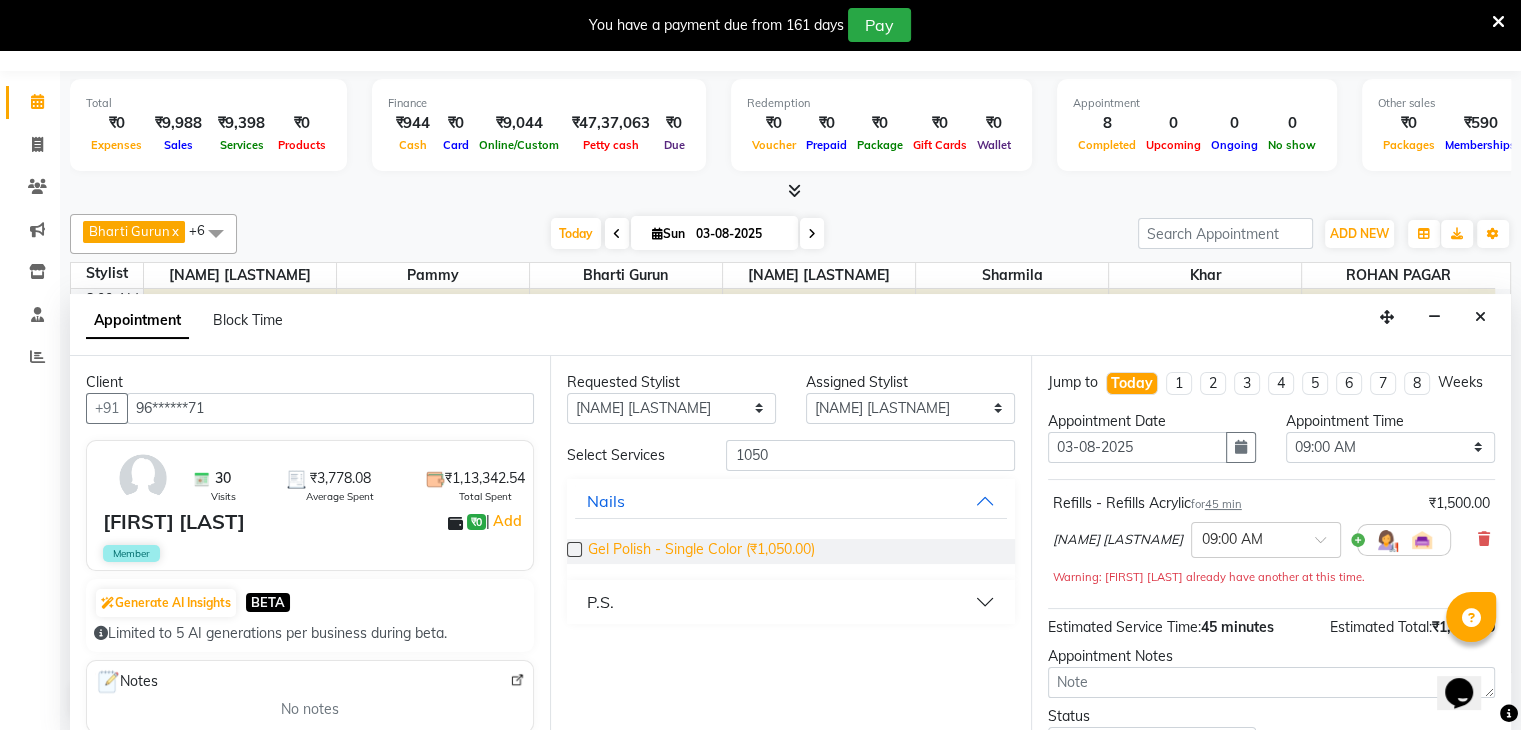 click on "Gel Polish - Single Color (₹1,050.00)" at bounding box center (701, 551) 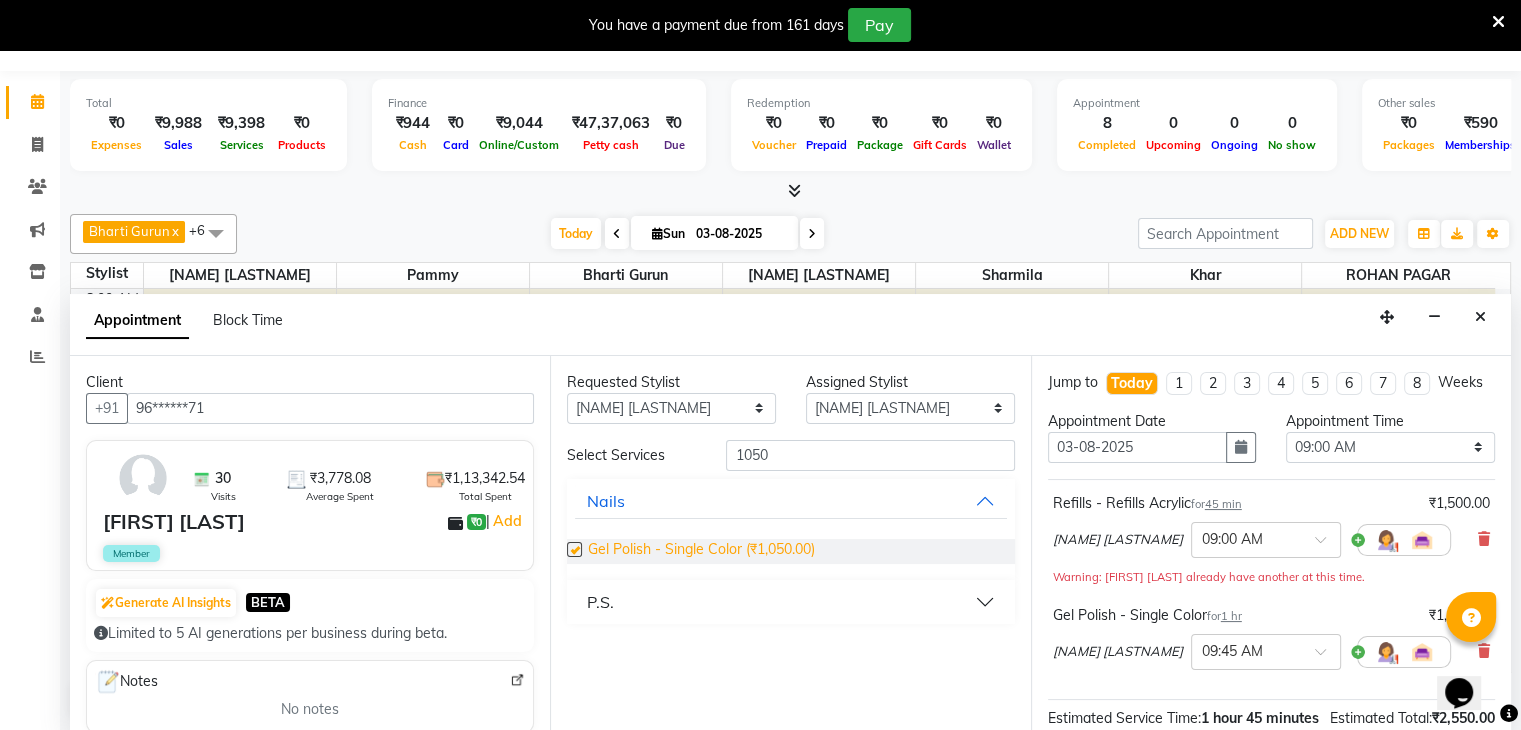 checkbox on "false" 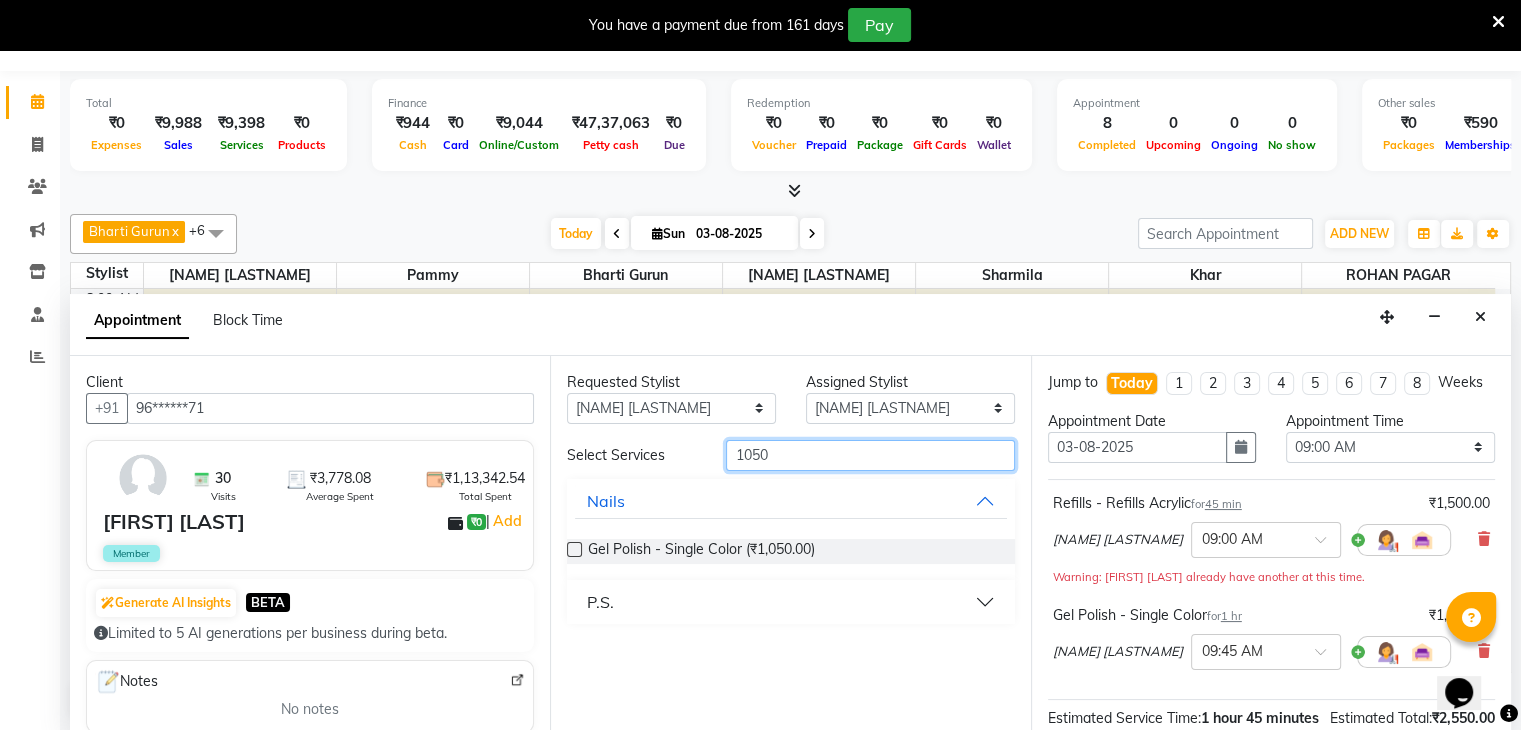 click on "1050" at bounding box center (870, 455) 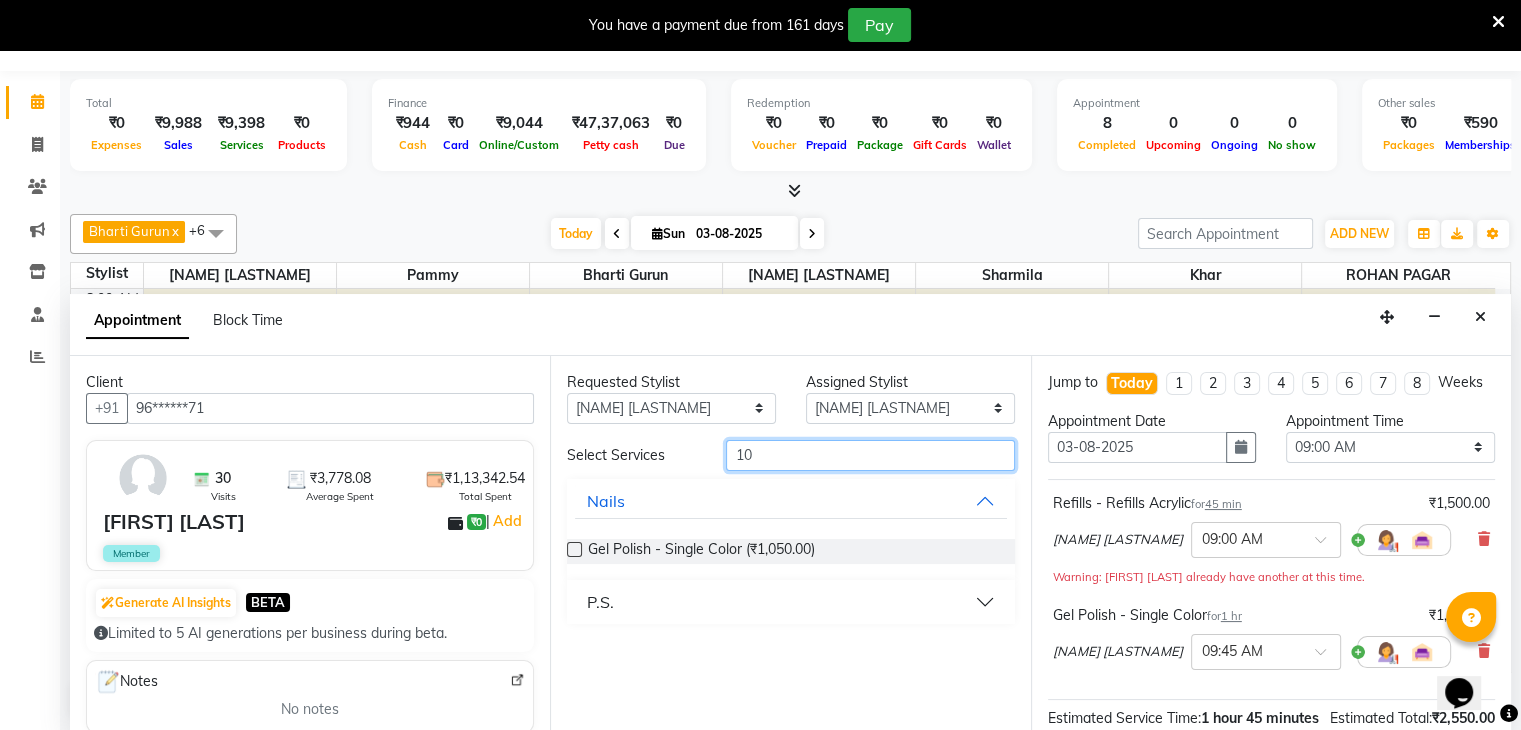 type on "1" 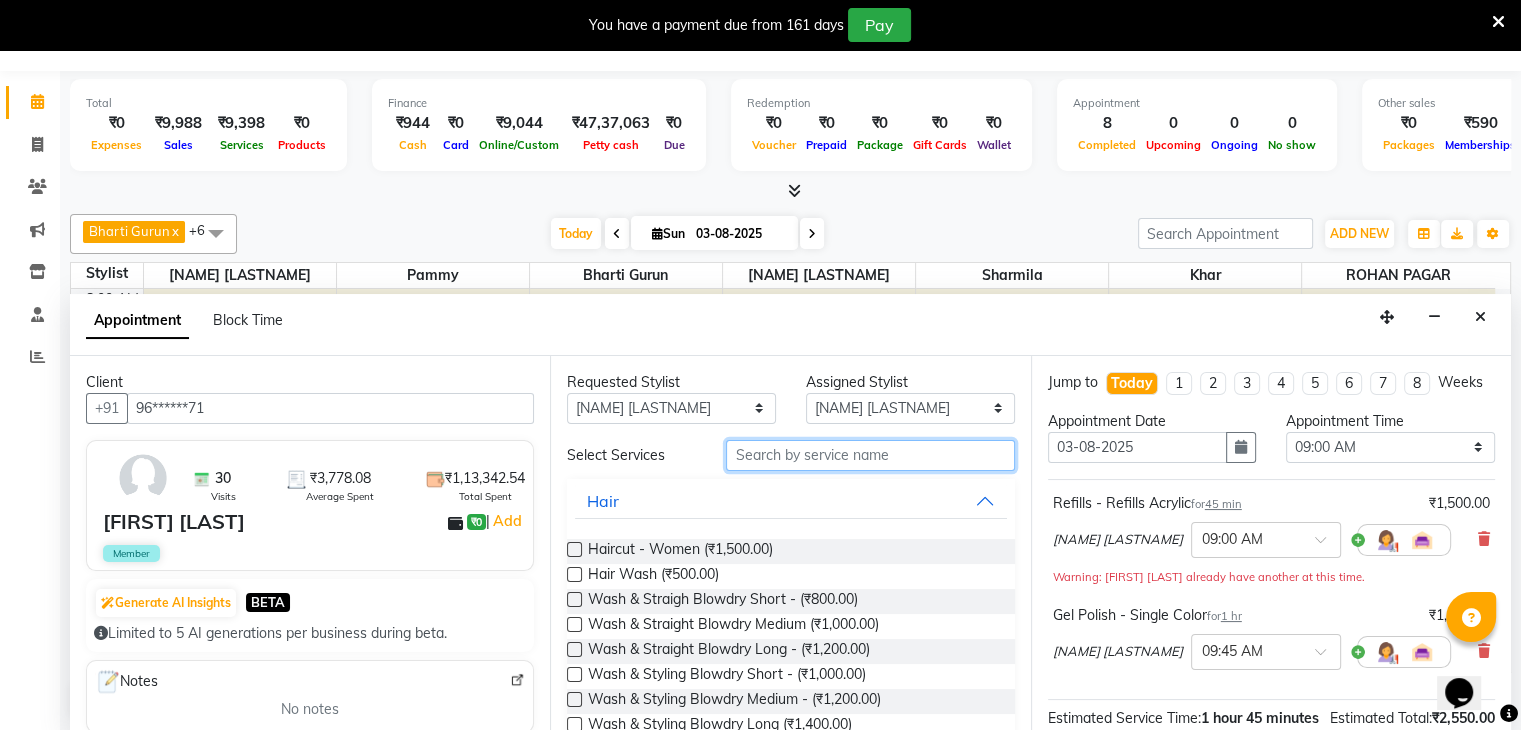 click at bounding box center [870, 455] 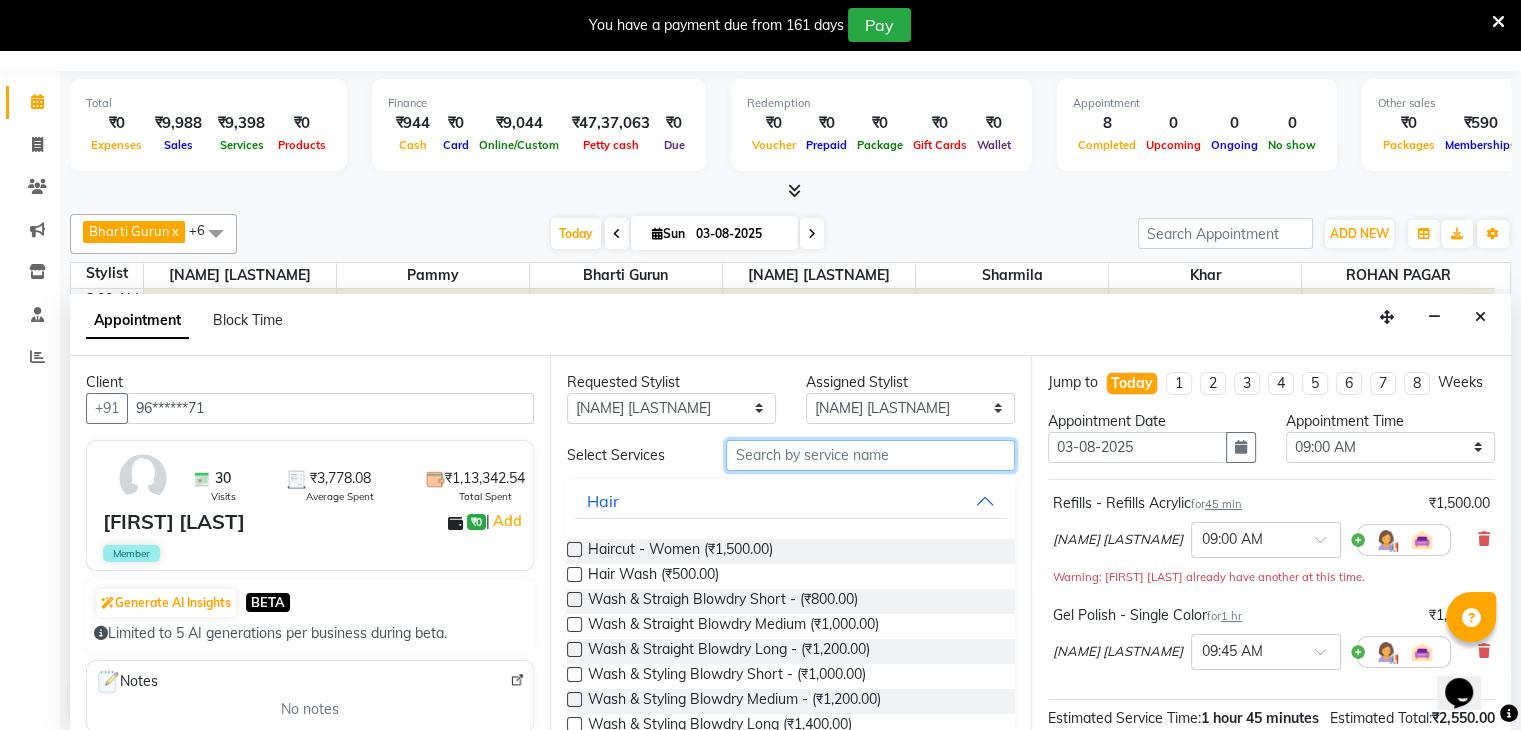 scroll, scrollTop: 282, scrollLeft: 0, axis: vertical 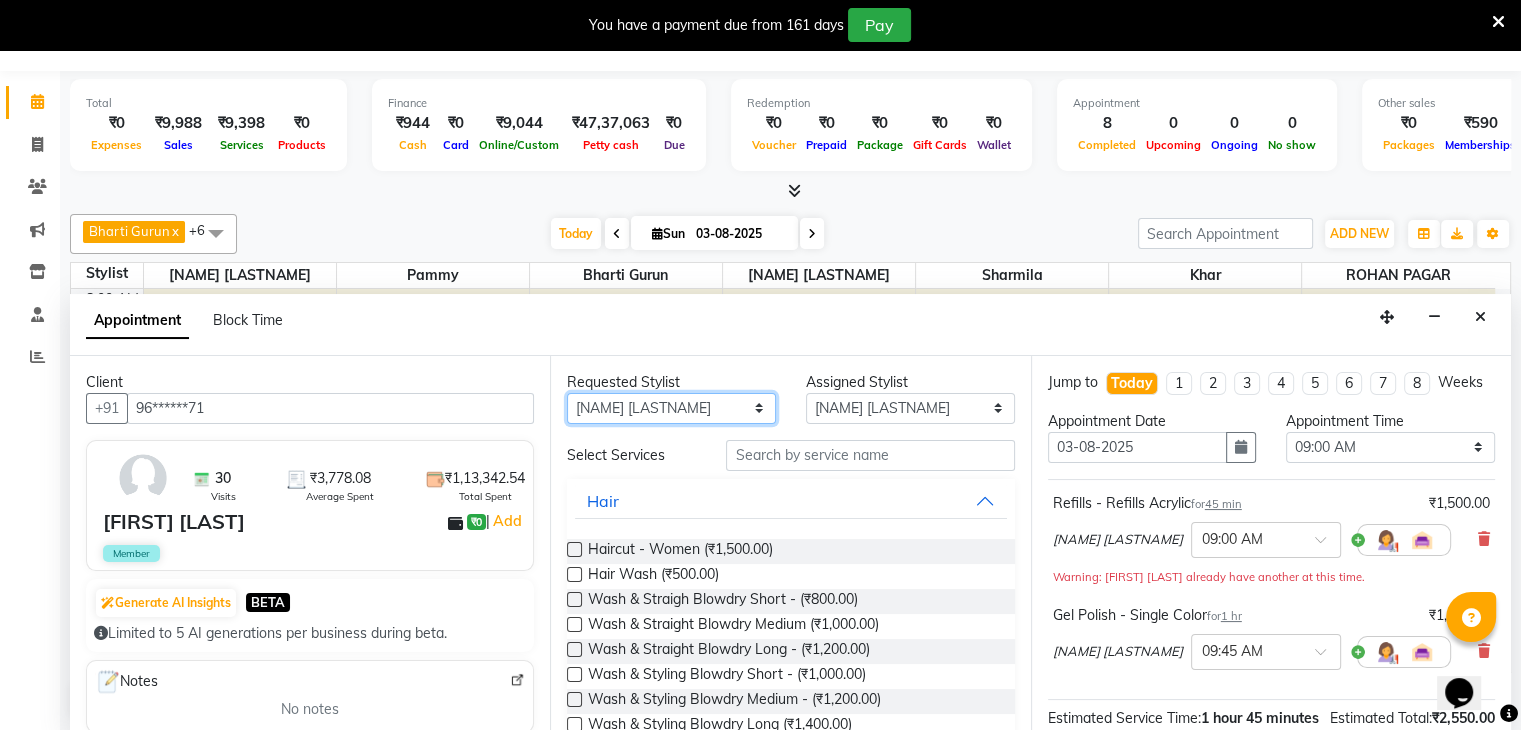 click on "Any [FIRST] [LAST] [FIRST] [LAST] [FIRST] [LAST] Khar Pammy [FIRST] [LAST] Sharmila" at bounding box center [671, 408] 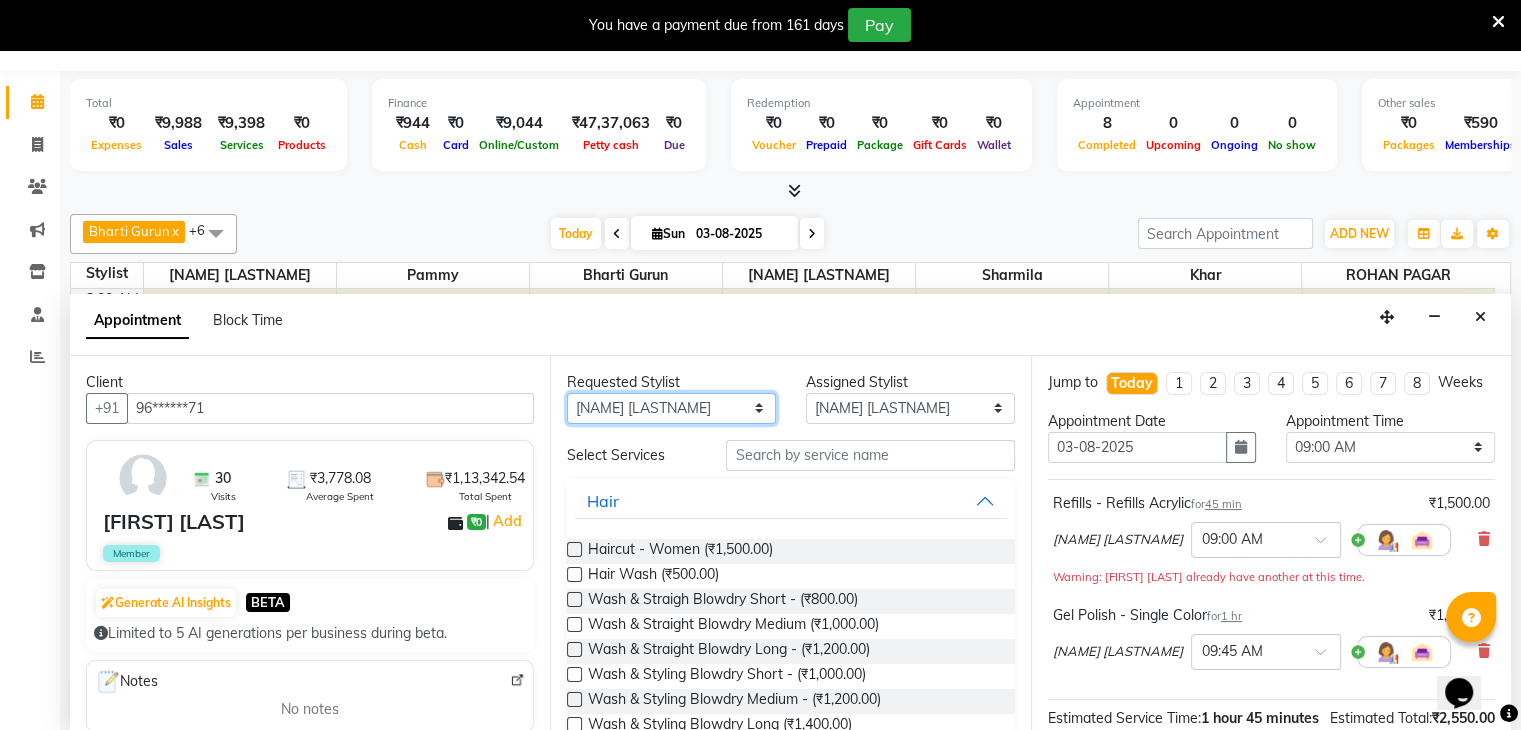 select on "38404" 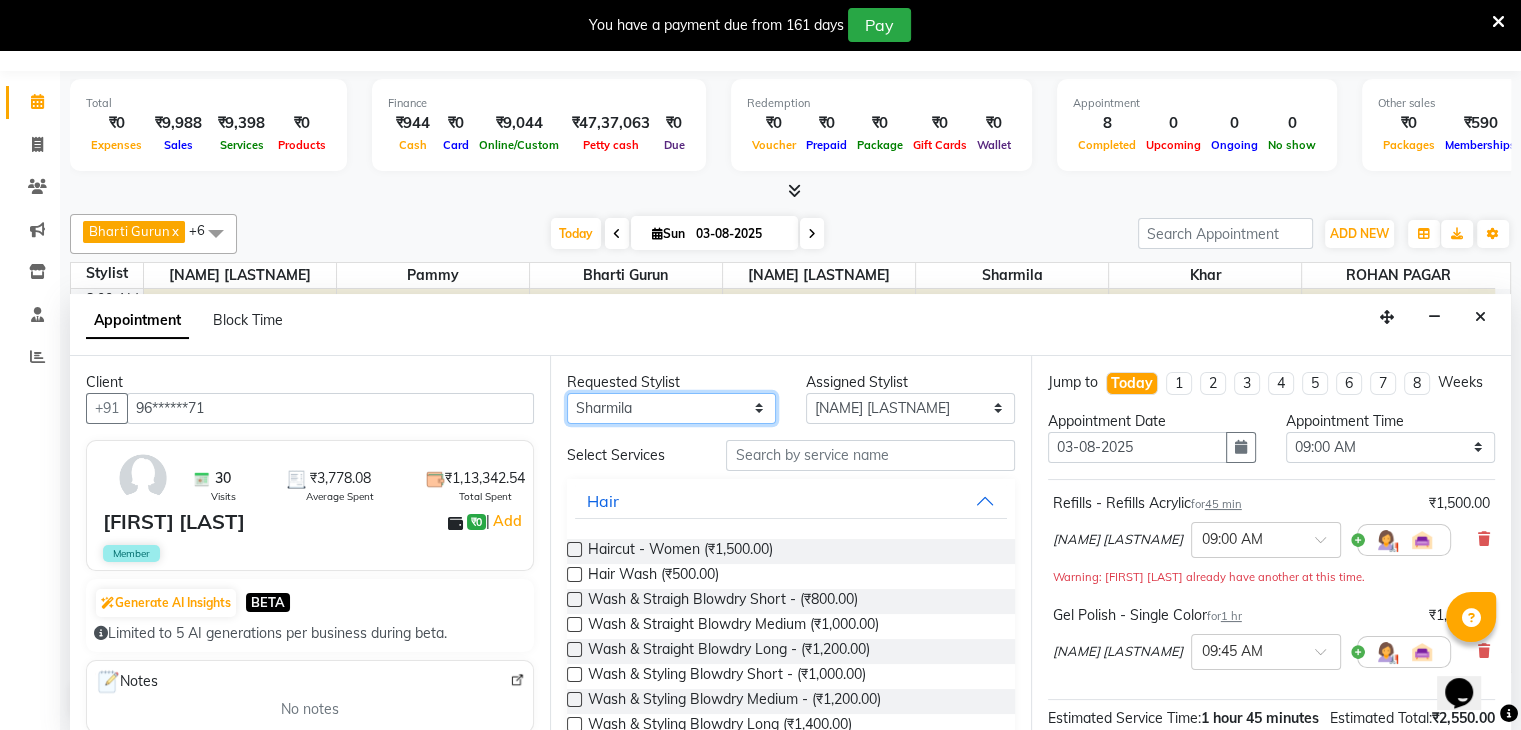 click on "Any [FIRST] [LAST] [FIRST] [LAST] [FIRST] [LAST] Khar Pammy [FIRST] [LAST] Sharmila" at bounding box center (671, 408) 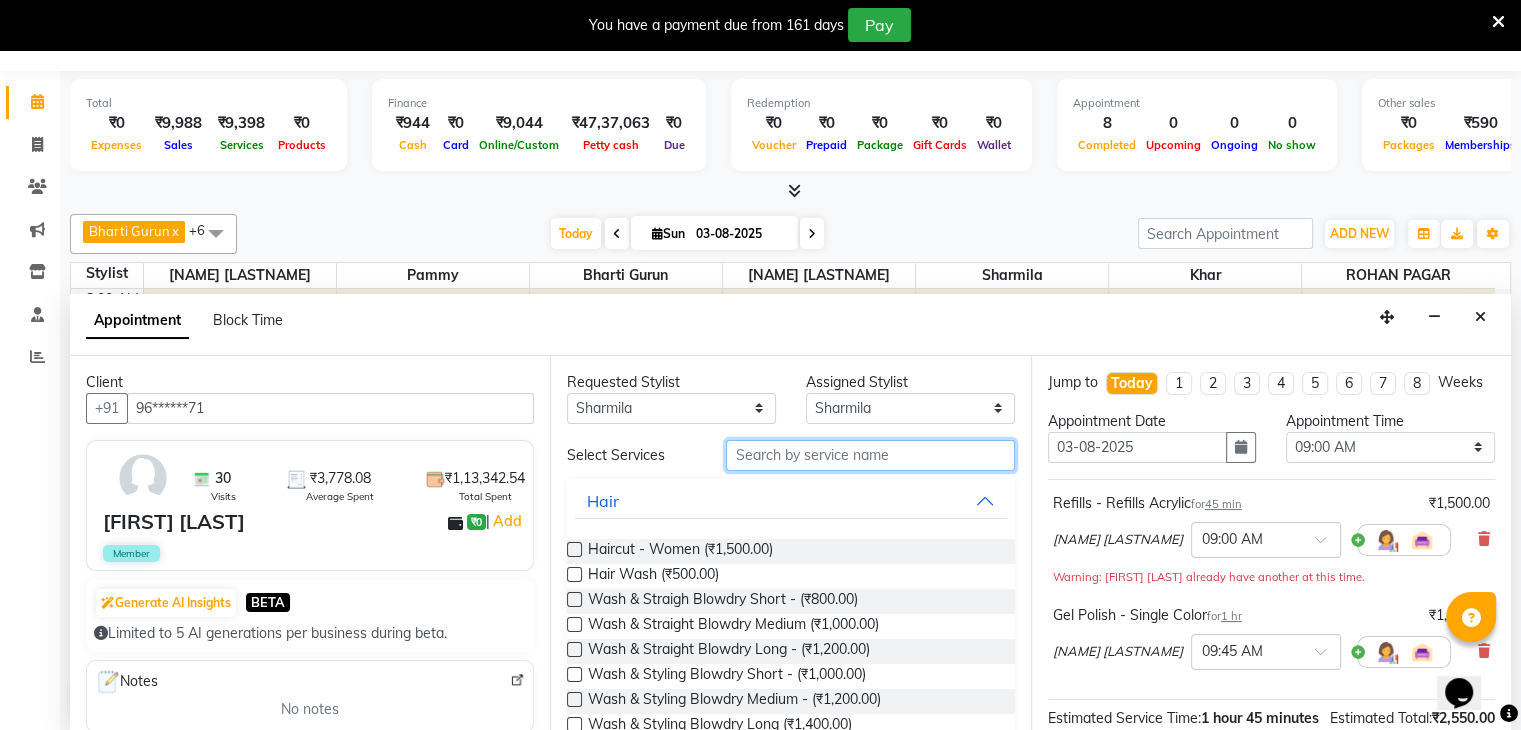 click at bounding box center (870, 455) 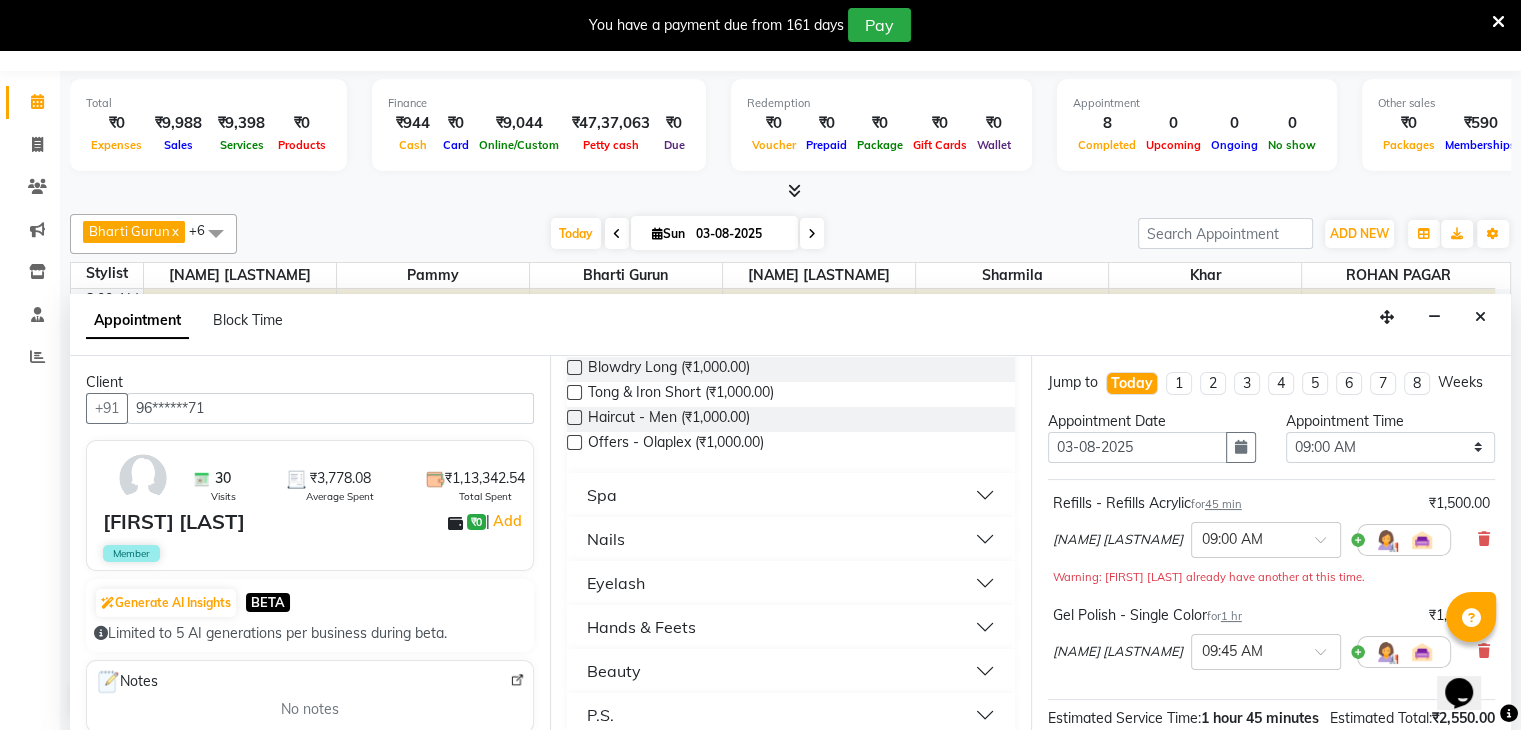 scroll, scrollTop: 470, scrollLeft: 0, axis: vertical 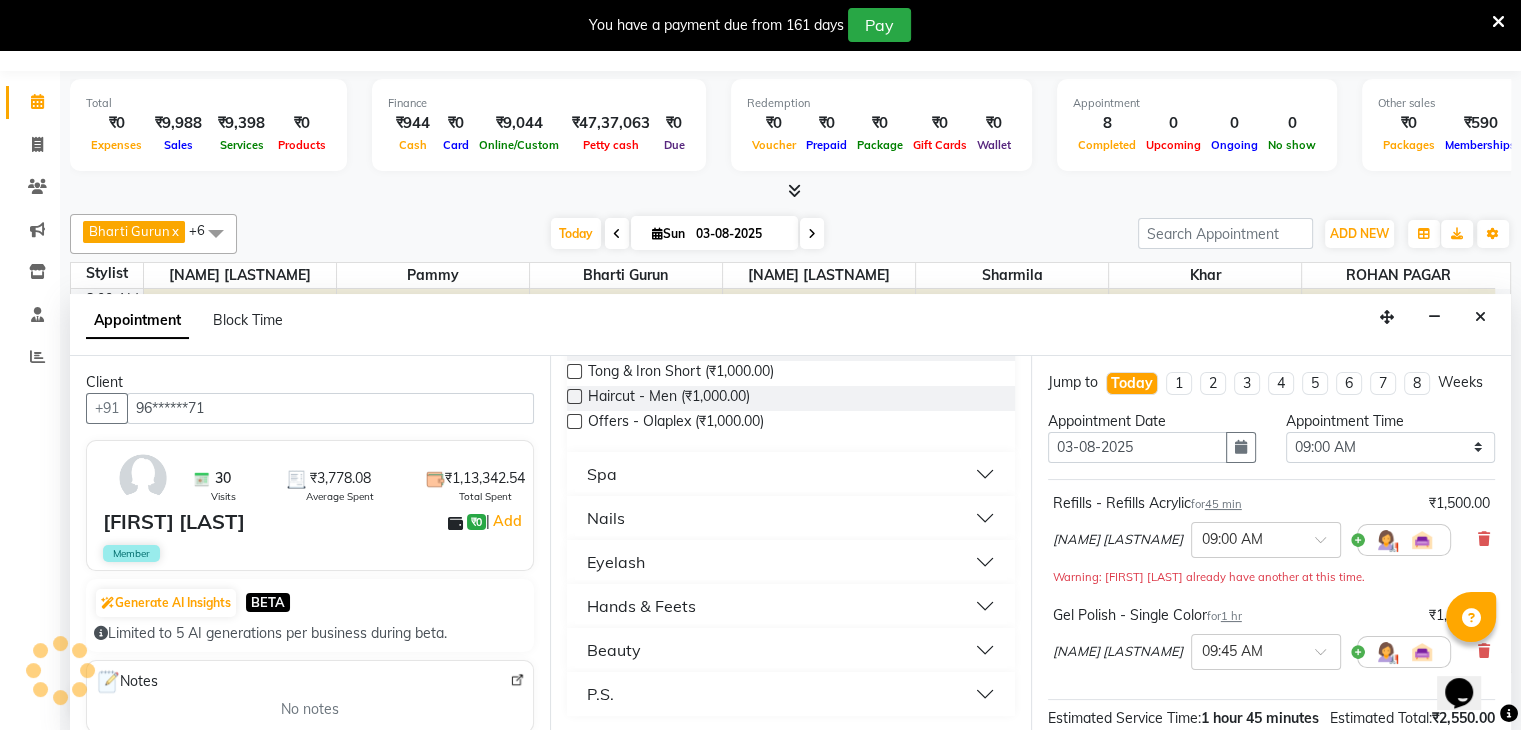 type on "1000" 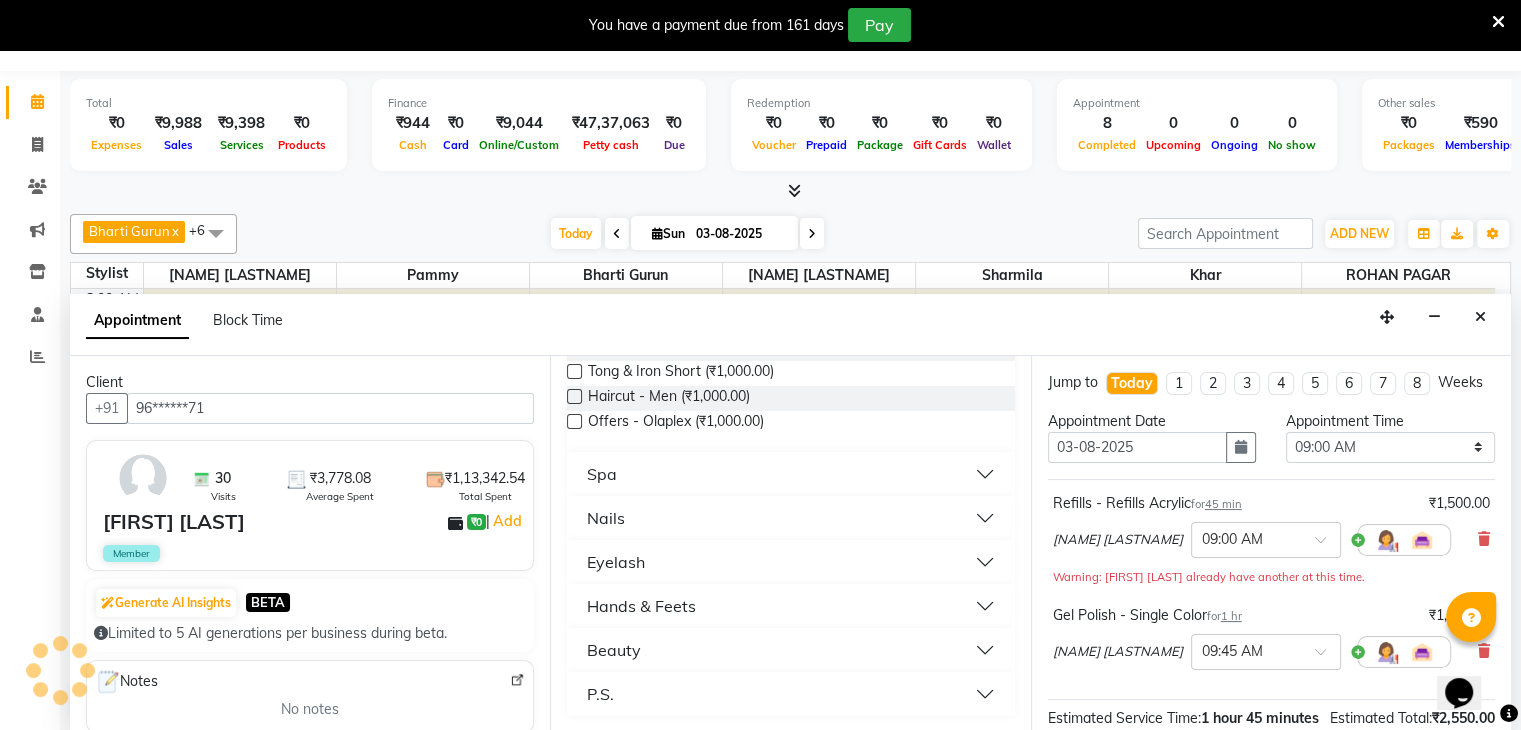 click on "Beauty" at bounding box center (790, 650) 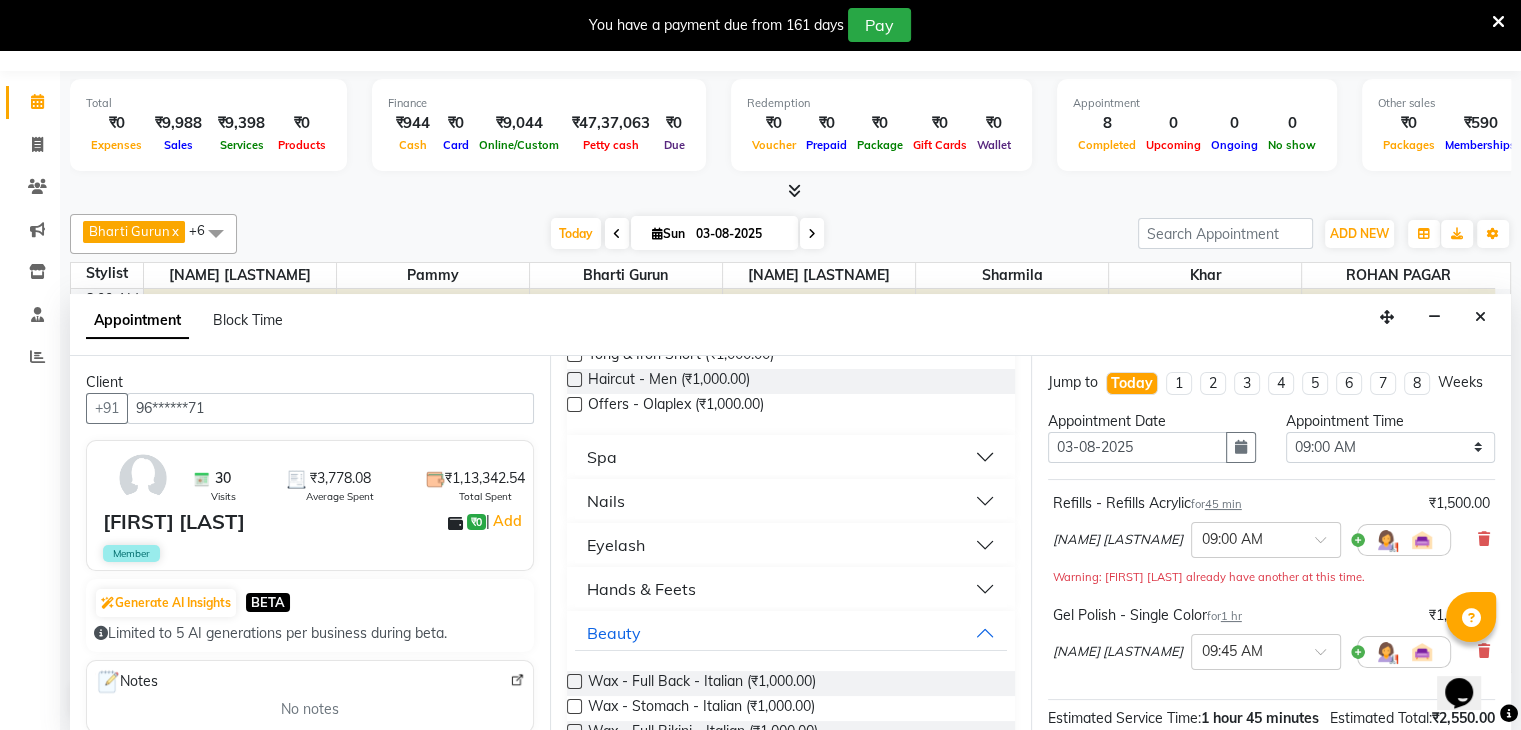 click on "Hands & Feets" at bounding box center (790, 589) 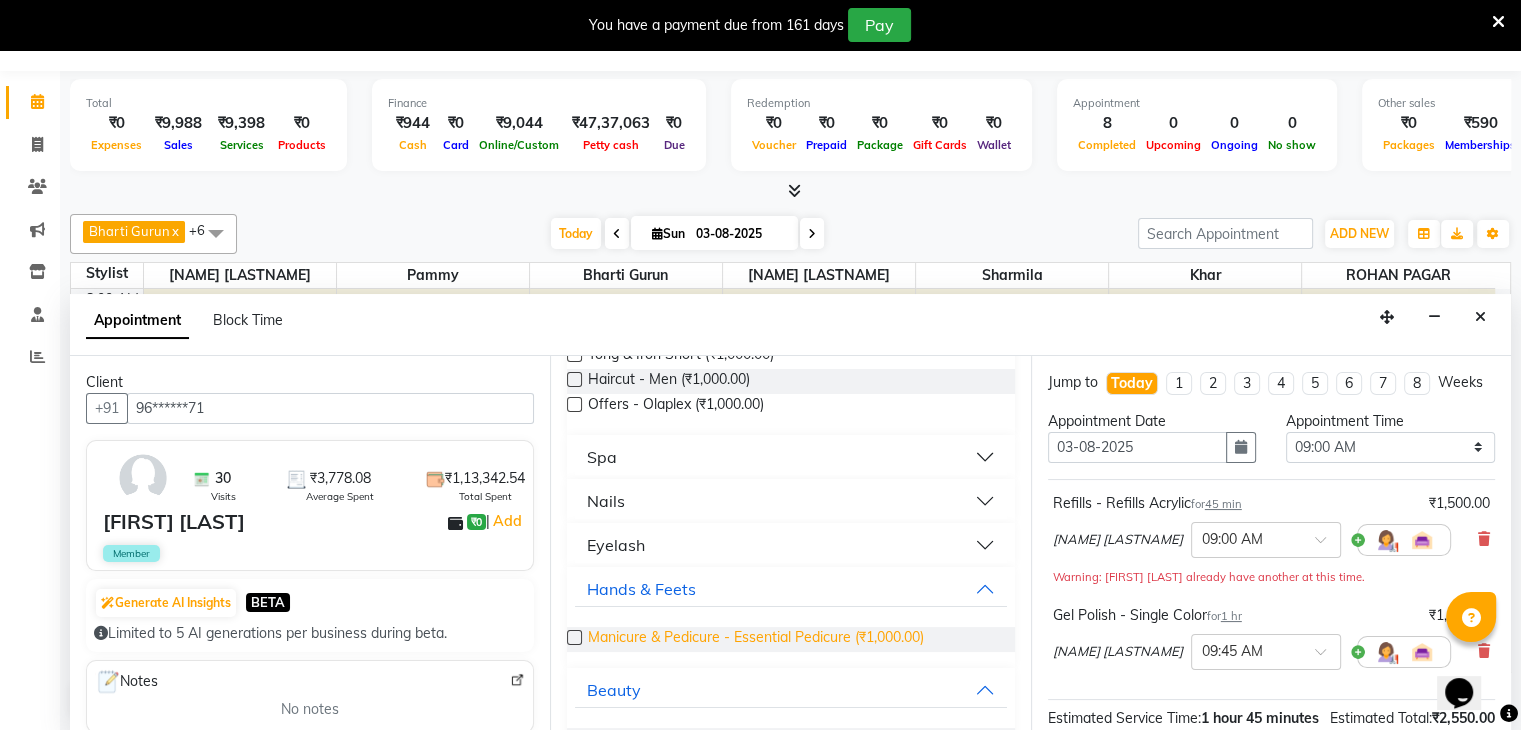click on "Manicure & Pedicure - Essential Pedicure (₹1,000.00)" at bounding box center [756, 639] 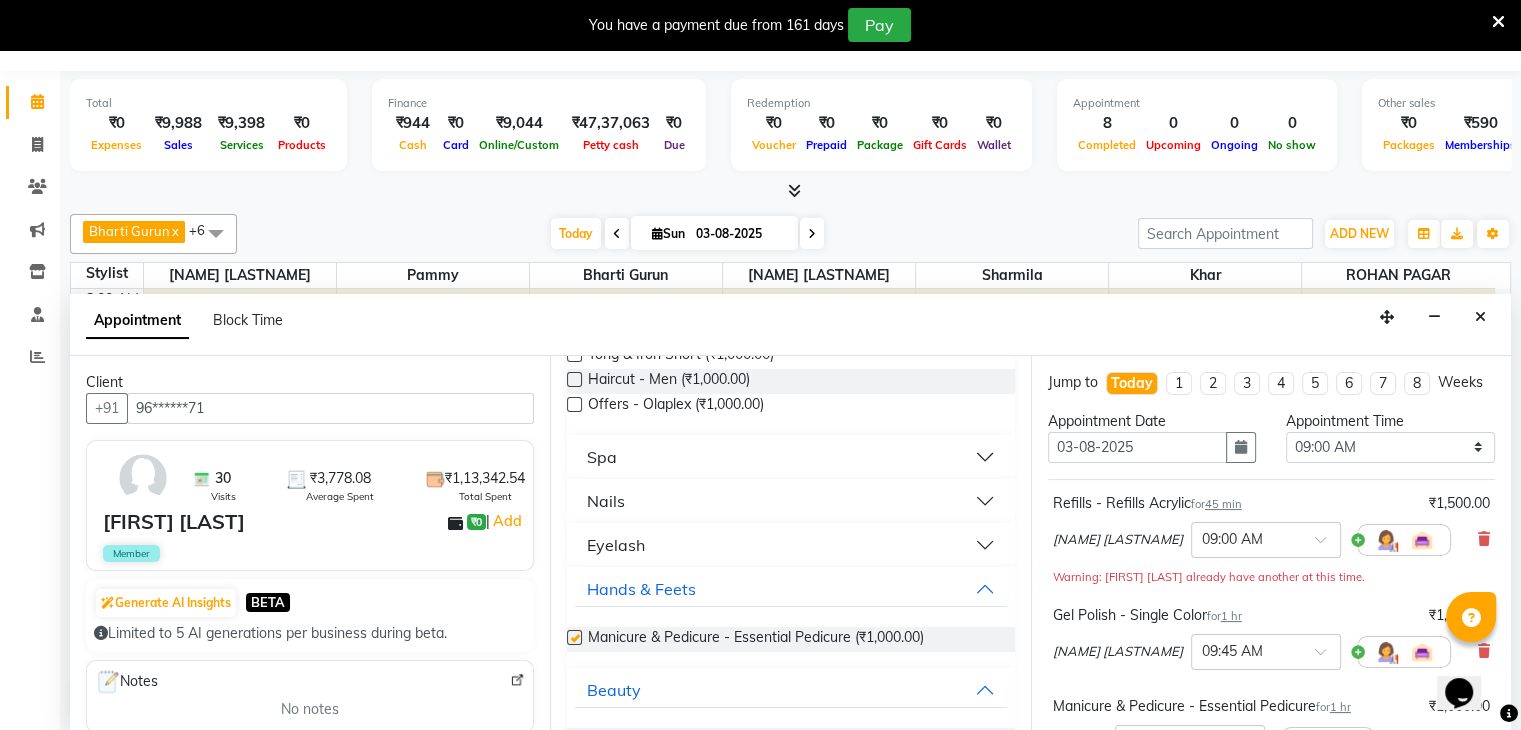 checkbox on "false" 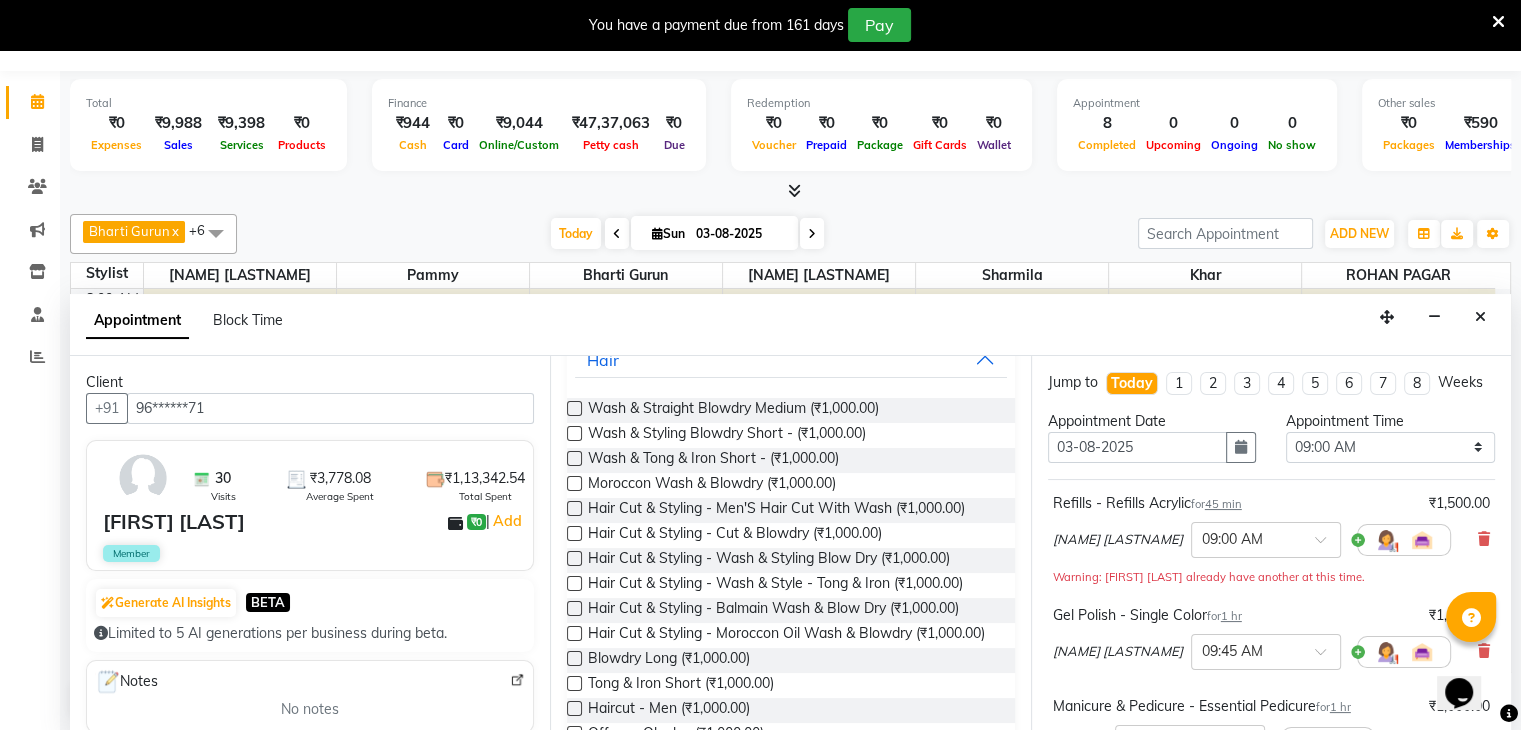 scroll, scrollTop: 37, scrollLeft: 0, axis: vertical 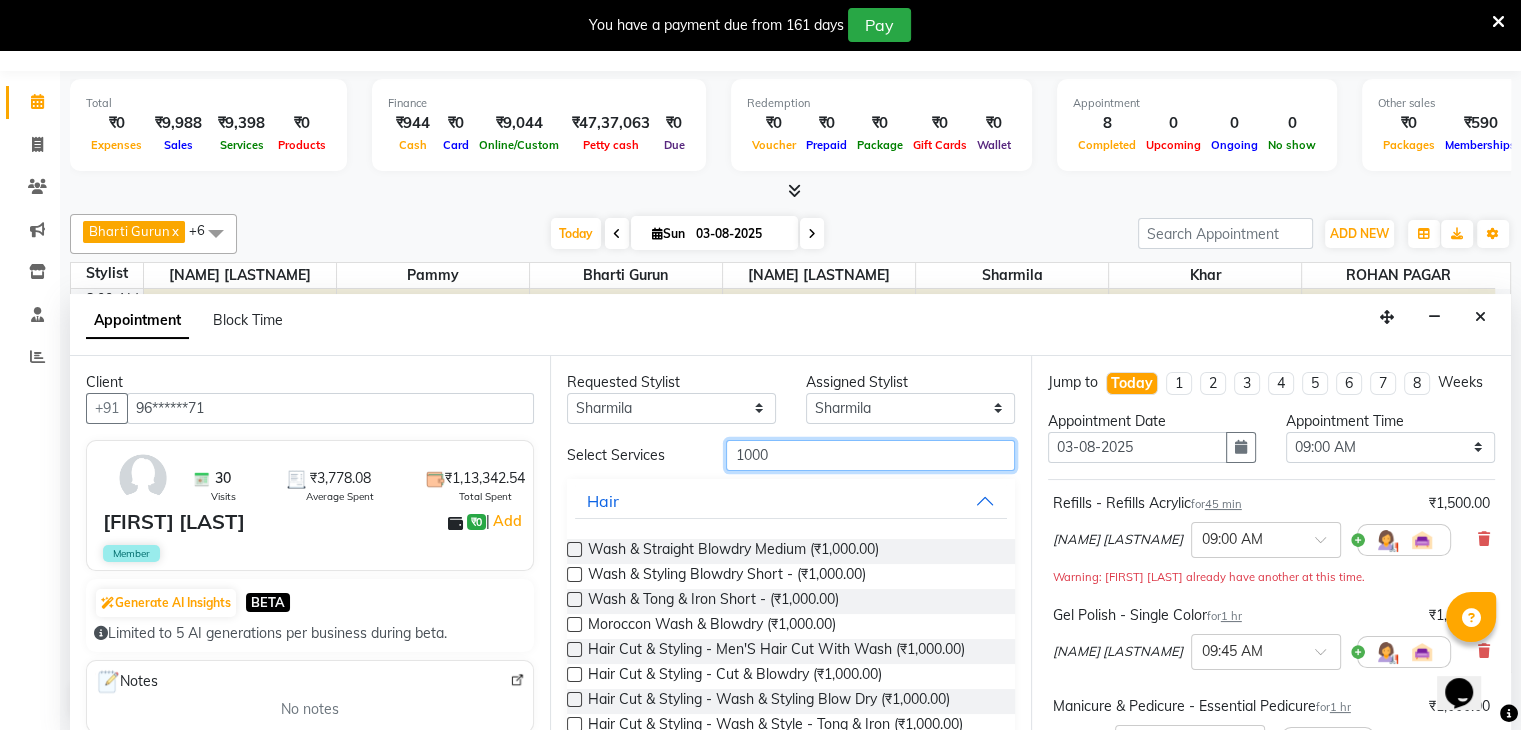 click on "1000" at bounding box center (870, 455) 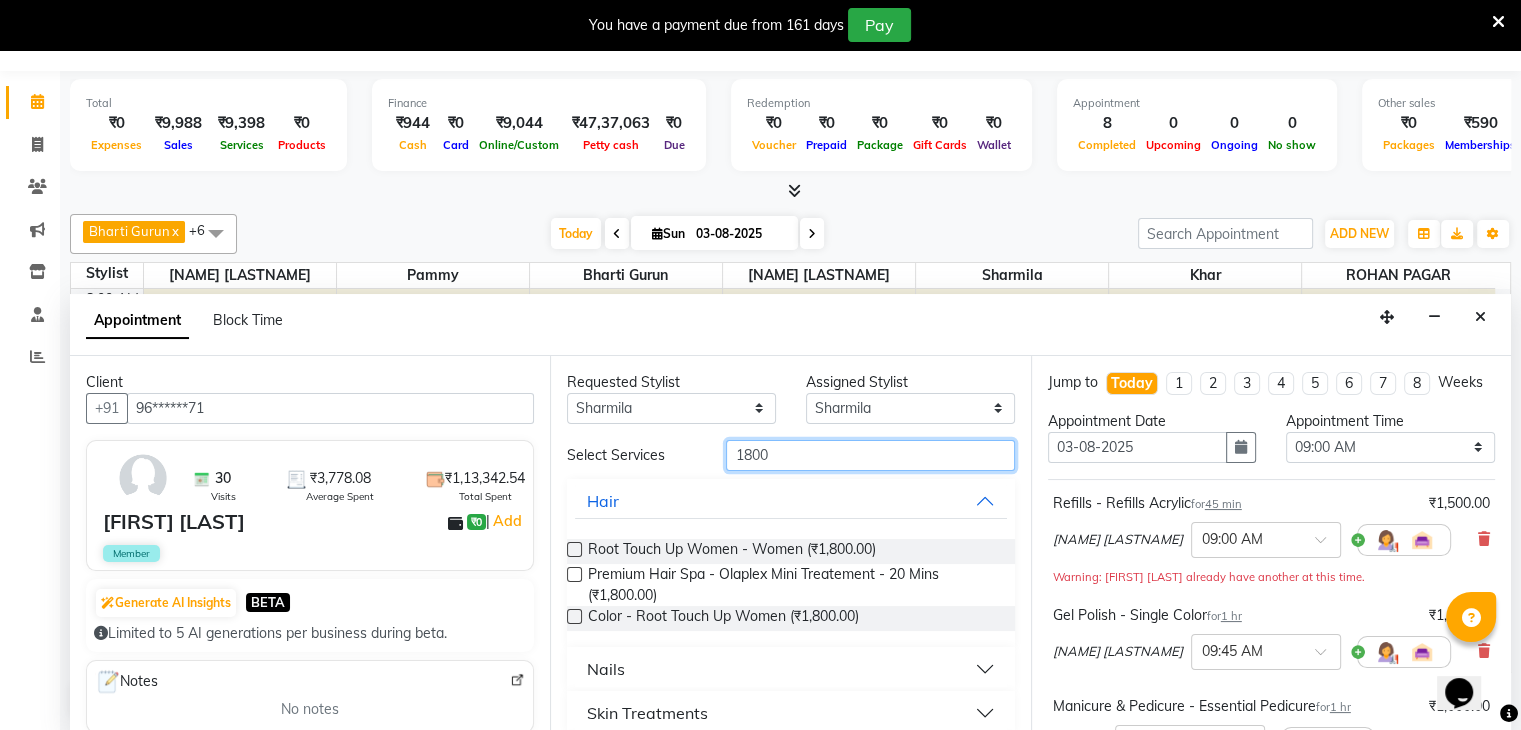 scroll, scrollTop: 164, scrollLeft: 0, axis: vertical 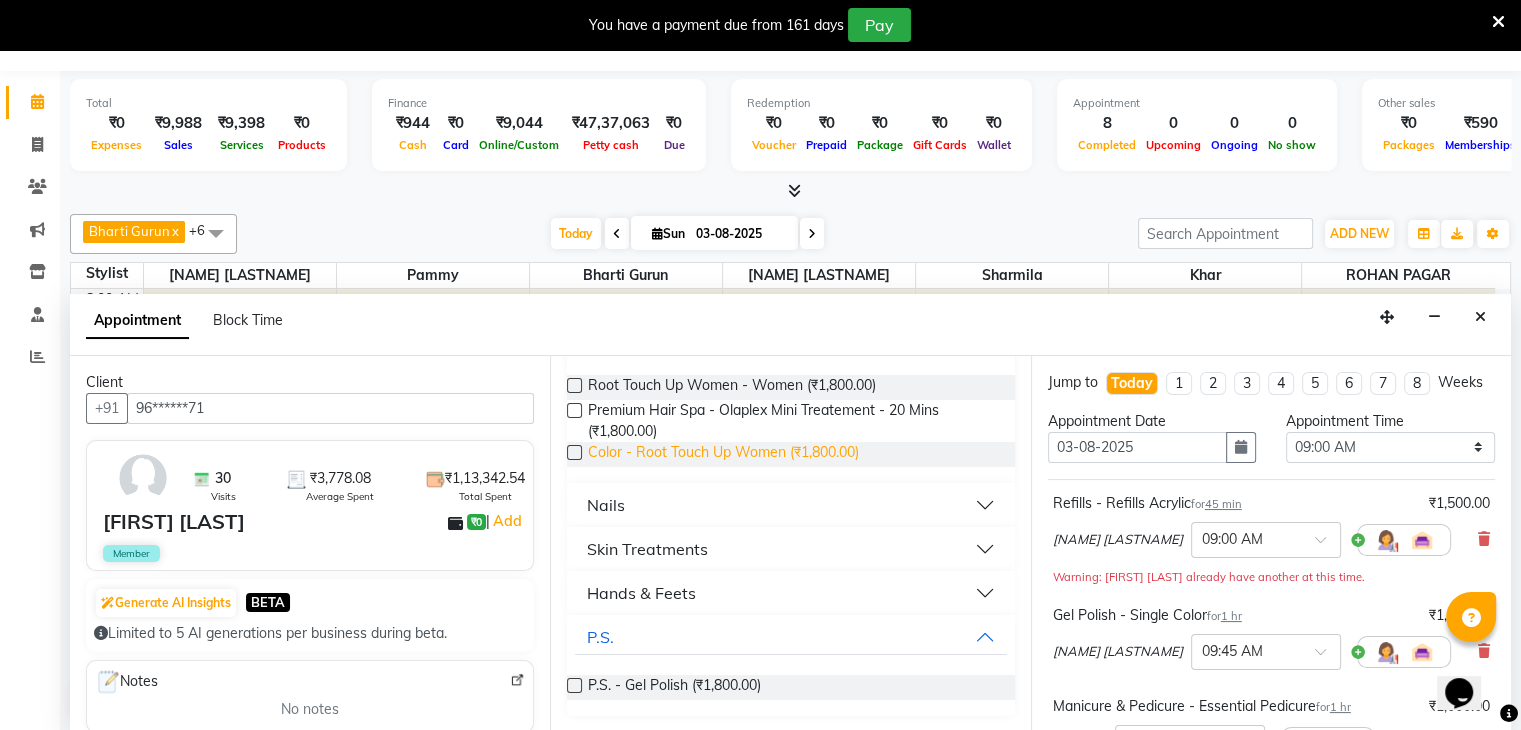 type on "1800" 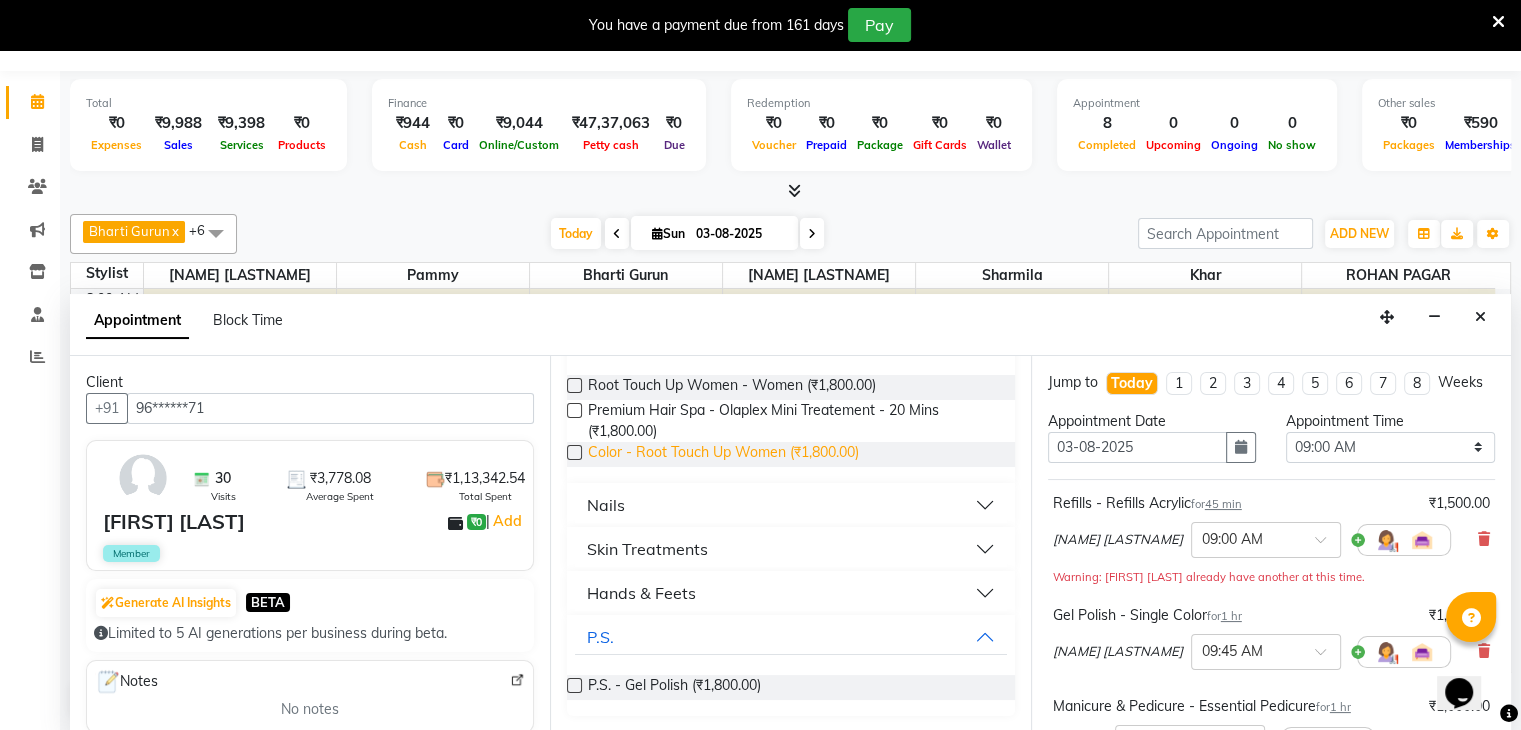 click on "Color - Root Touch Up Women (₹1,800.00)" at bounding box center [723, 454] 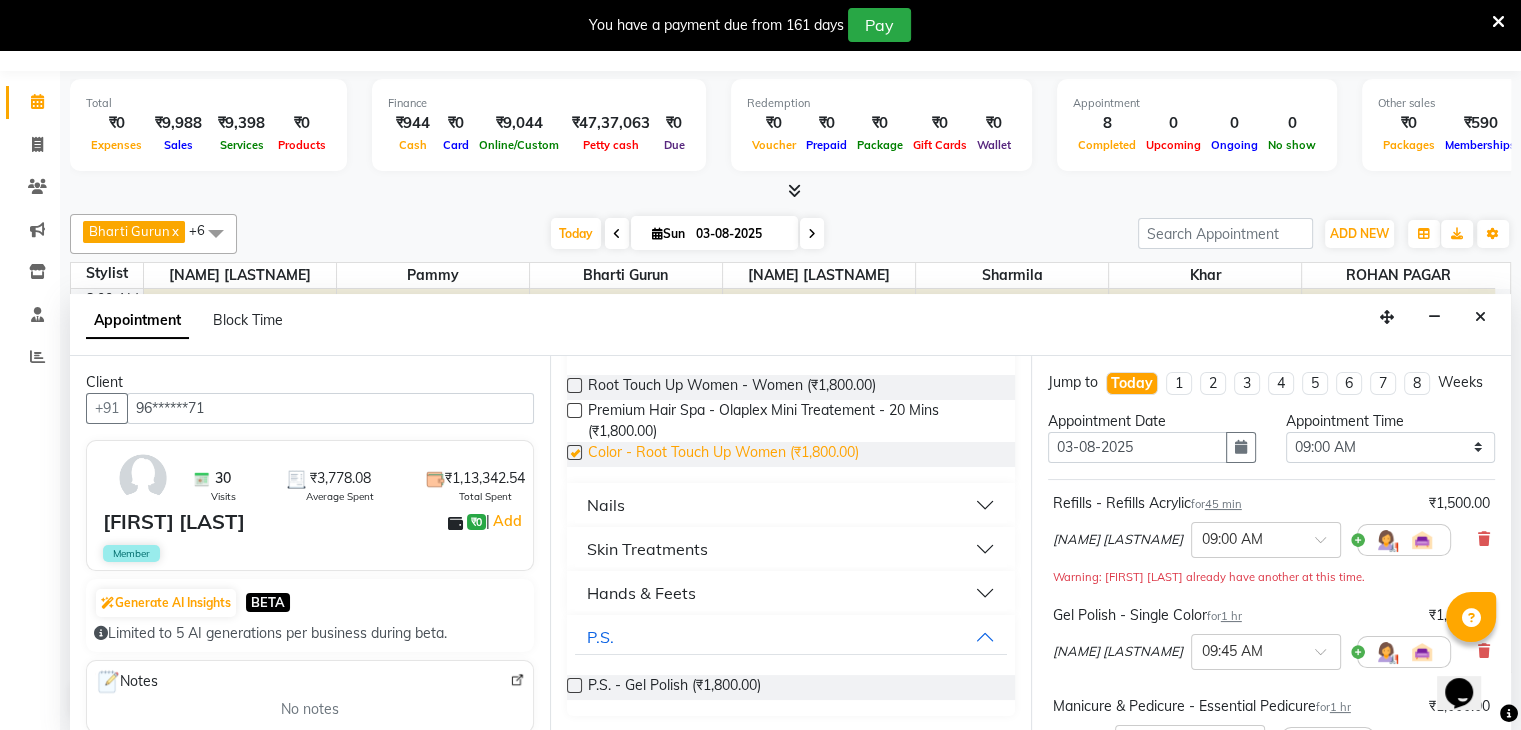 checkbox on "false" 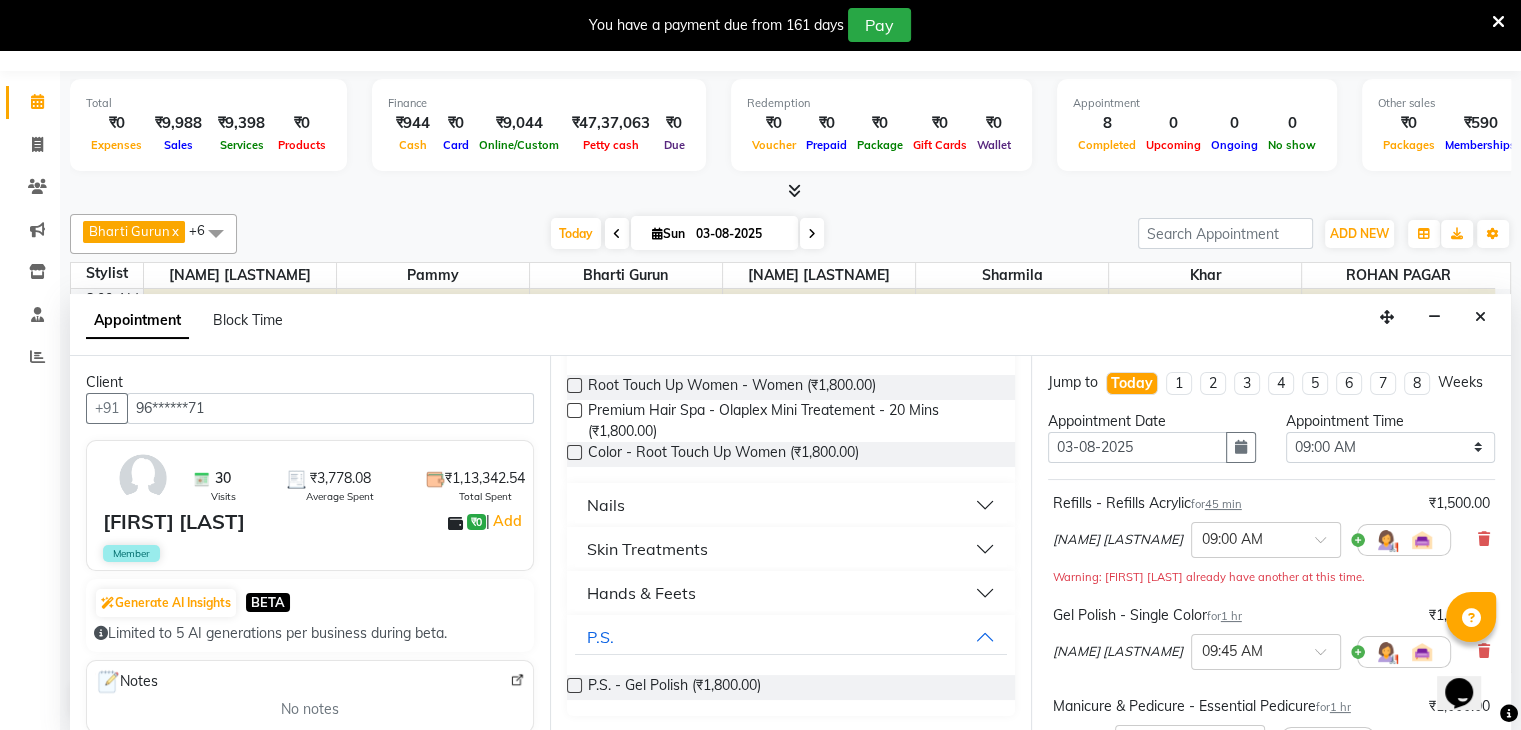 scroll, scrollTop: 34, scrollLeft: 0, axis: vertical 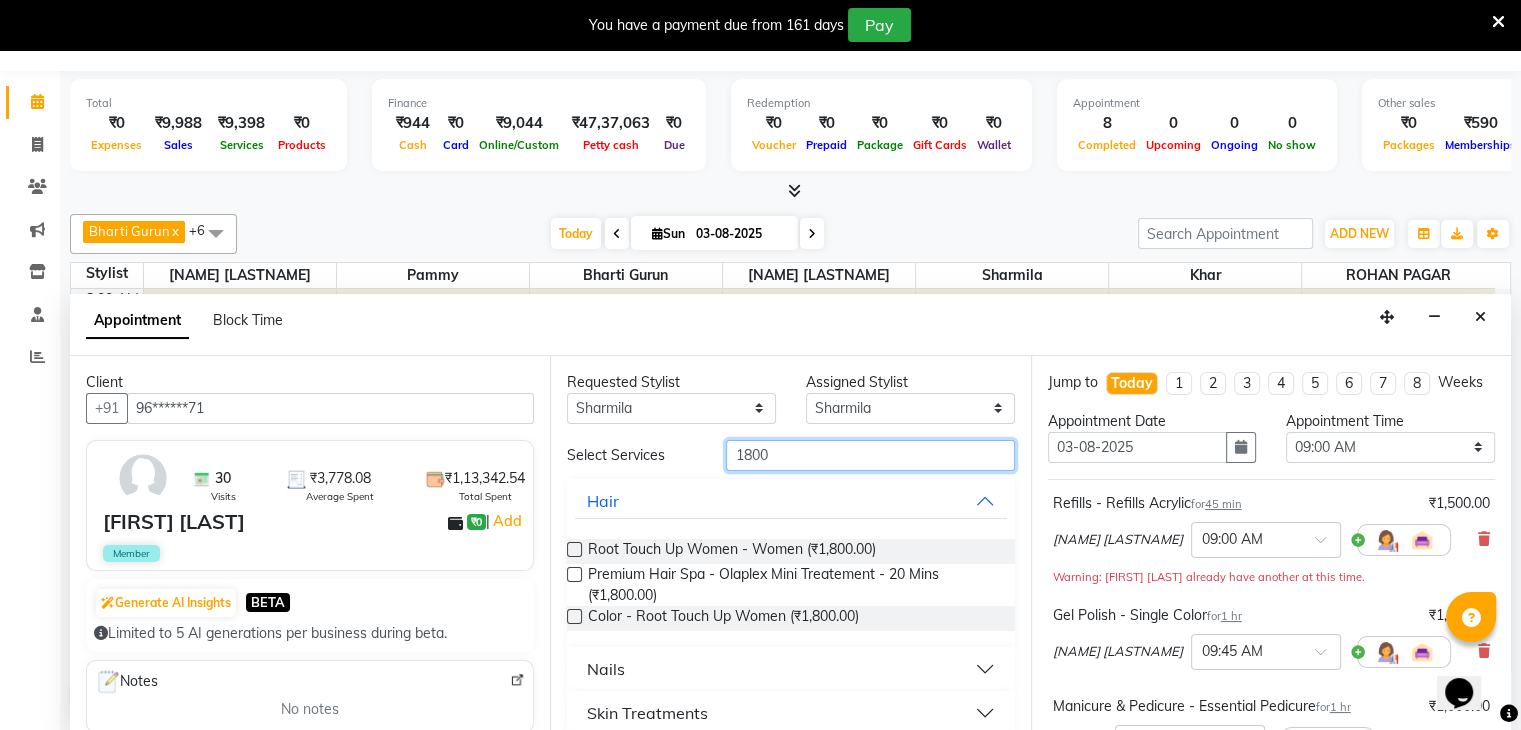 click on "1800" at bounding box center [870, 455] 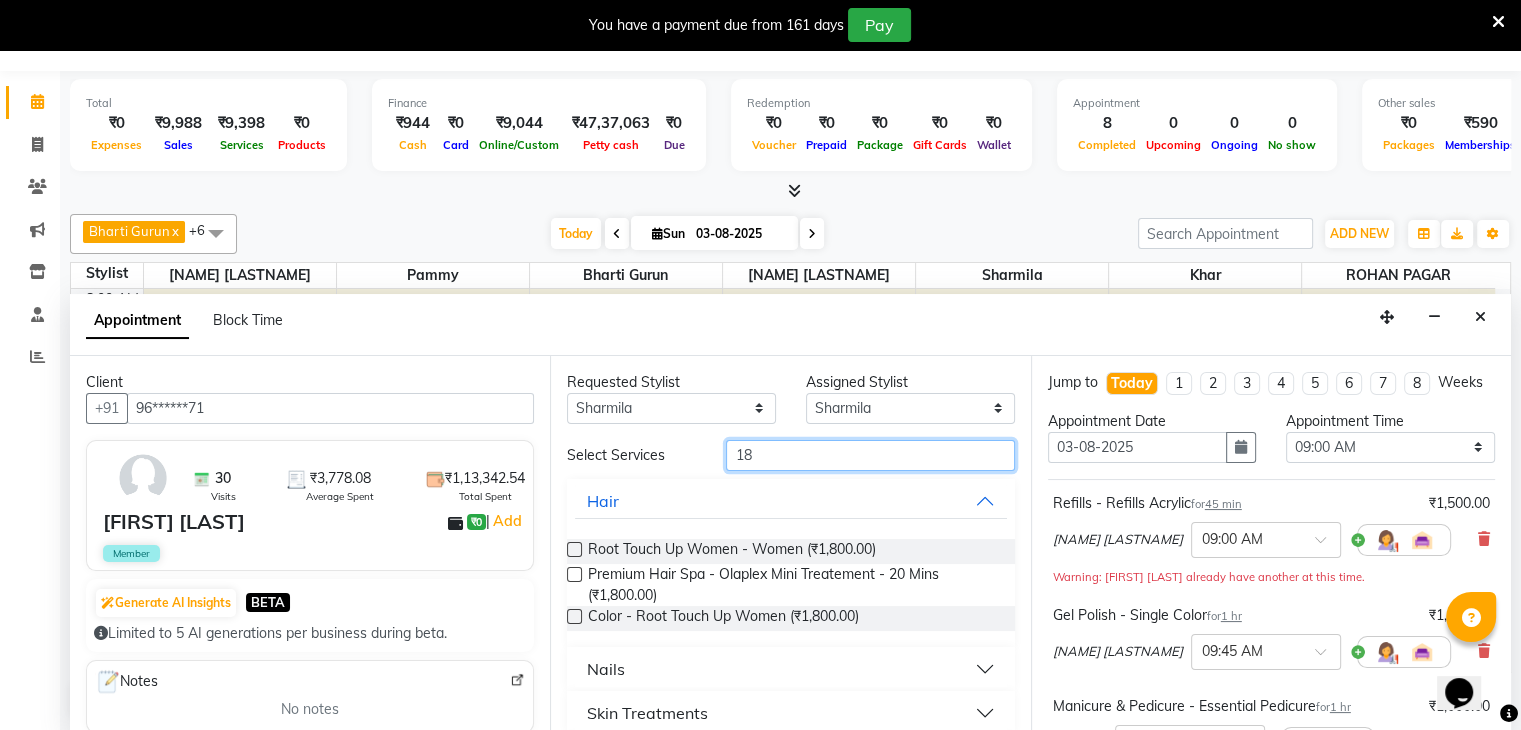 type on "1" 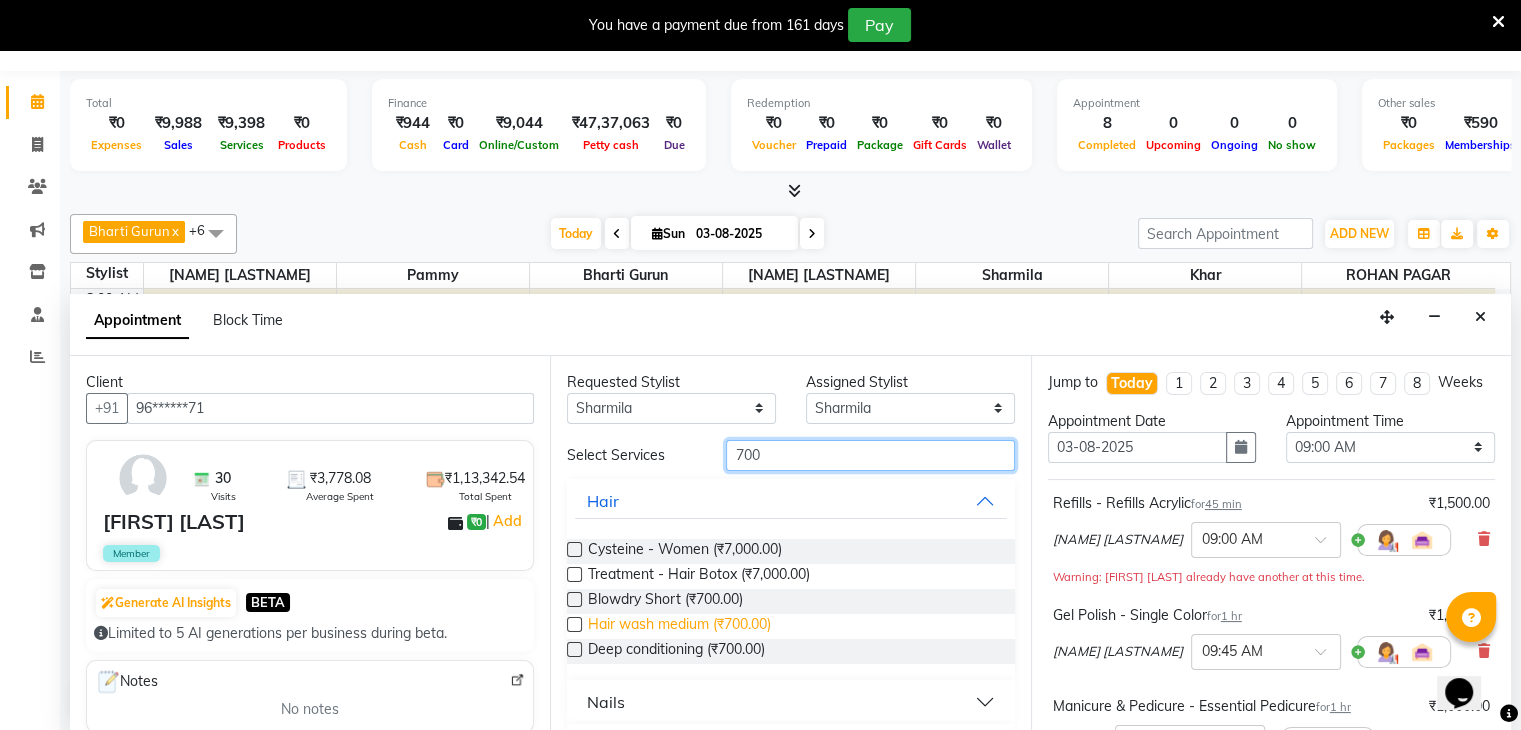 type on "700" 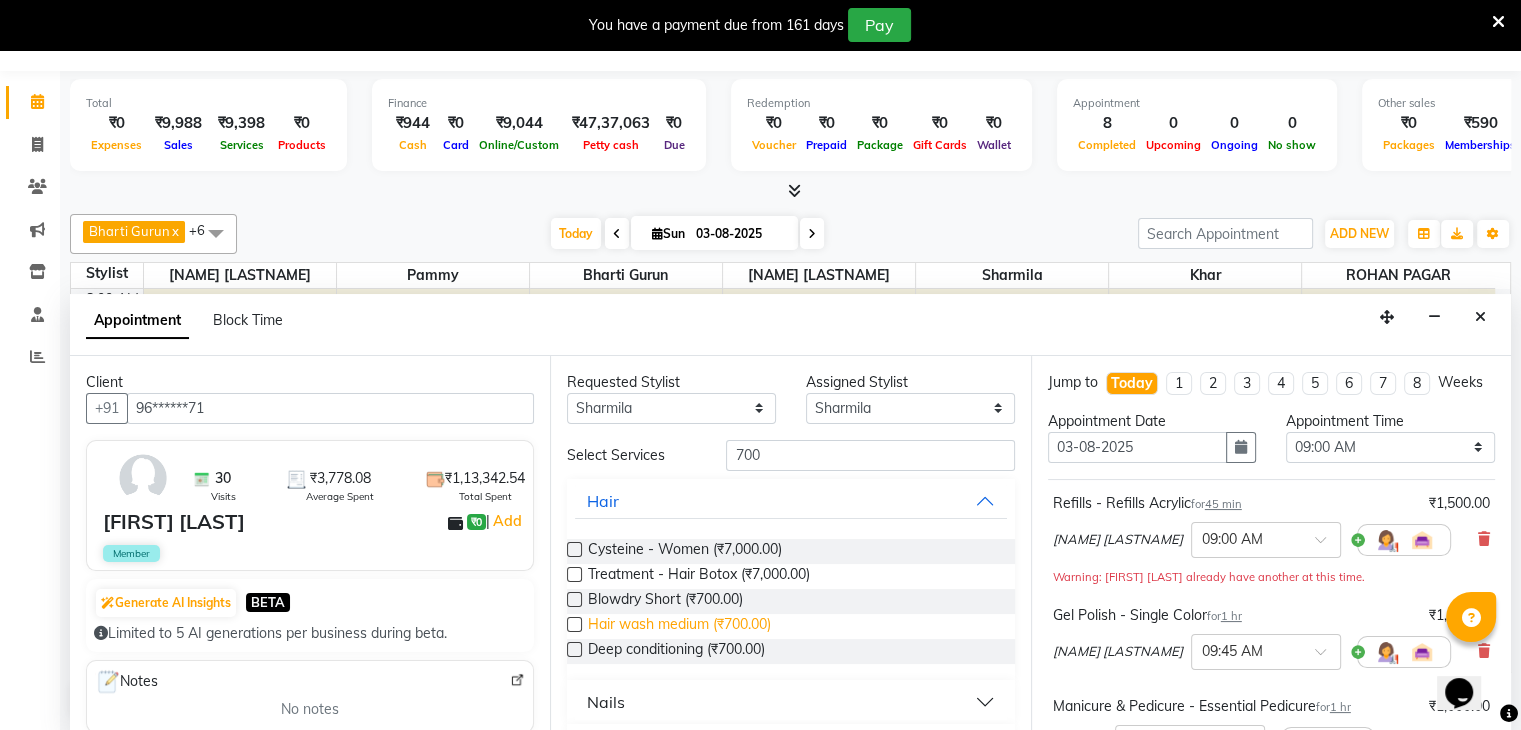 click on "Hair wash medium (₹700.00)" at bounding box center (679, 626) 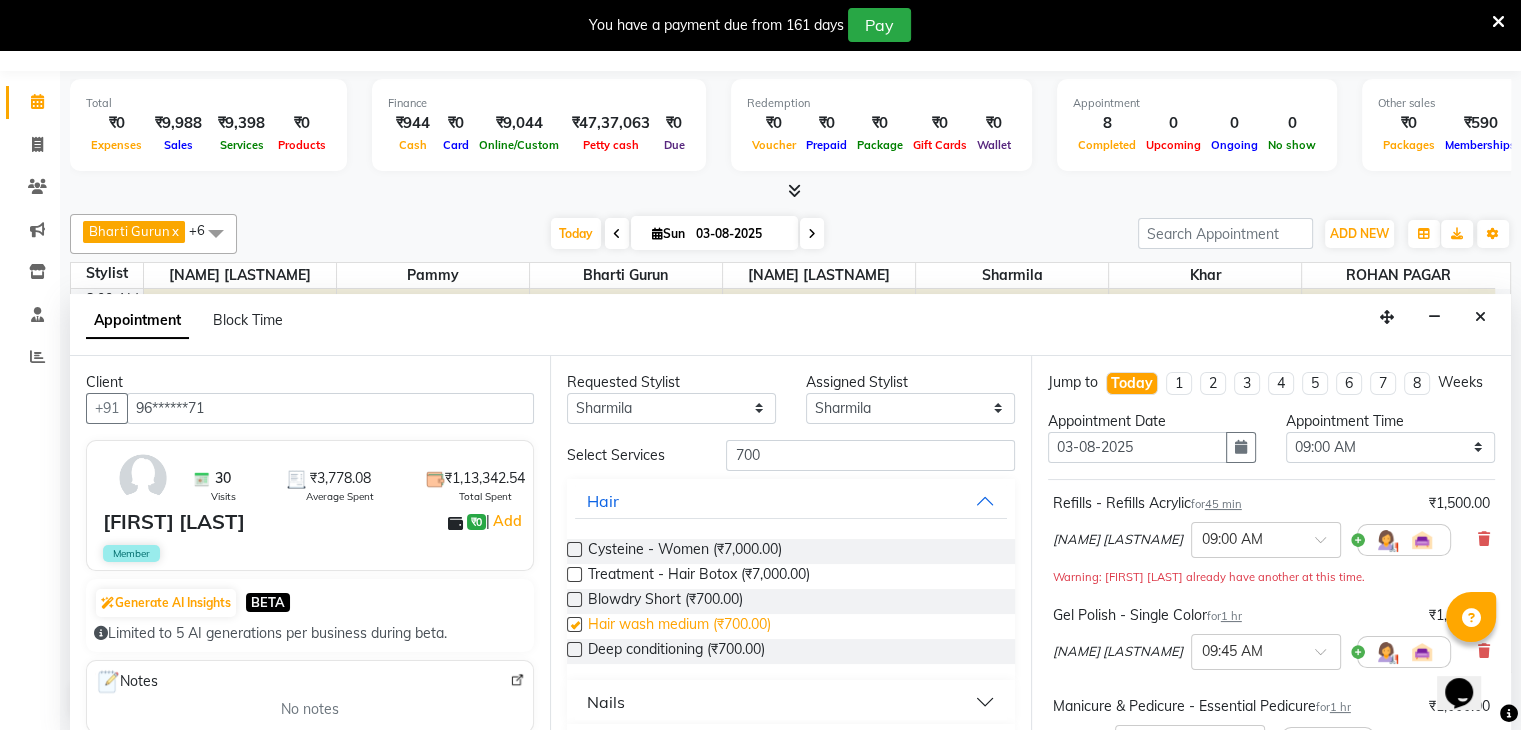 checkbox on "false" 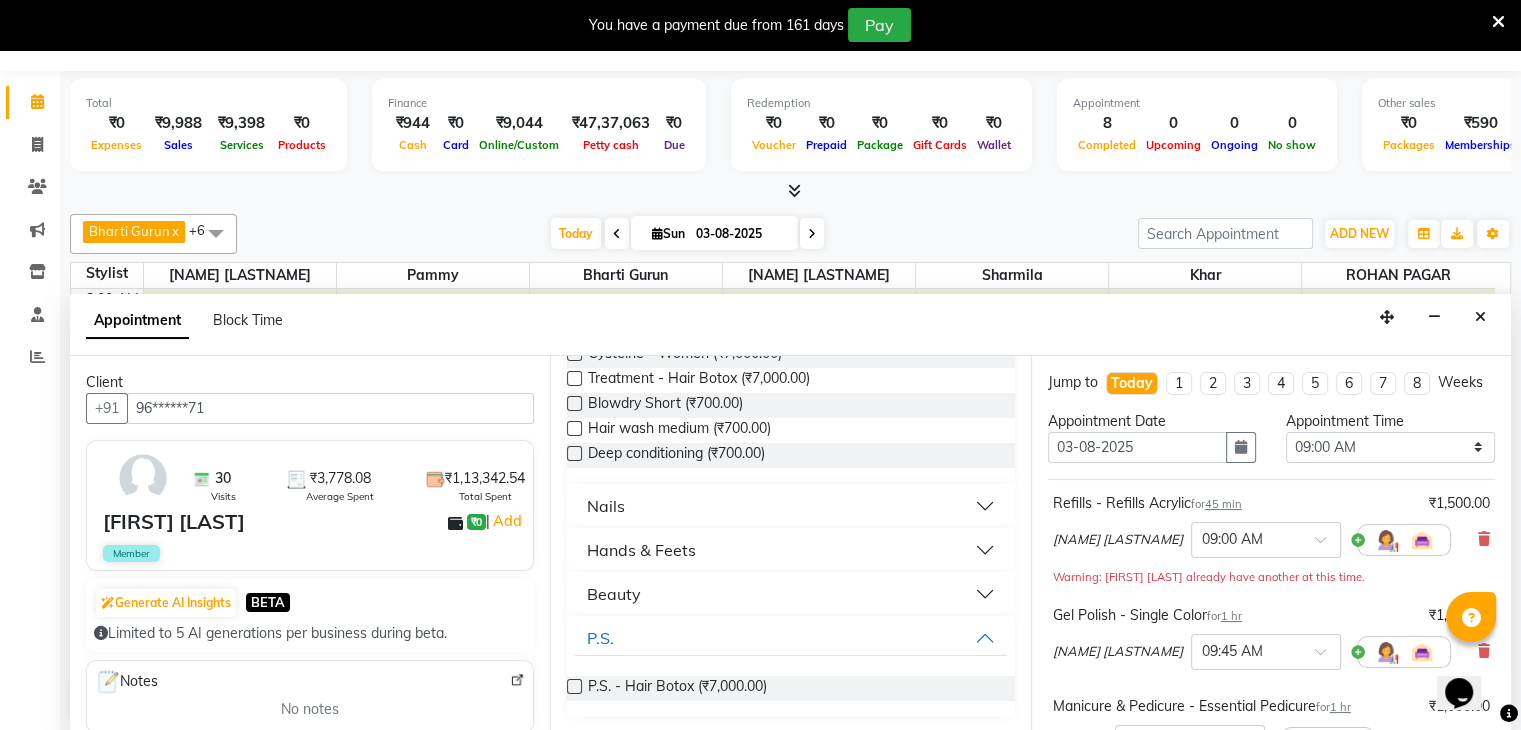 scroll, scrollTop: 0, scrollLeft: 0, axis: both 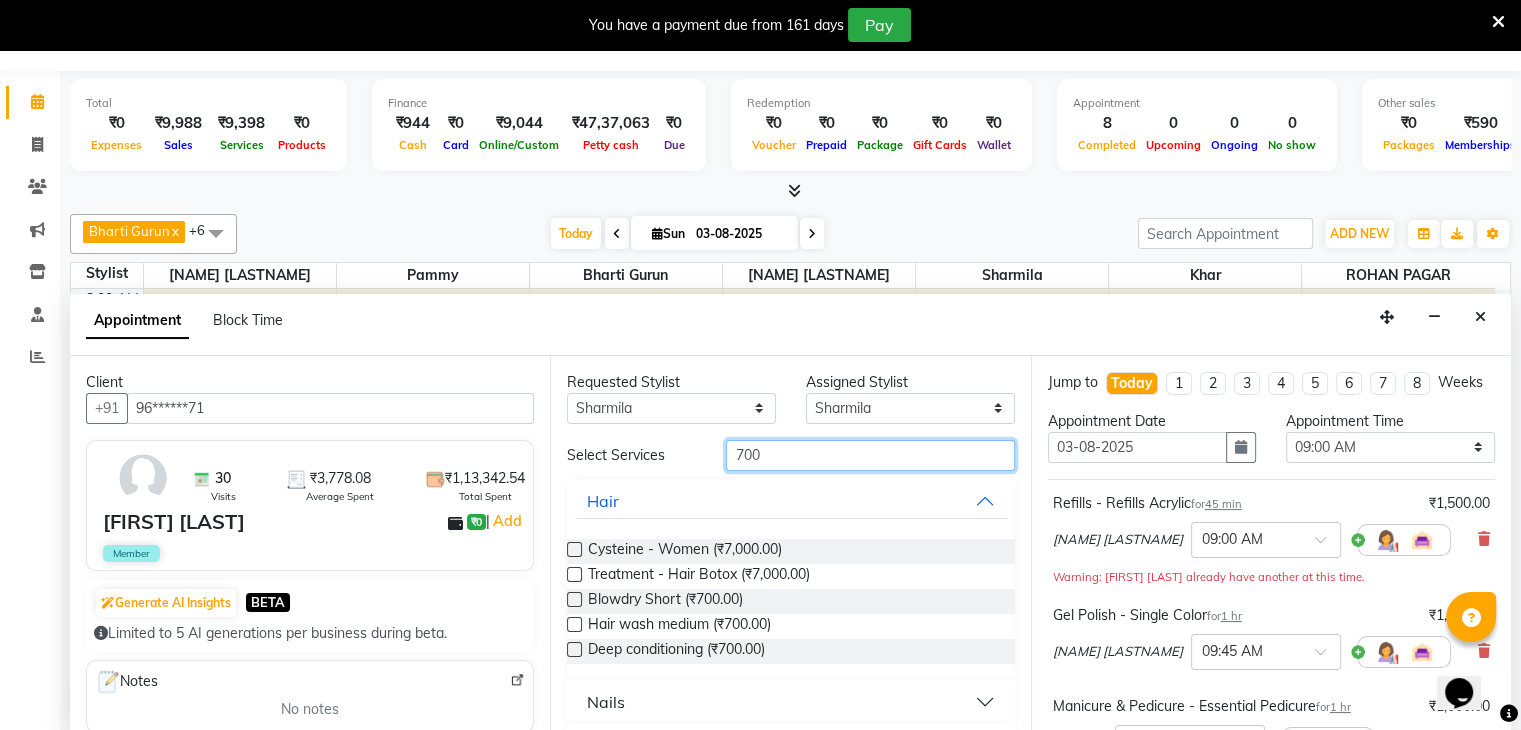 click on "700" at bounding box center [870, 455] 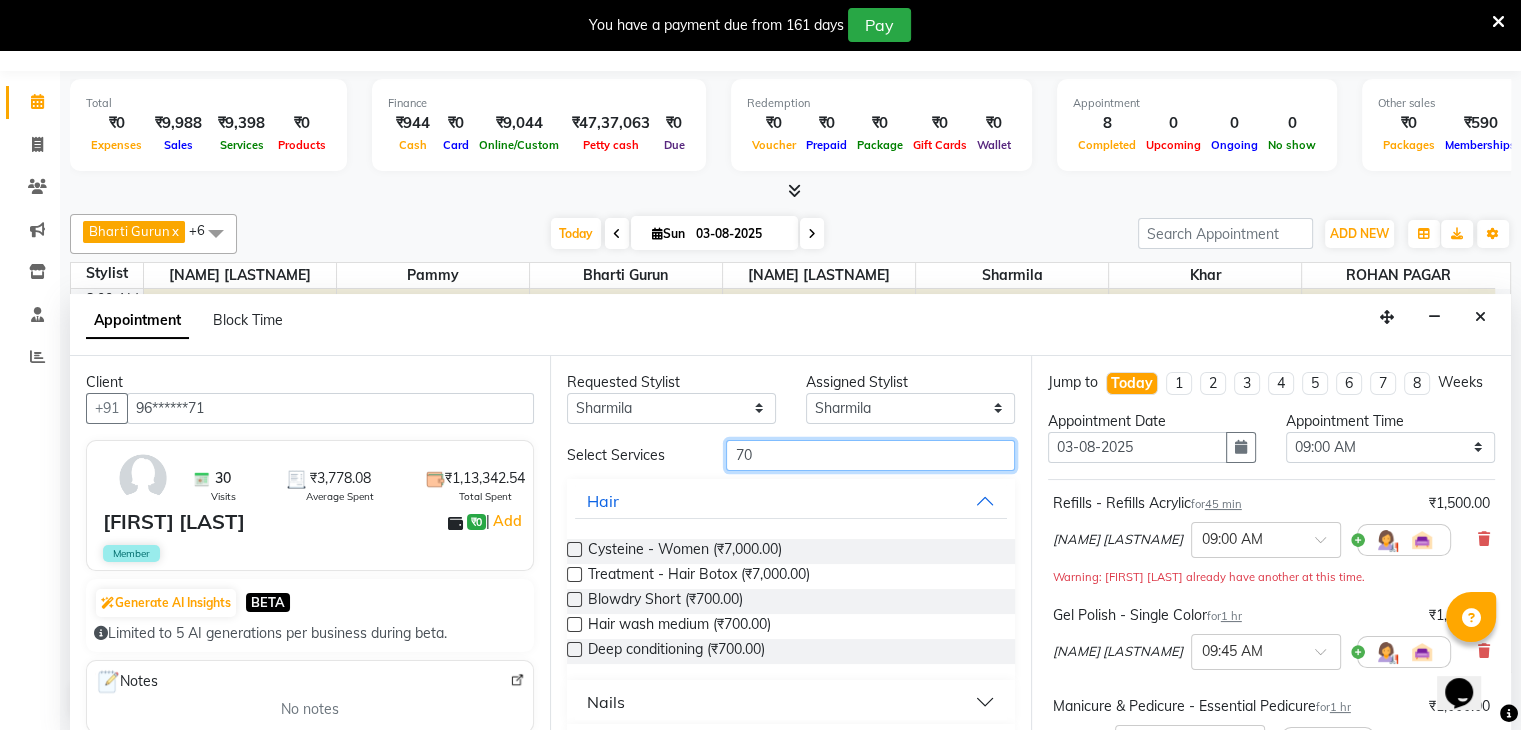 type on "7" 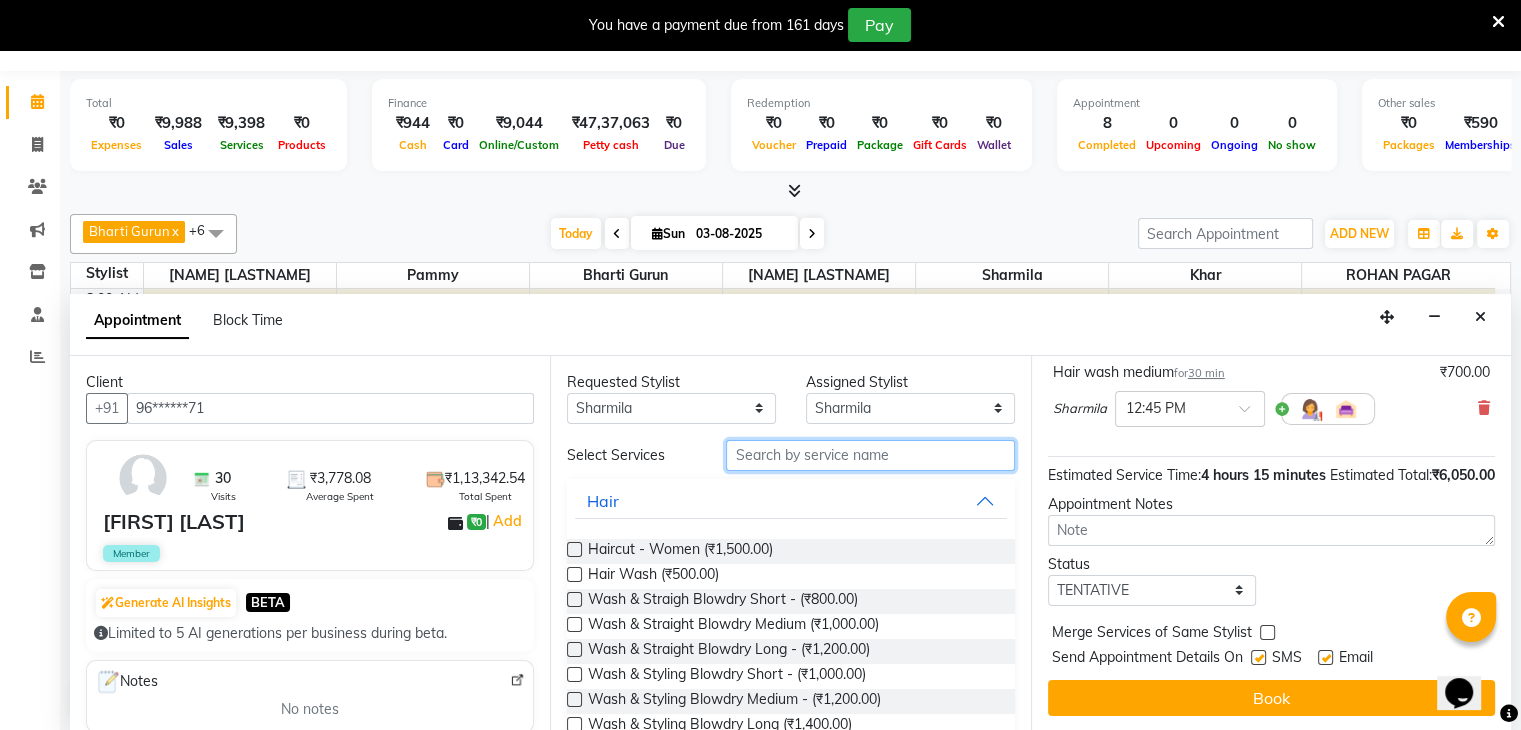 scroll, scrollTop: 556, scrollLeft: 0, axis: vertical 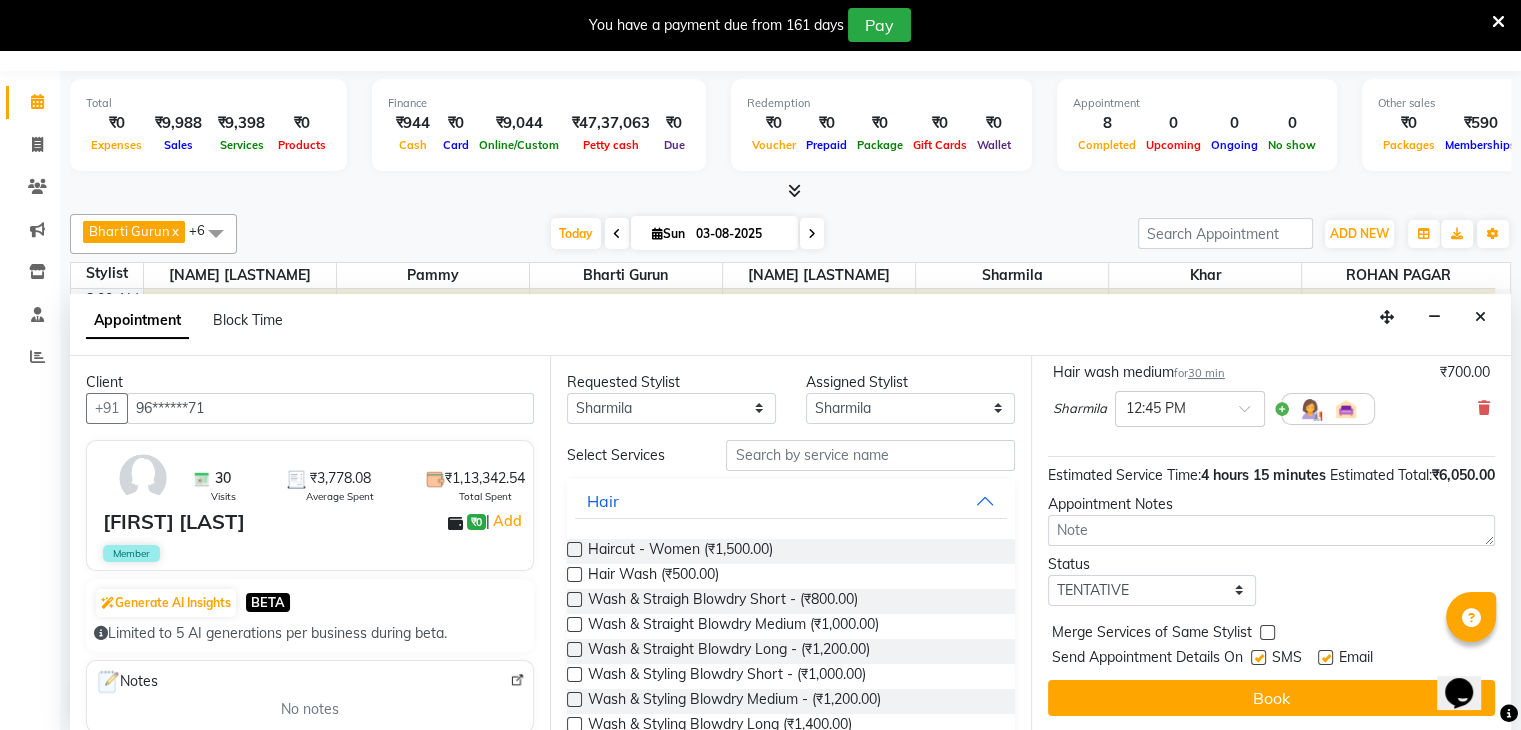 click at bounding box center (1258, 657) 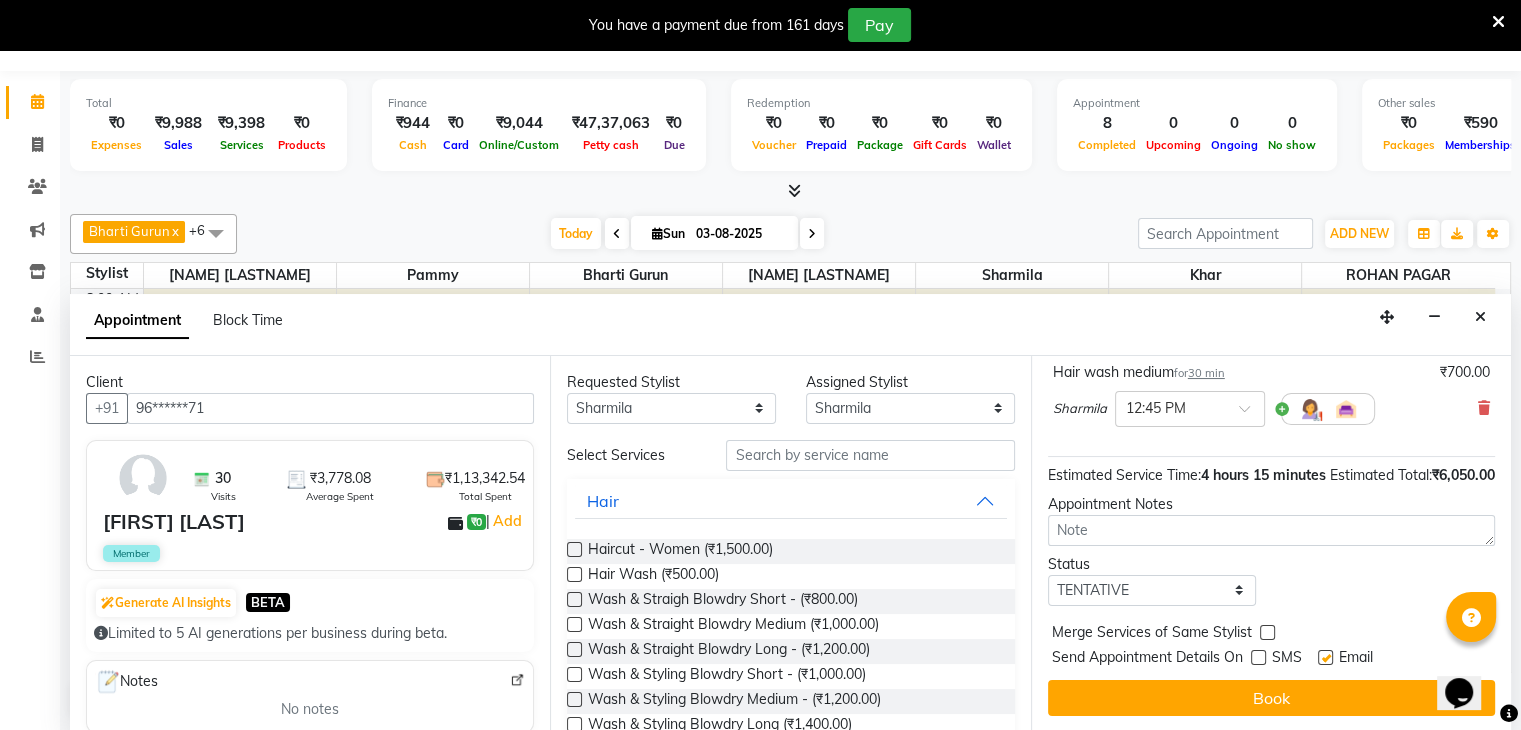 click at bounding box center (1325, 657) 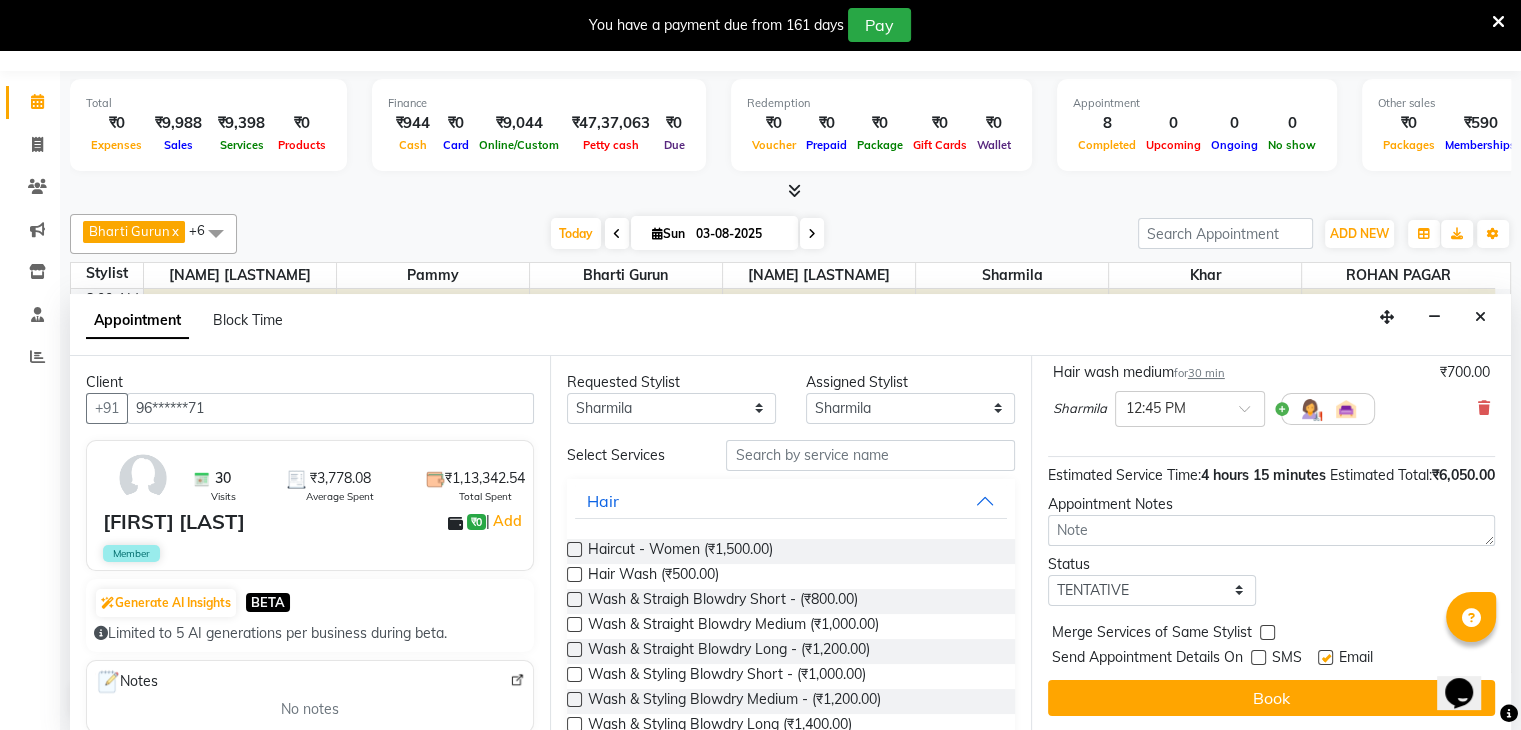 click at bounding box center [1324, 659] 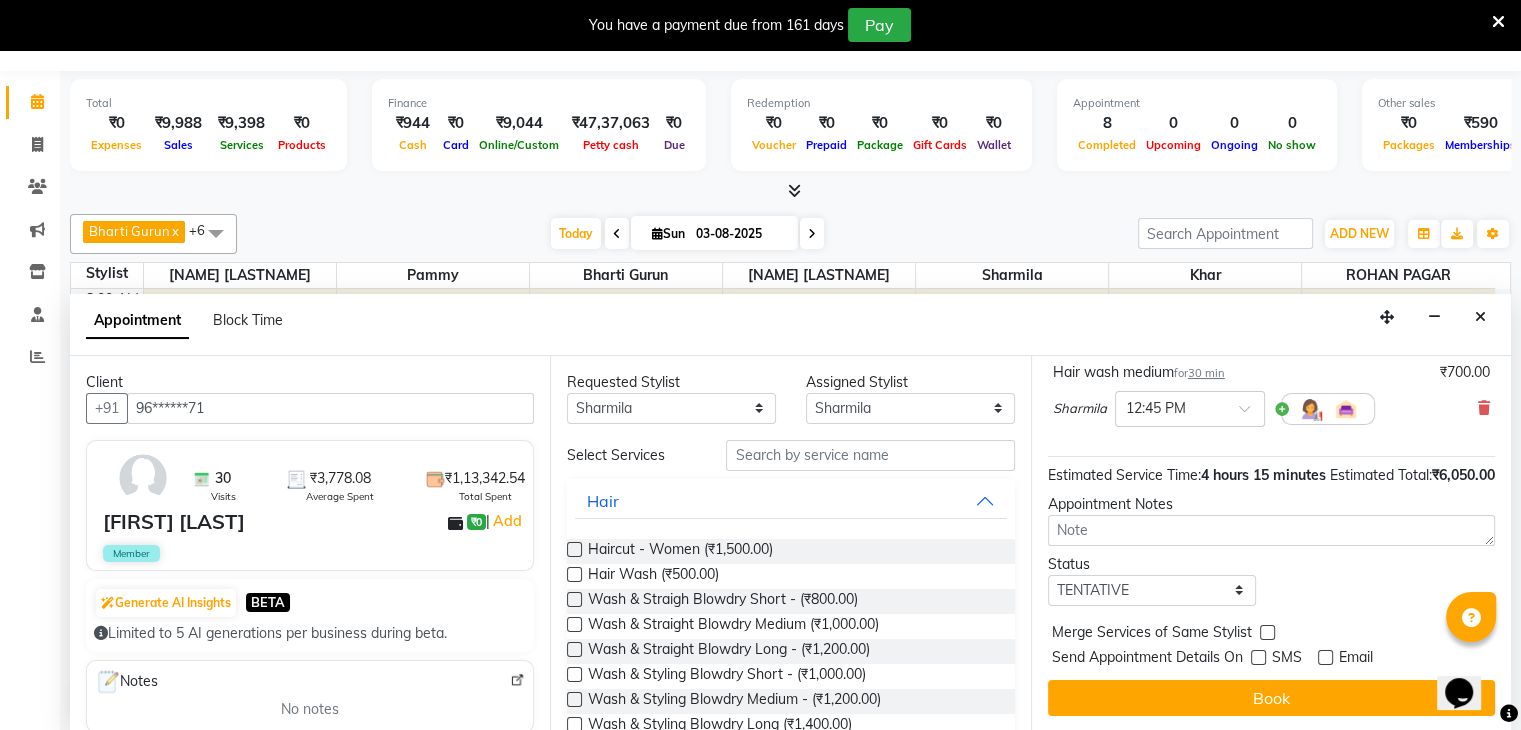 scroll, scrollTop: 328, scrollLeft: 0, axis: vertical 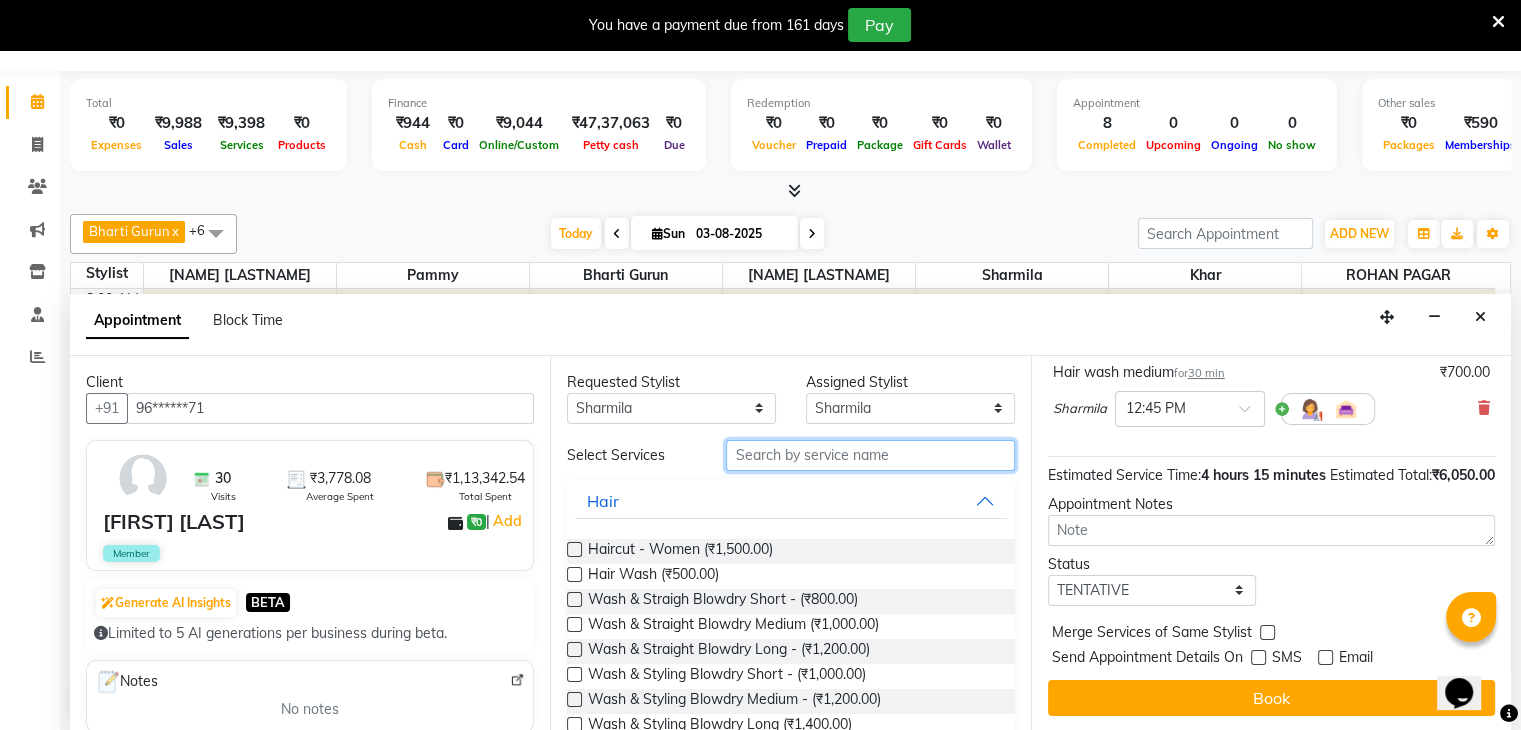 click at bounding box center [870, 455] 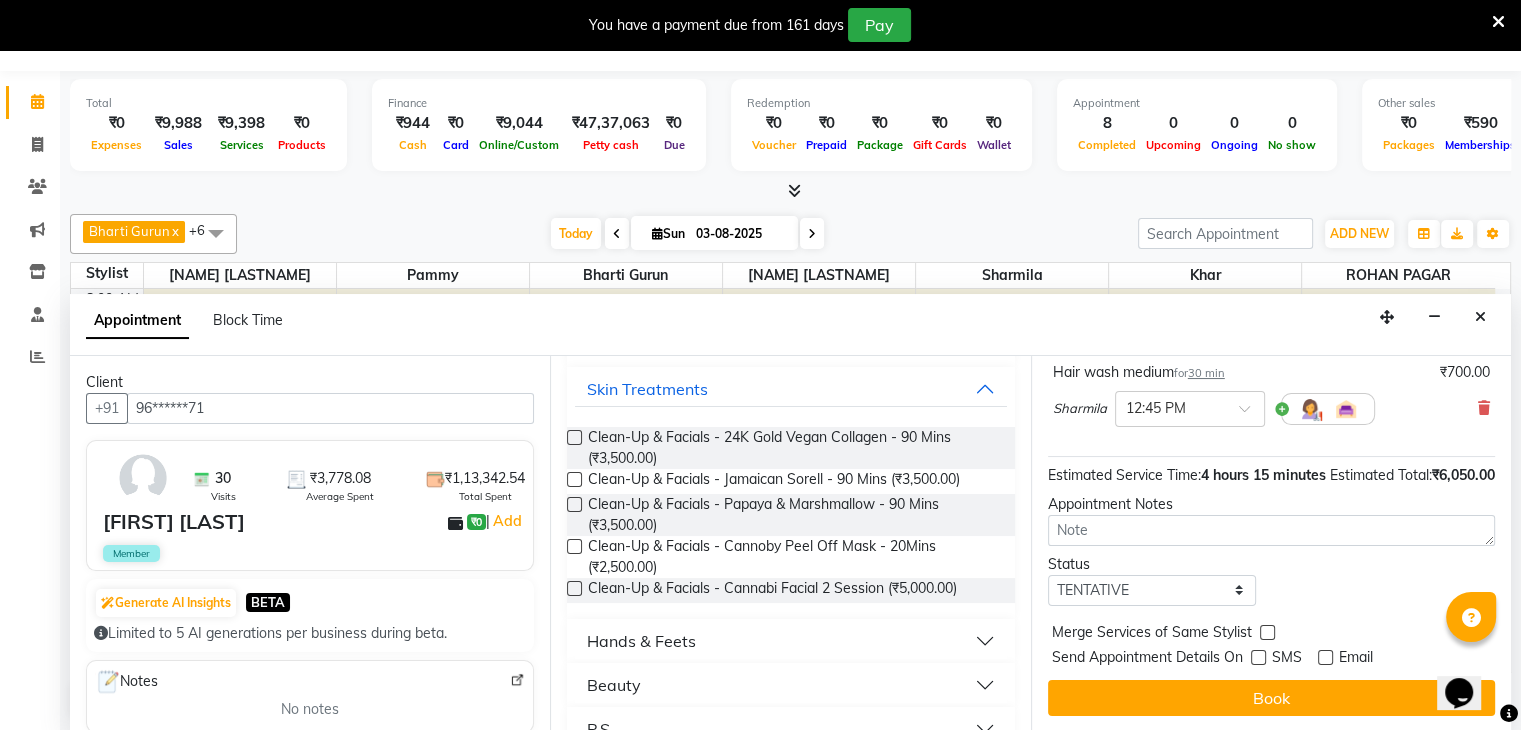 scroll, scrollTop: 1025, scrollLeft: 0, axis: vertical 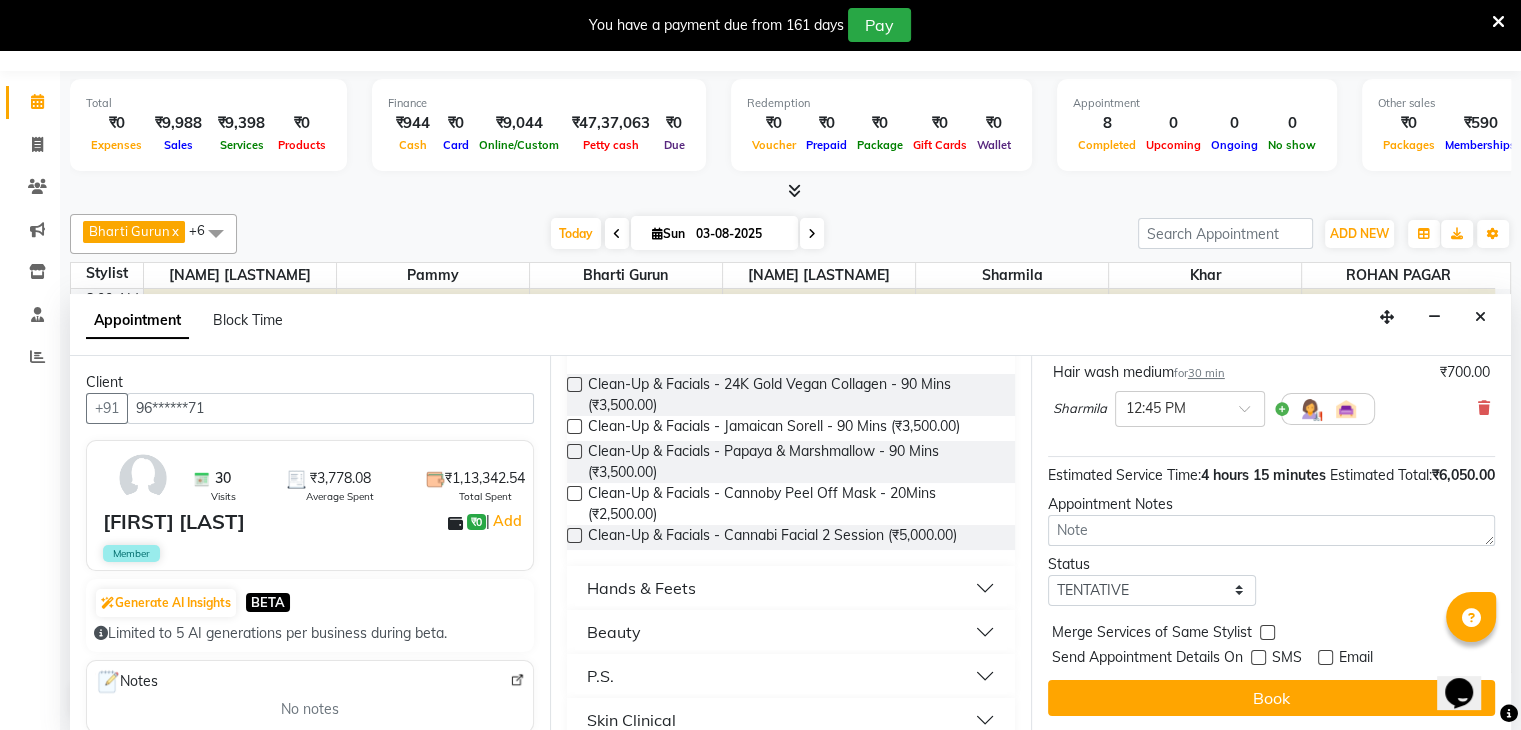 type on "500" 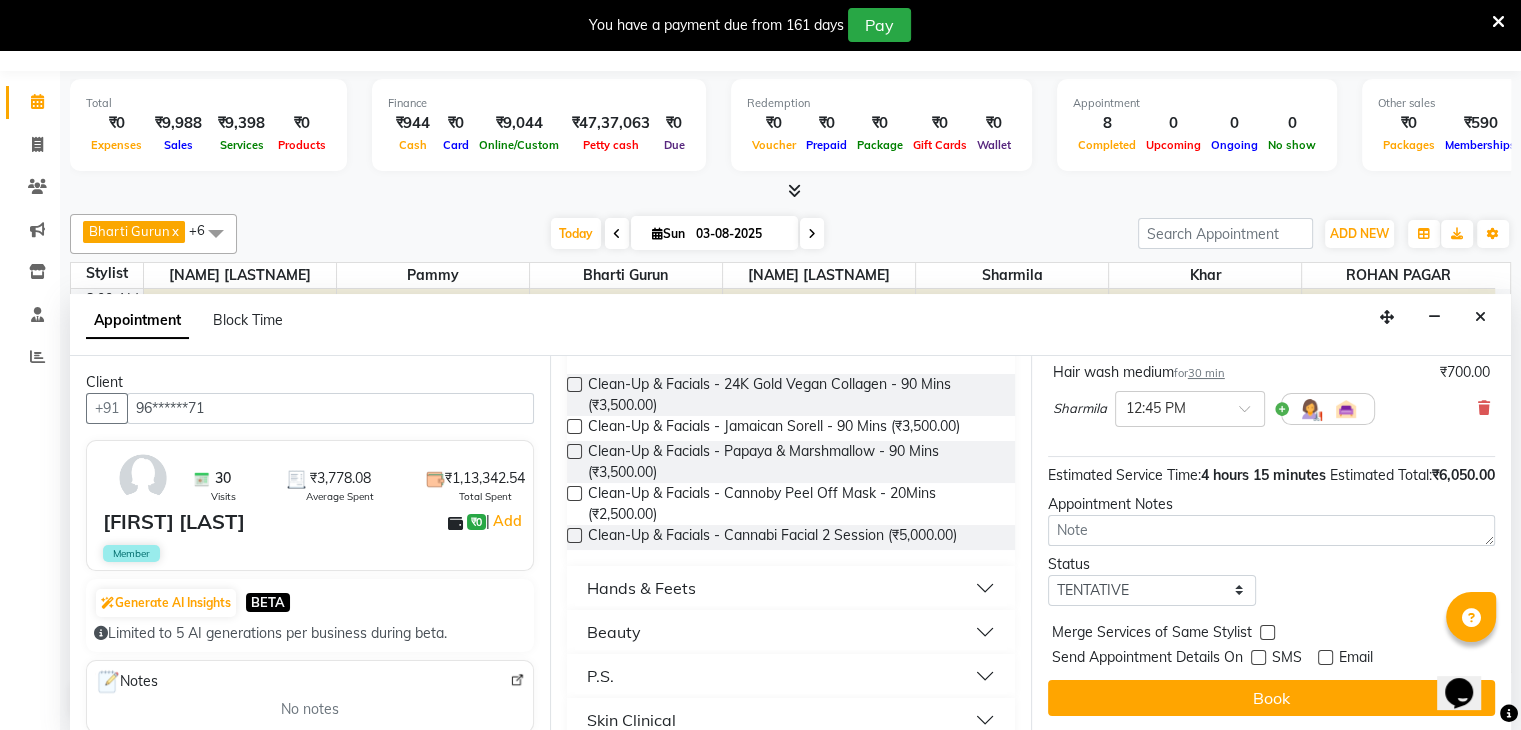 click on "Beauty" at bounding box center (790, 632) 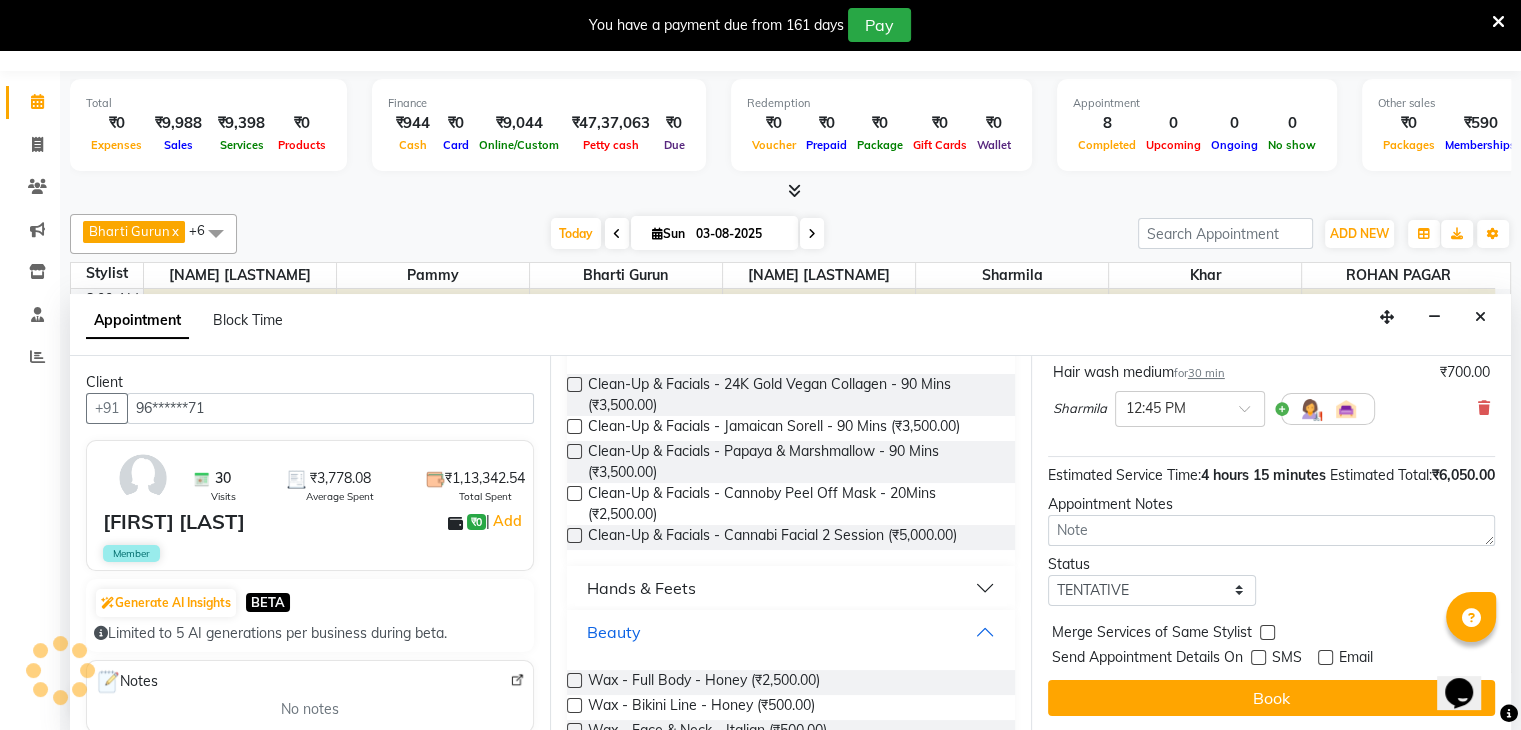 scroll, scrollTop: 1283, scrollLeft: 0, axis: vertical 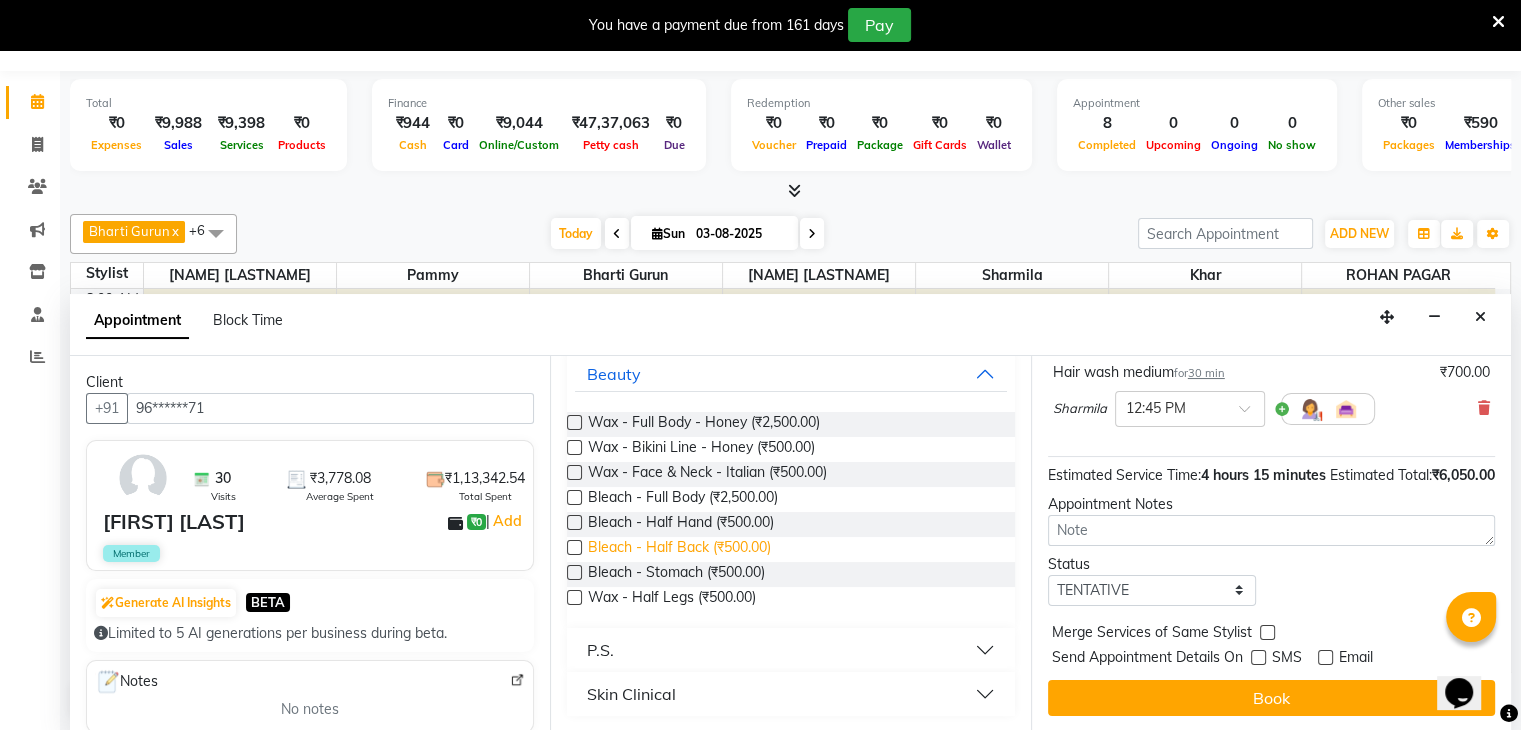 click on "Bleach - Half Back (₹500.00)" at bounding box center (679, 549) 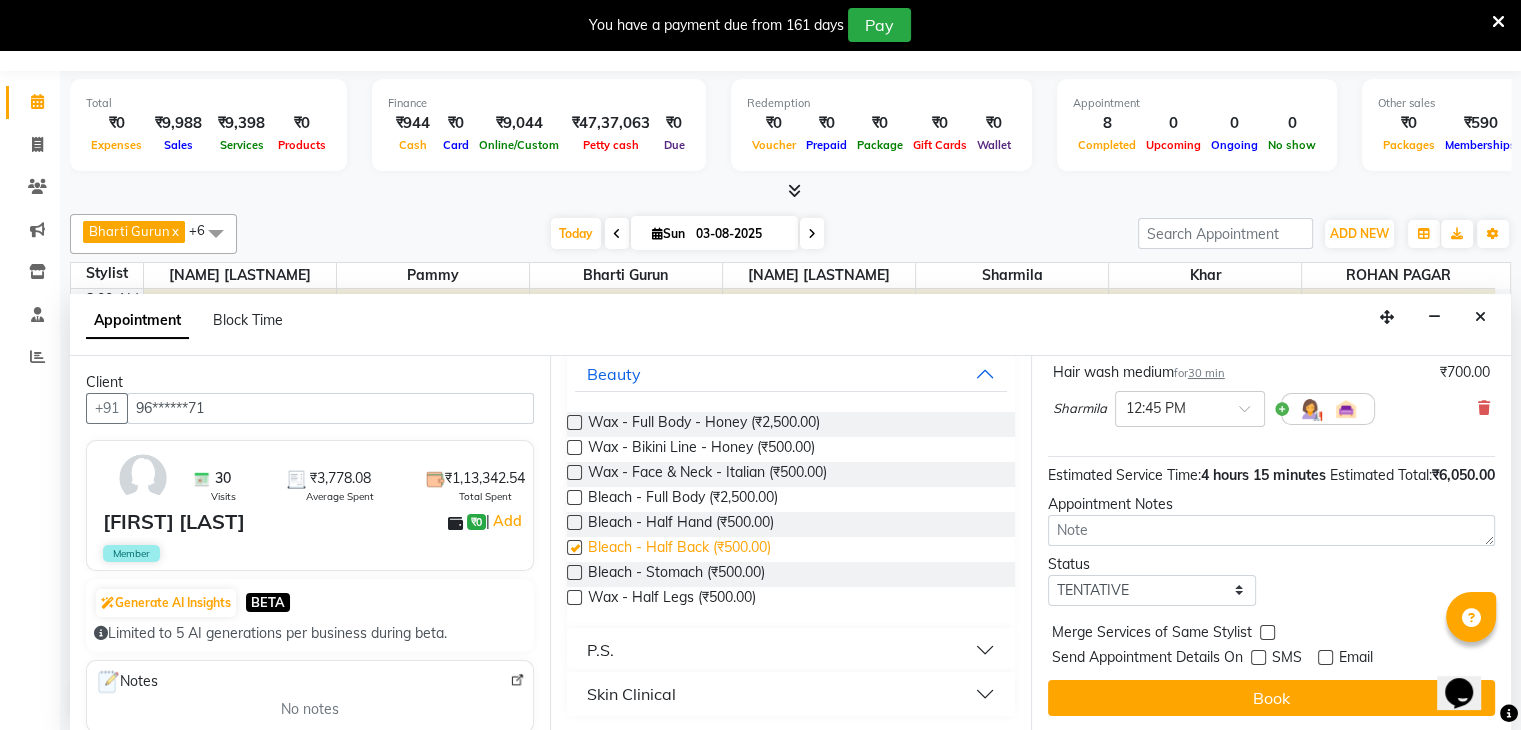 checkbox on "false" 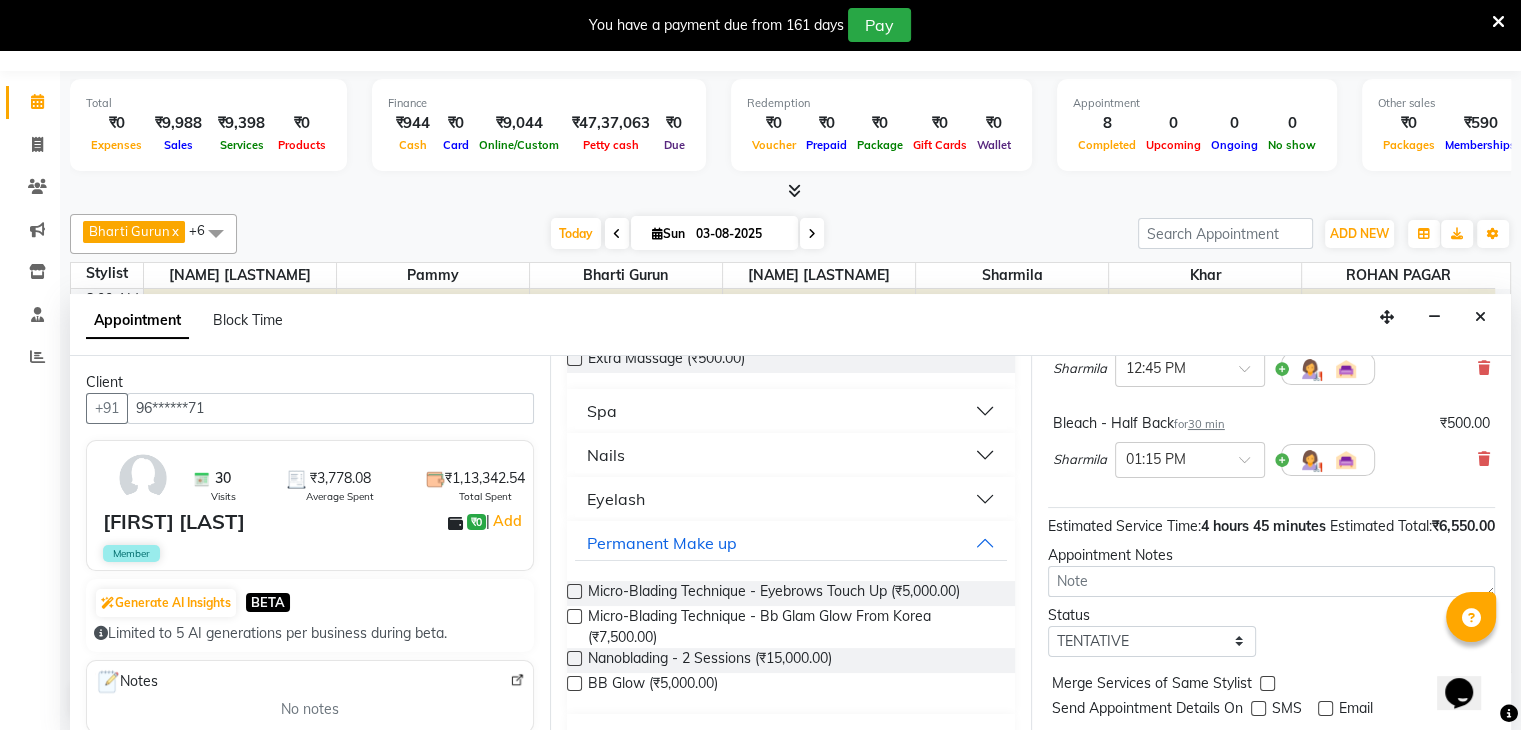 scroll, scrollTop: 296, scrollLeft: 0, axis: vertical 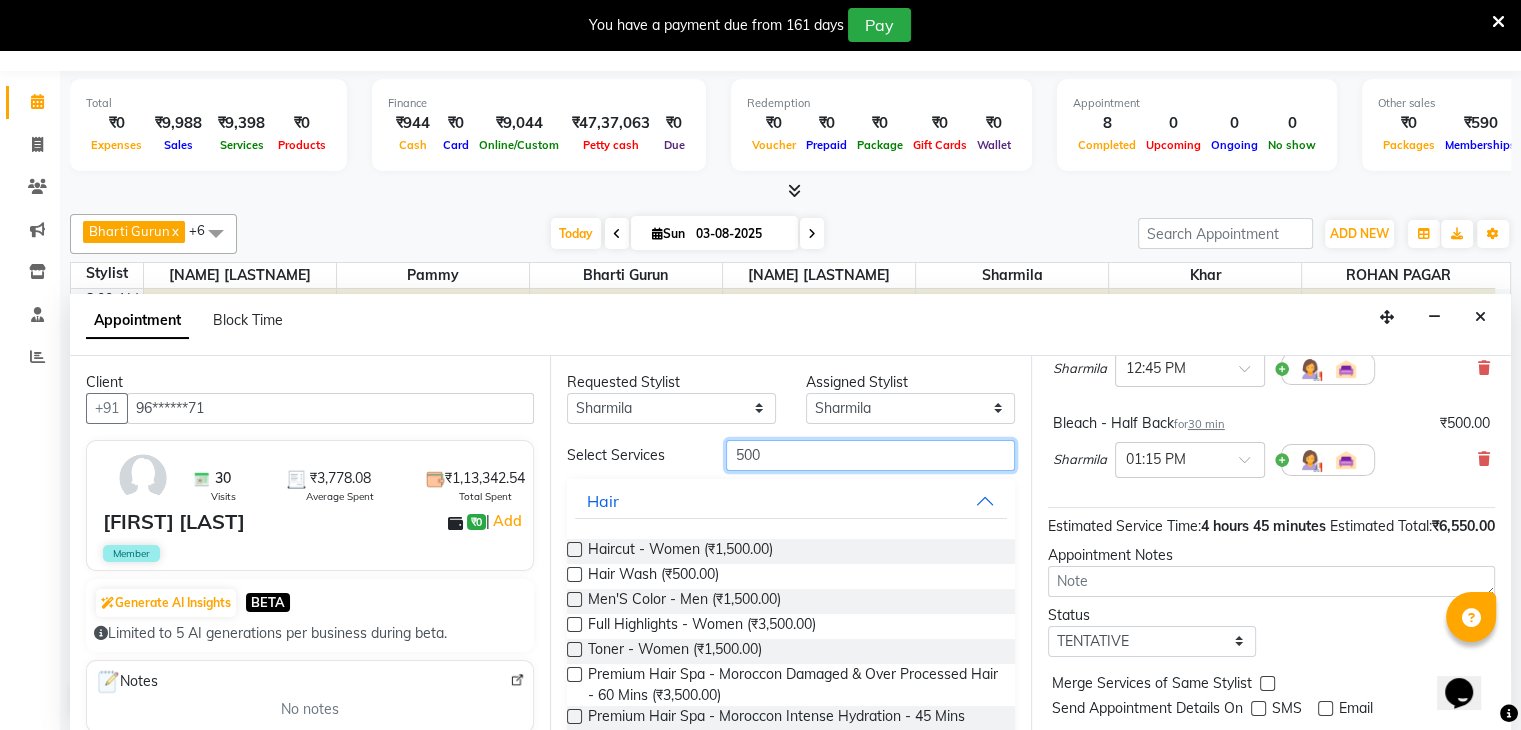 click on "500" at bounding box center (870, 455) 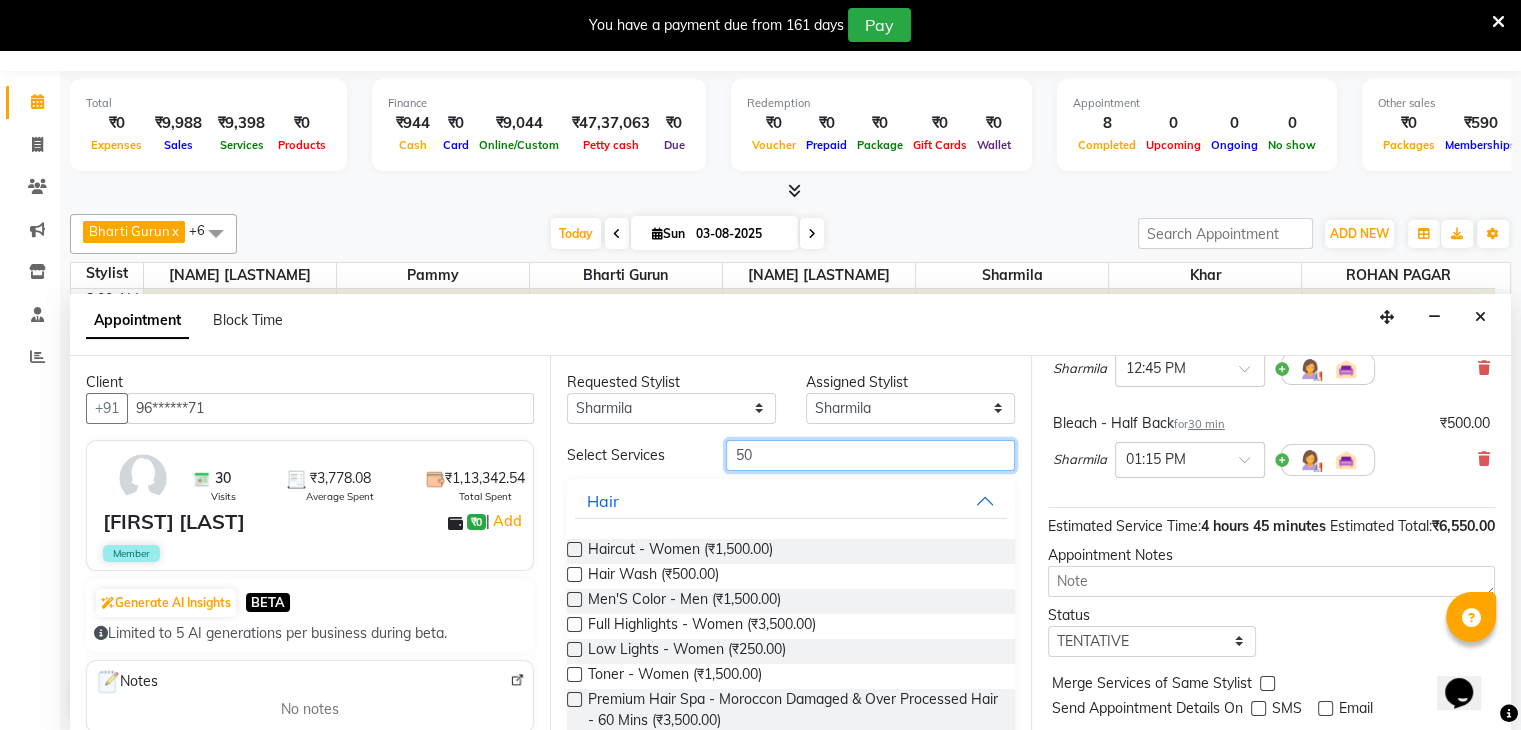 type on "5" 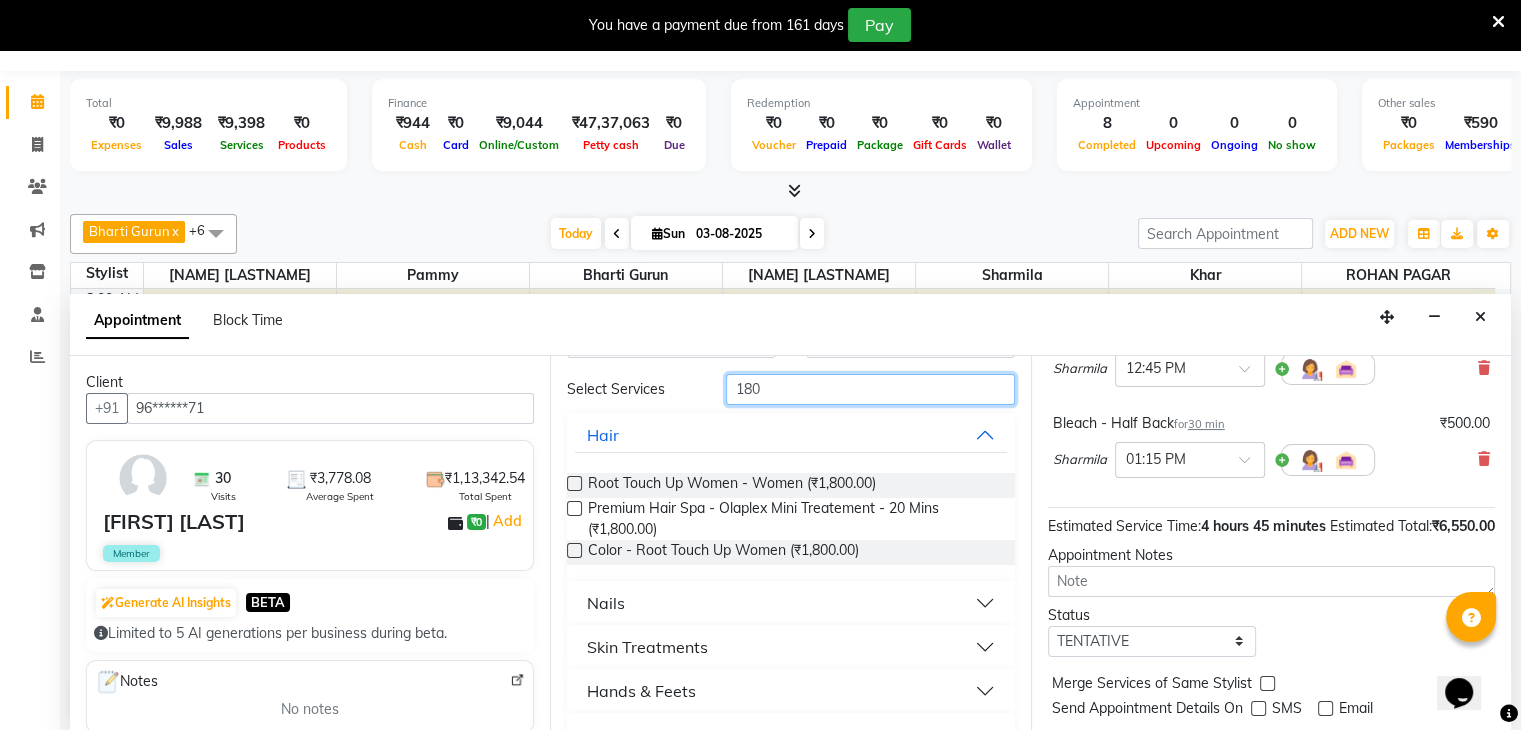 scroll, scrollTop: 80, scrollLeft: 0, axis: vertical 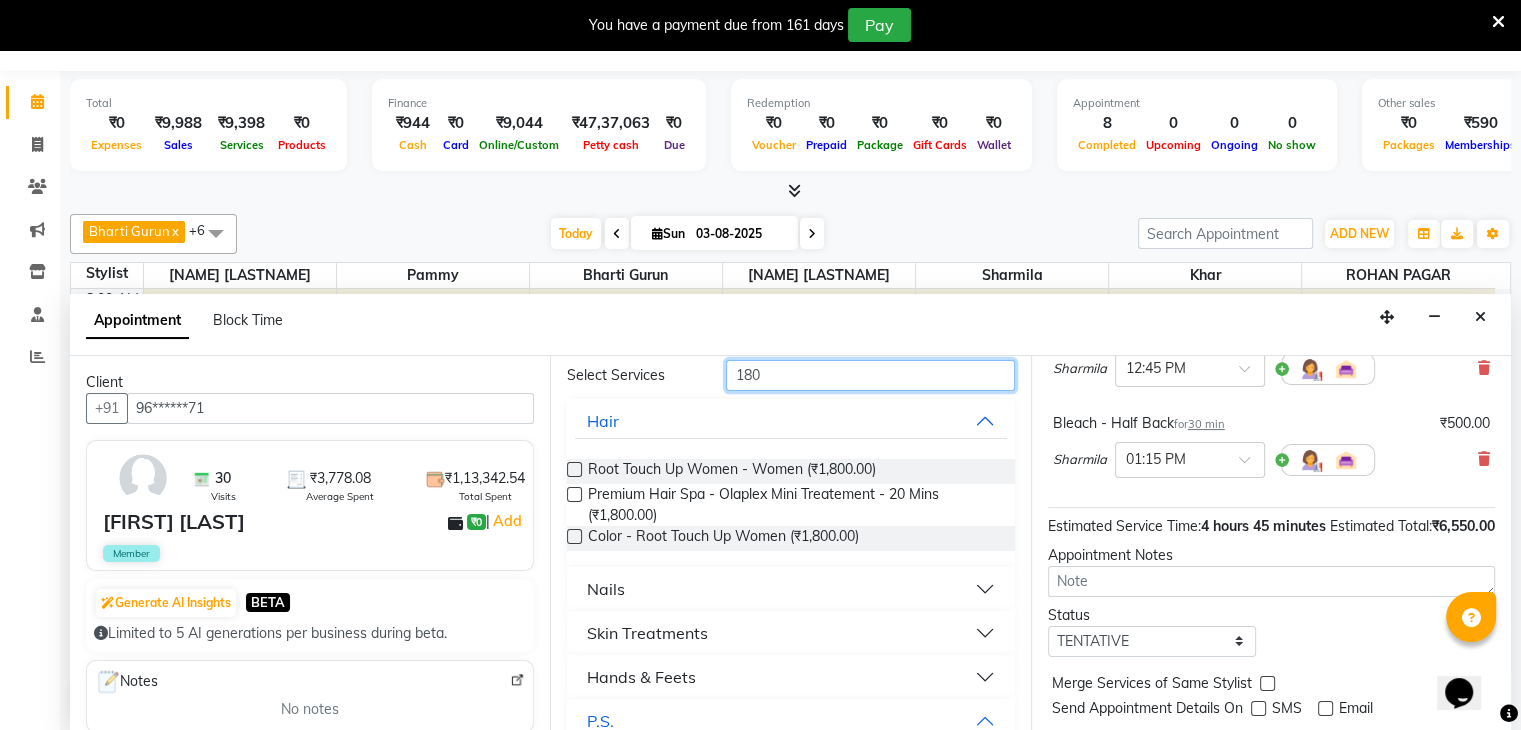 type on "180" 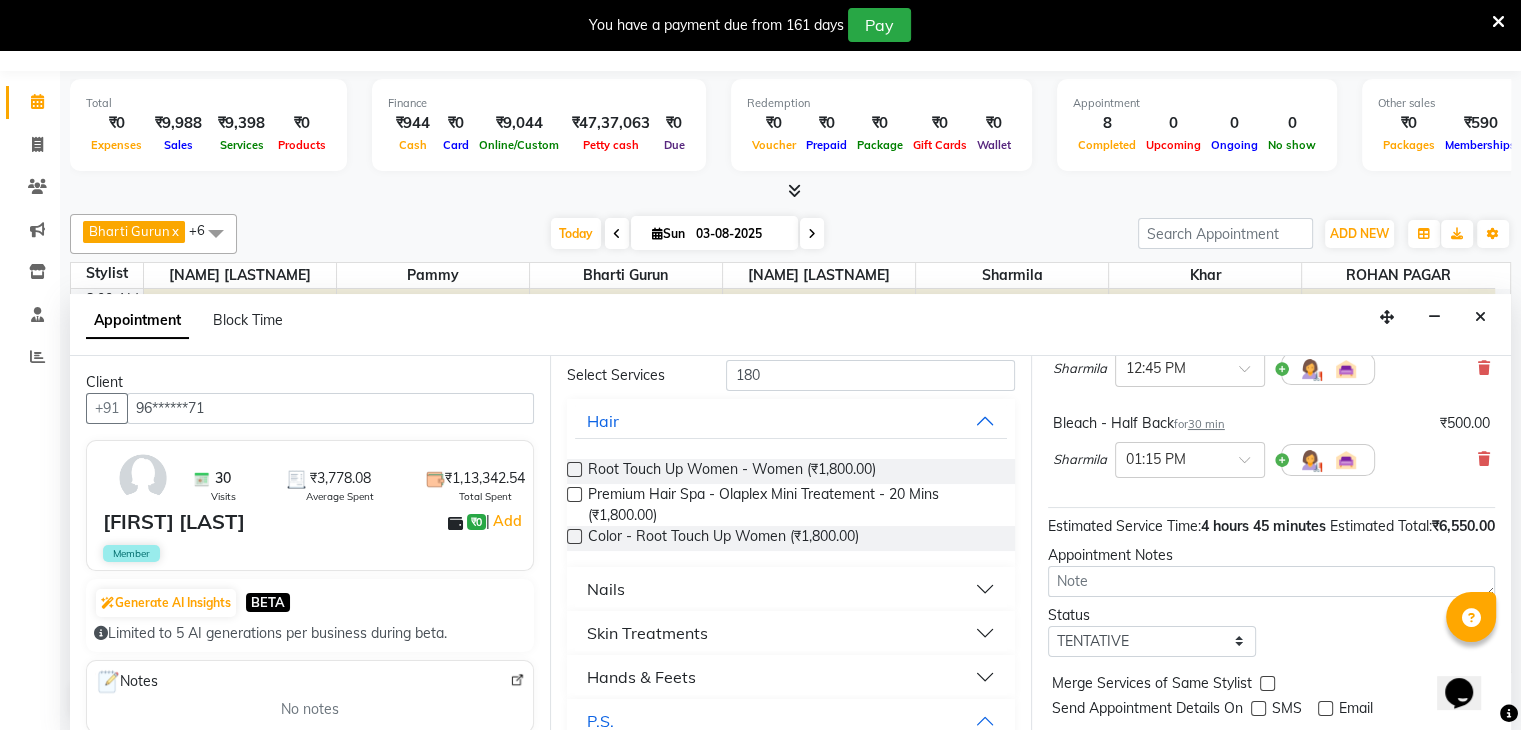click on "Nails" at bounding box center (790, 589) 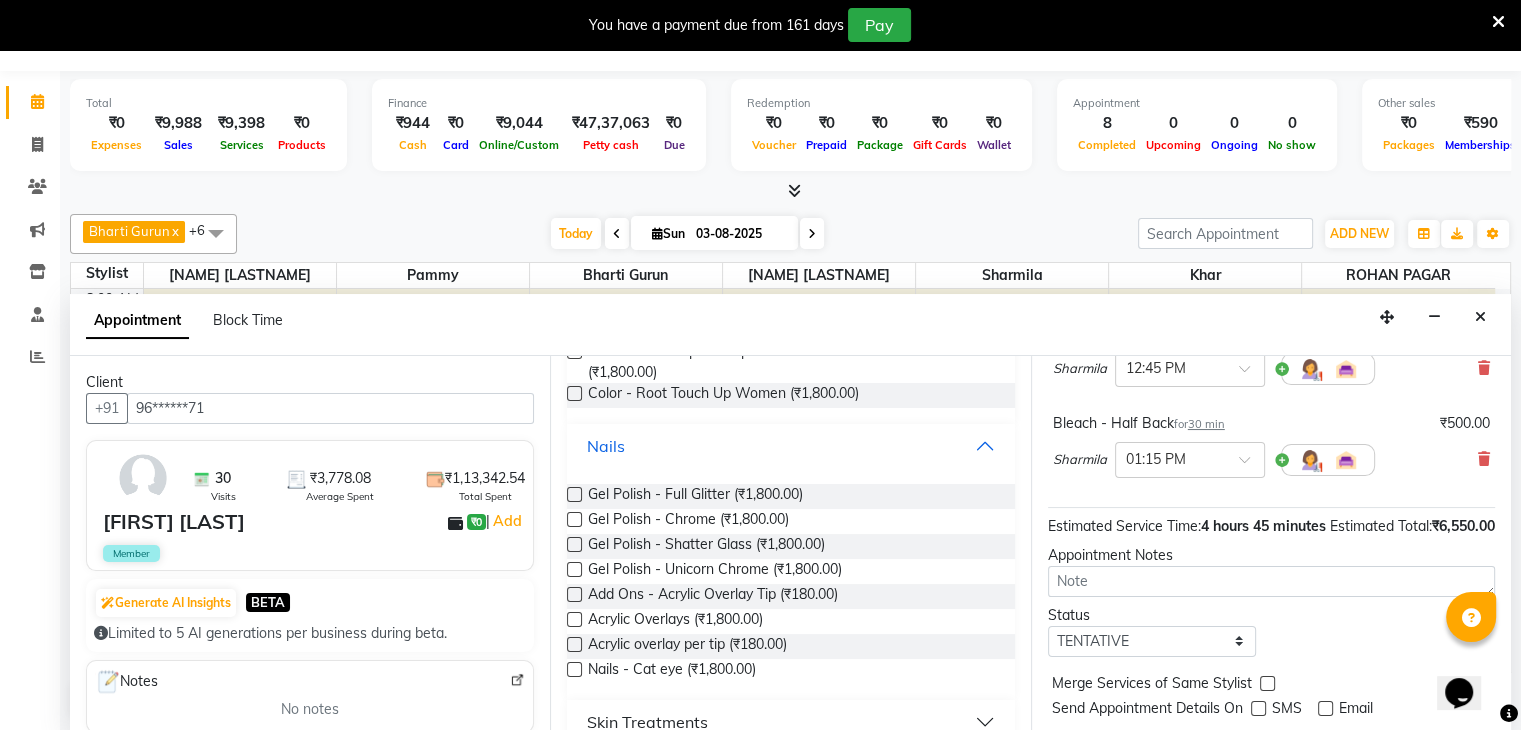 scroll, scrollTop: 240, scrollLeft: 0, axis: vertical 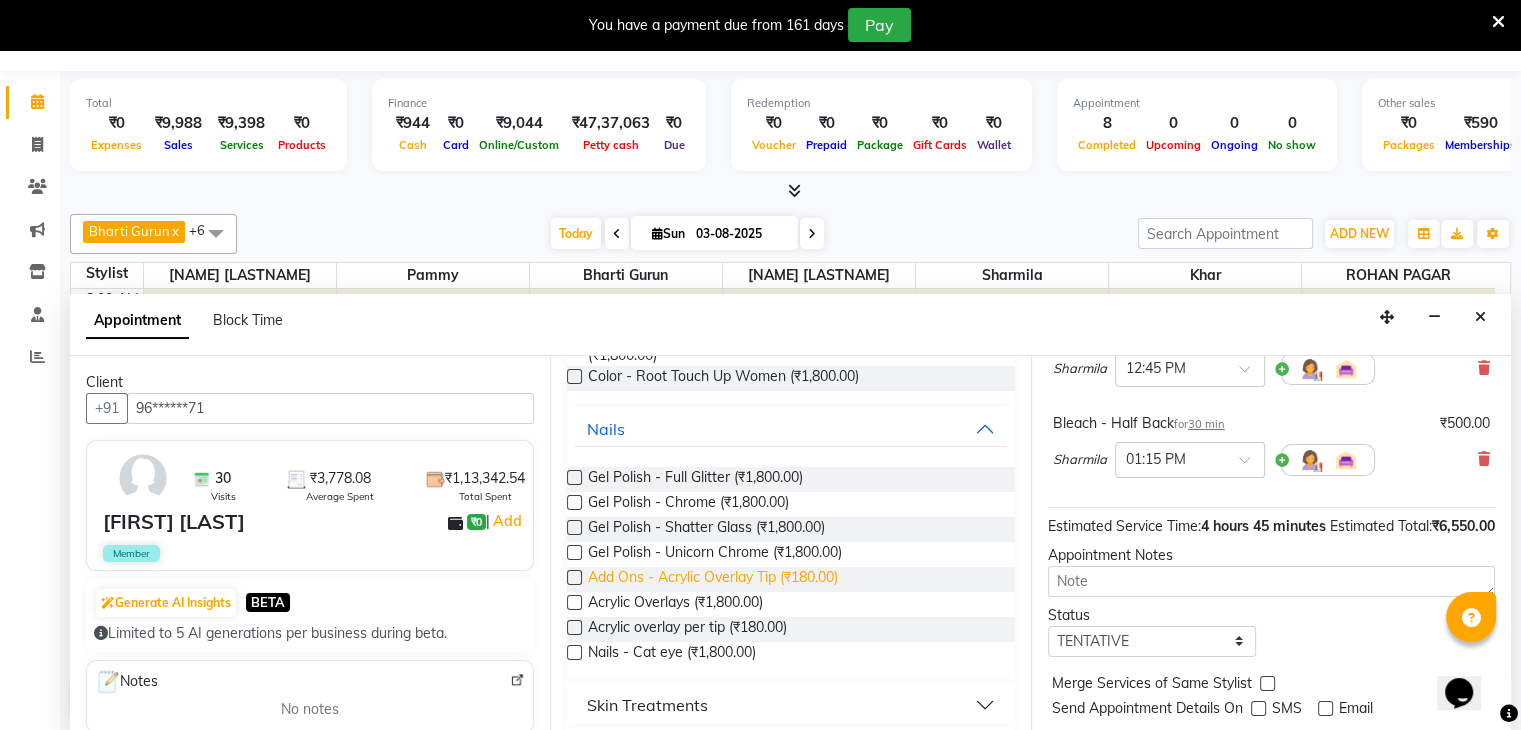 click on "Add Ons - Acrylic Overlay Tip (₹180.00)" at bounding box center [713, 579] 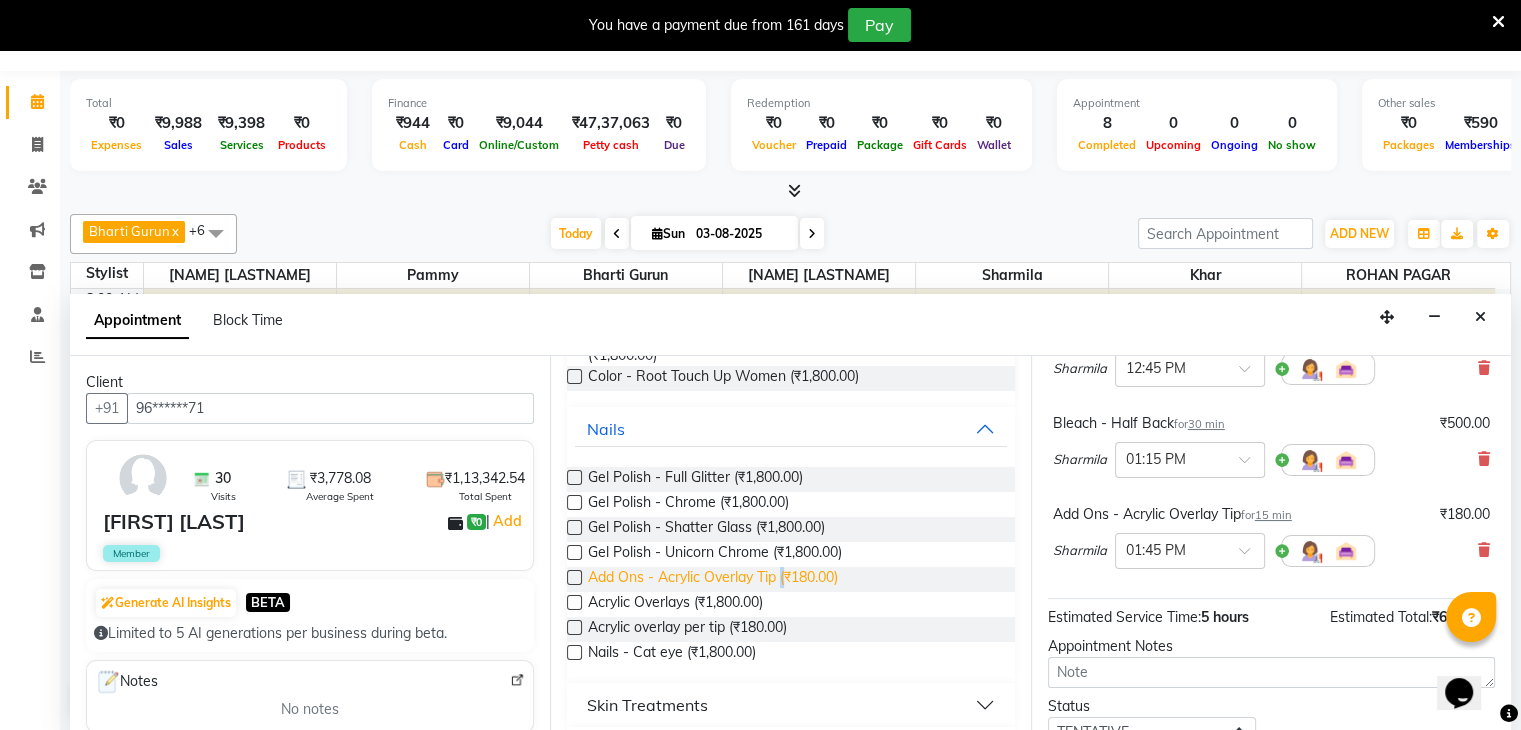 click on "Add Ons - Acrylic Overlay Tip (₹180.00)" at bounding box center (713, 579) 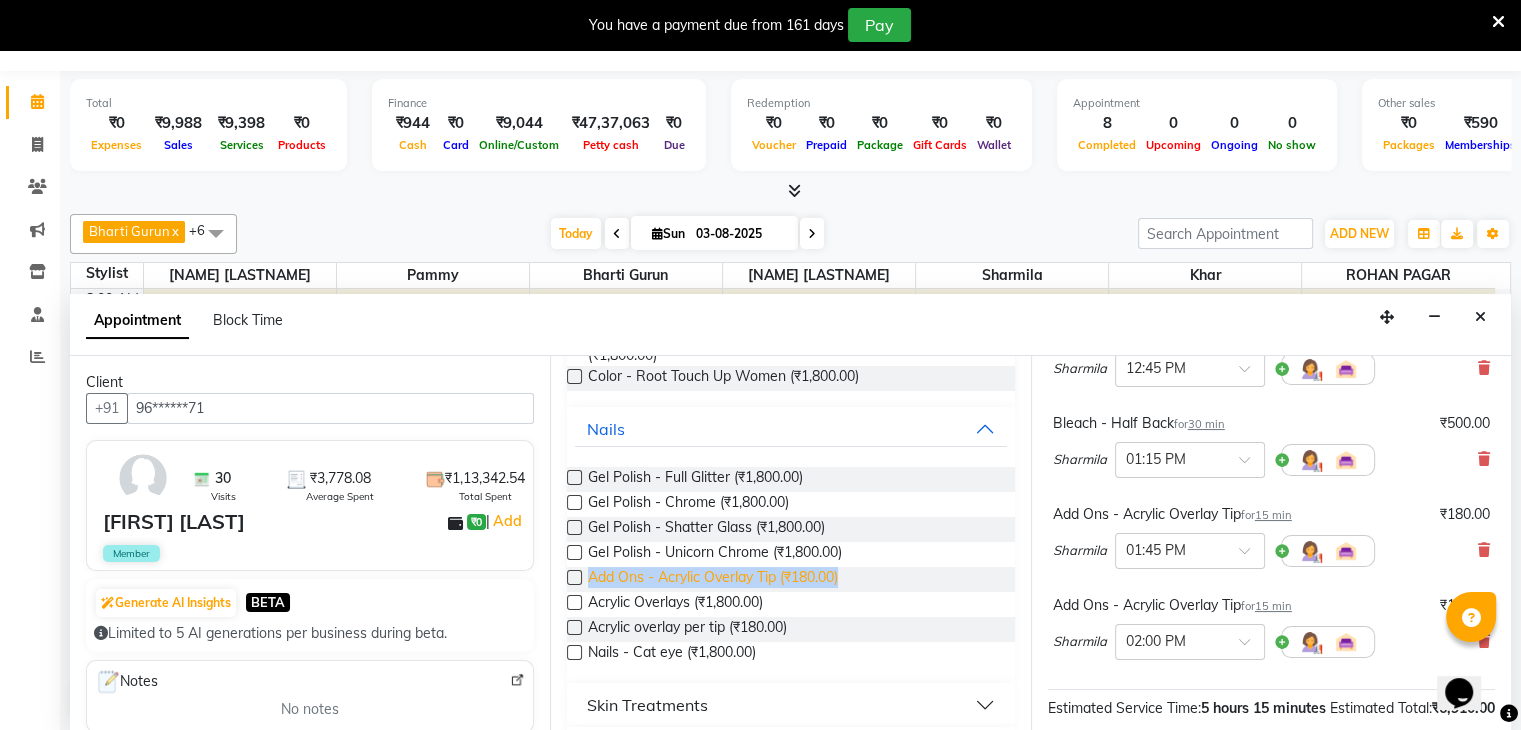 click on "Add Ons - Acrylic Overlay Tip (₹180.00)" at bounding box center [713, 579] 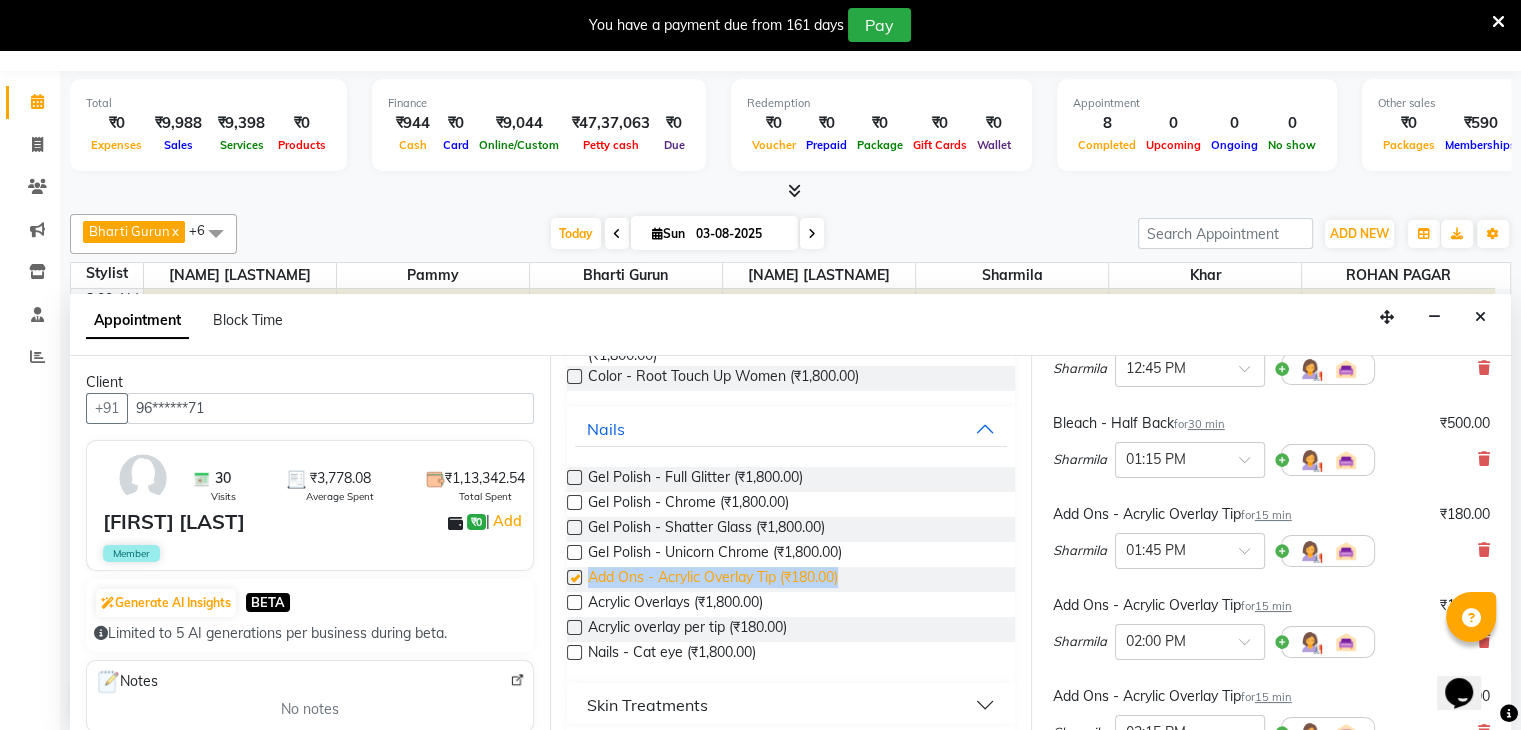 checkbox on "false" 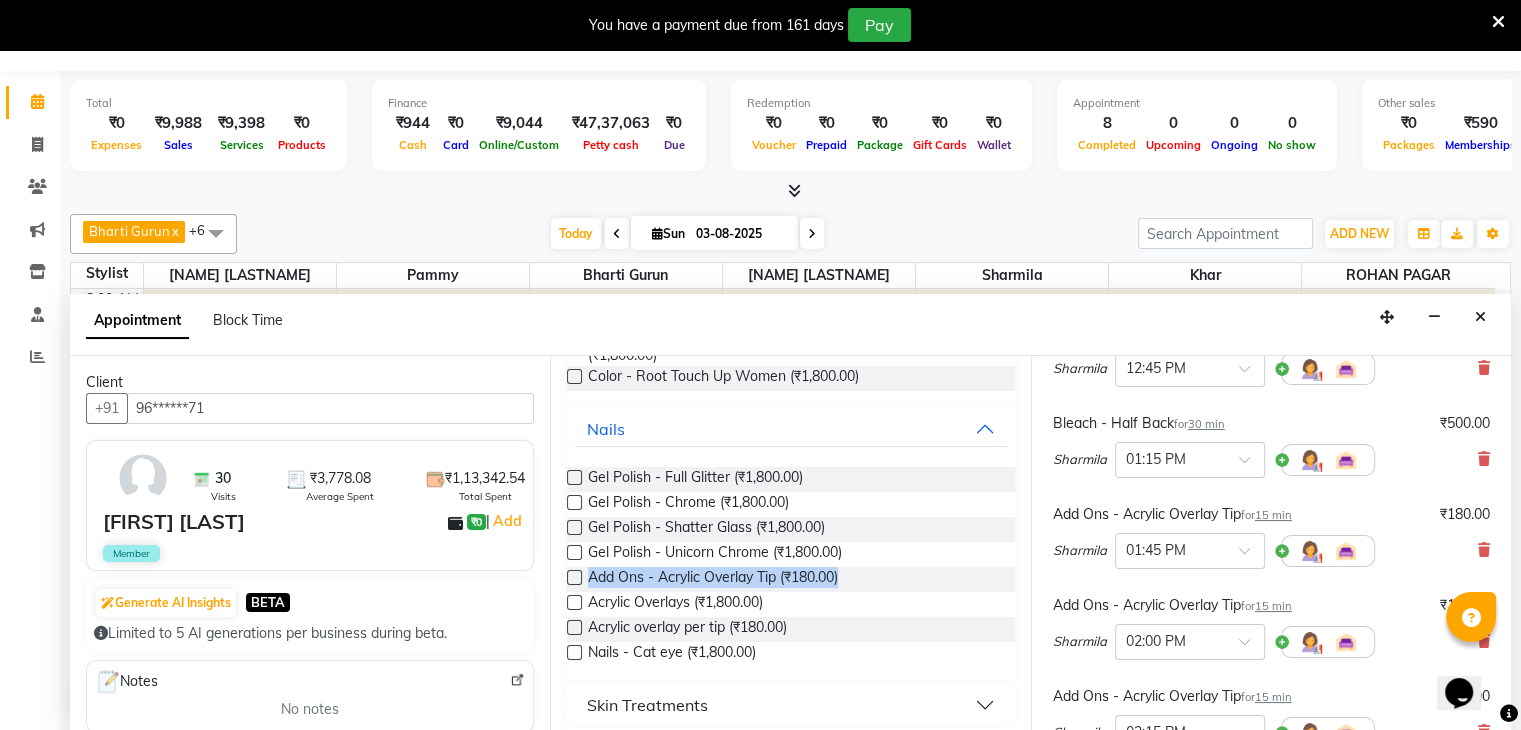 scroll, scrollTop: 884, scrollLeft: 0, axis: vertical 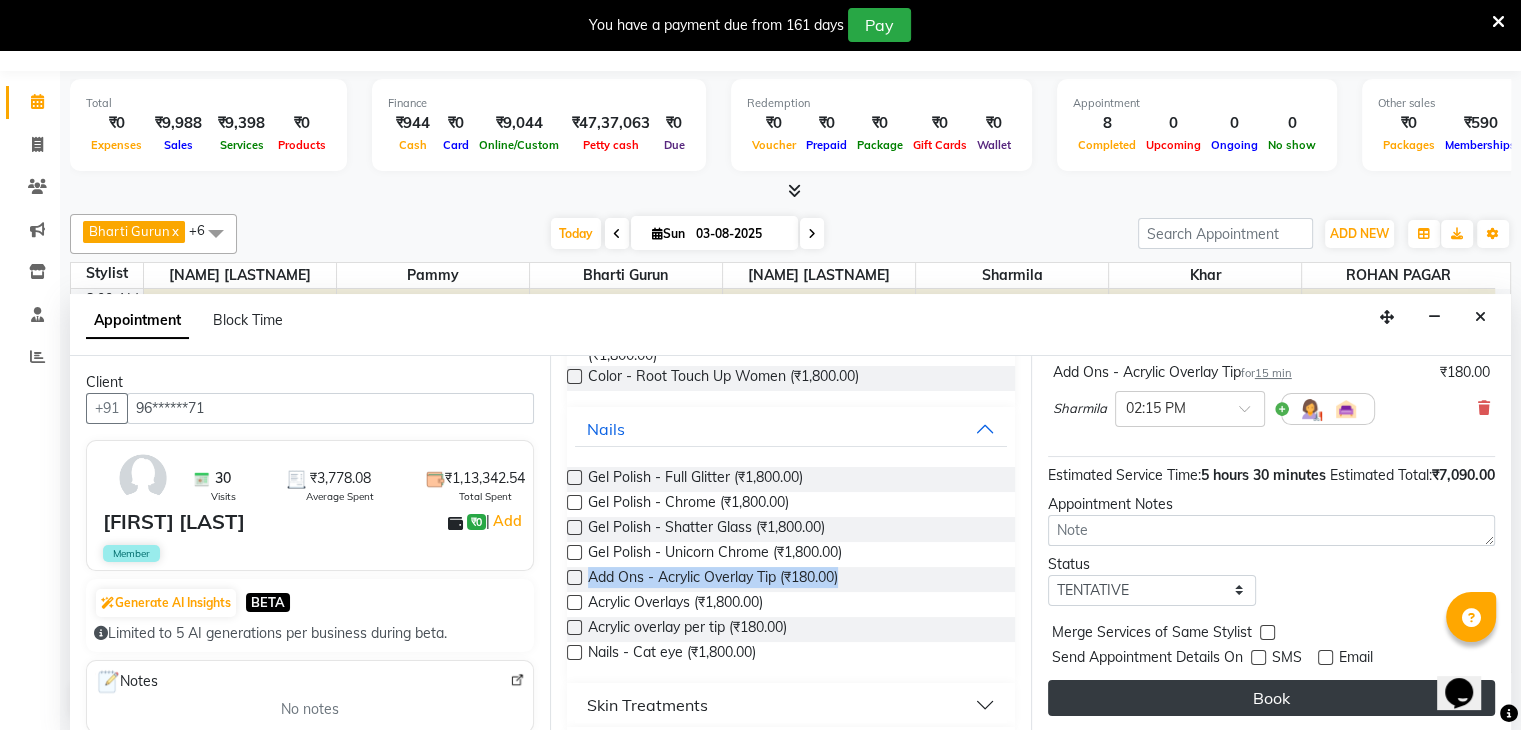 click on "Book" at bounding box center [1271, 698] 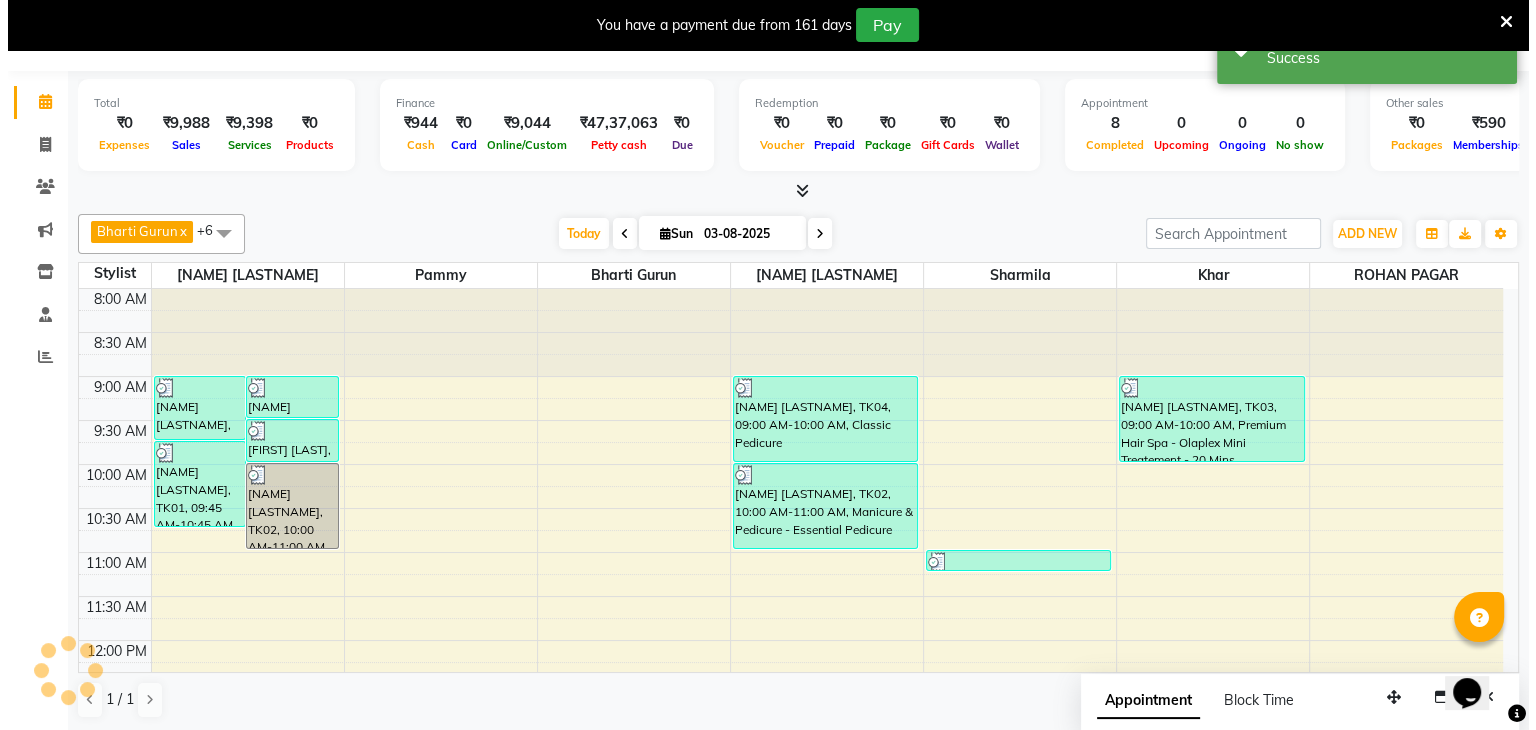 scroll, scrollTop: 0, scrollLeft: 0, axis: both 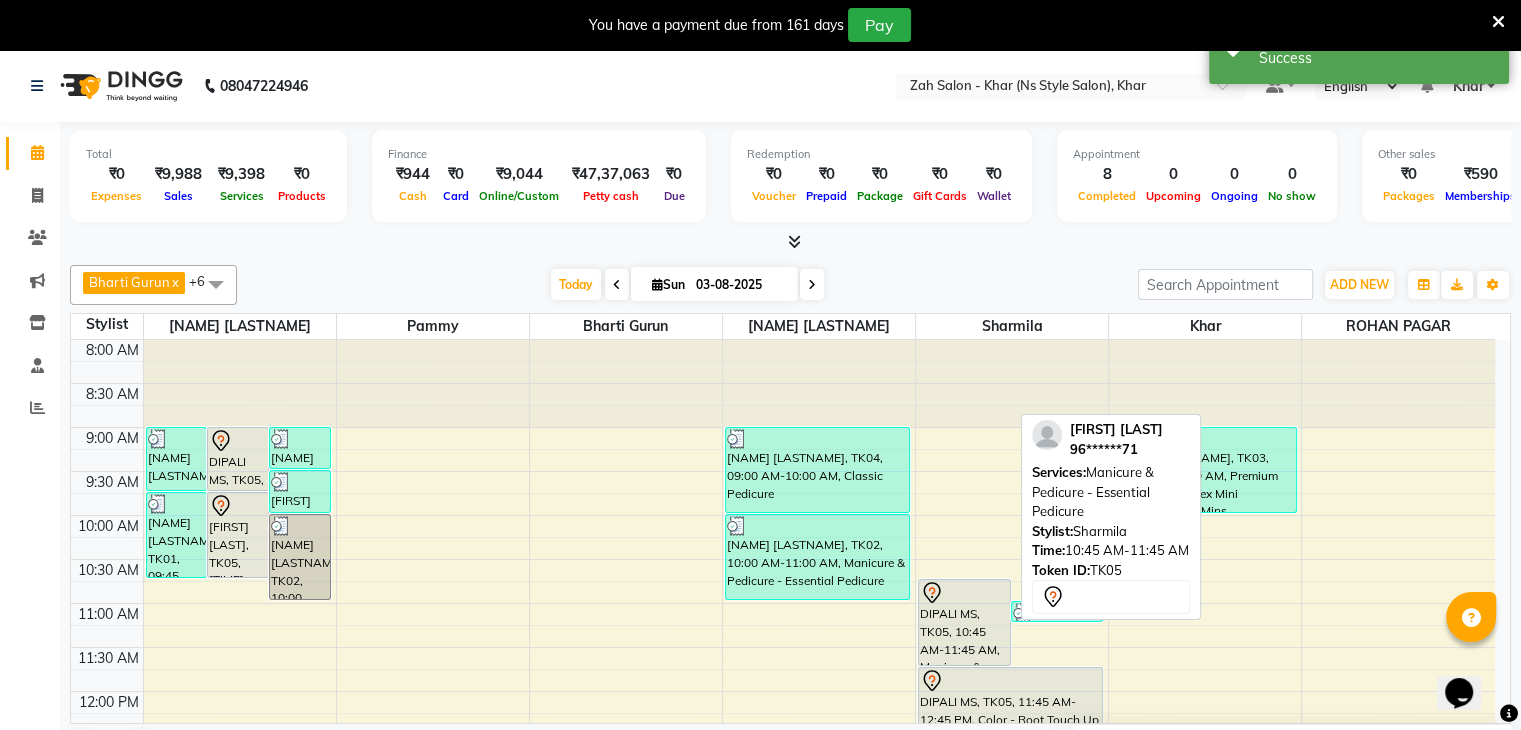 click on "[FIRST] [LAST], TK05, 10:45 AM-11:45 AM, Manicure & Pedicure - Essential Pedicure" at bounding box center (964, 622) 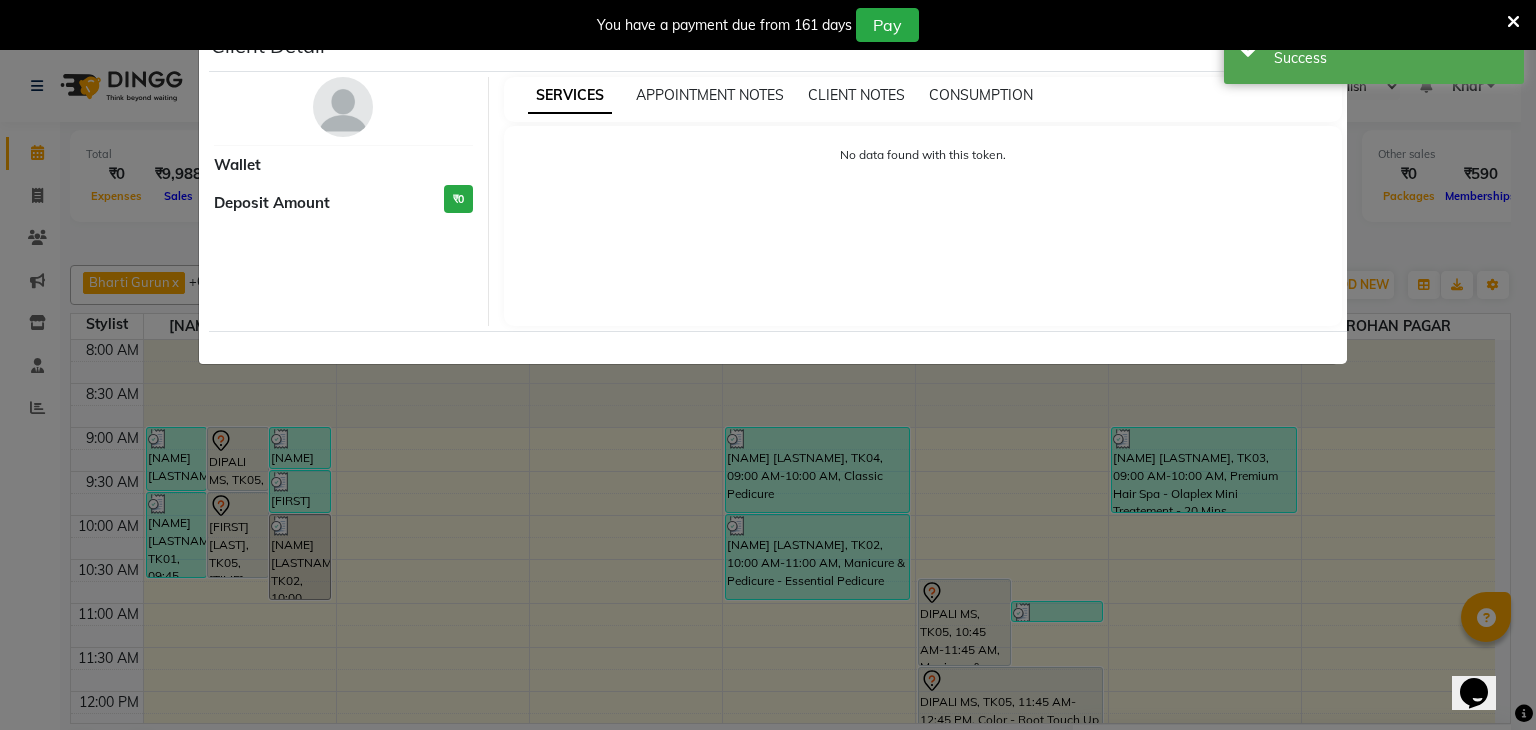 select on "7" 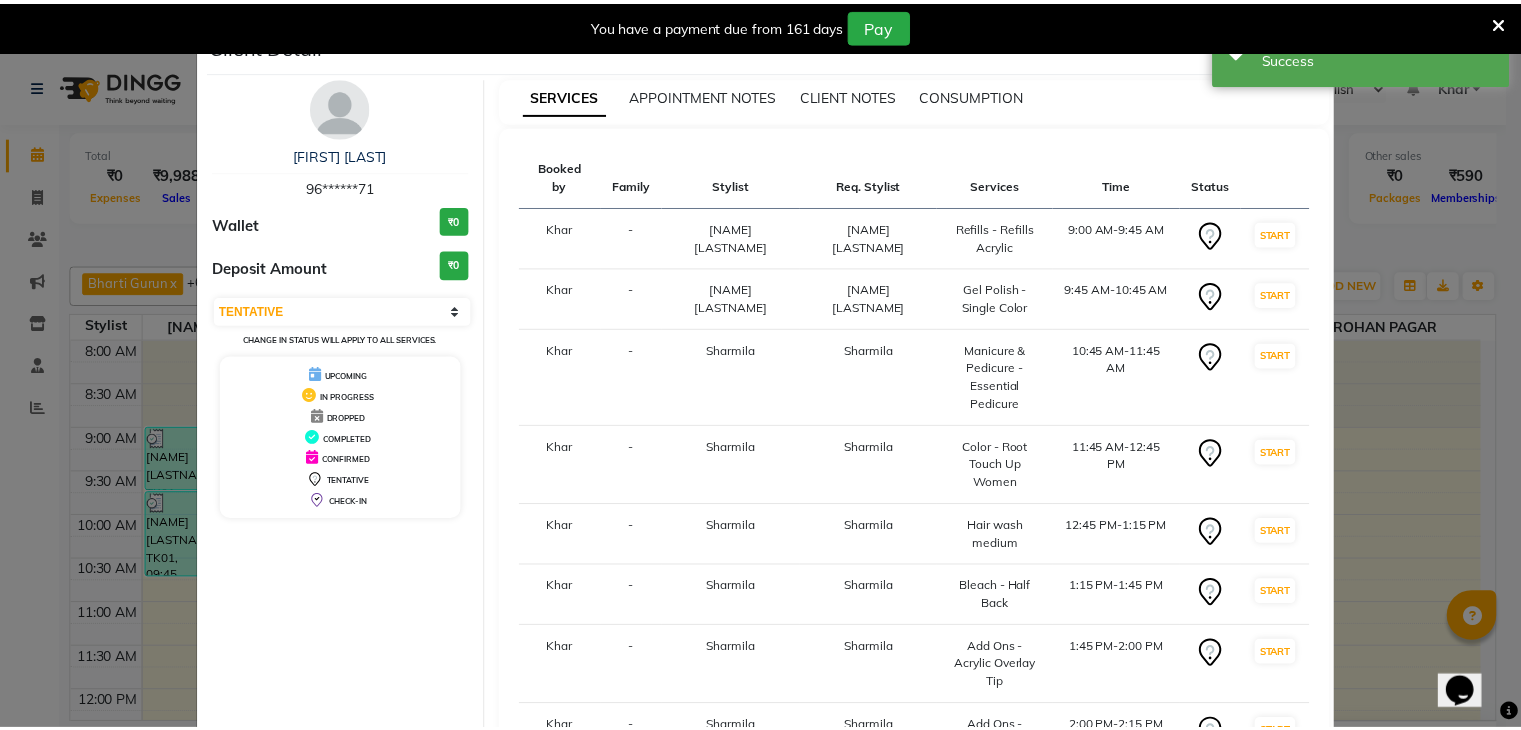 scroll, scrollTop: 160, scrollLeft: 0, axis: vertical 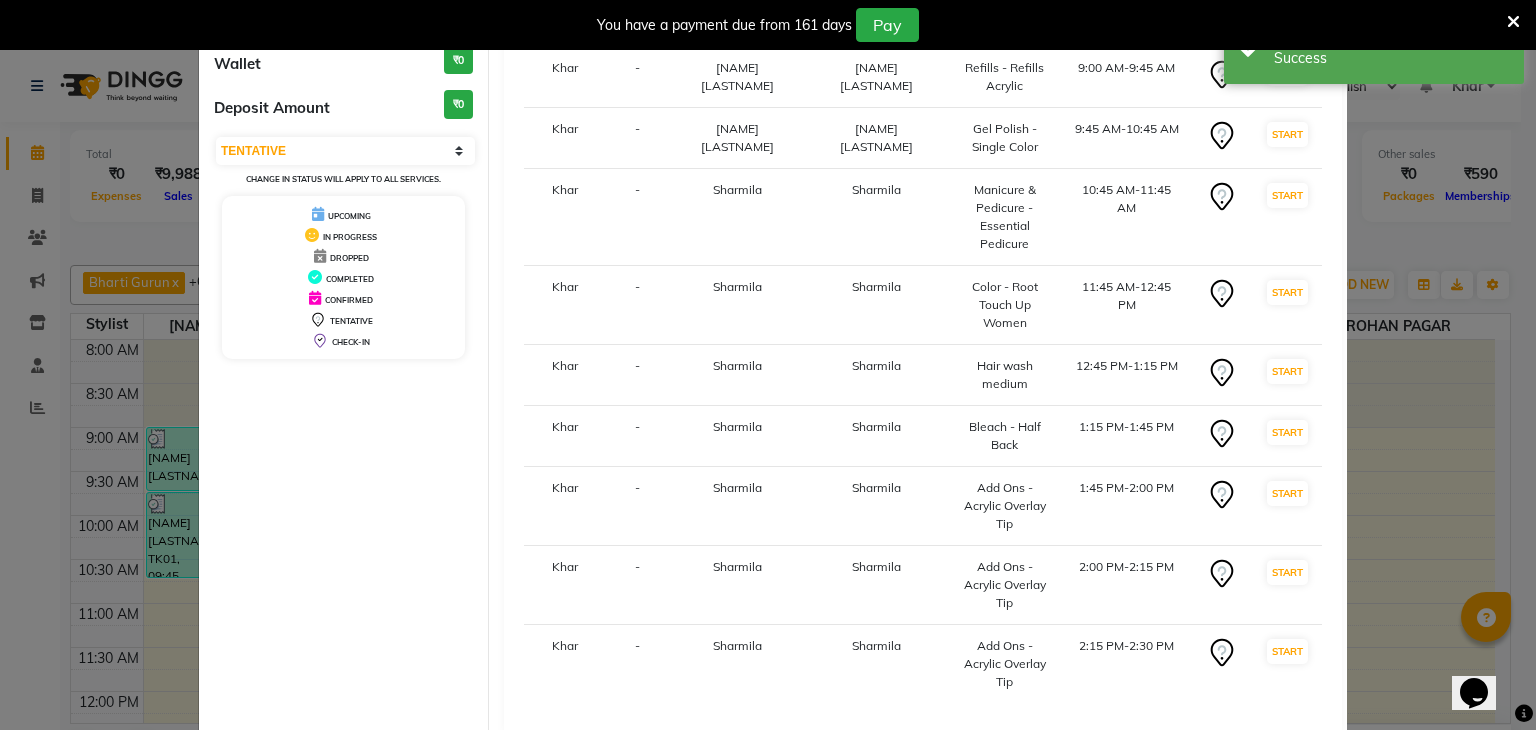 click on "Mark Done And Checkout" 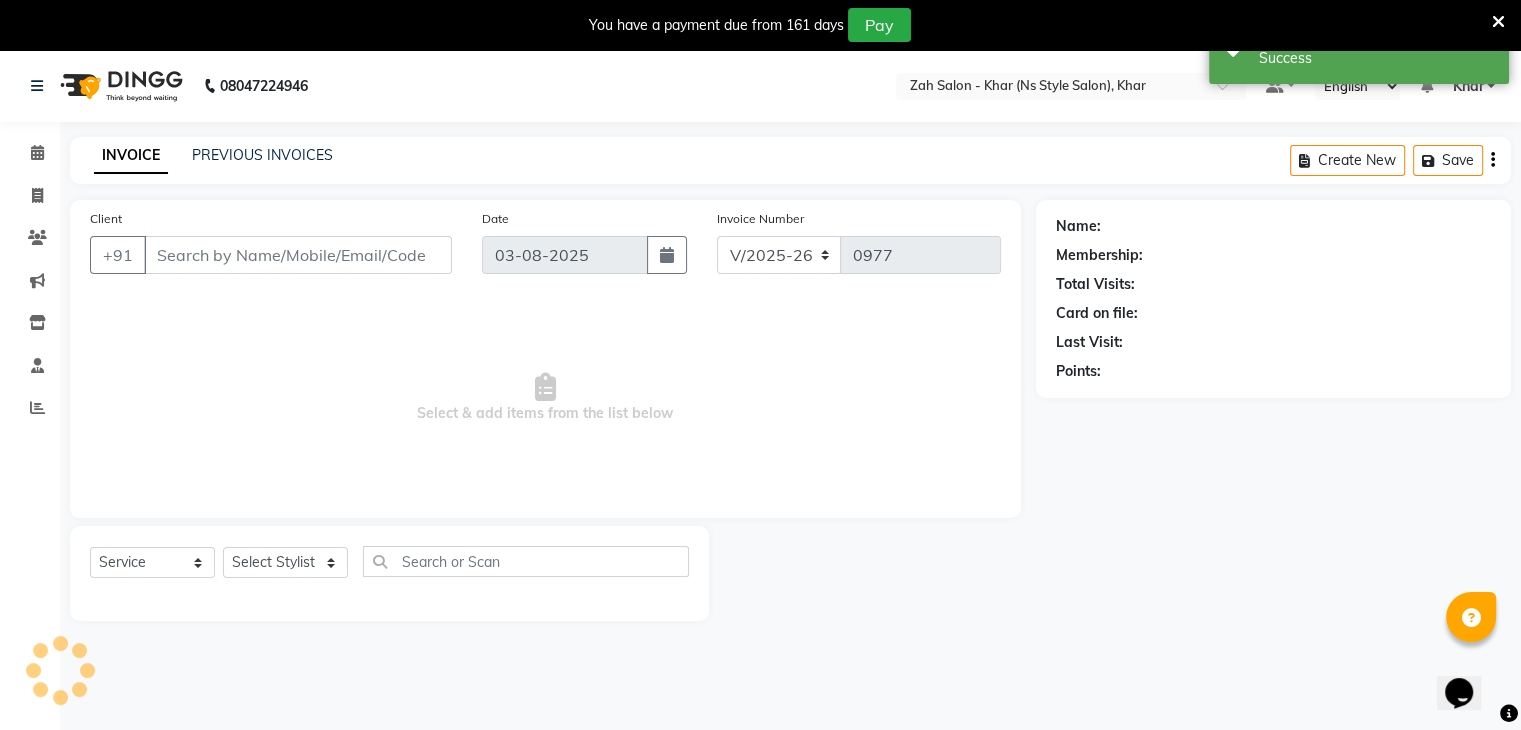 type on "96******71" 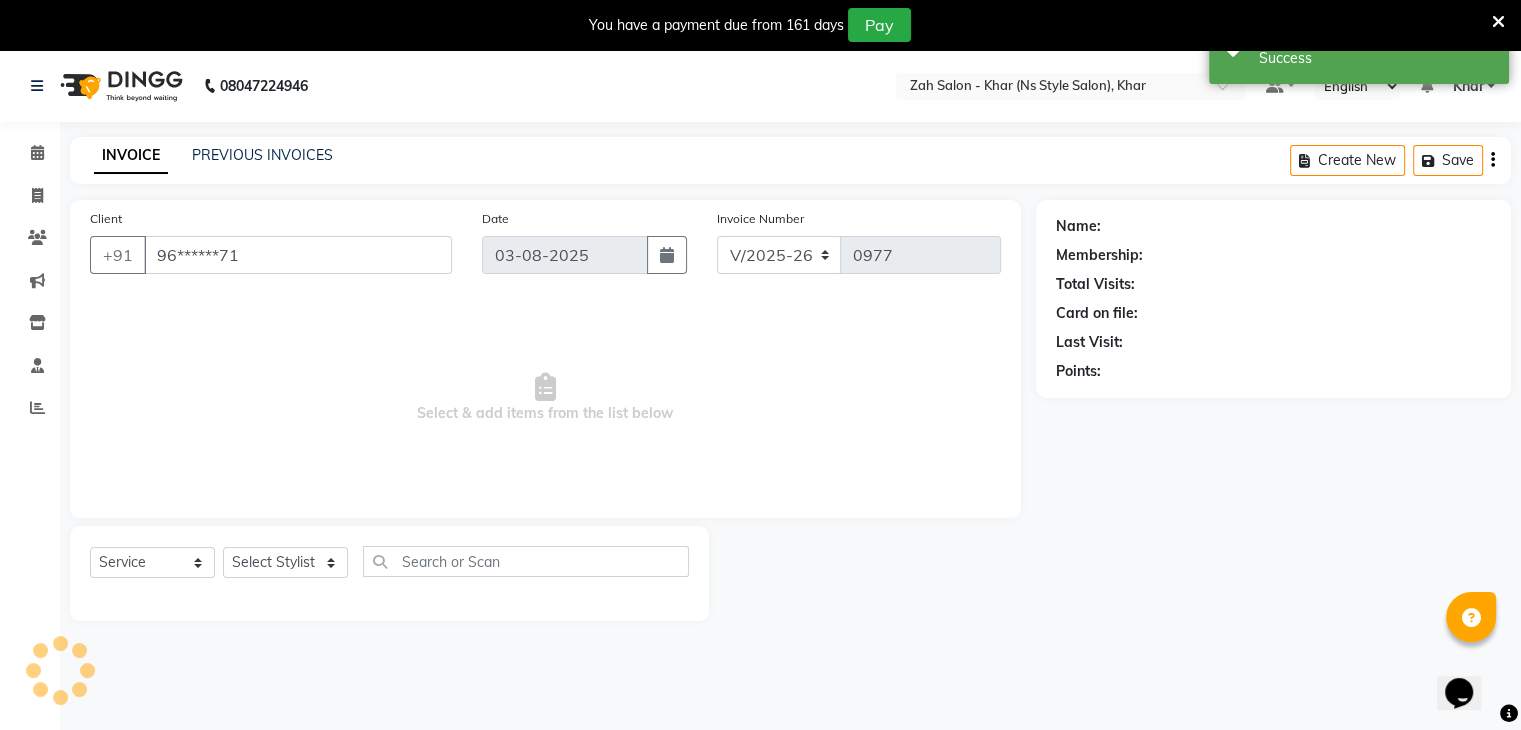 select on "38404" 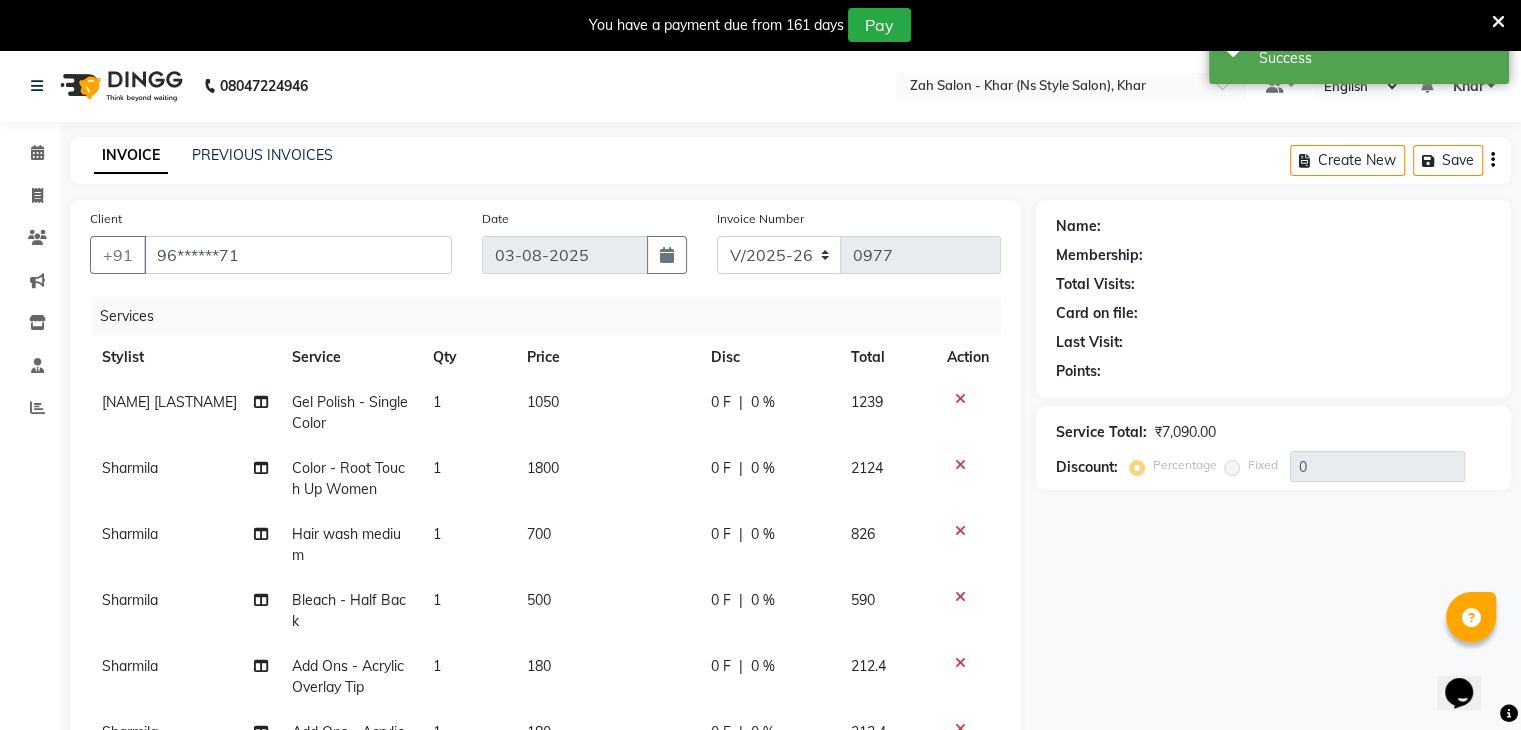 select on "1: Object" 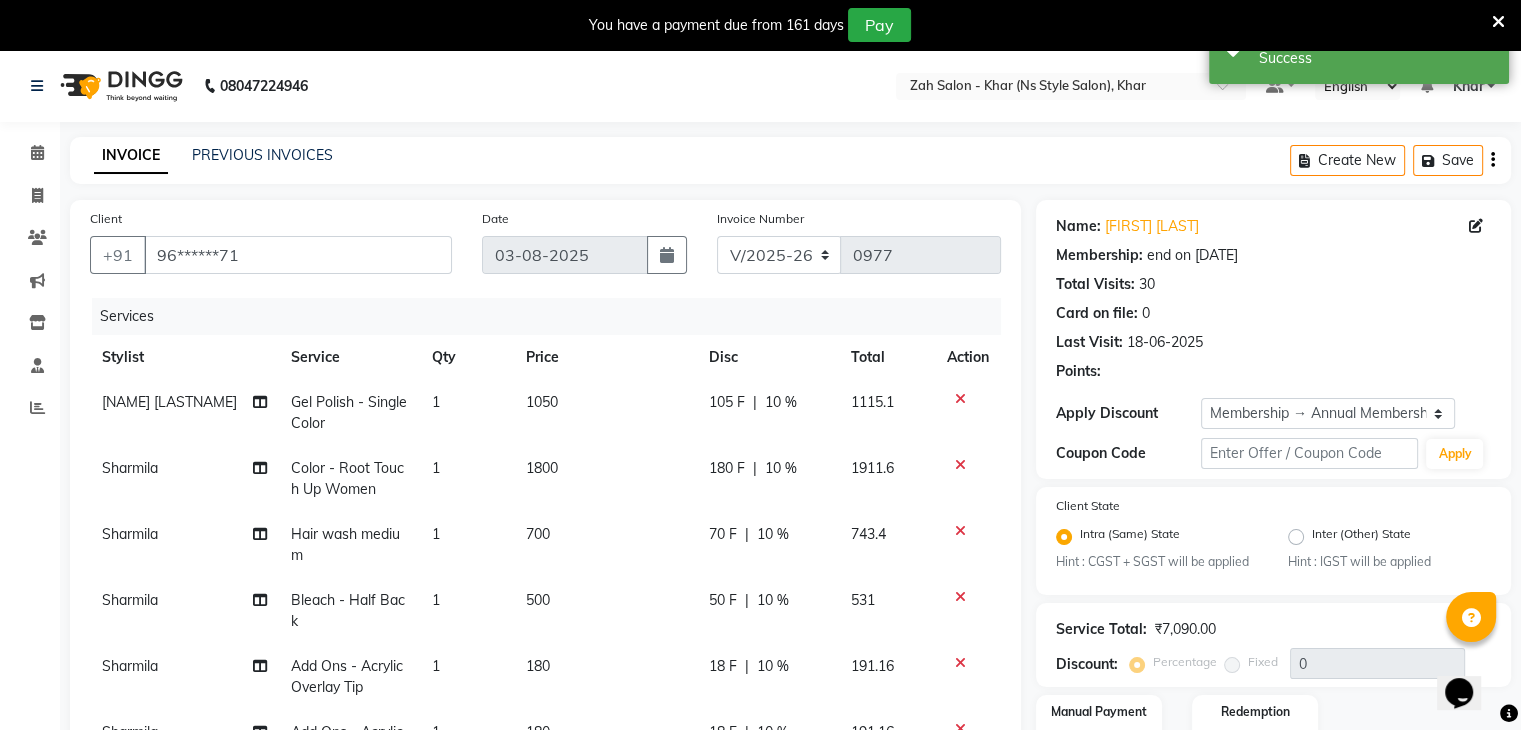 type on "10" 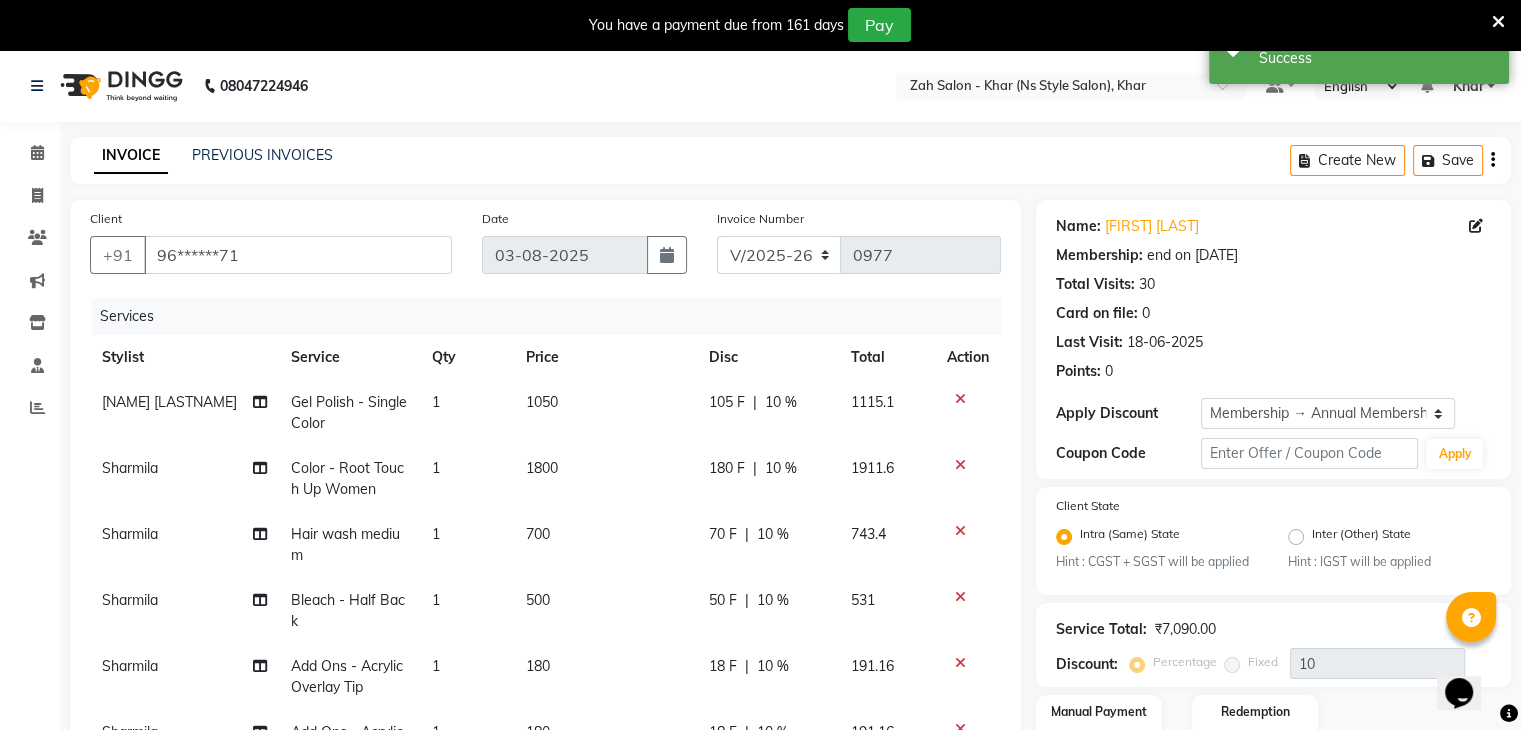 scroll, scrollTop: 422, scrollLeft: 0, axis: vertical 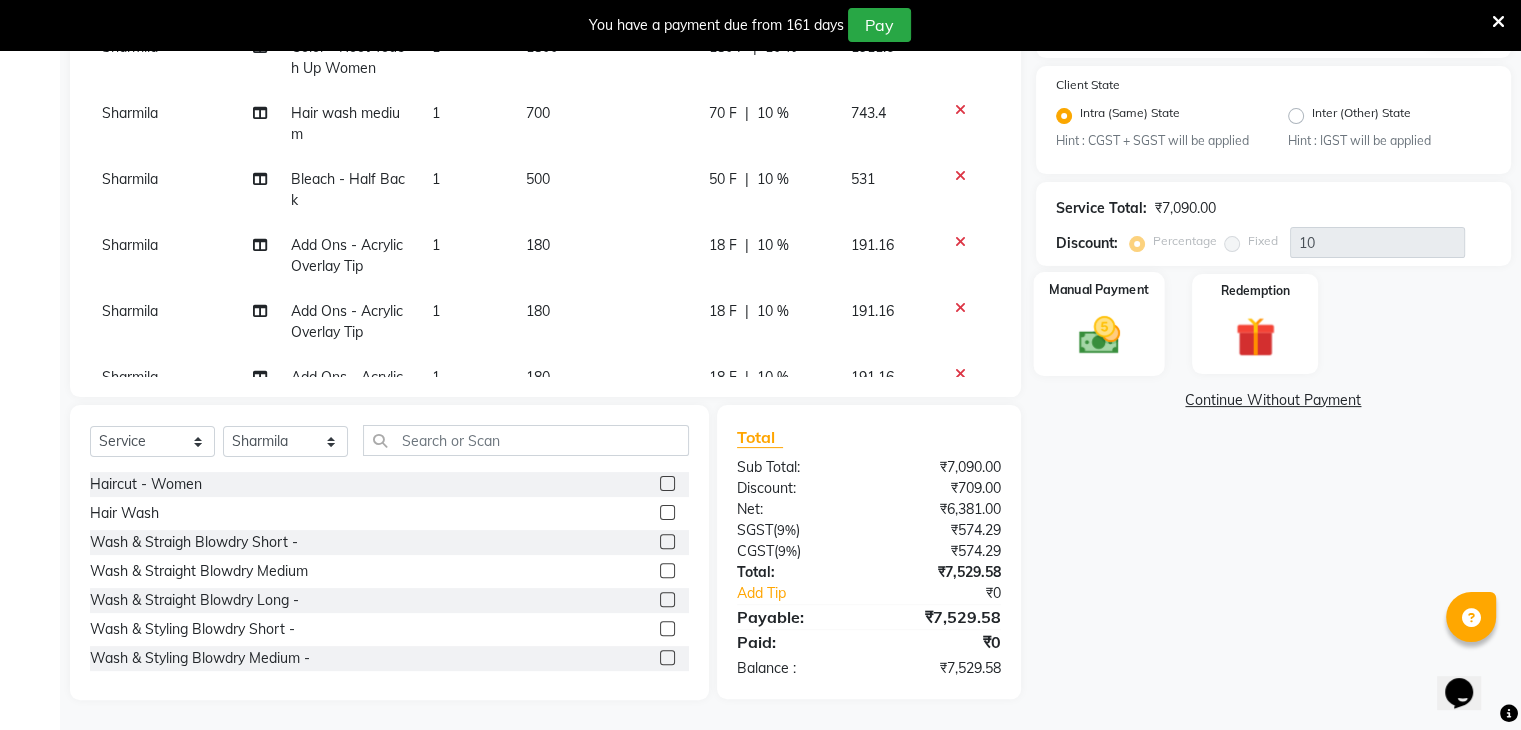 click 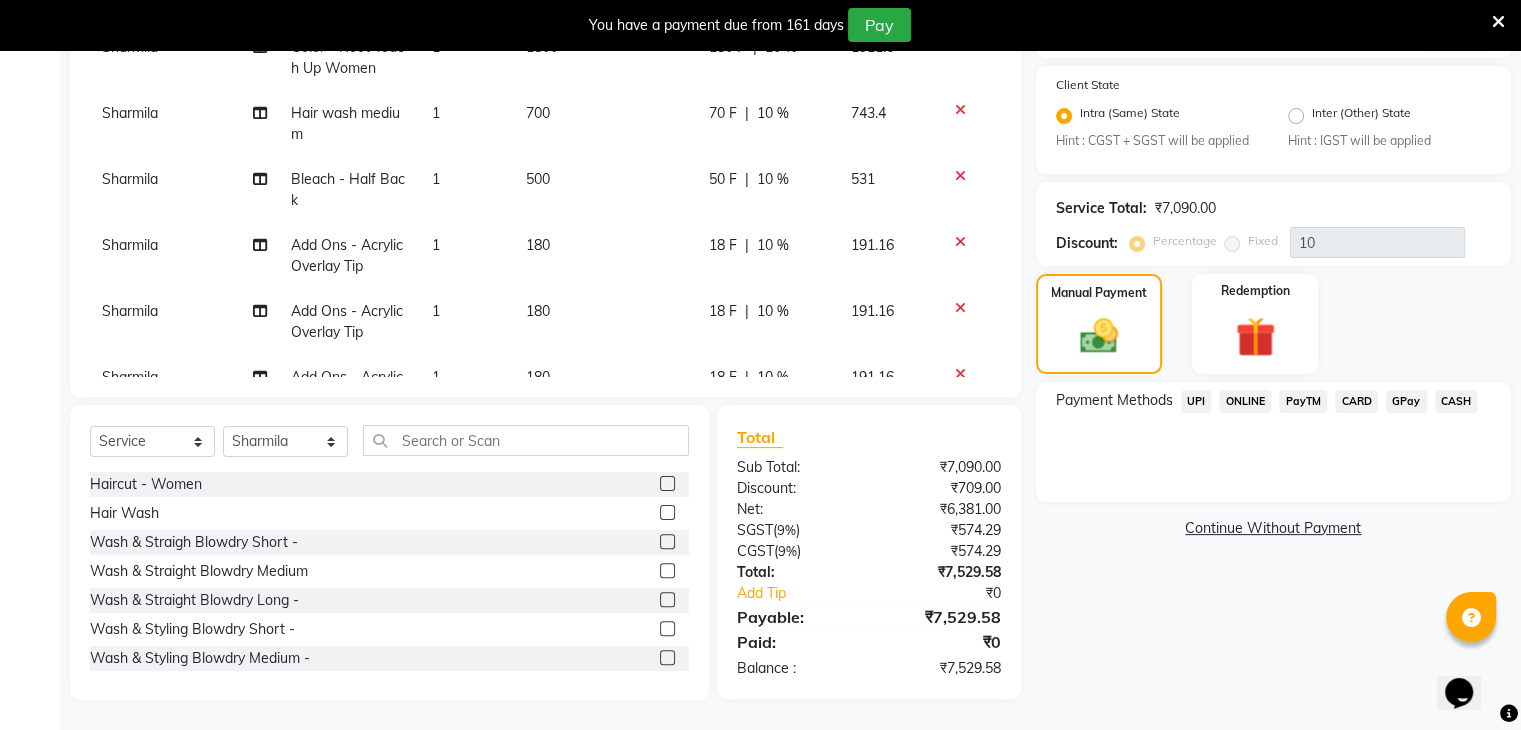 click on "UPI" 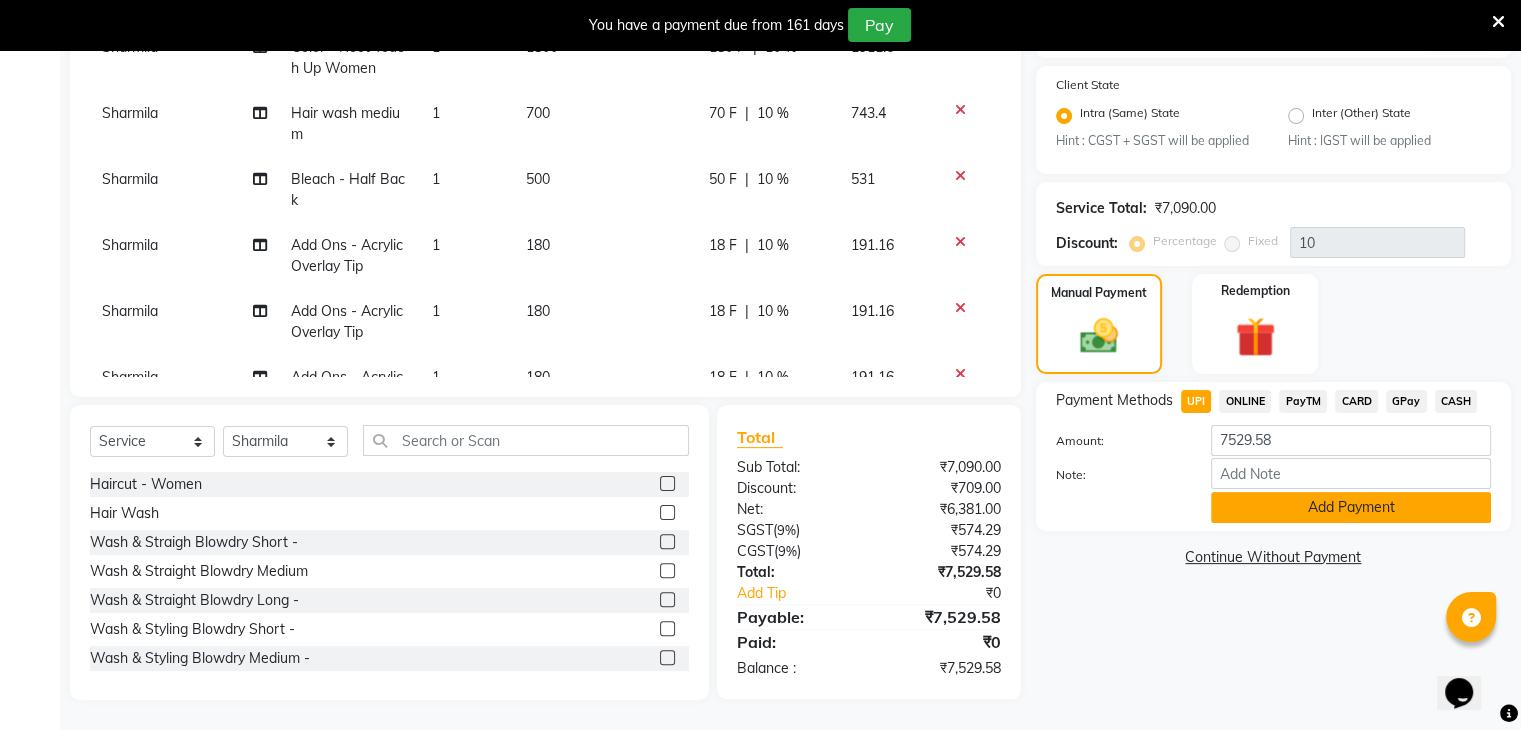 click on "Add Payment" 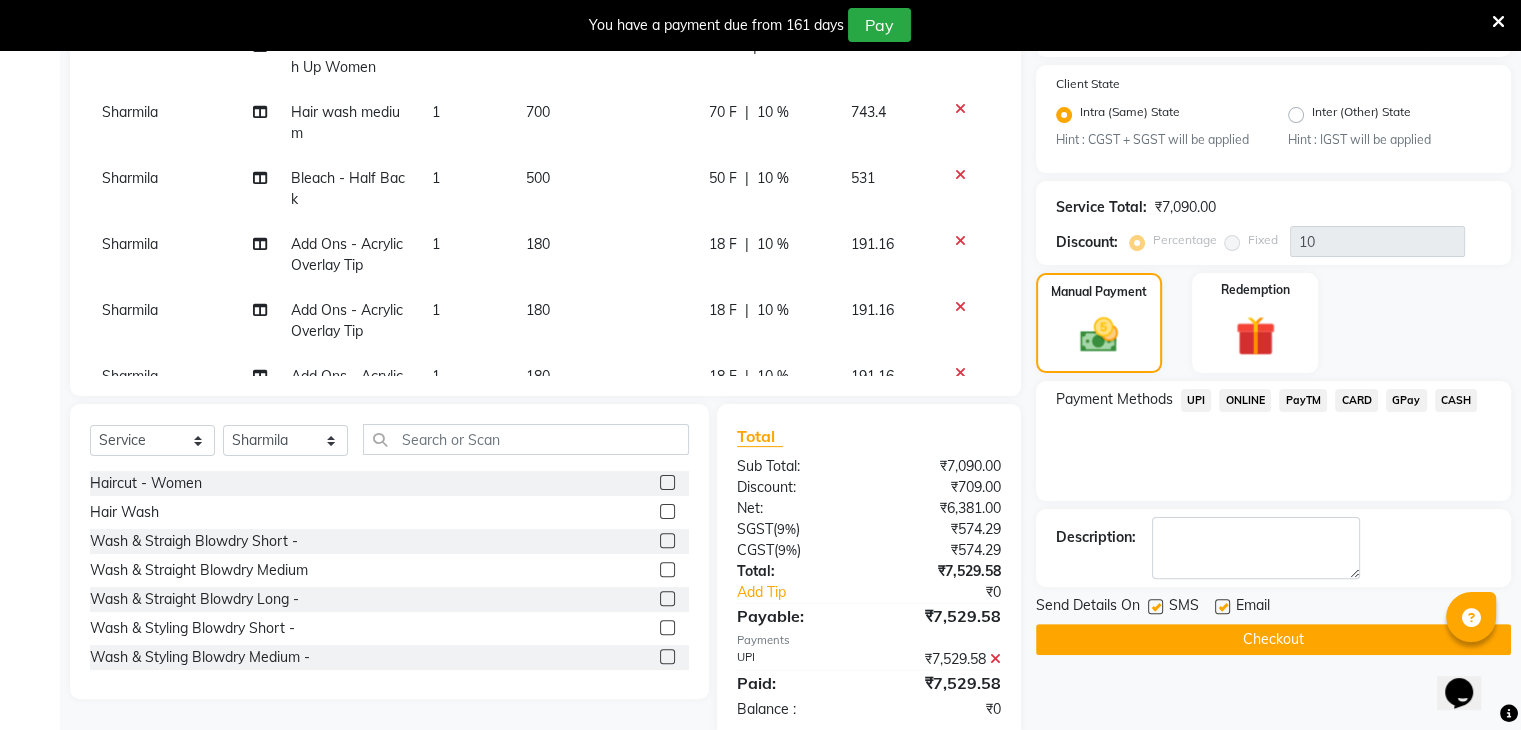 click on "CARD" 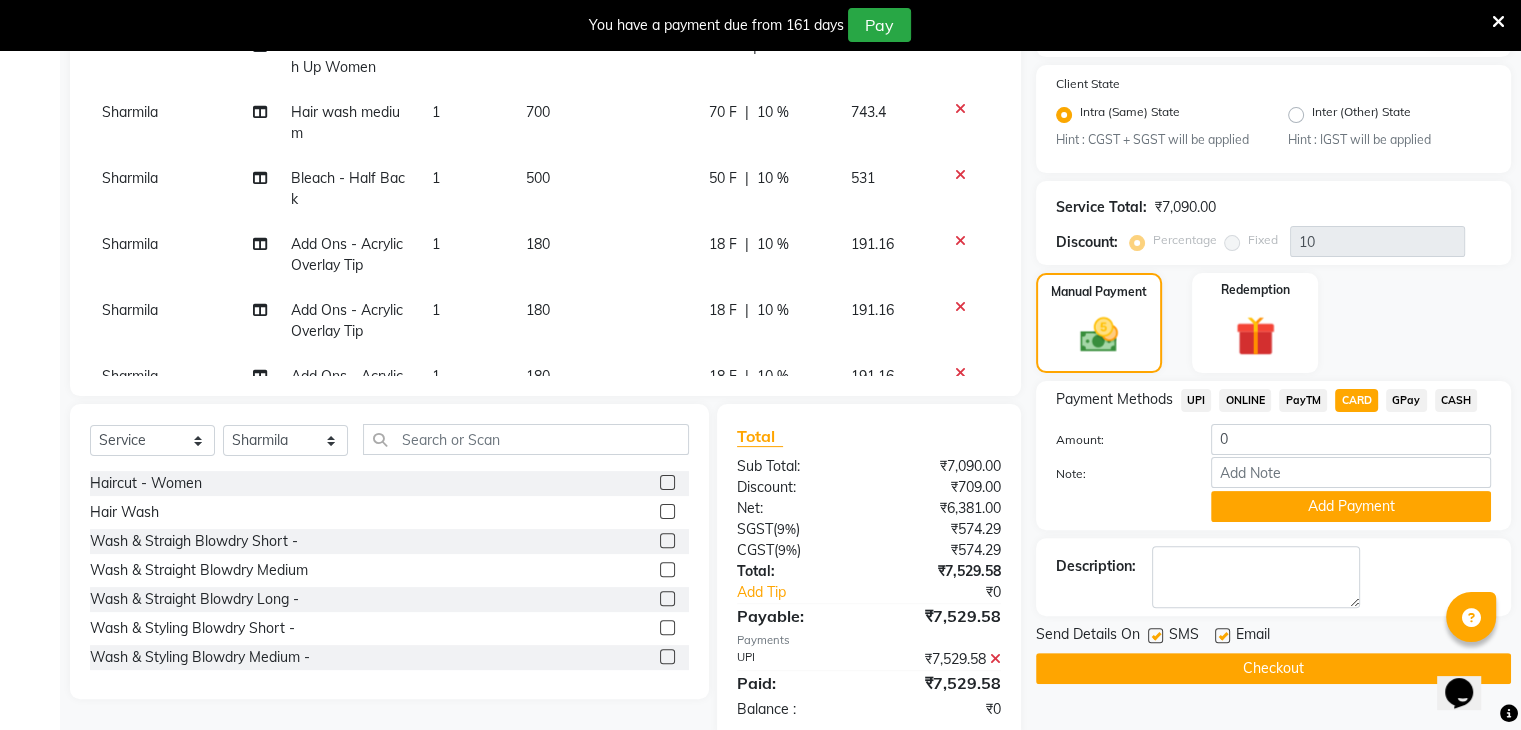 click 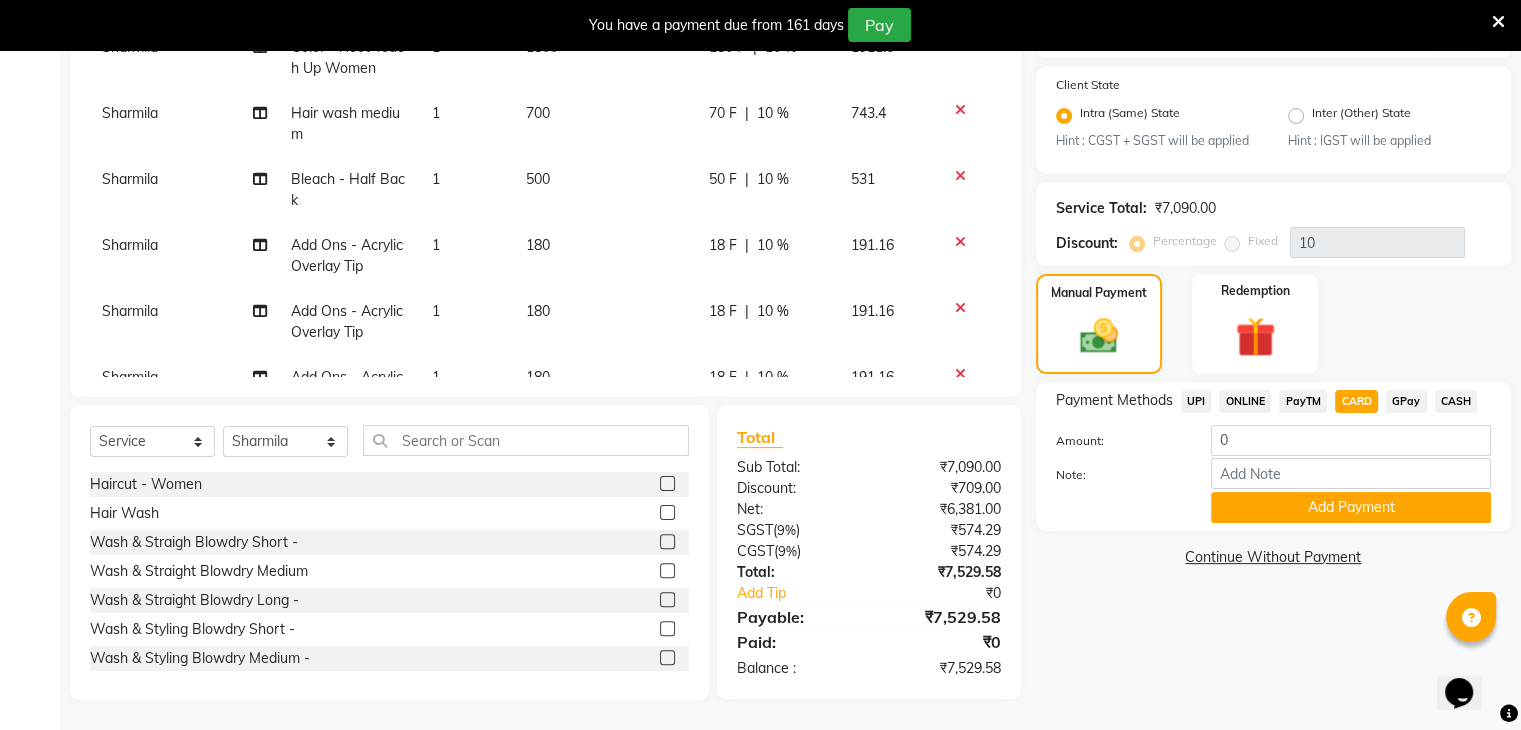click on "UPI" 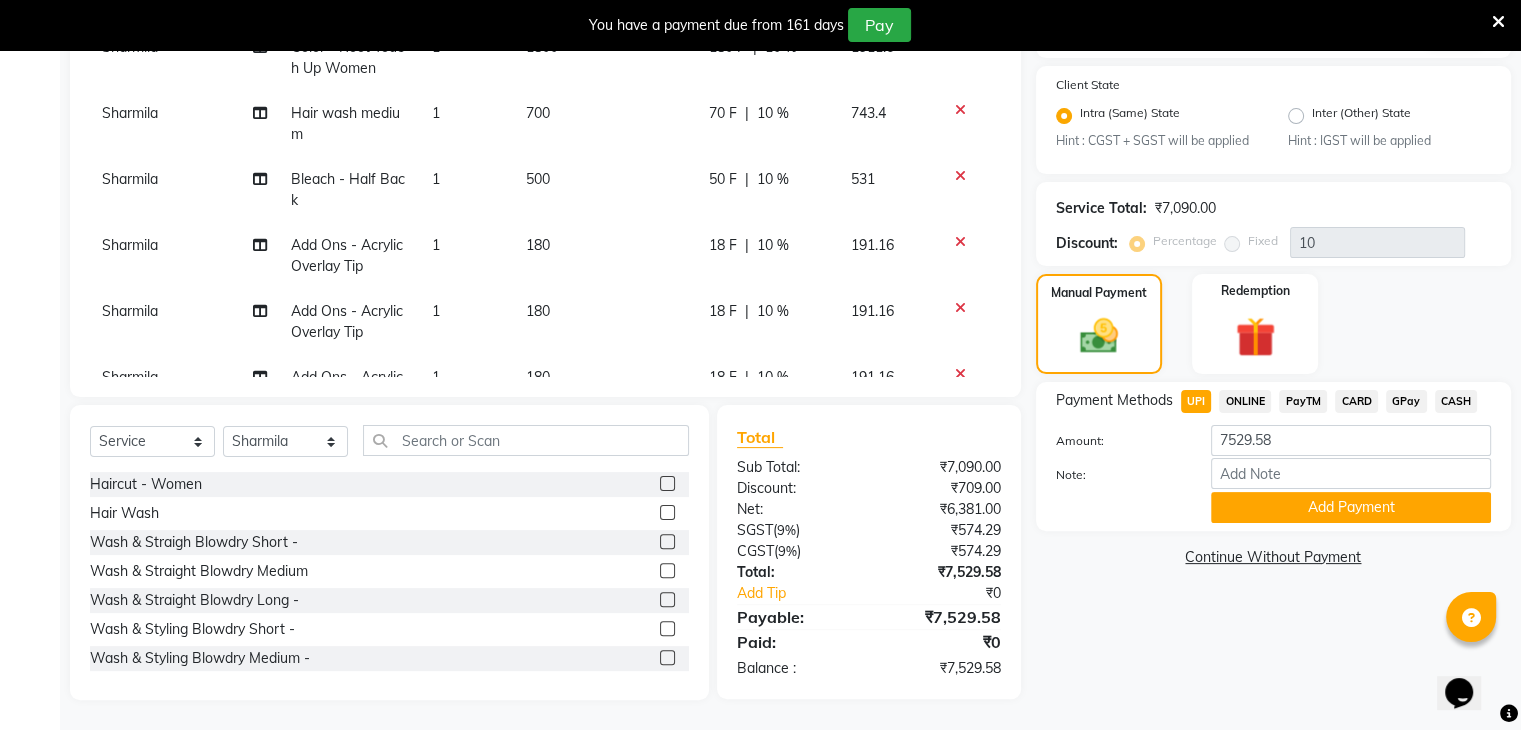 click on "CARD" 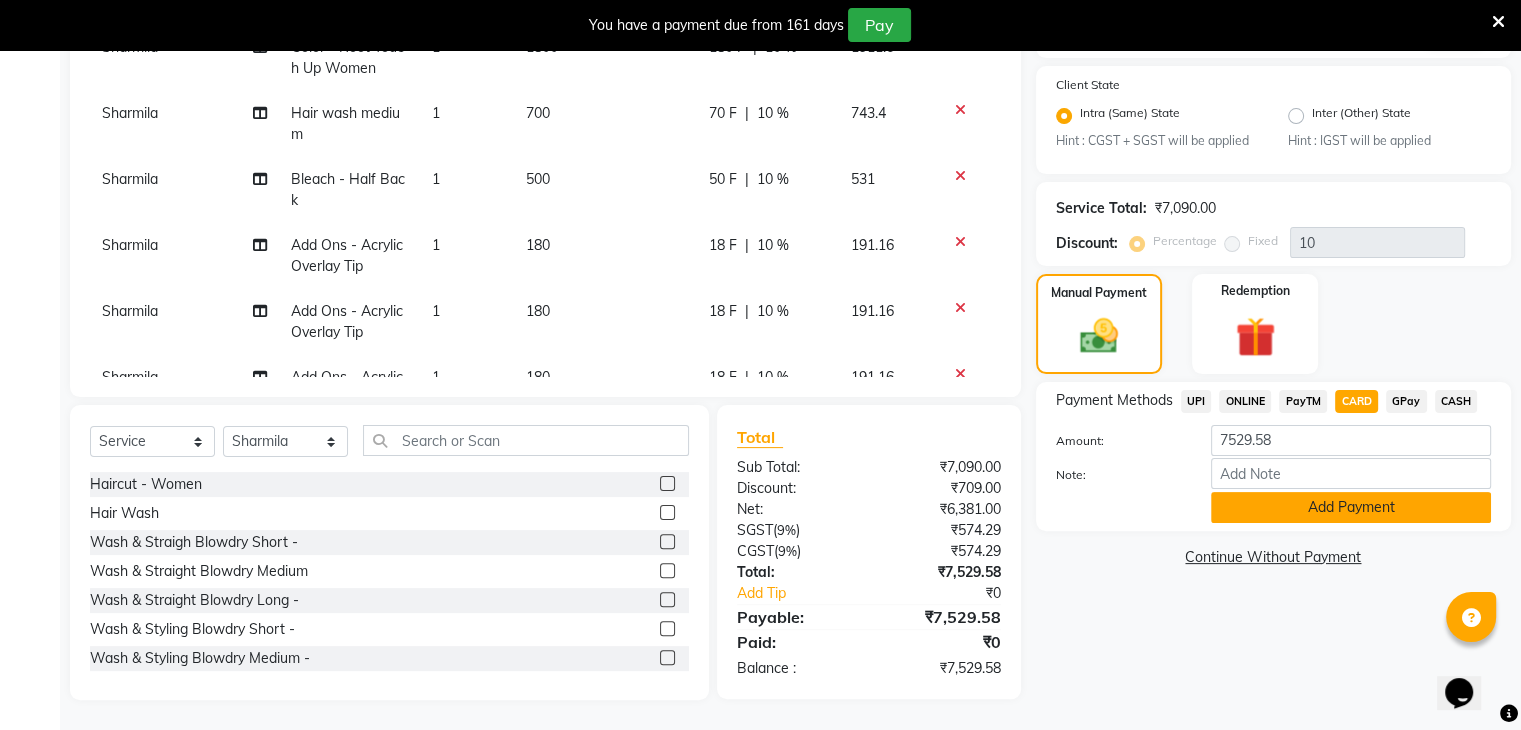 click on "Add Payment" 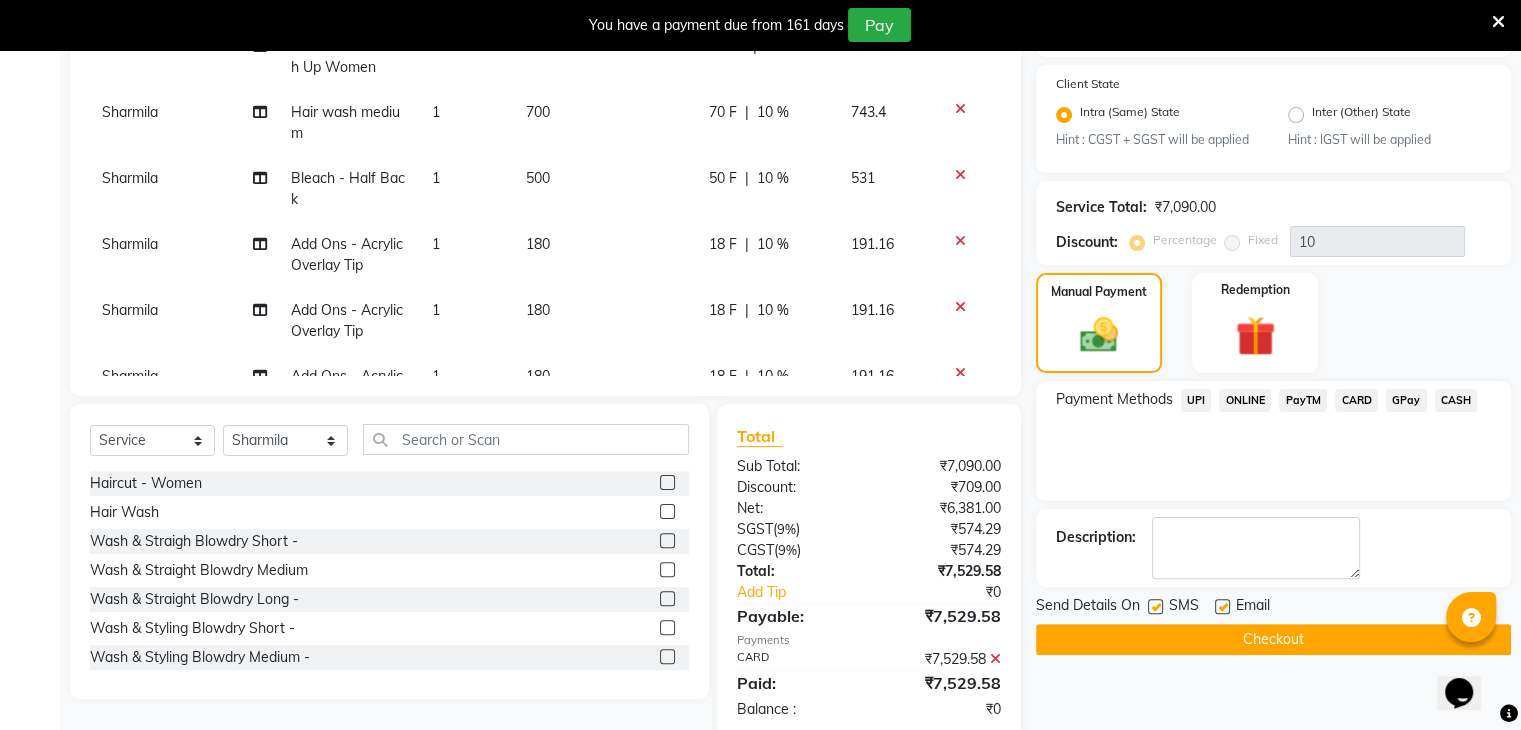 click on "Checkout" 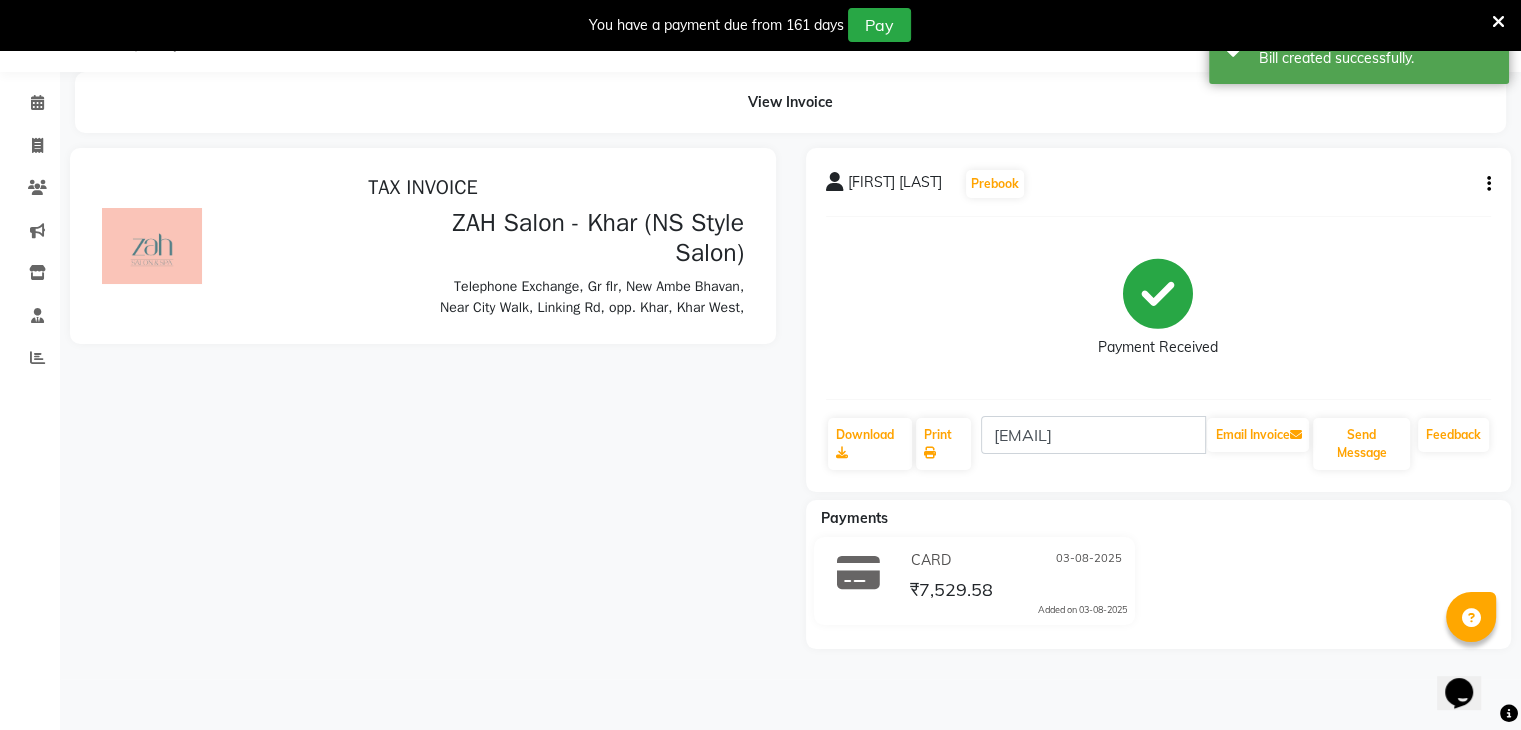 scroll, scrollTop: 0, scrollLeft: 0, axis: both 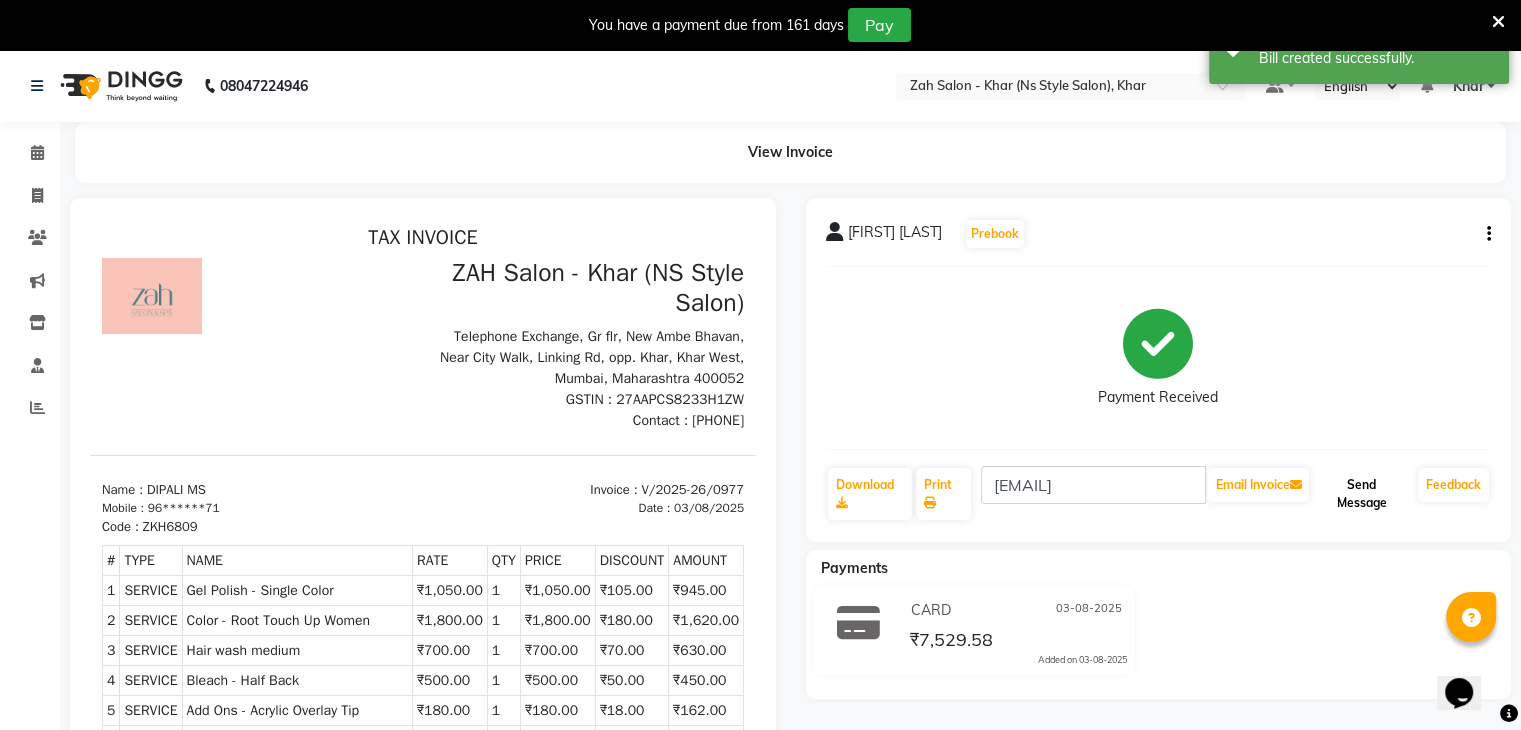 click on "Send Message" 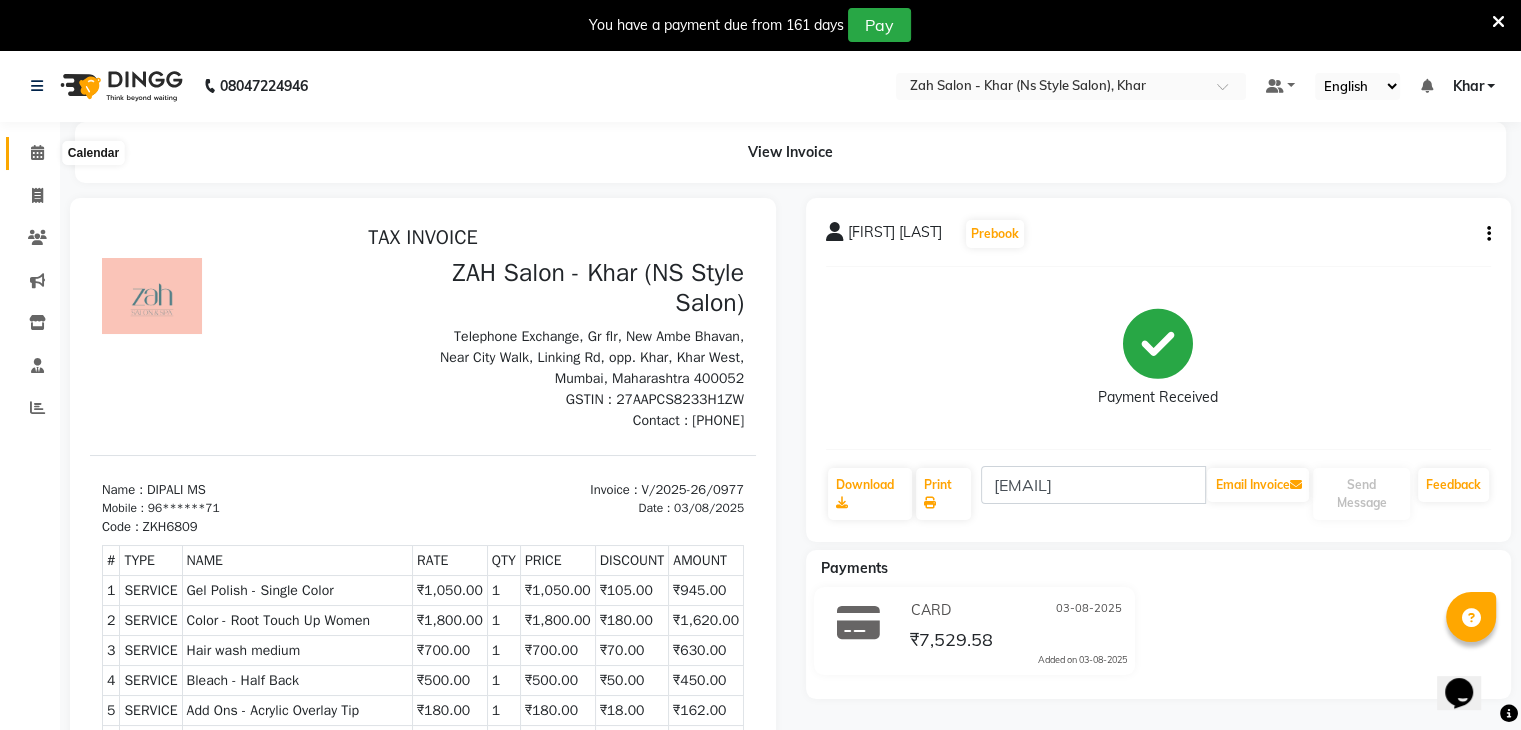 click 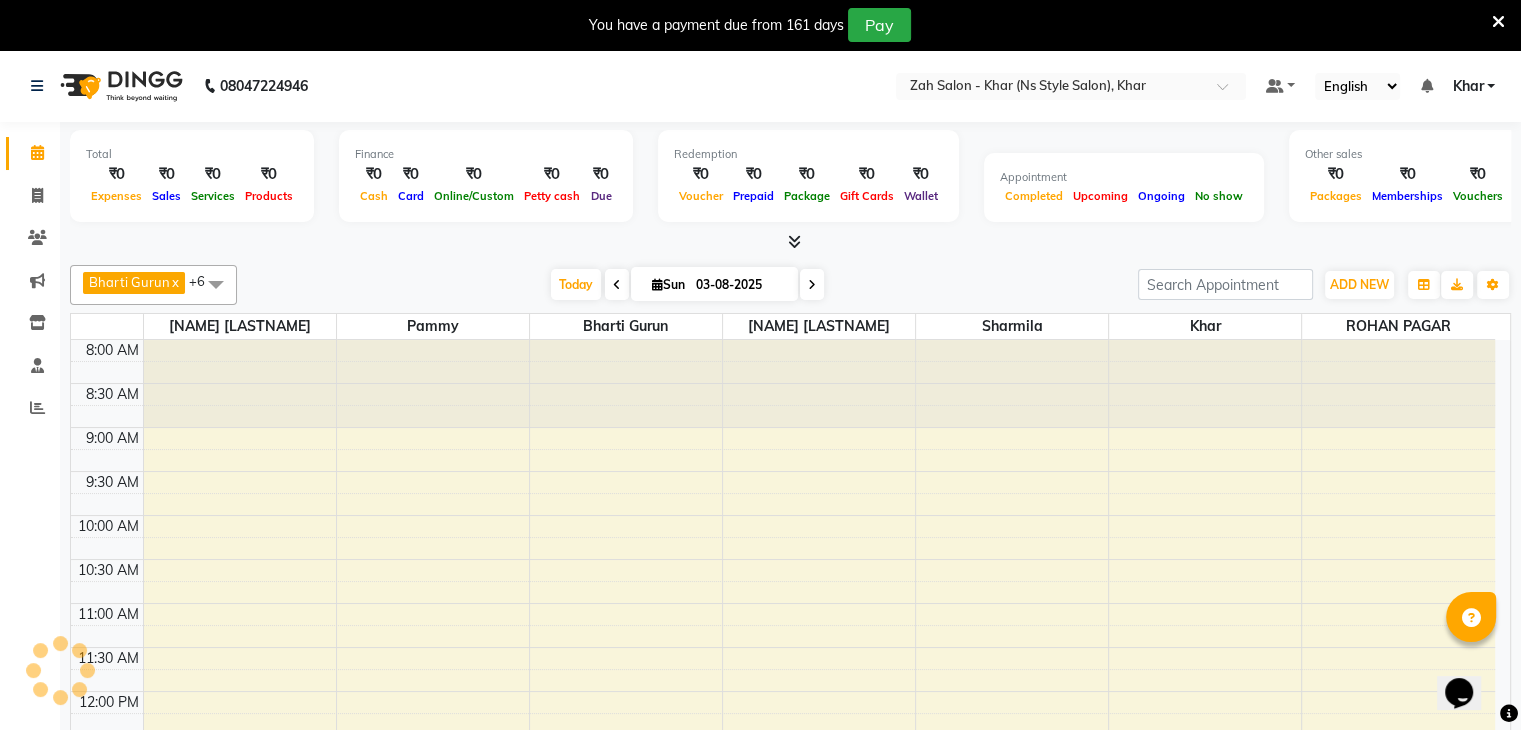 scroll, scrollTop: 0, scrollLeft: 0, axis: both 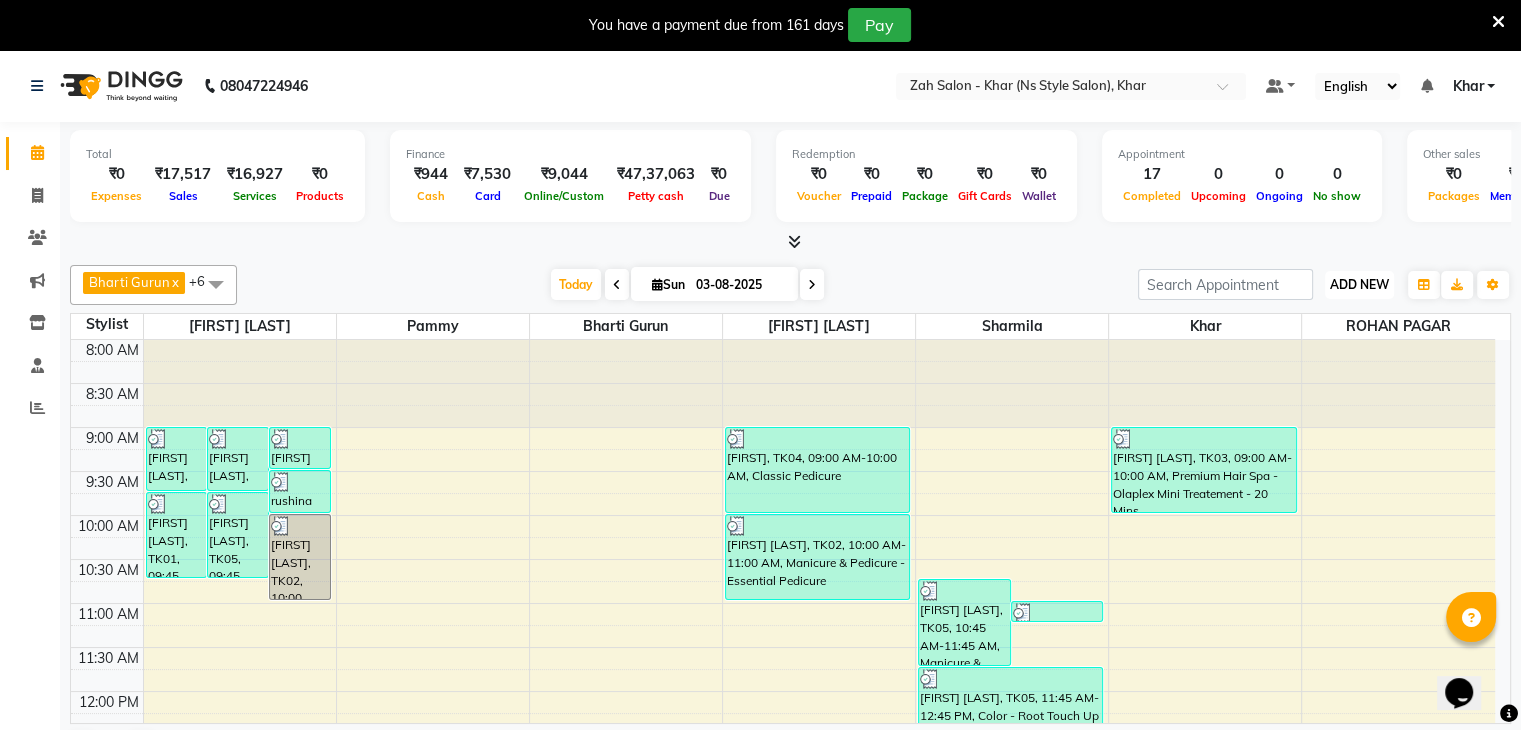 click on "ADD NEW" at bounding box center [1359, 284] 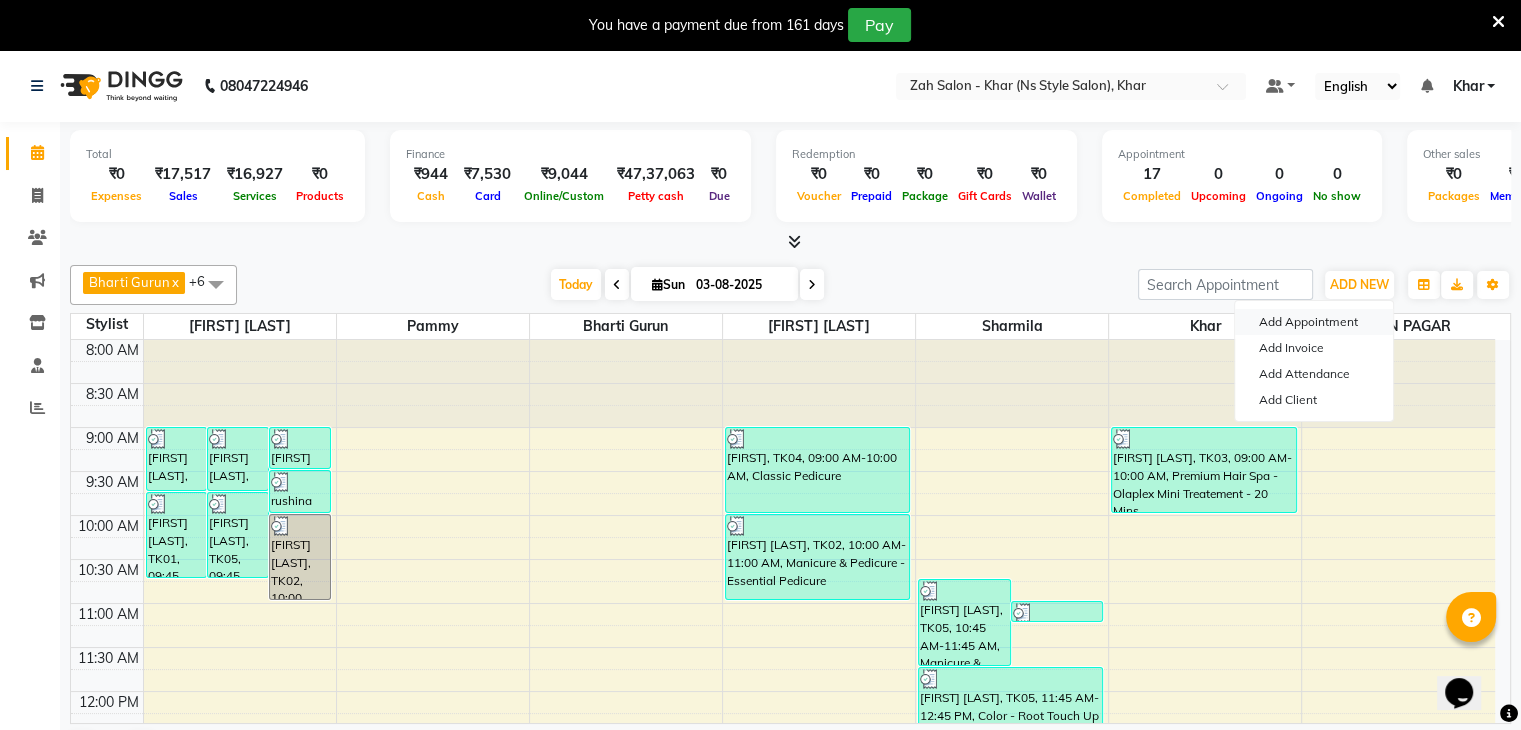 click on "Add Appointment" at bounding box center (1314, 322) 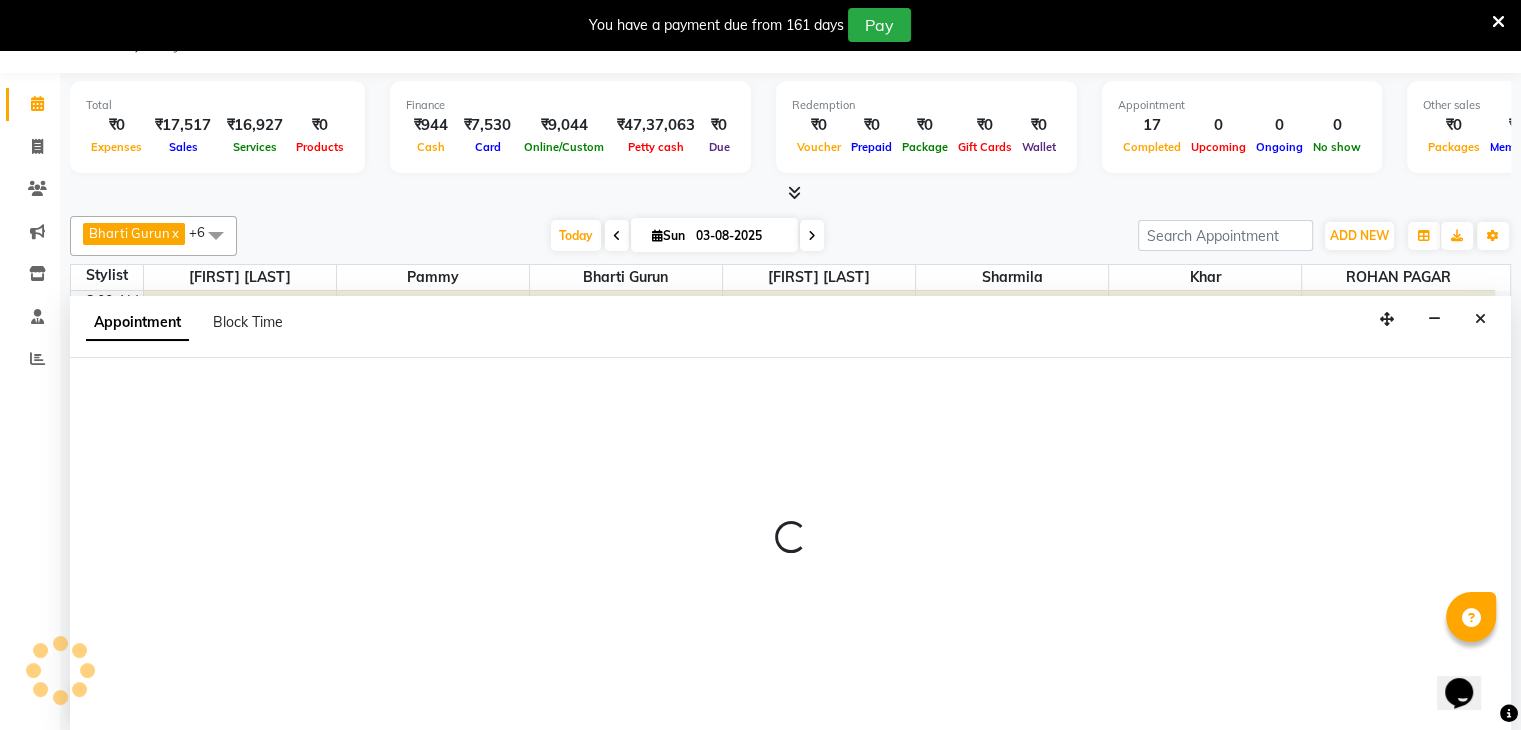 select on "tentative" 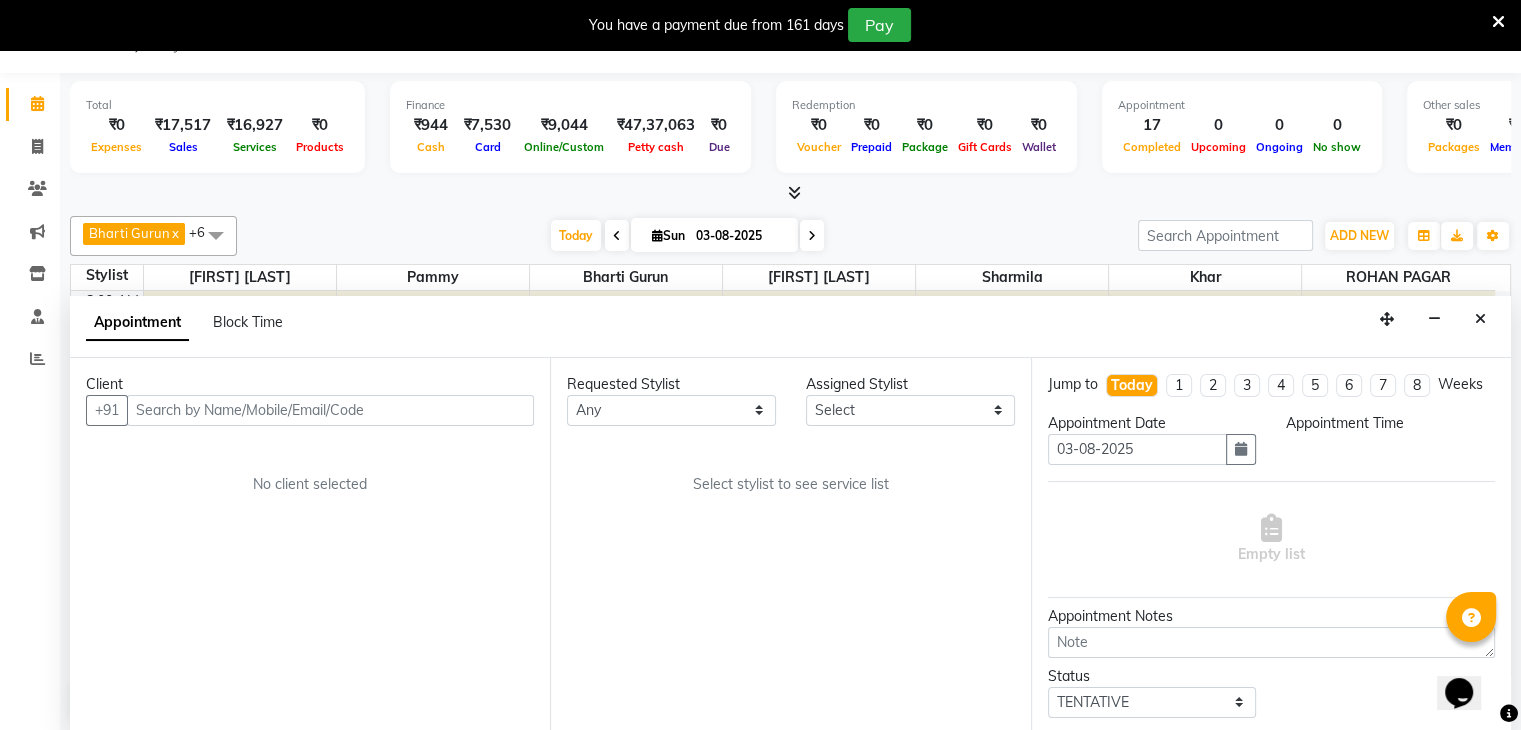 scroll, scrollTop: 51, scrollLeft: 0, axis: vertical 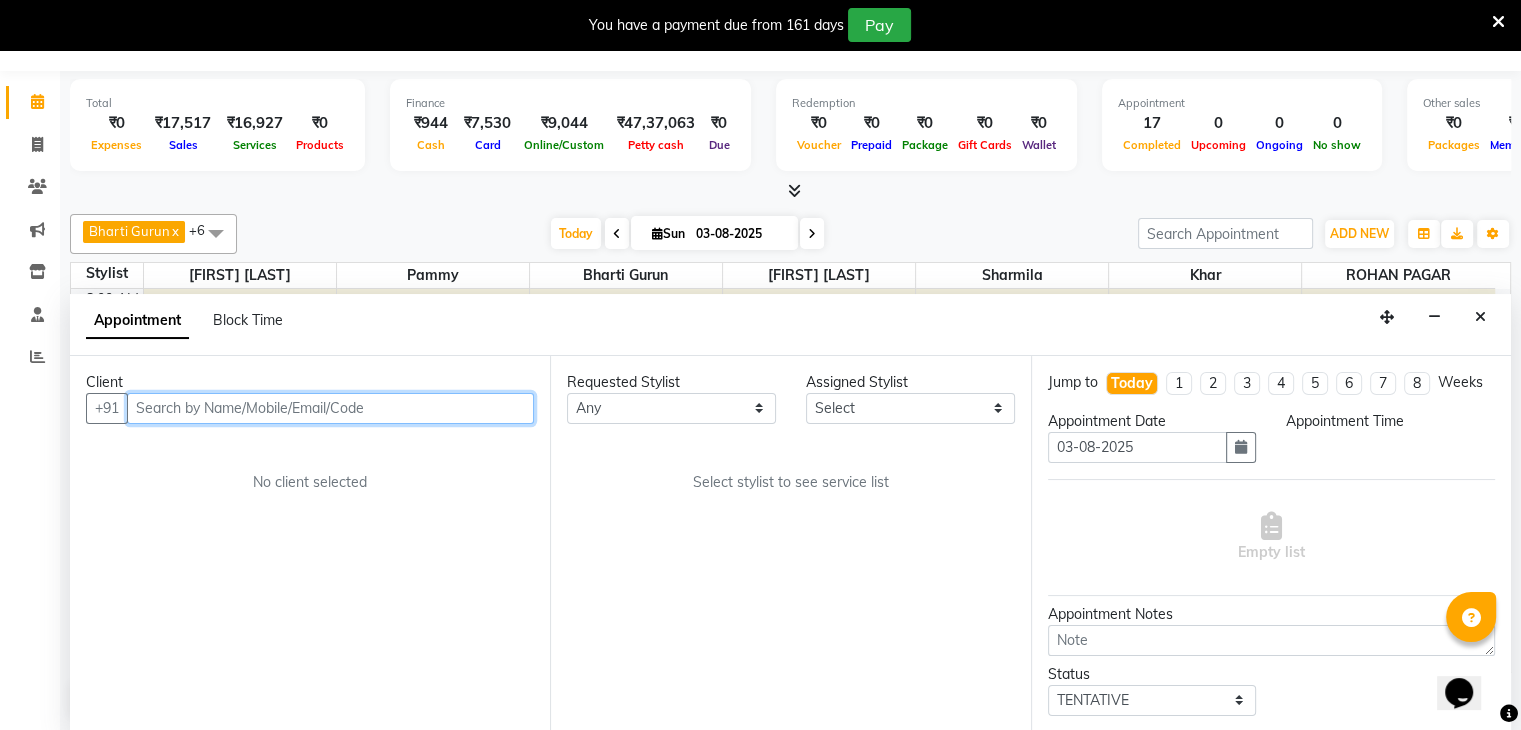 select on "540" 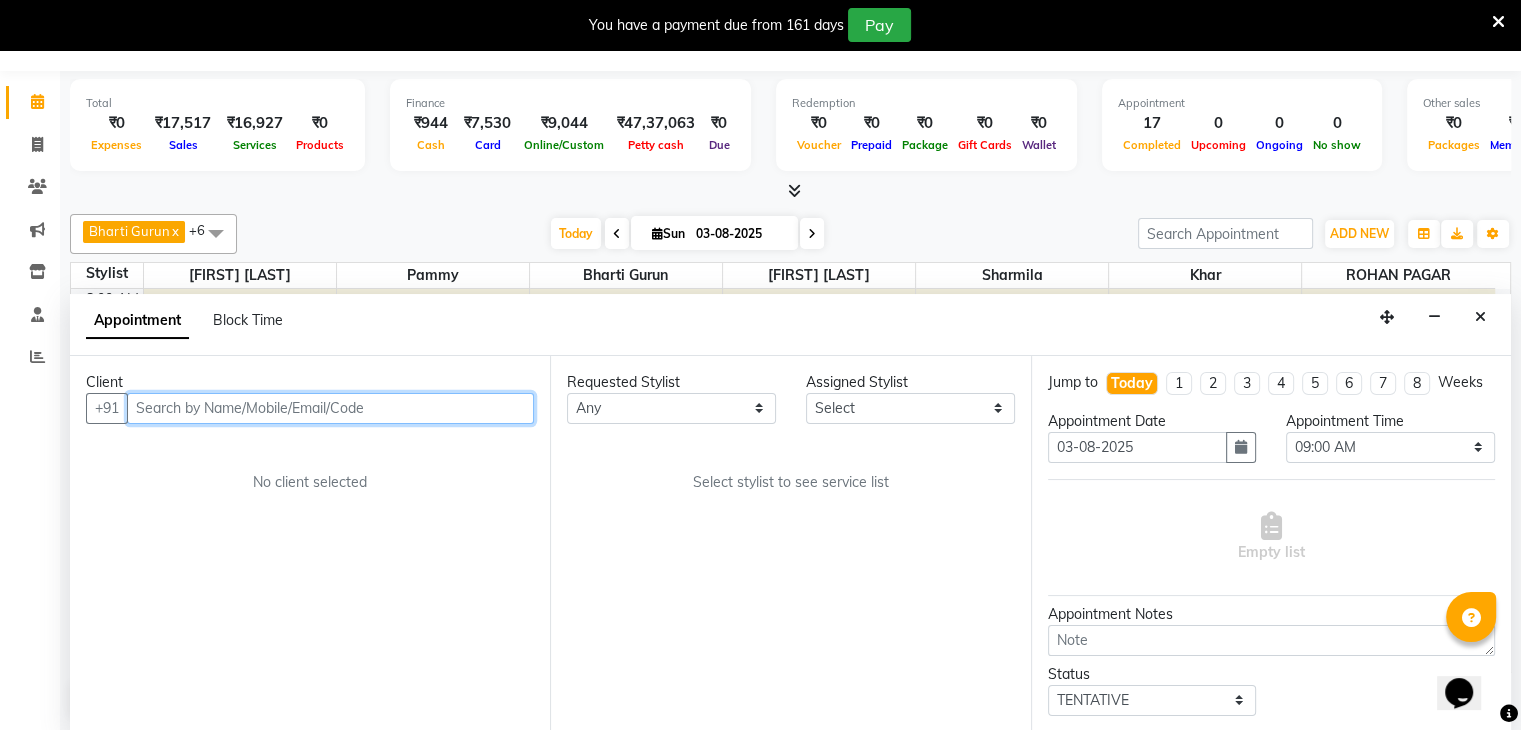 click at bounding box center [330, 408] 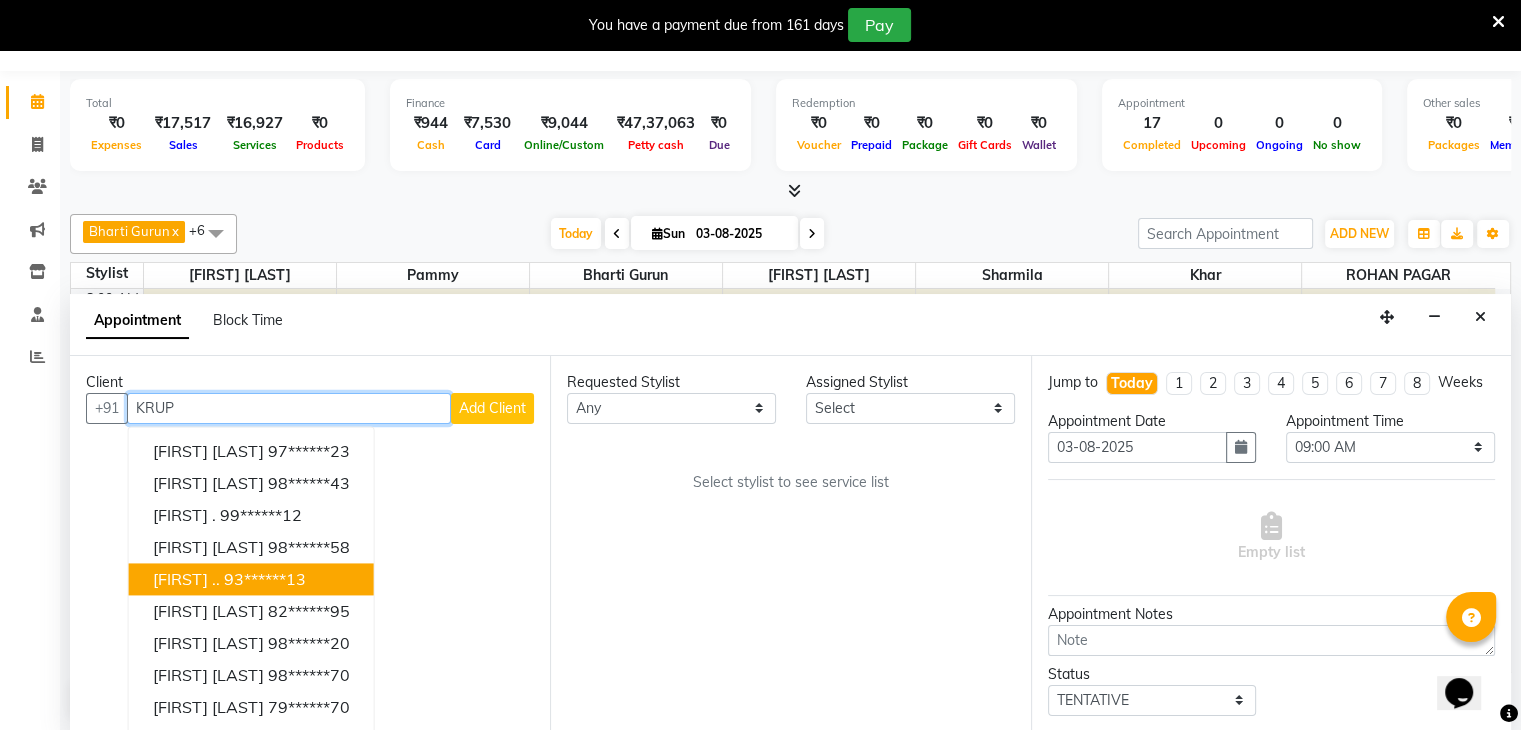 click on "[FIRST] .. [PHONE]" at bounding box center [251, 579] 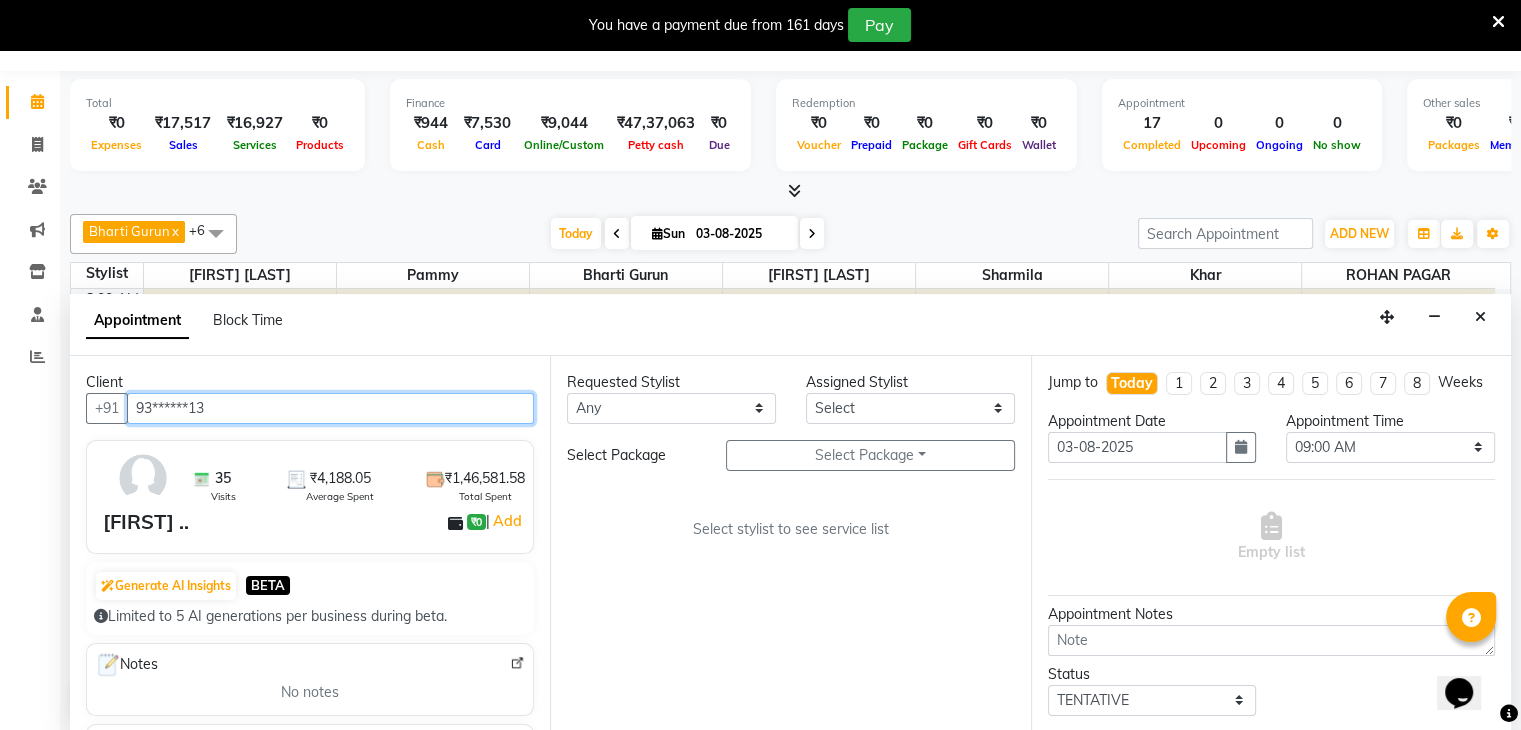 scroll, scrollTop: 328, scrollLeft: 0, axis: vertical 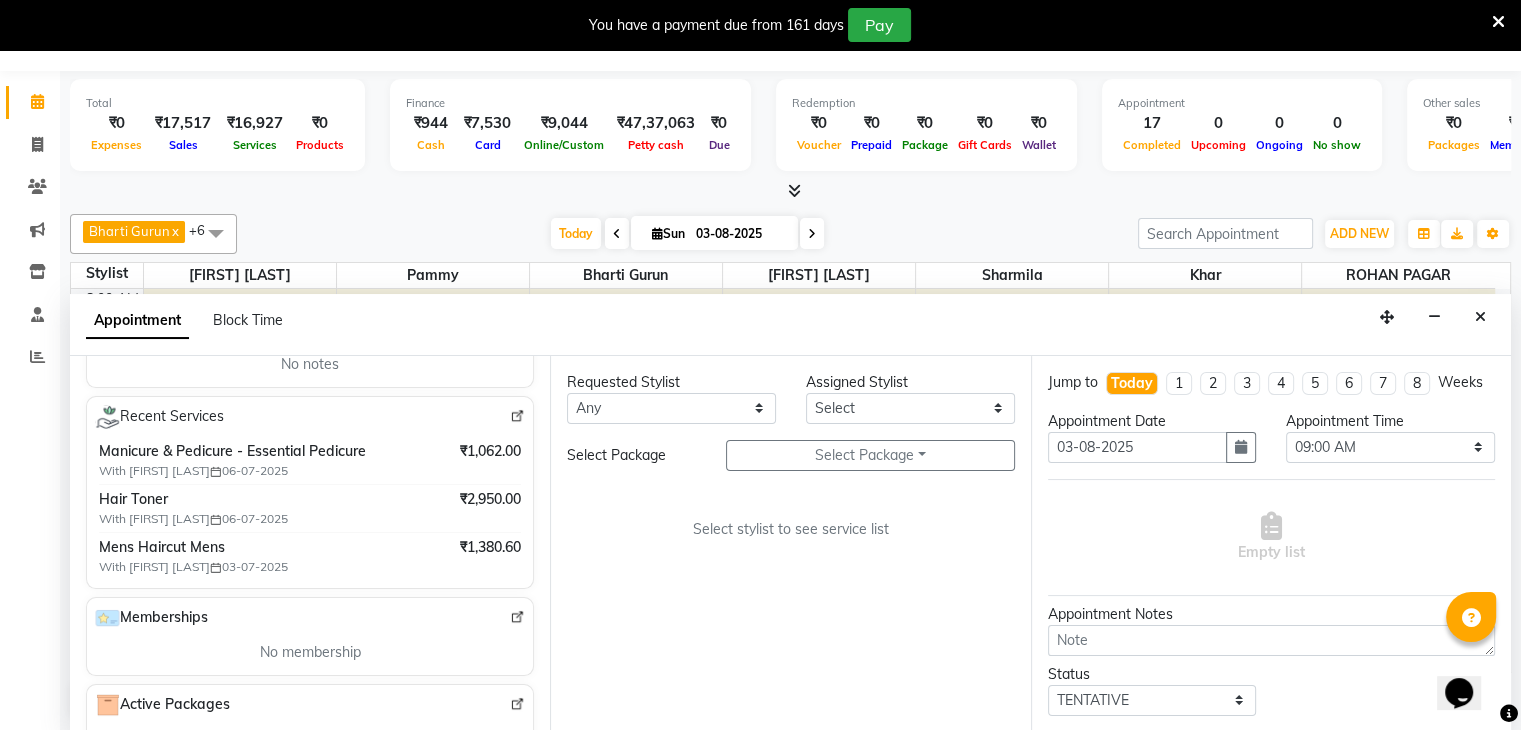 type on "93******13" 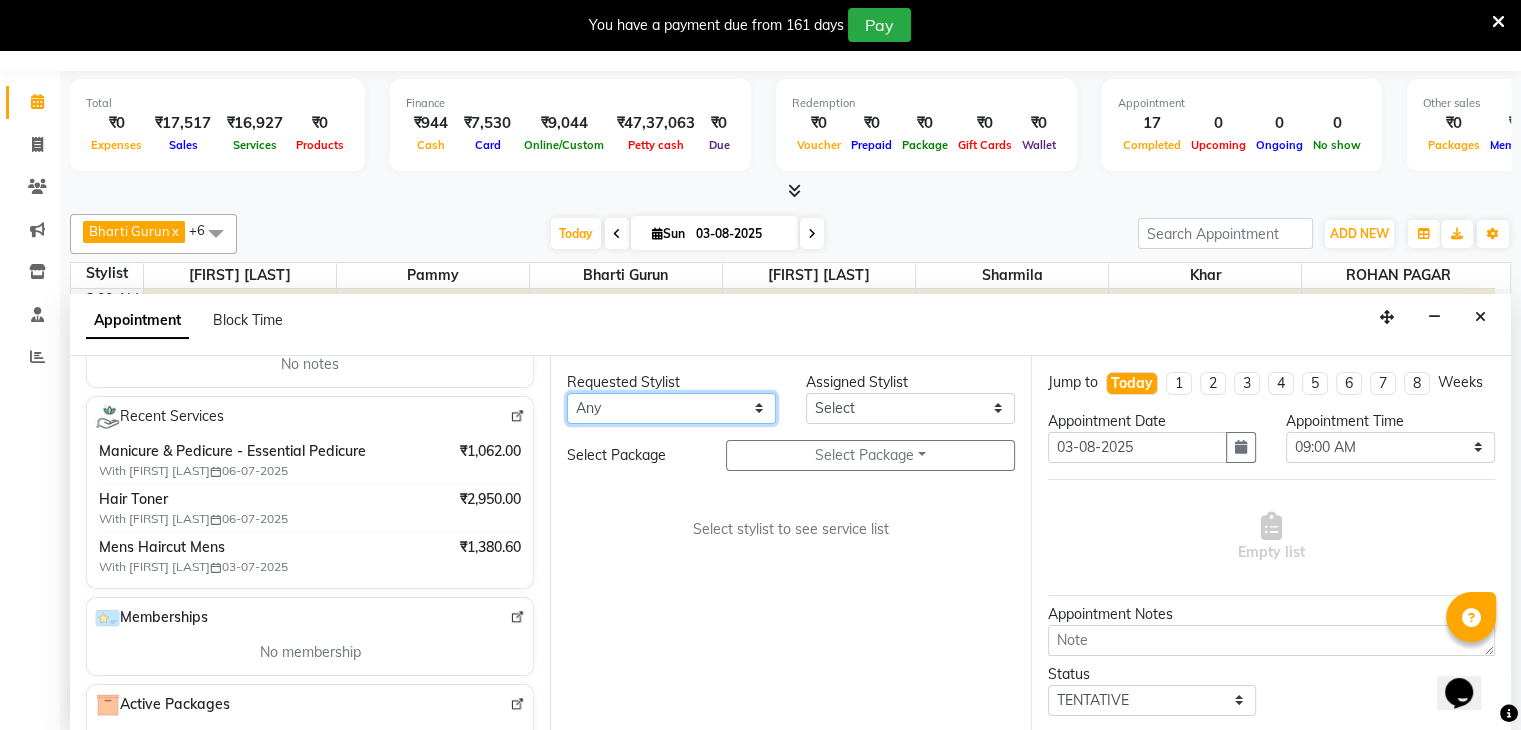 click on "Any [FIRST] [LAST] [FIRST] [LAST] [FIRST] [LAST] Khar Pammy [FIRST] [LAST] Sharmila" at bounding box center (671, 408) 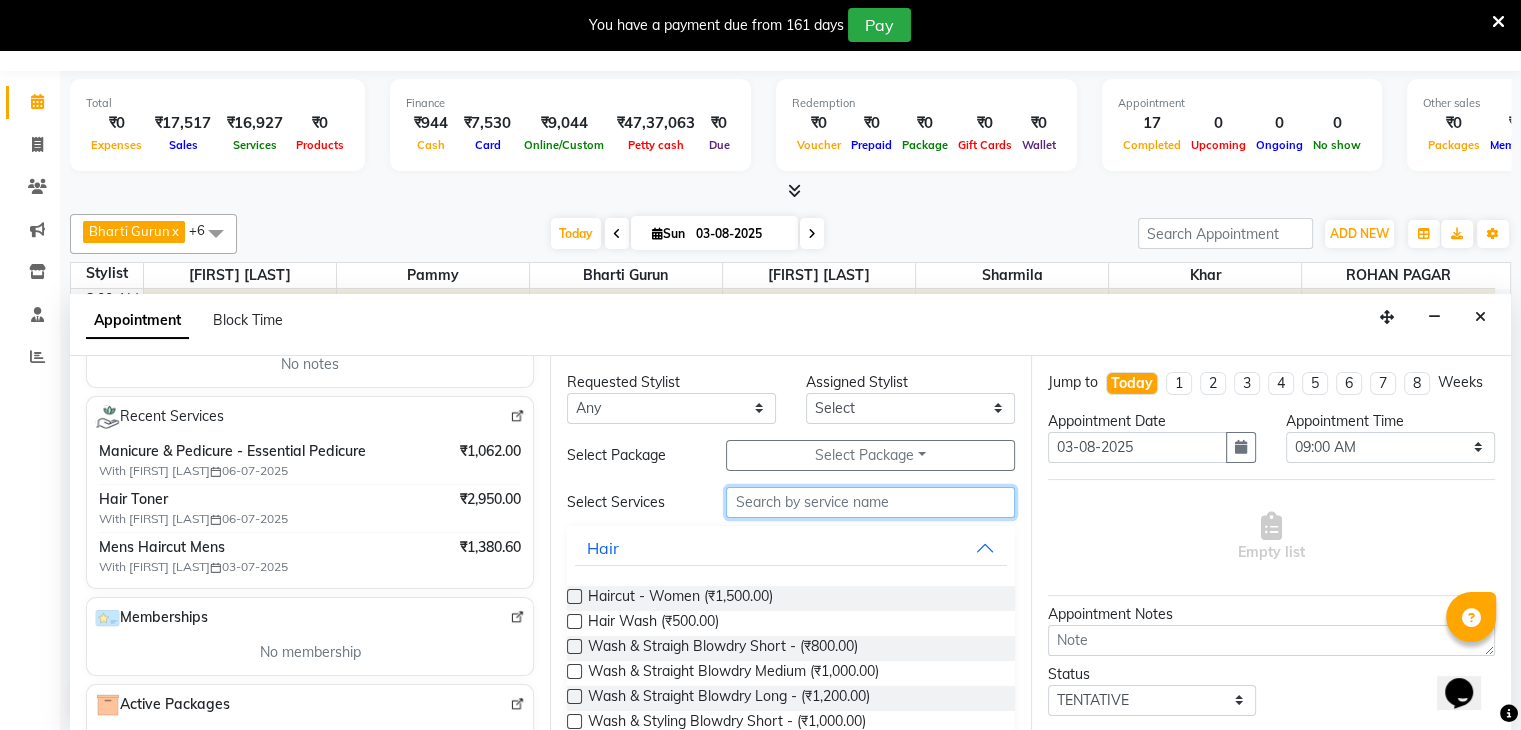 click at bounding box center (870, 502) 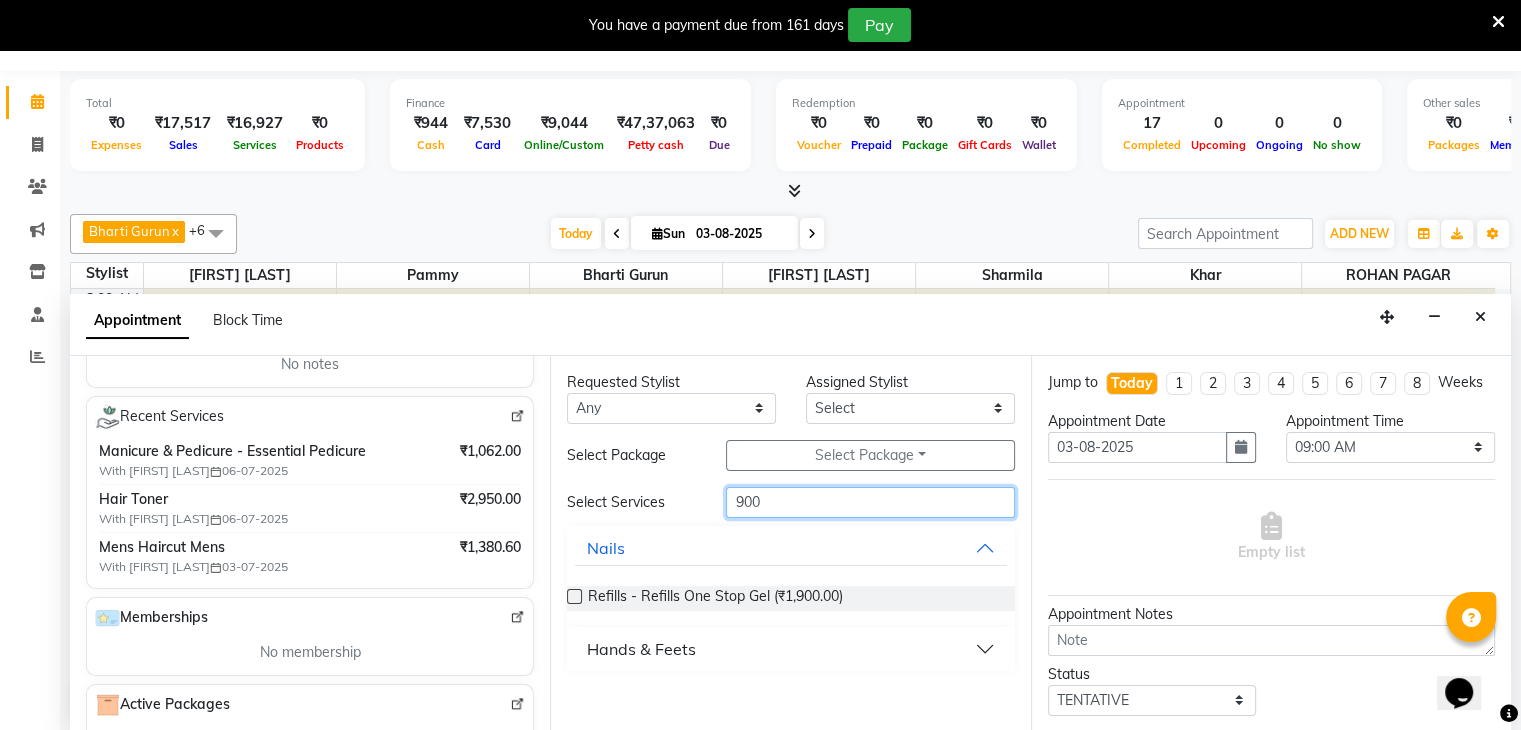 type on "900" 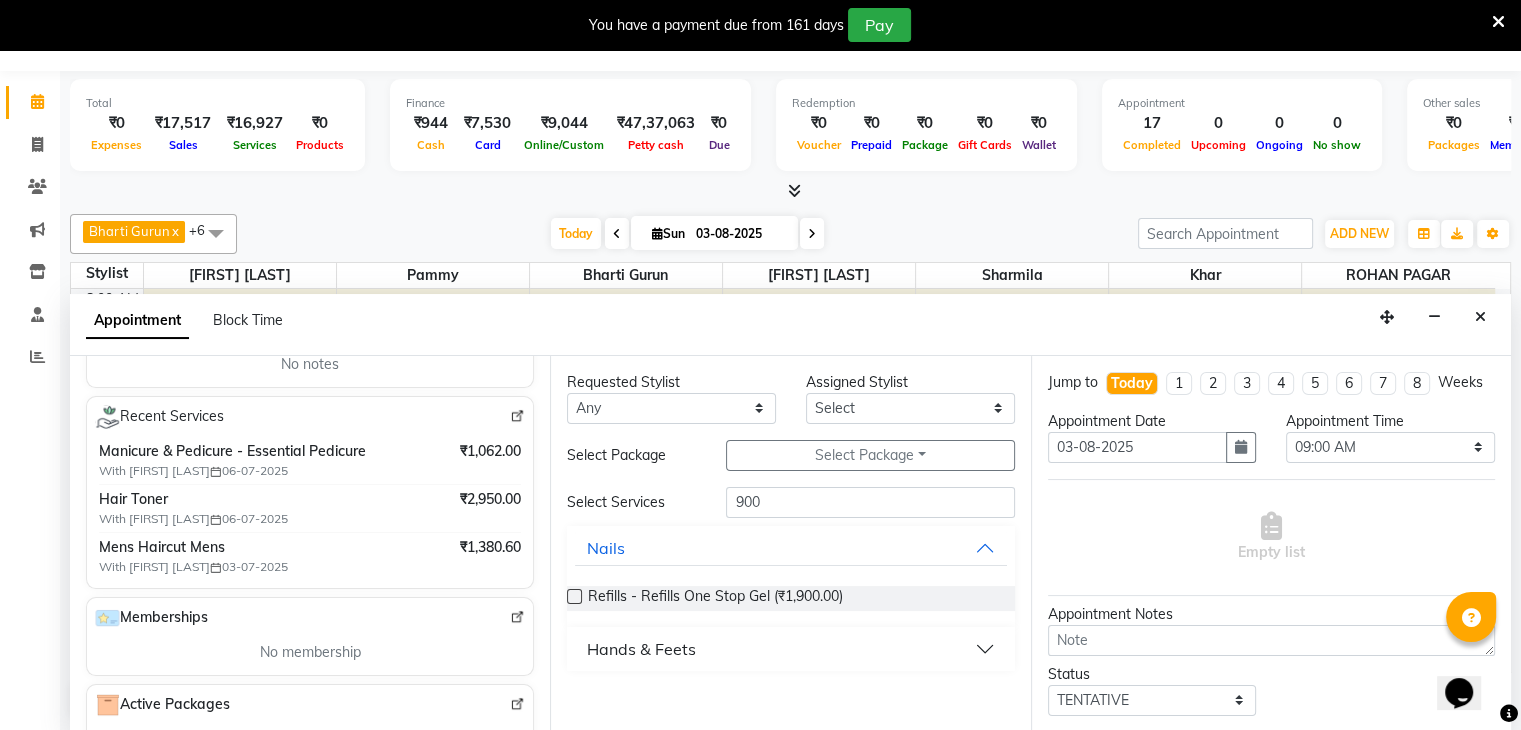 click on "Hands & Feets" at bounding box center (641, 649) 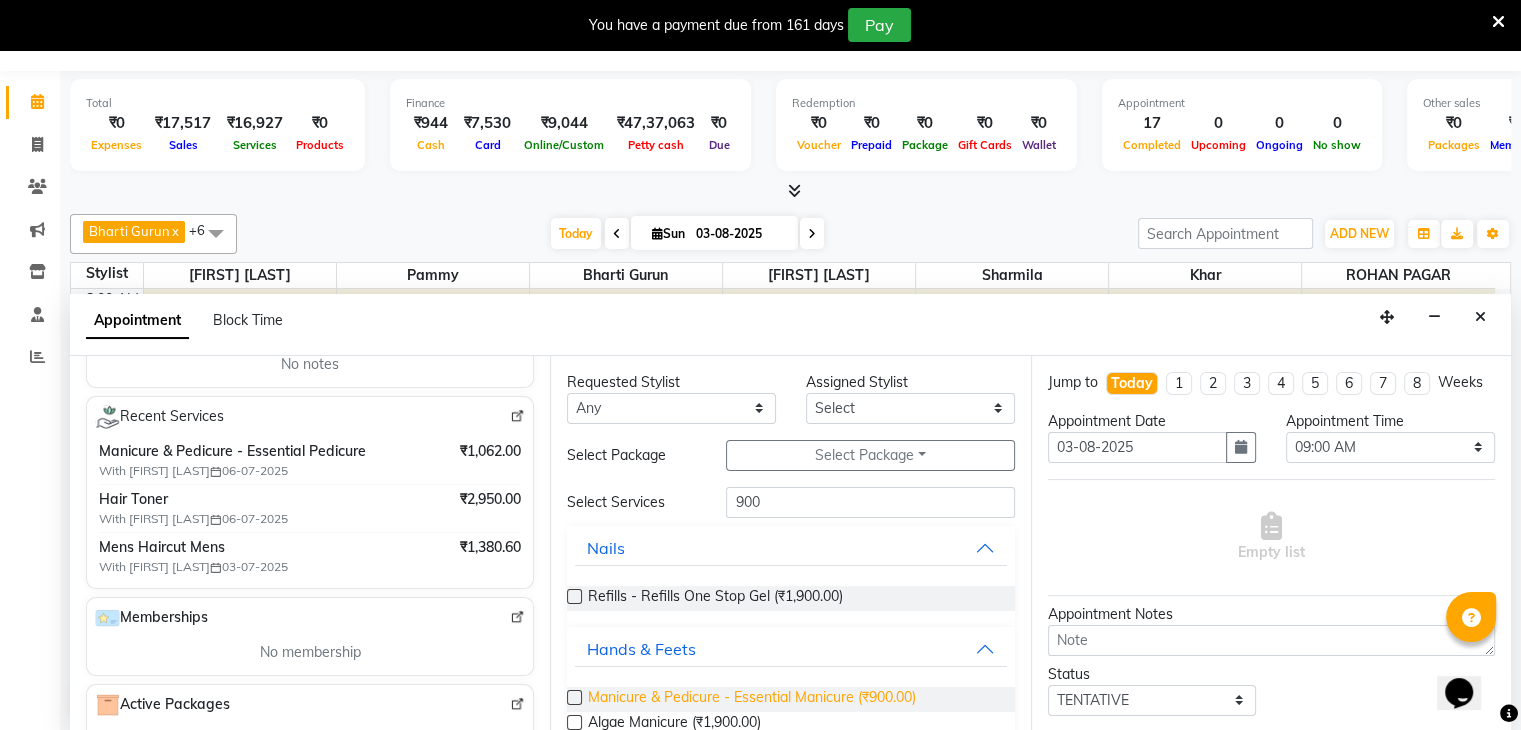 click on "Manicure & Pedicure - Essential Manicure (₹900.00)" at bounding box center [752, 699] 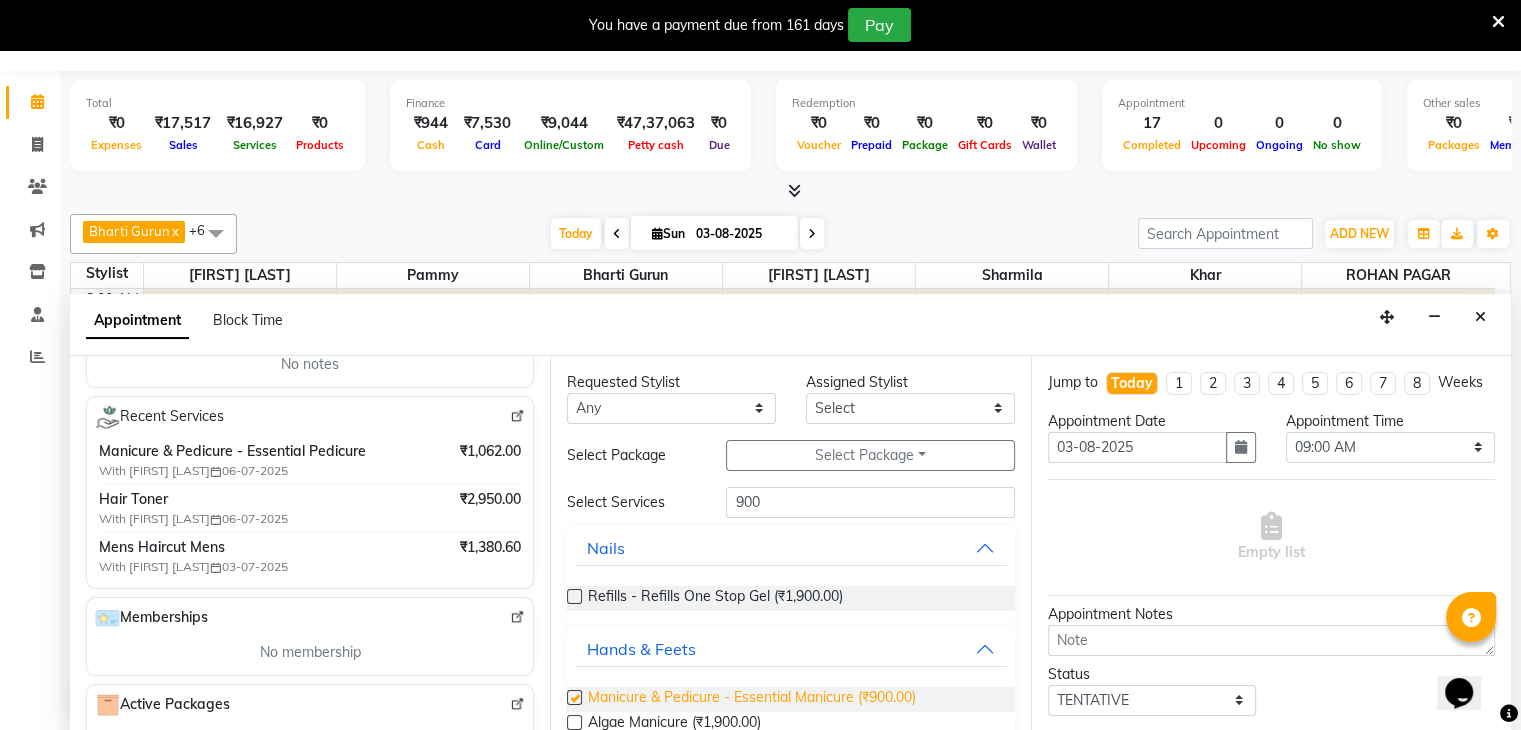 checkbox on "false" 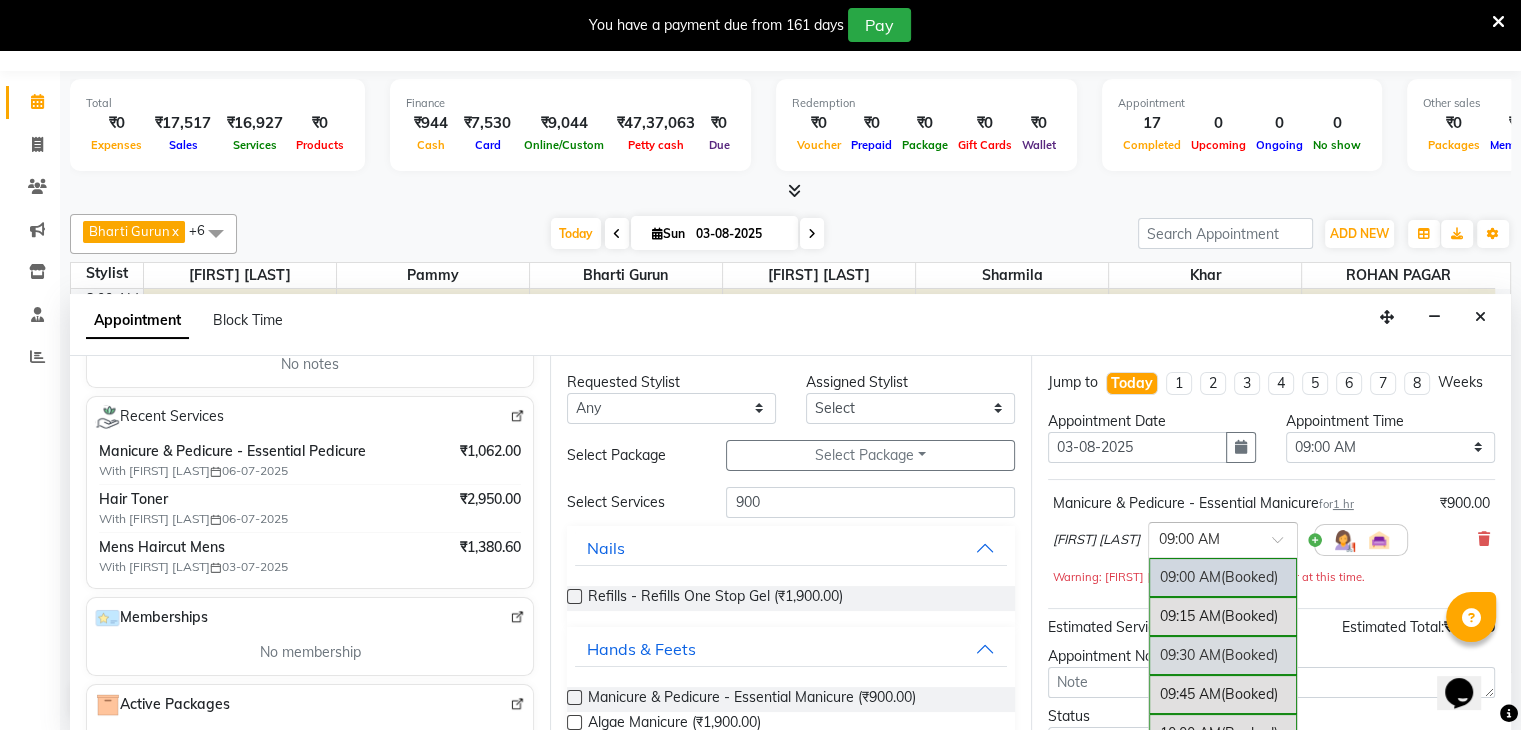 drag, startPoint x: 1292, startPoint y: 565, endPoint x: 1323, endPoint y: 671, distance: 110.440025 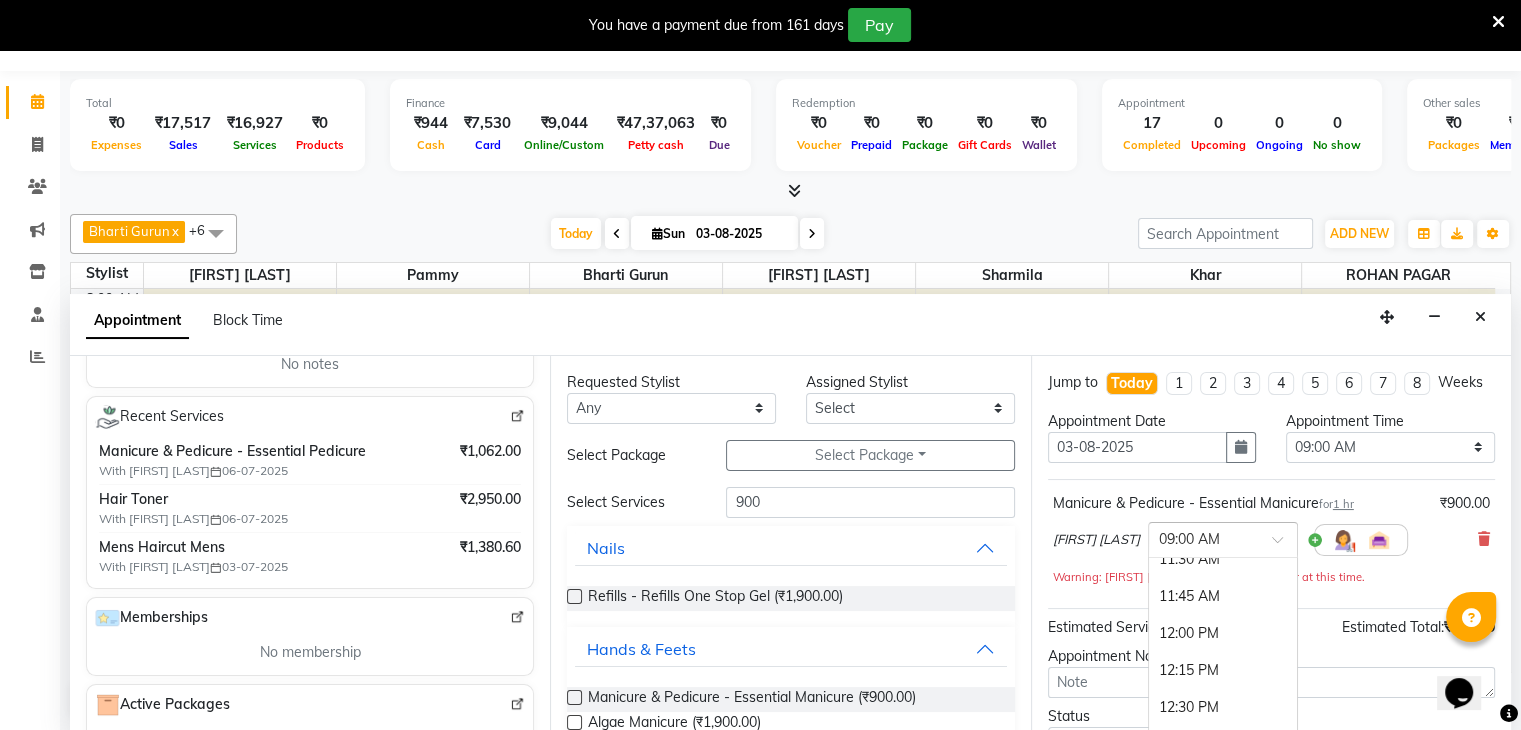 scroll, scrollTop: 419, scrollLeft: 0, axis: vertical 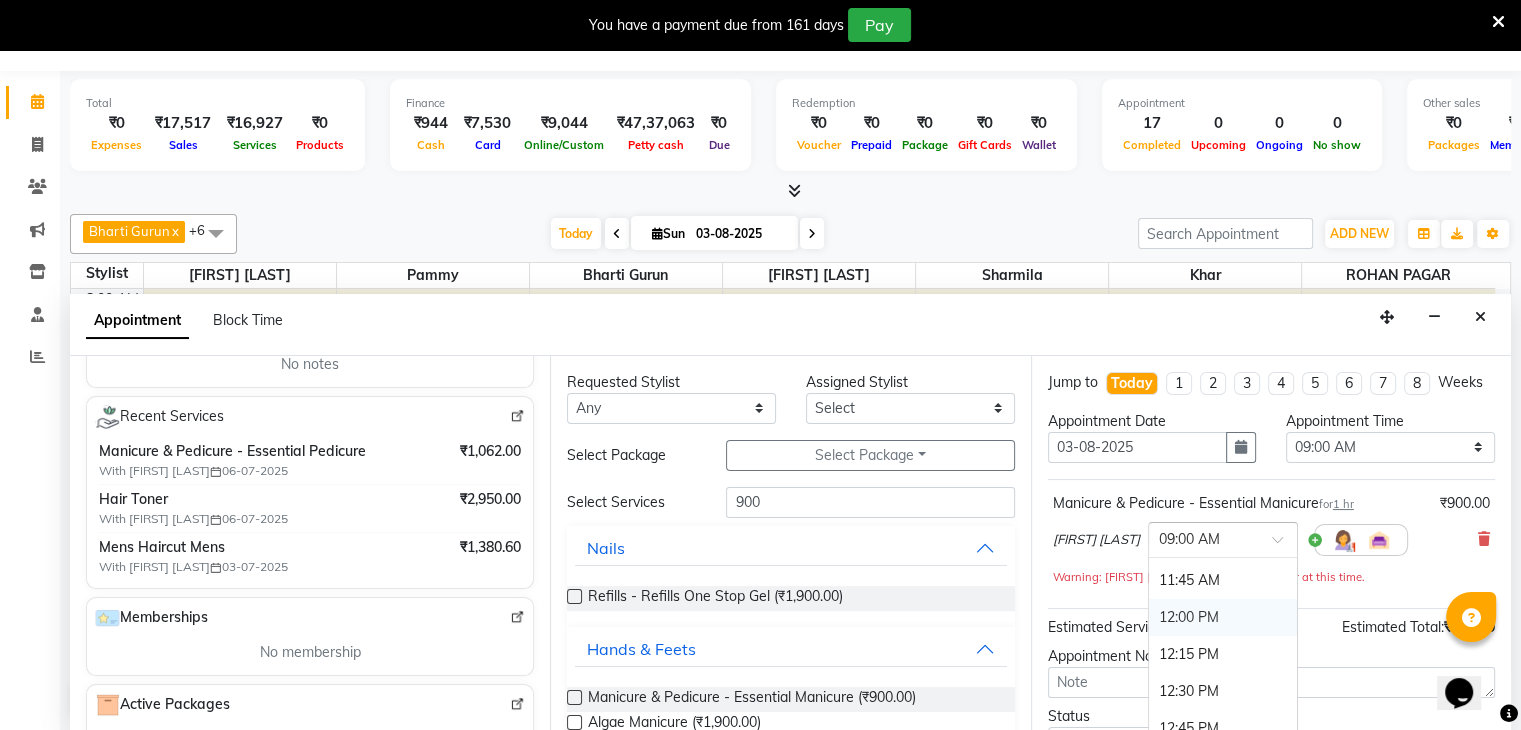 click on "12:00 PM" at bounding box center [1223, 617] 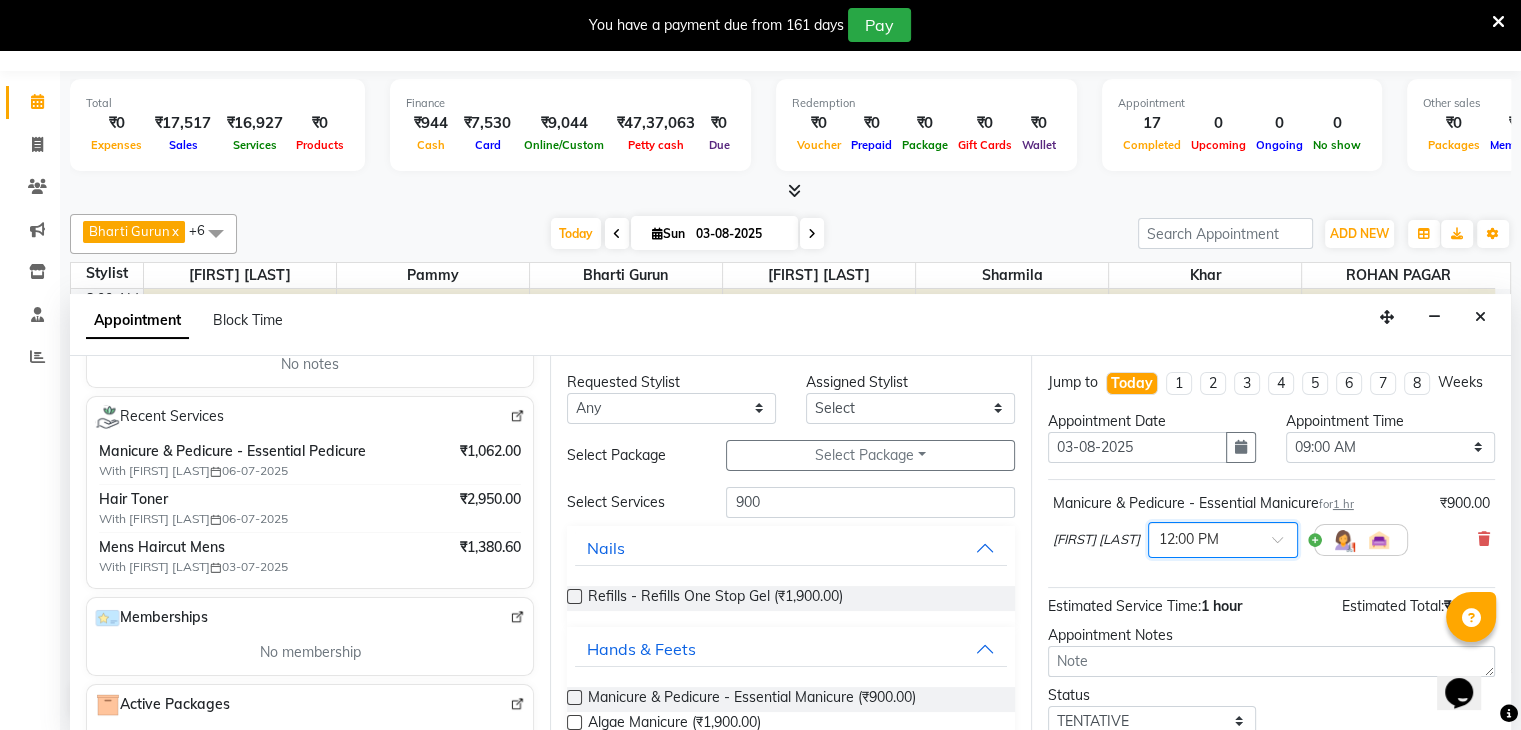 scroll, scrollTop: 149, scrollLeft: 0, axis: vertical 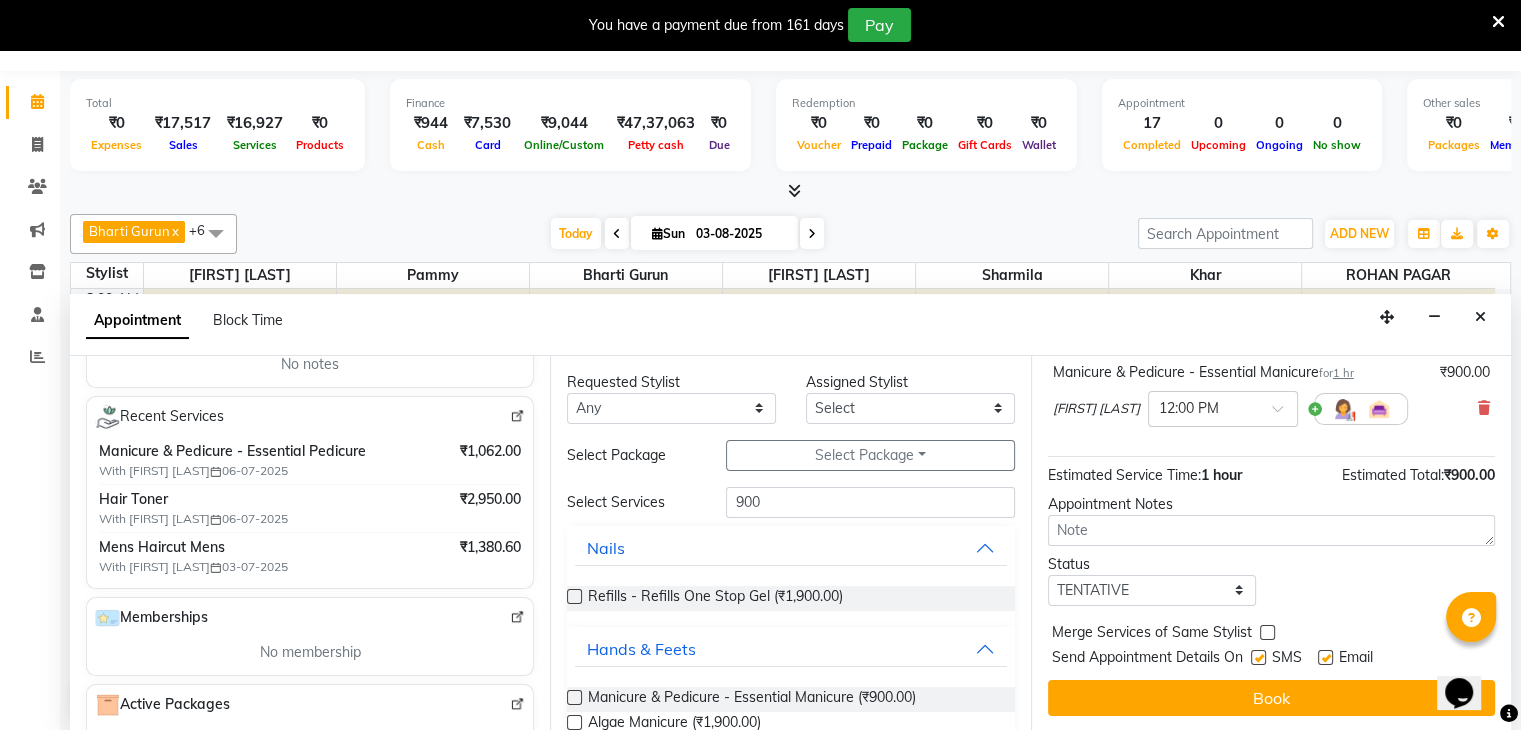 click at bounding box center [1258, 657] 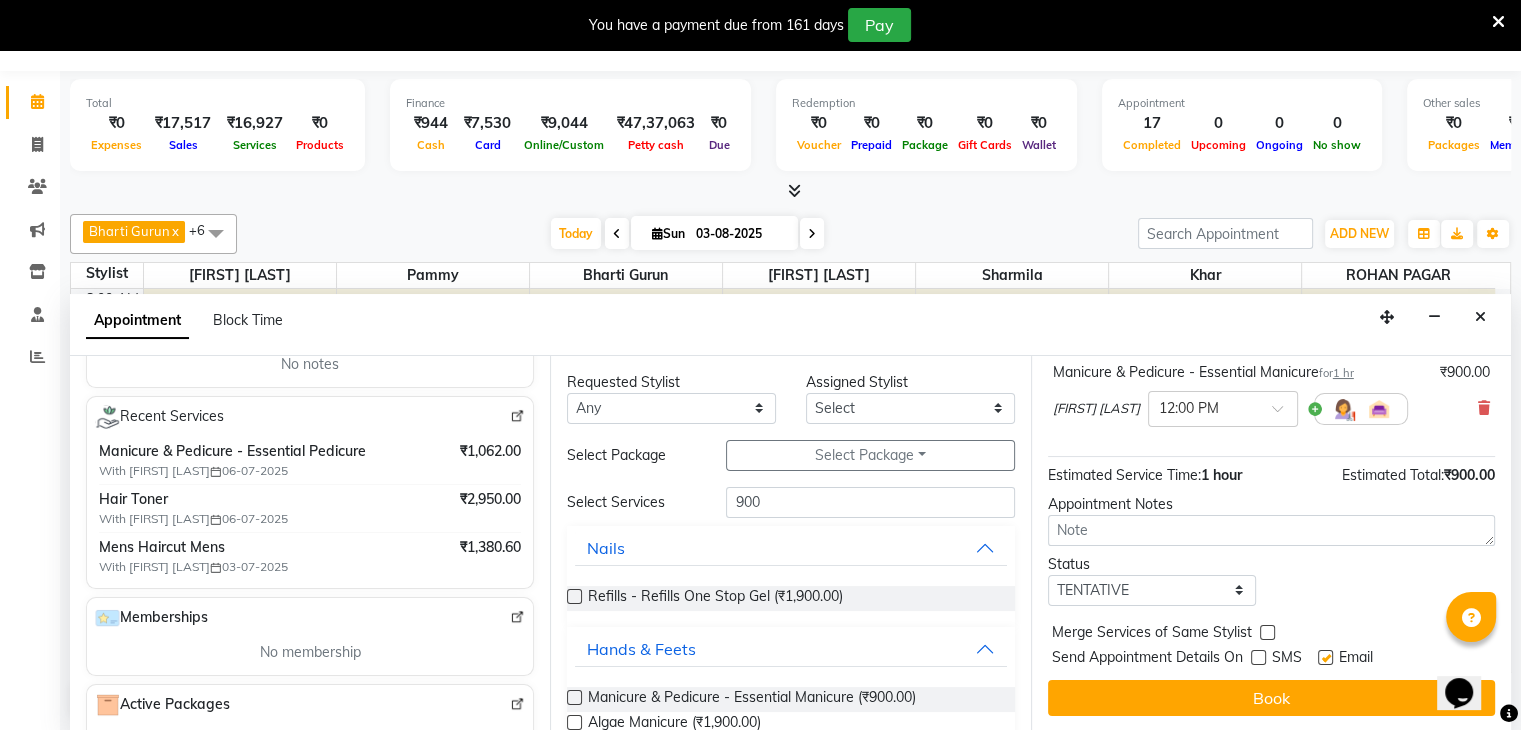 click at bounding box center [1325, 657] 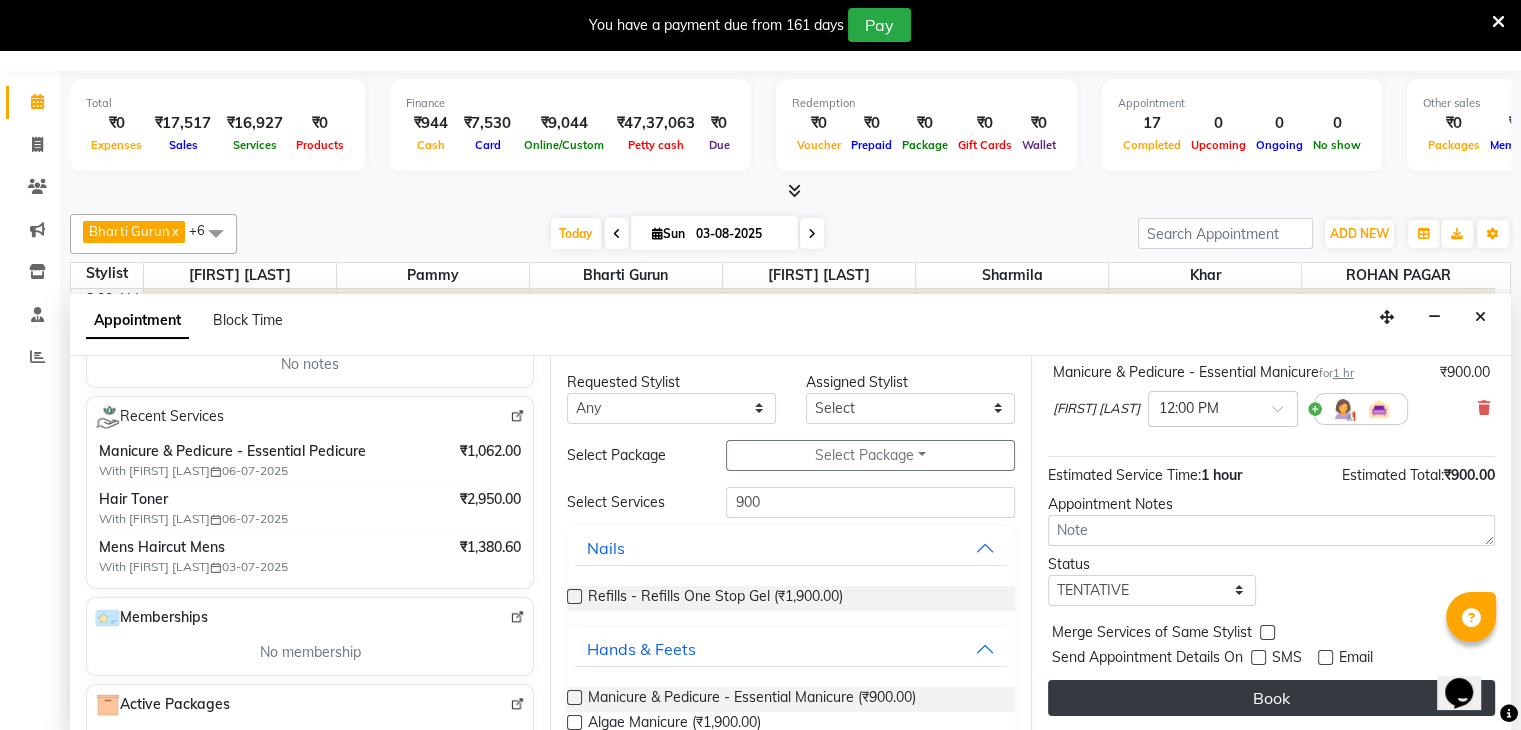 click on "Book" at bounding box center [1271, 698] 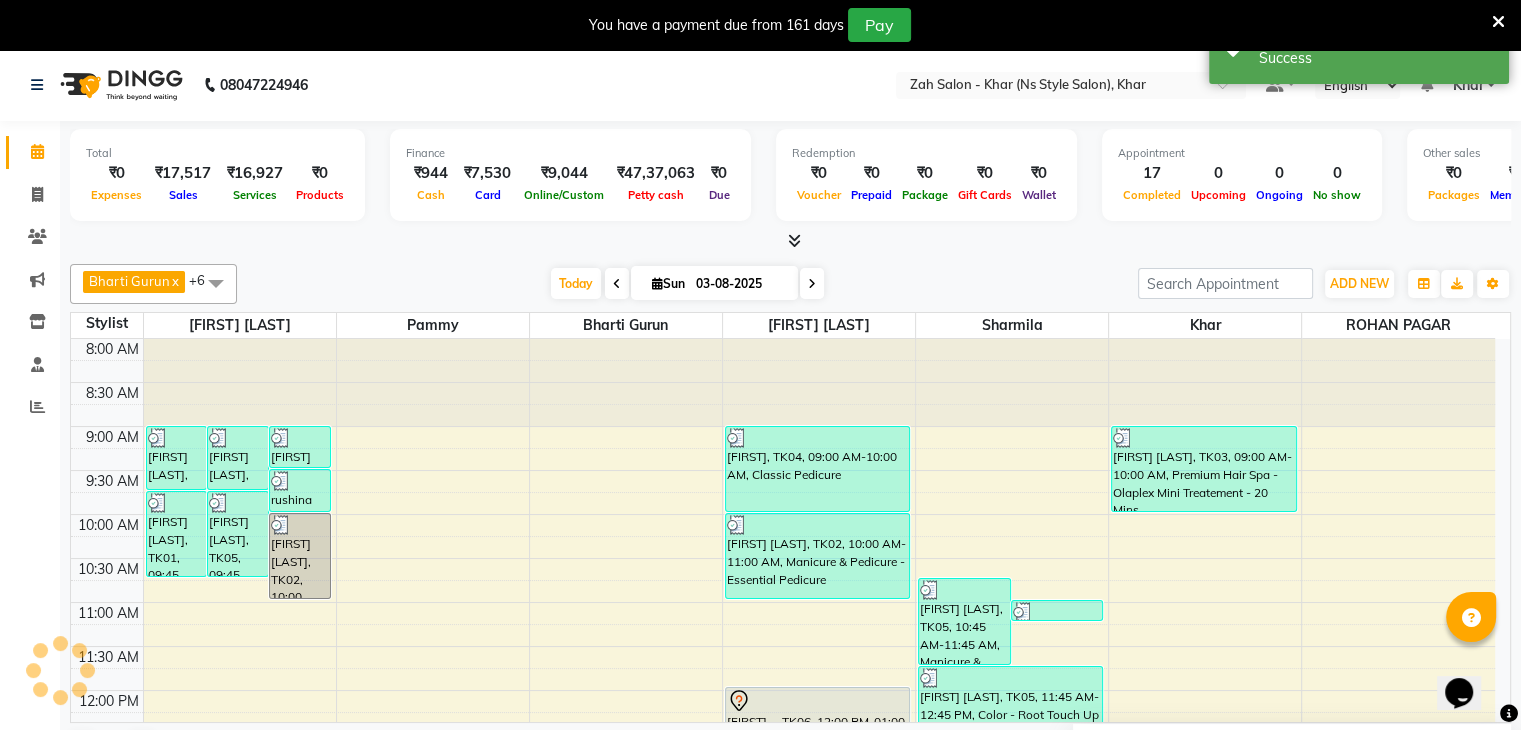 scroll, scrollTop: 0, scrollLeft: 0, axis: both 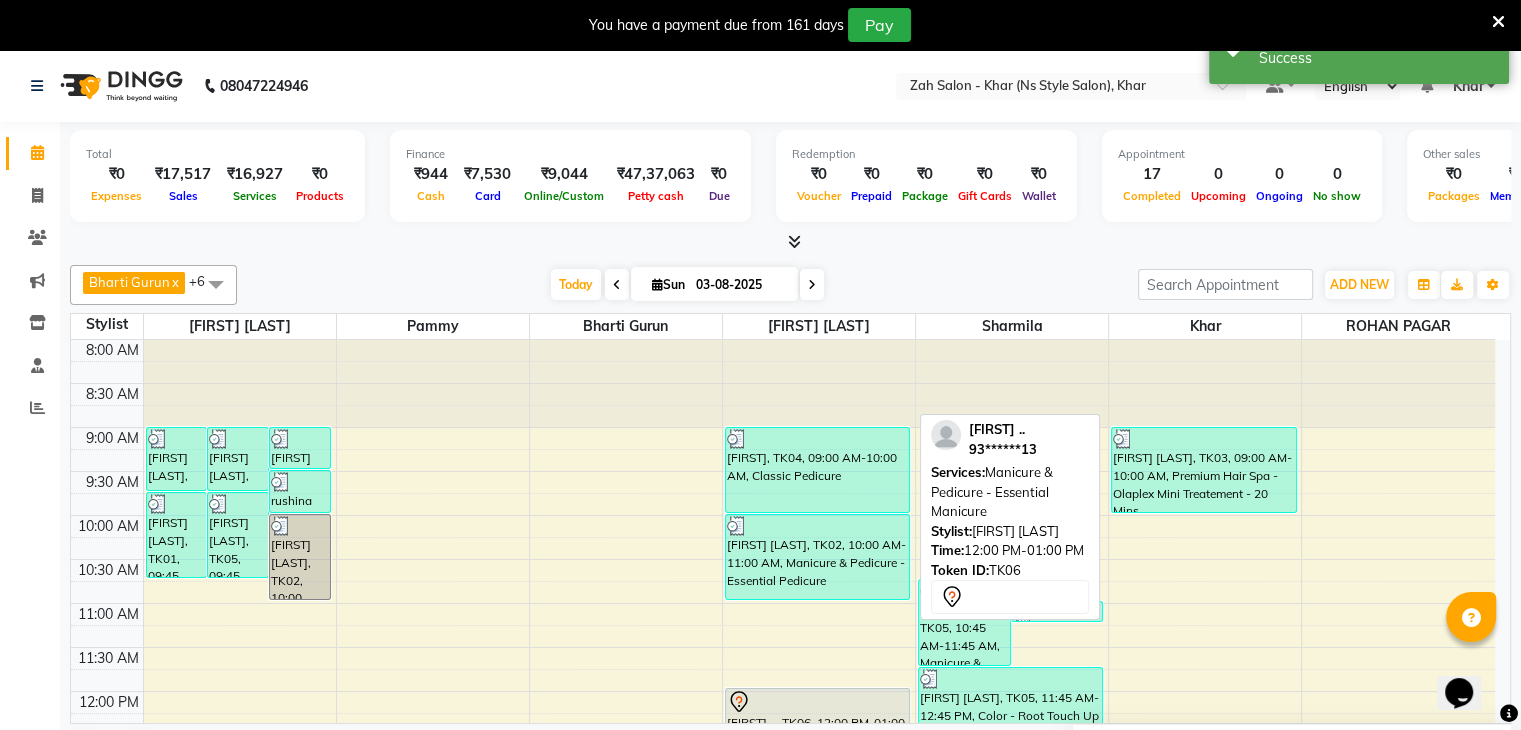 click on "[FIRST] .., TK06, 12:00 PM-01:00 PM, Manicure & Pedicure - Essential Manicure" at bounding box center [817, 731] 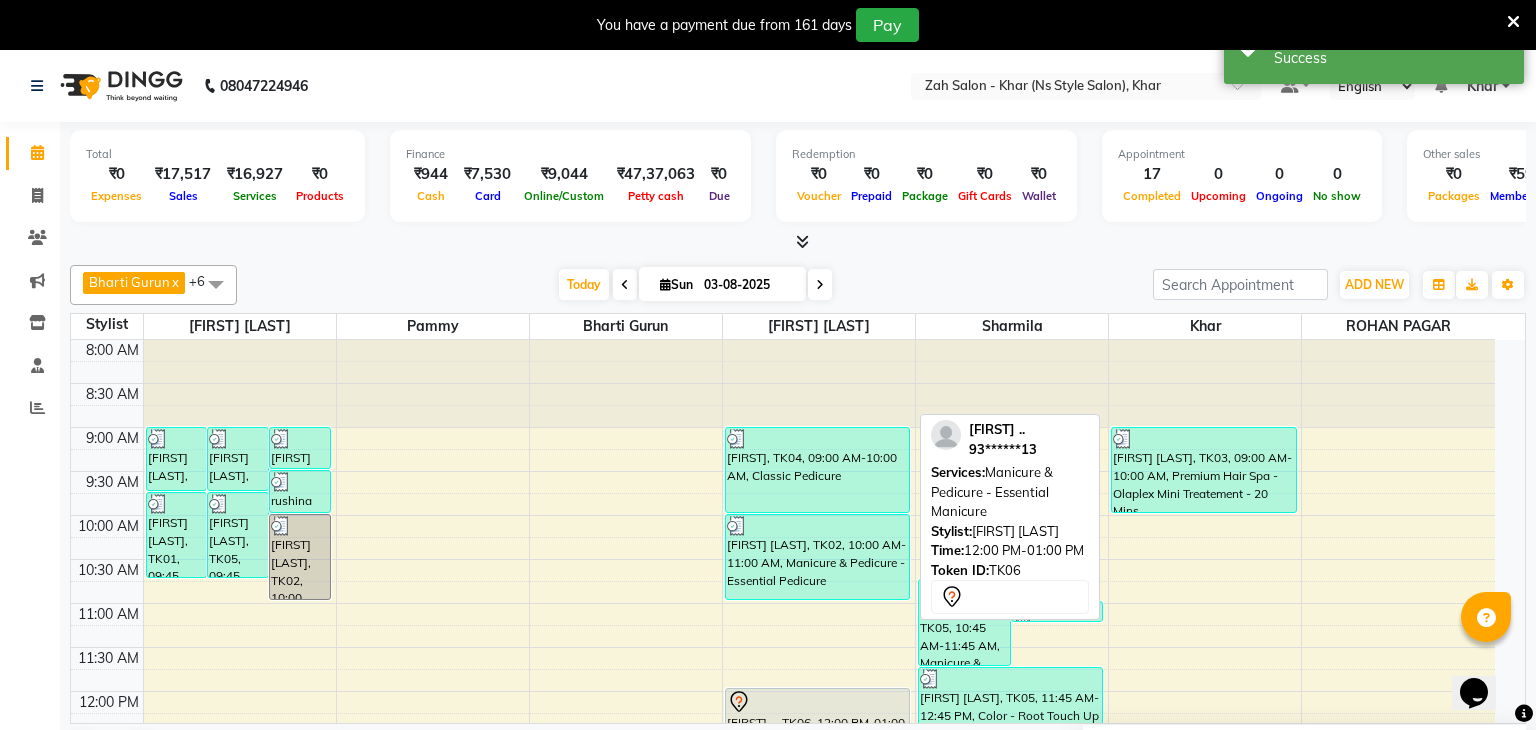 select on "7" 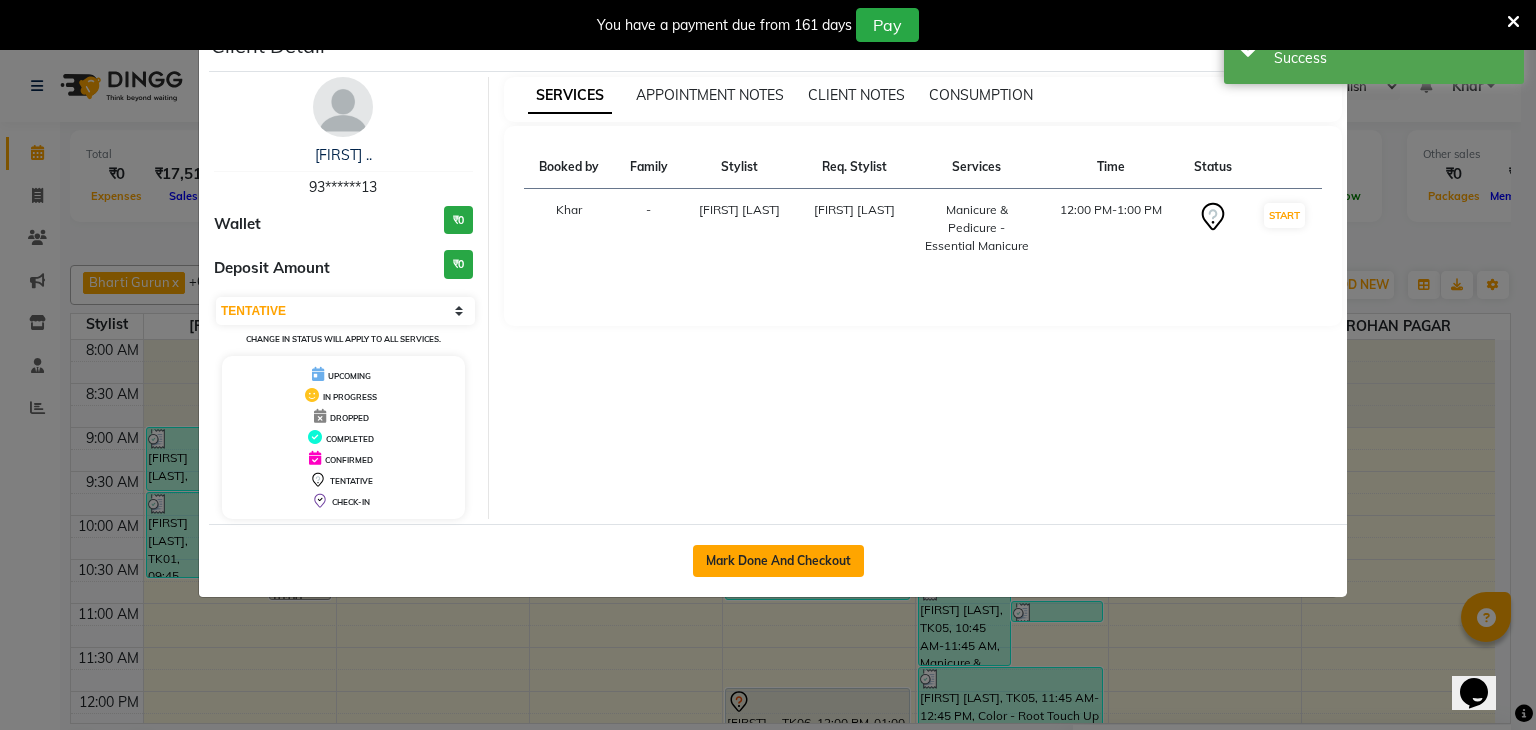 click on "Mark Done And Checkout" 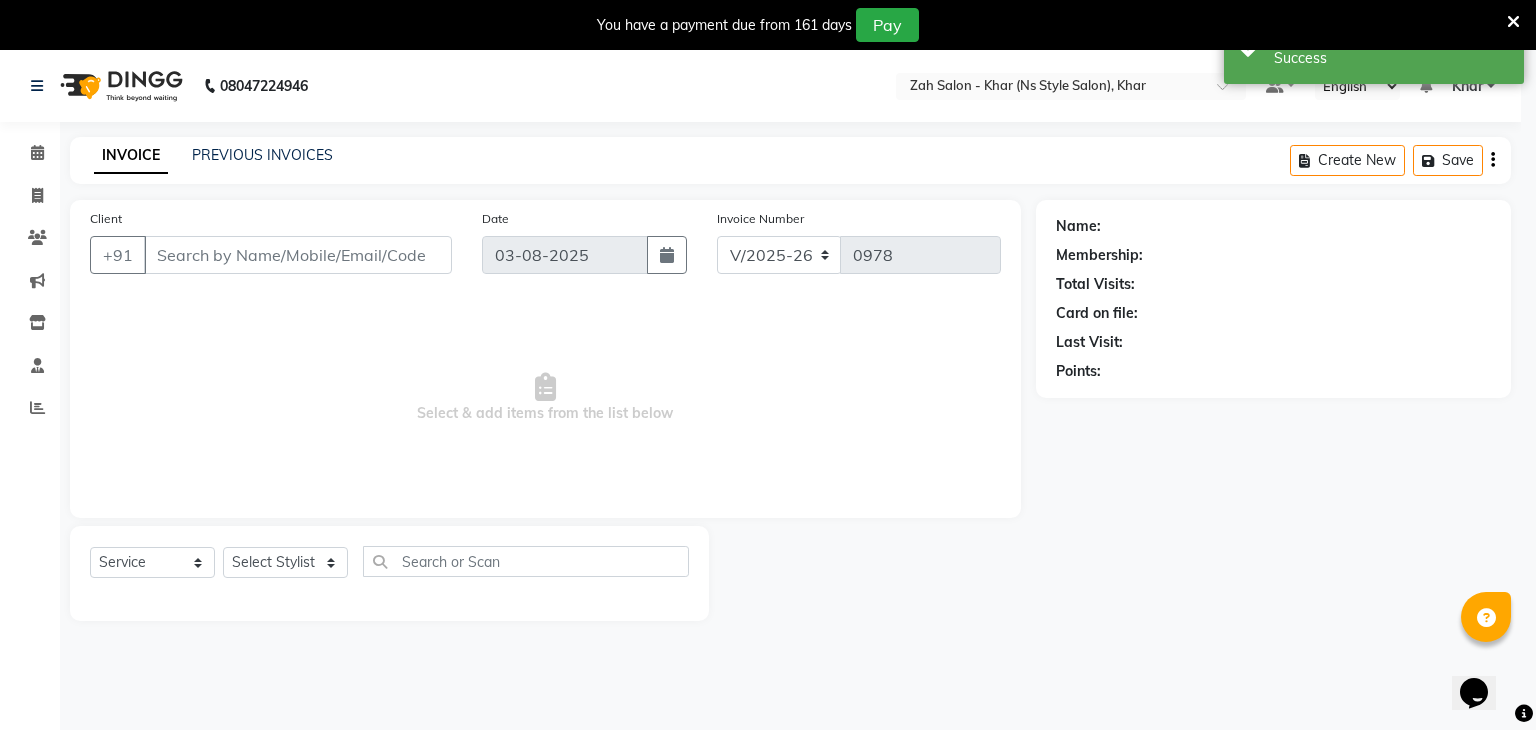select on "3" 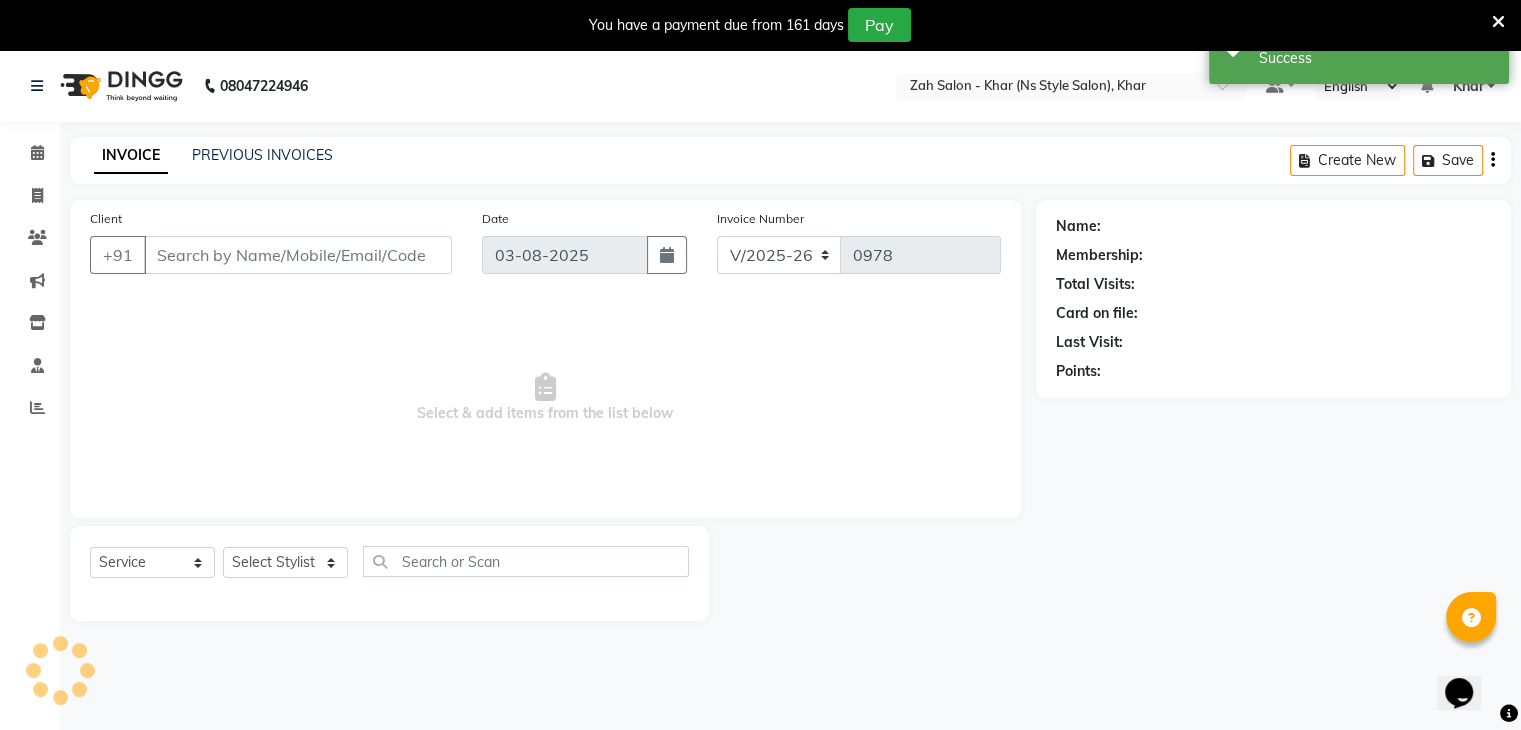 type on "93******13" 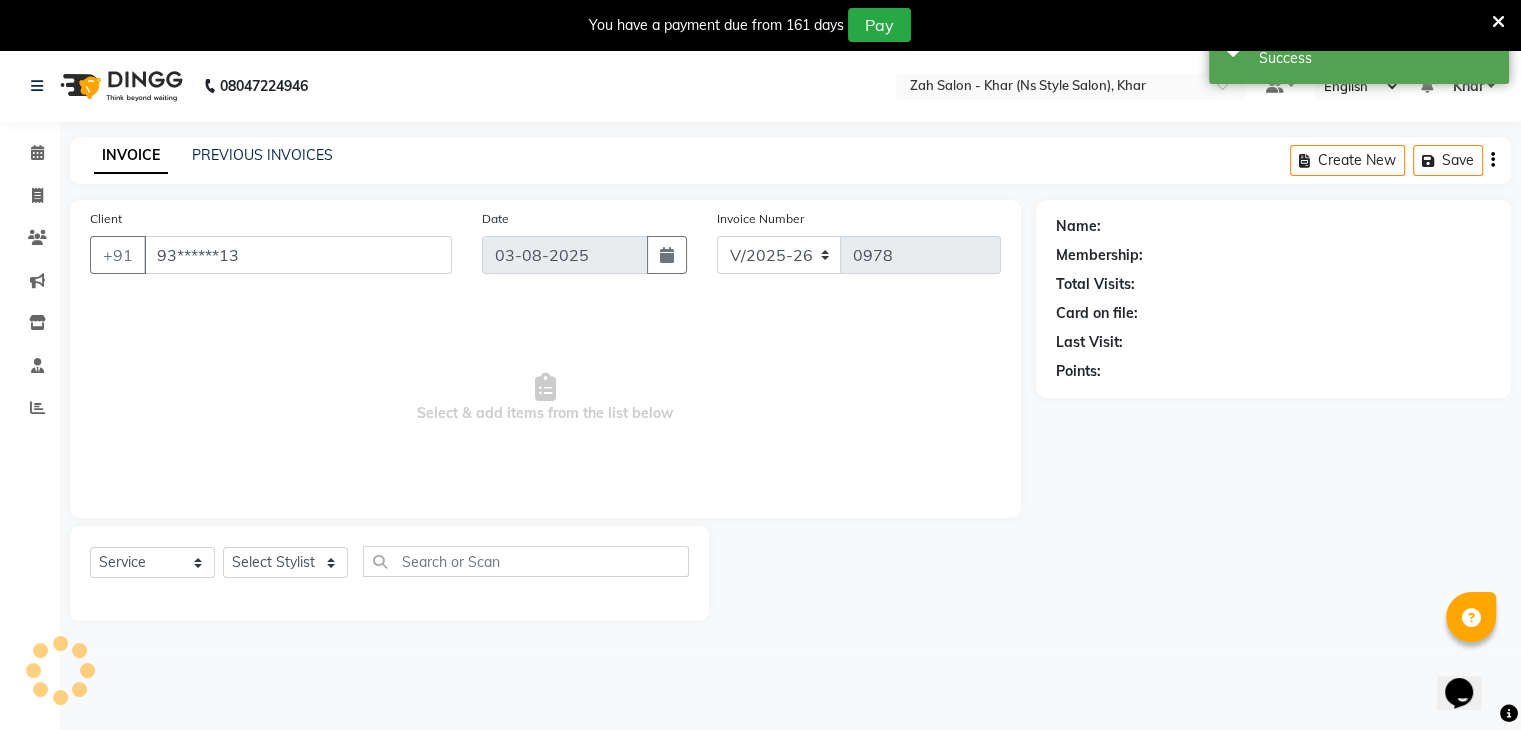 select on "[POSTAL_CODE]" 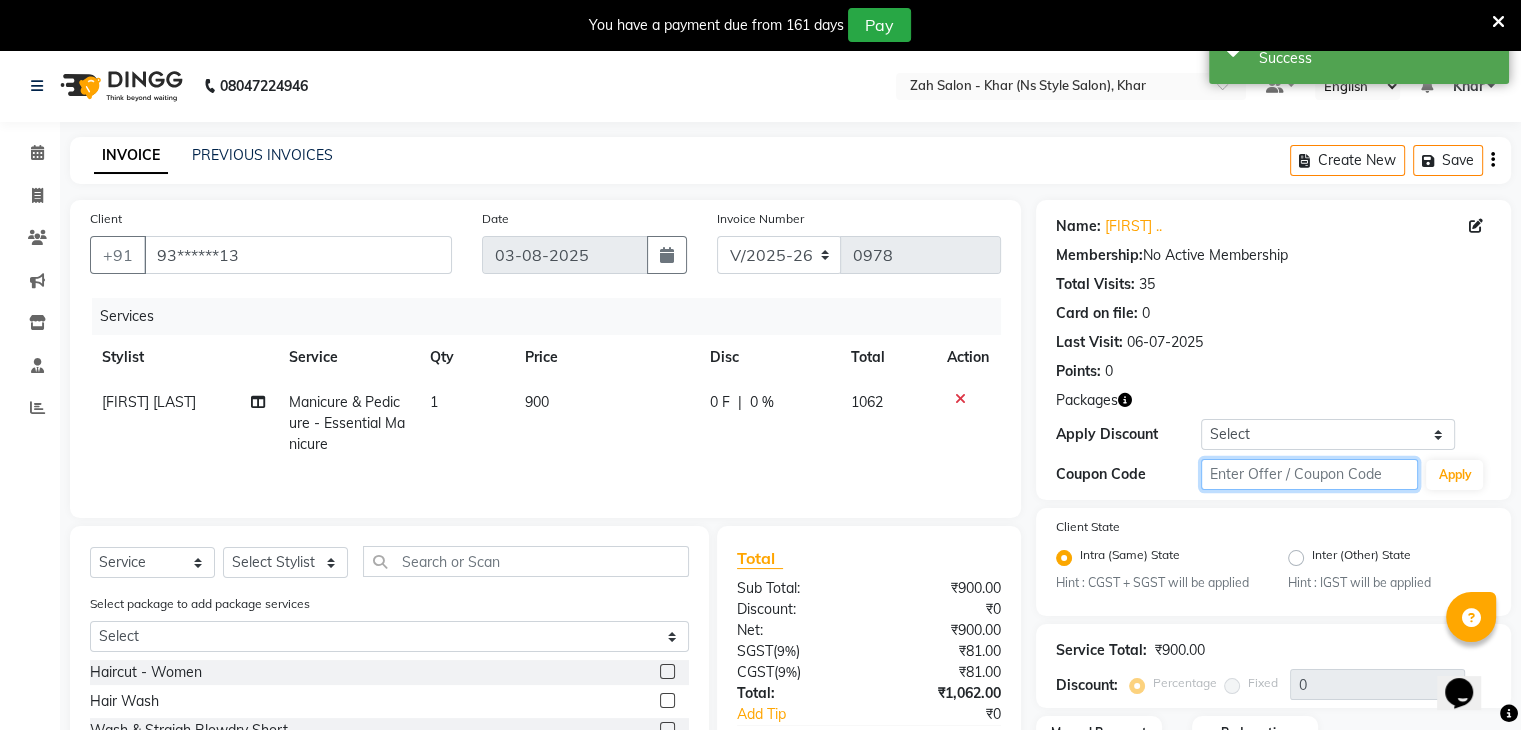 click 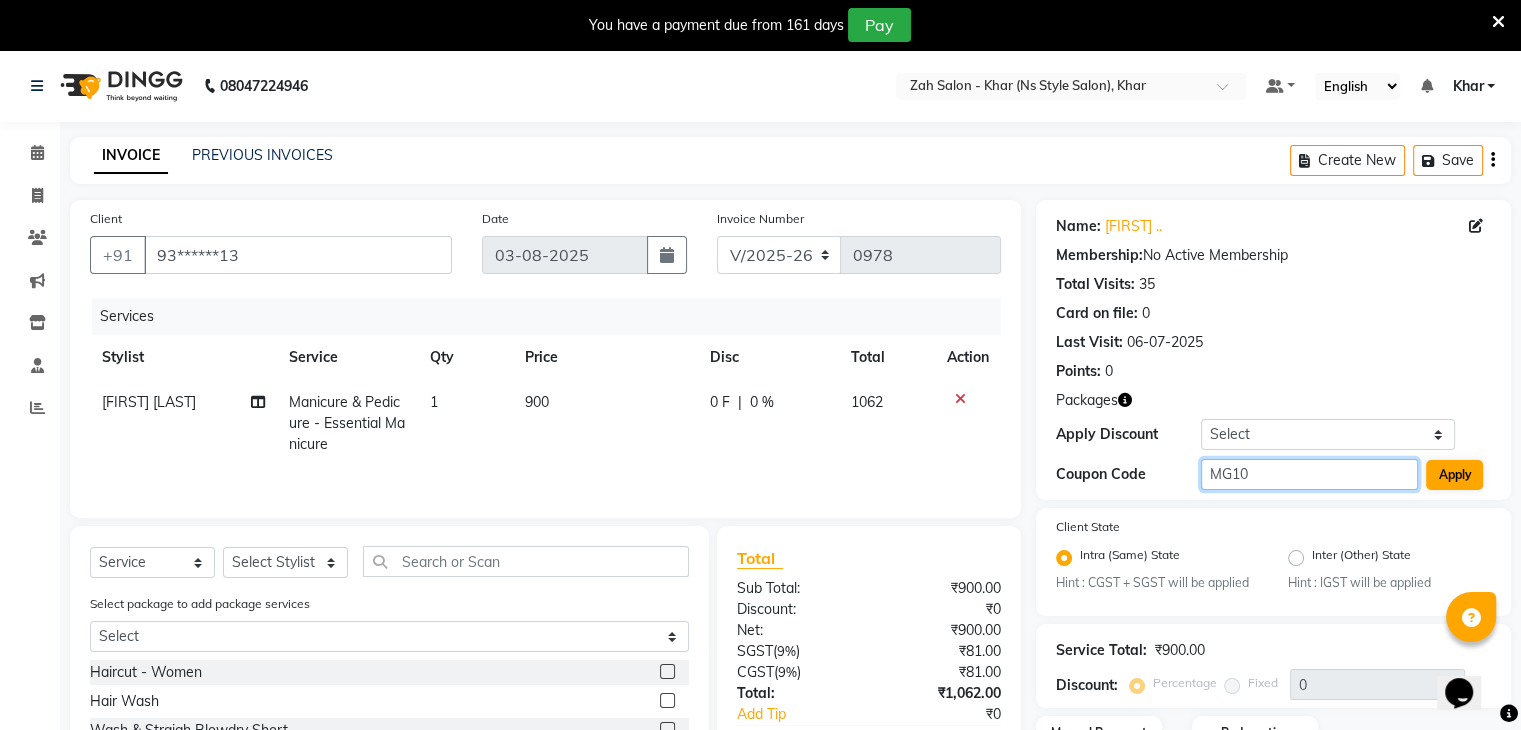 type on "MG10" 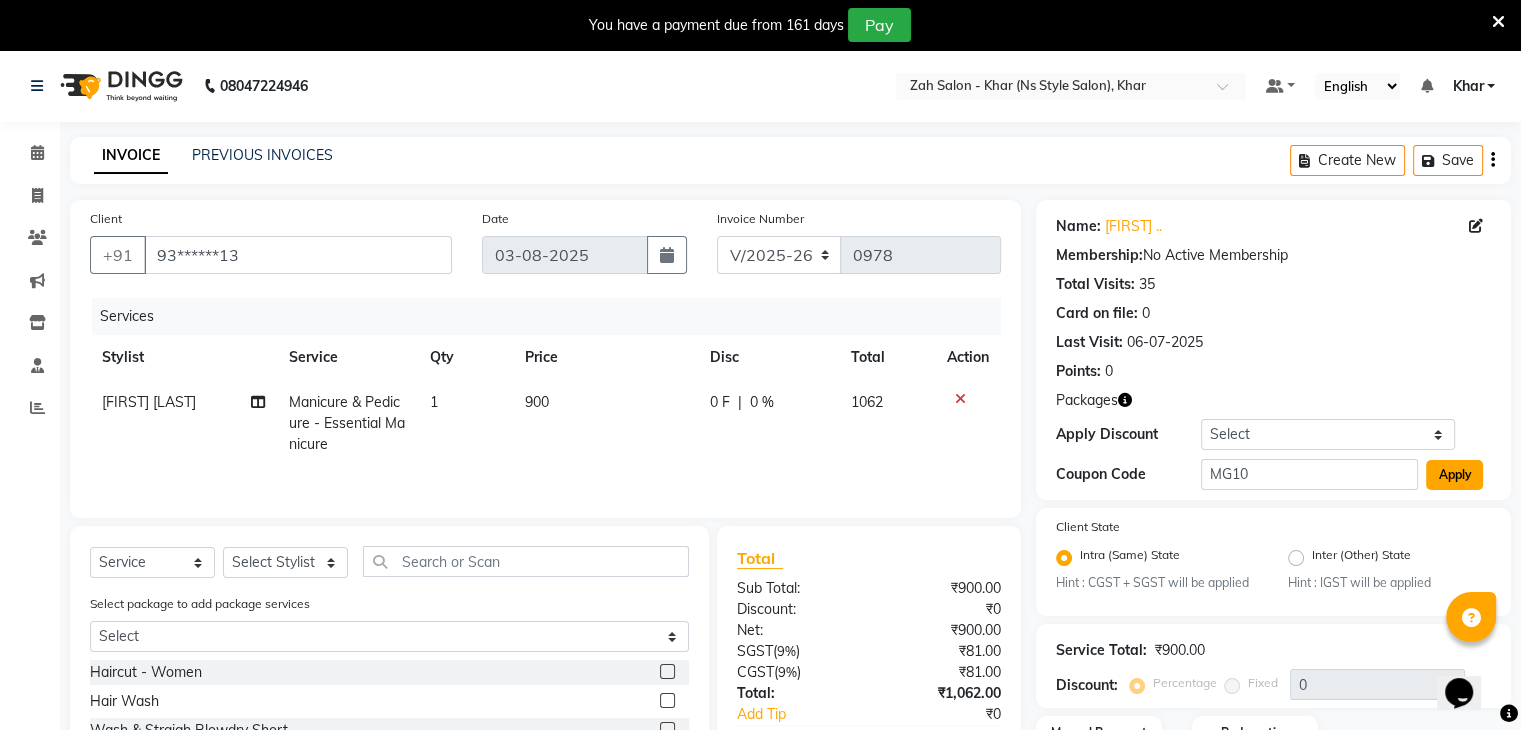 click on "Apply" 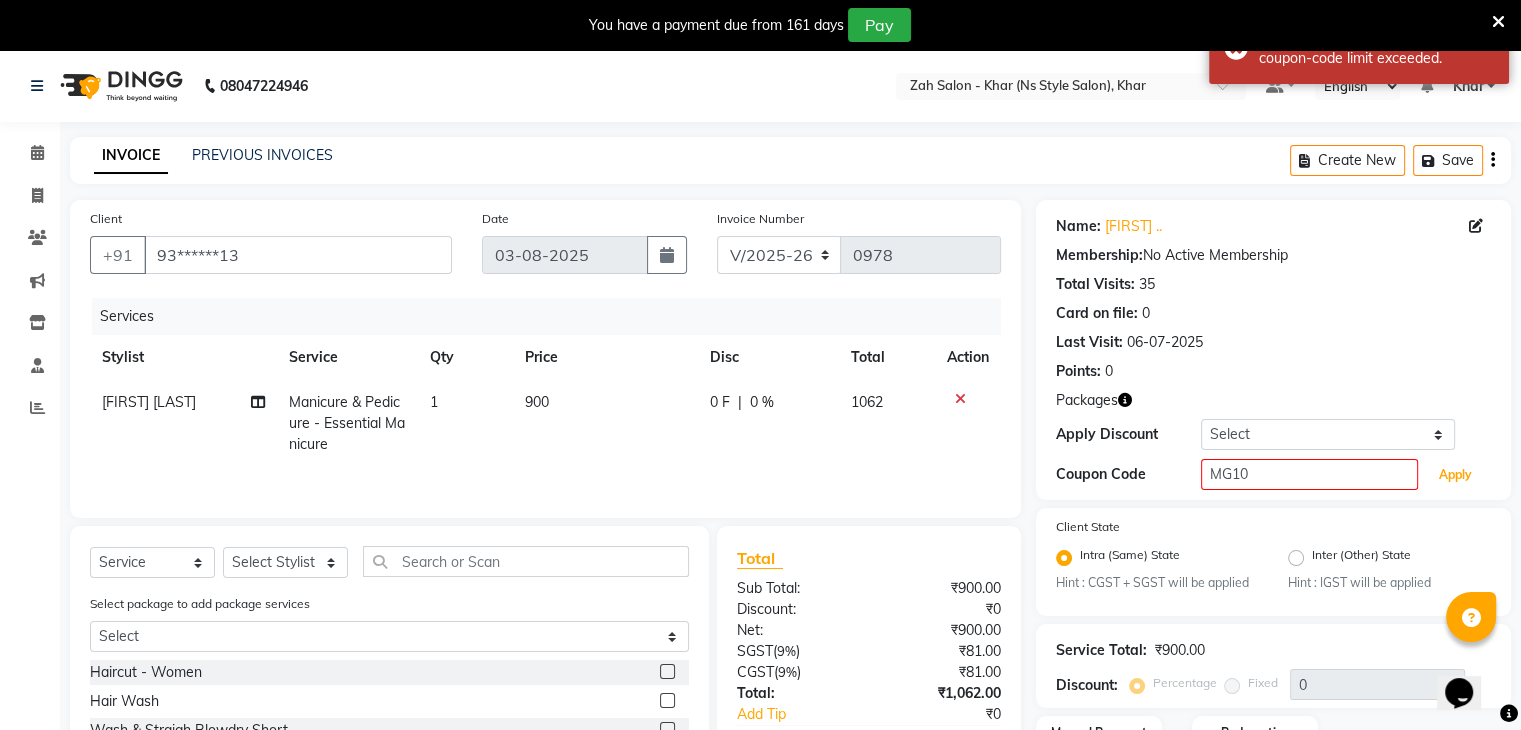 scroll, scrollTop: 190, scrollLeft: 0, axis: vertical 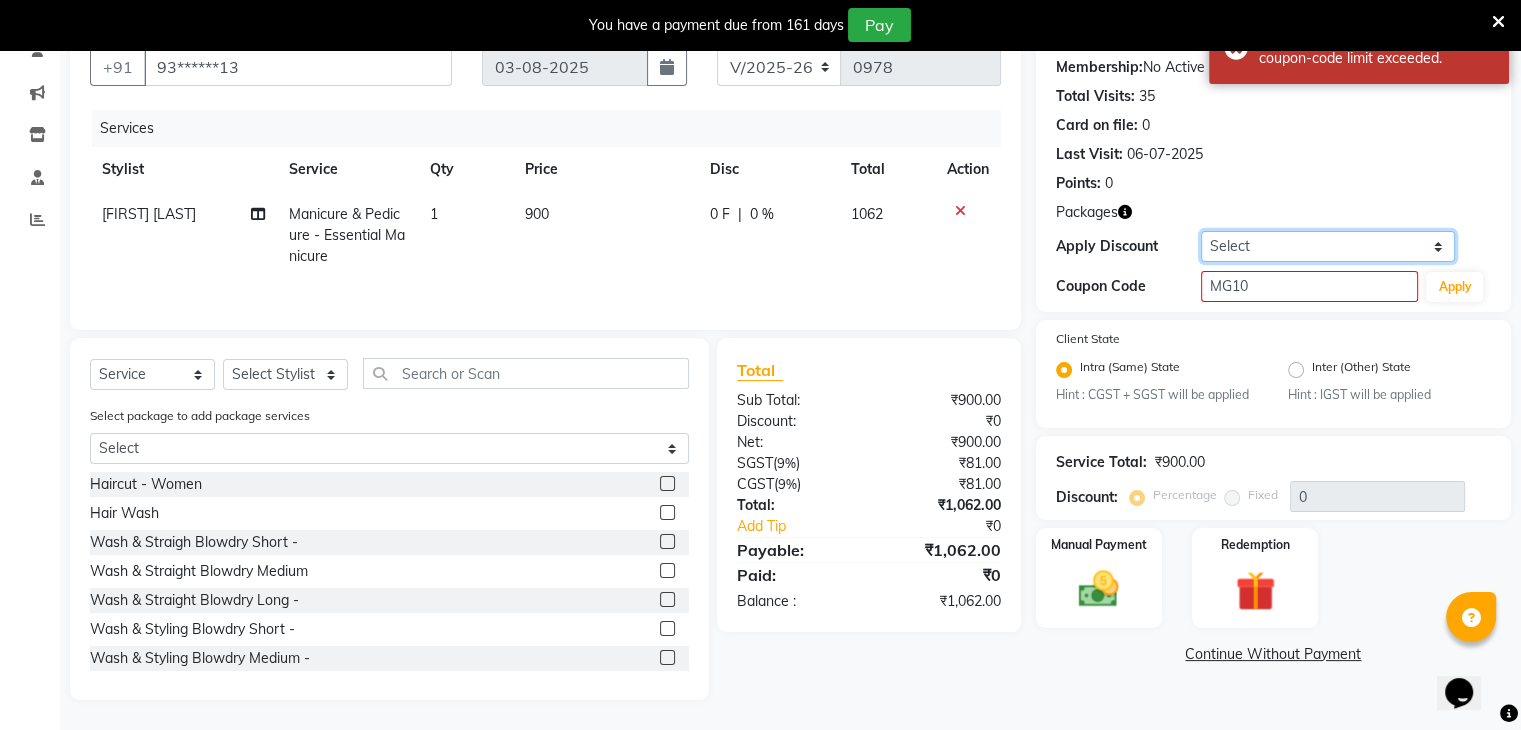 drag, startPoint x: 1266, startPoint y: 244, endPoint x: 1266, endPoint y: 305, distance: 61 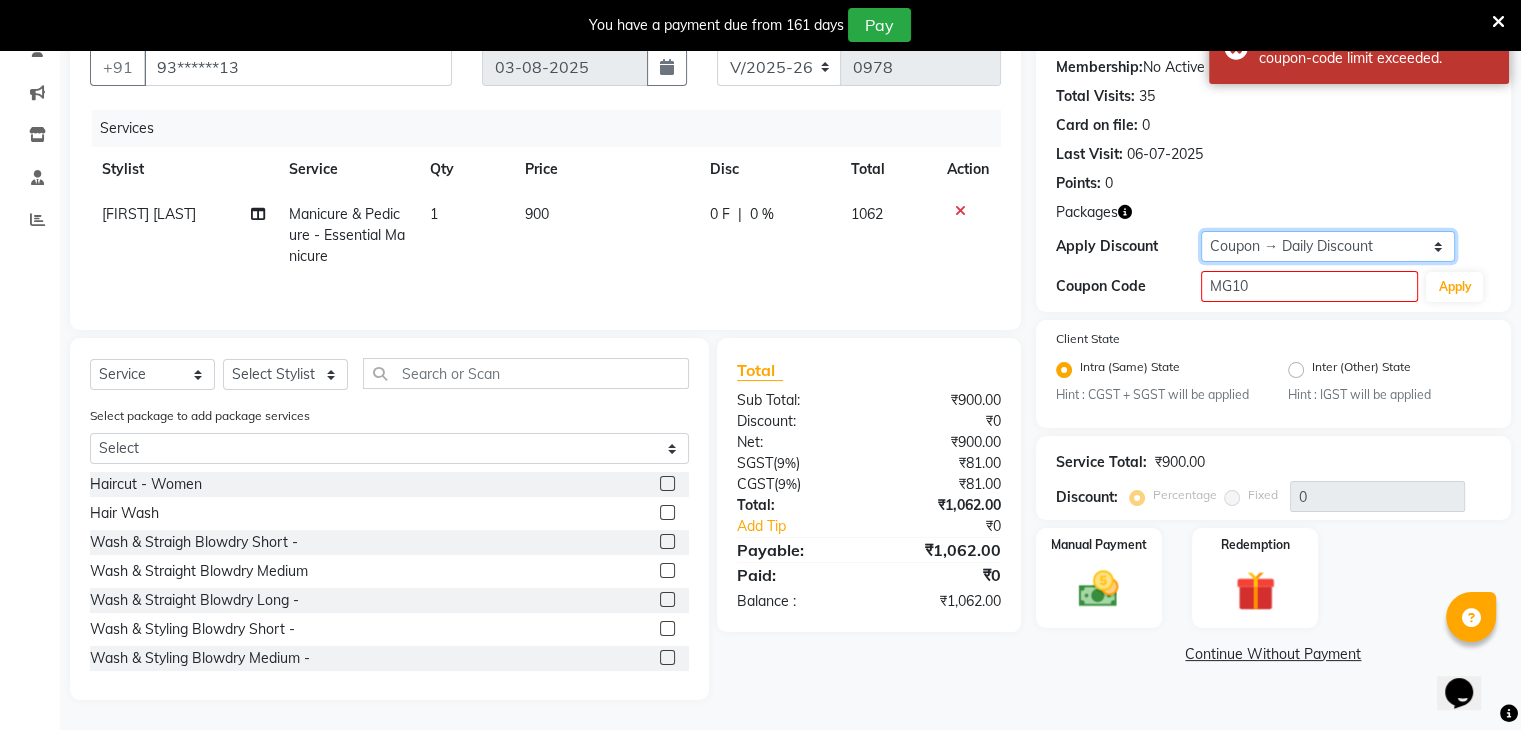 click on "Select Coupon → Daily Discount Coupon → Managers@10 Coupon → Am/bh/acct Coupon → Am/bh/acct Coupon → Manager 15 Coupon → Manager 10" 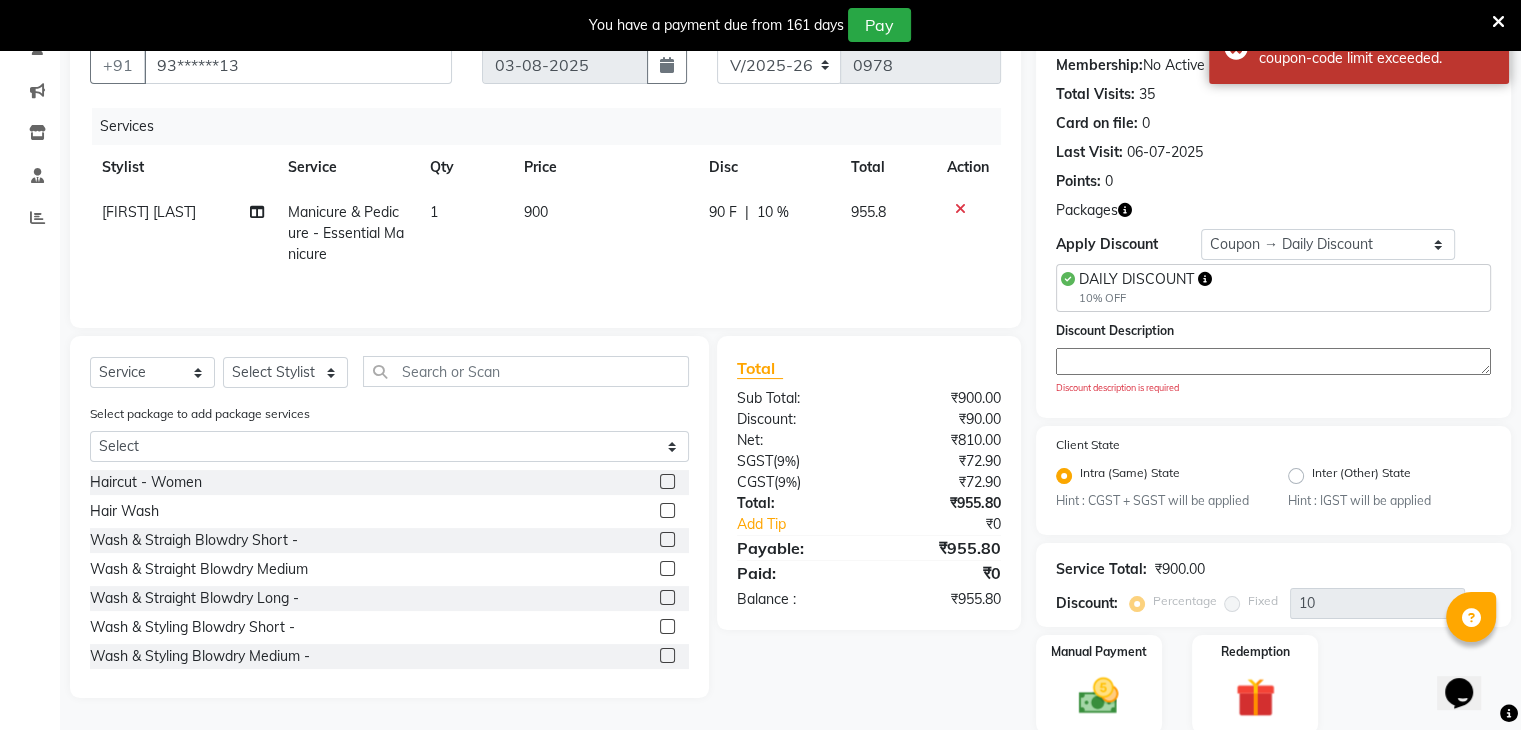click 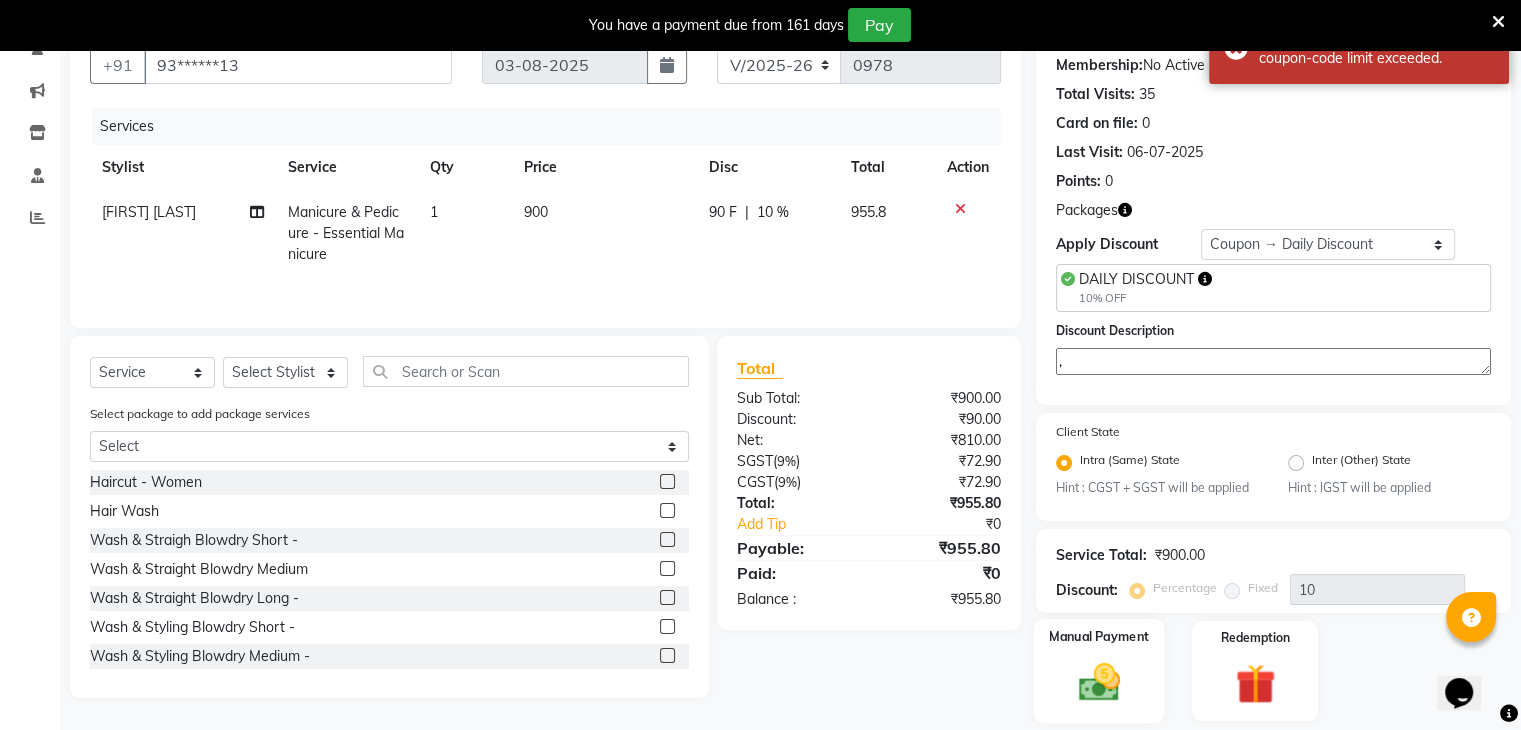 type on "," 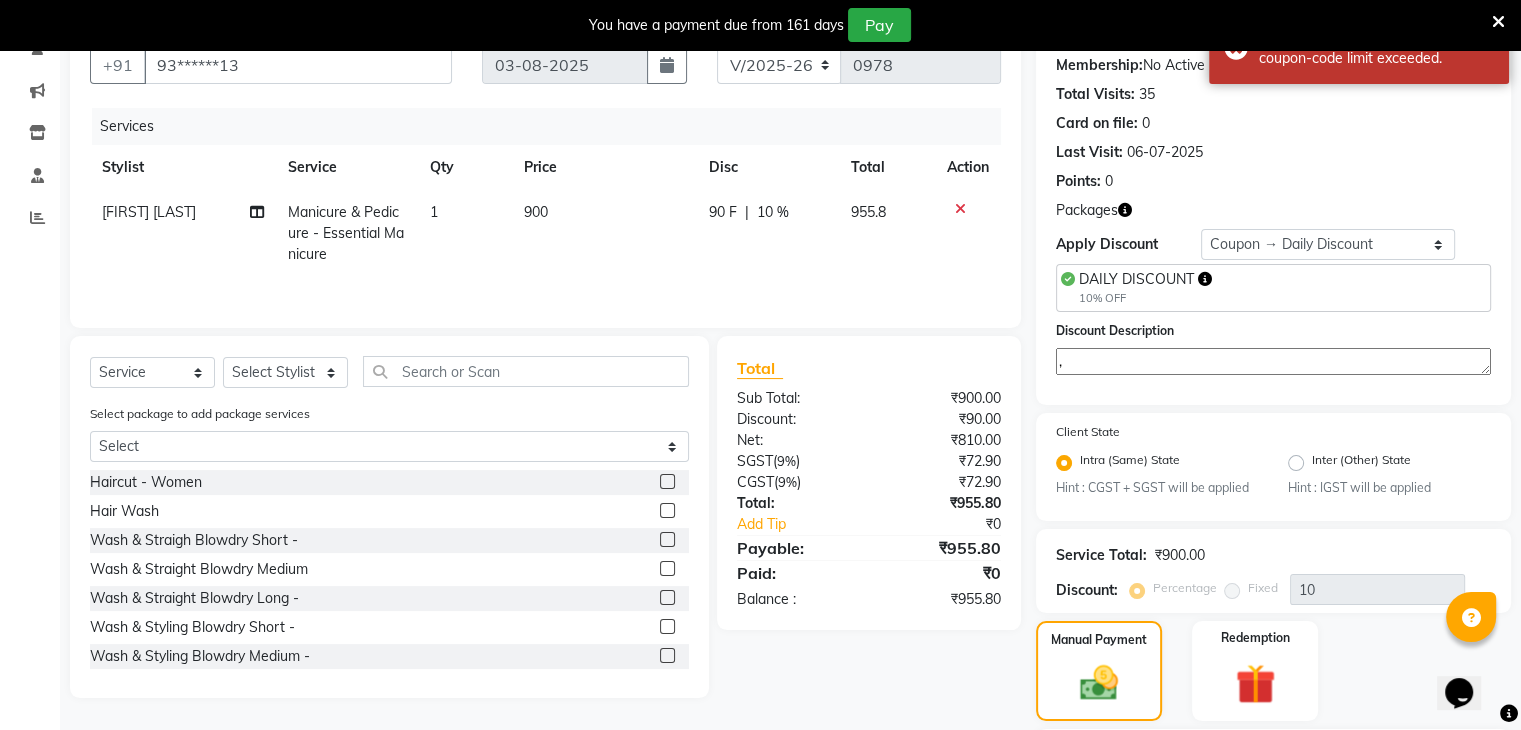 scroll, scrollTop: 381, scrollLeft: 0, axis: vertical 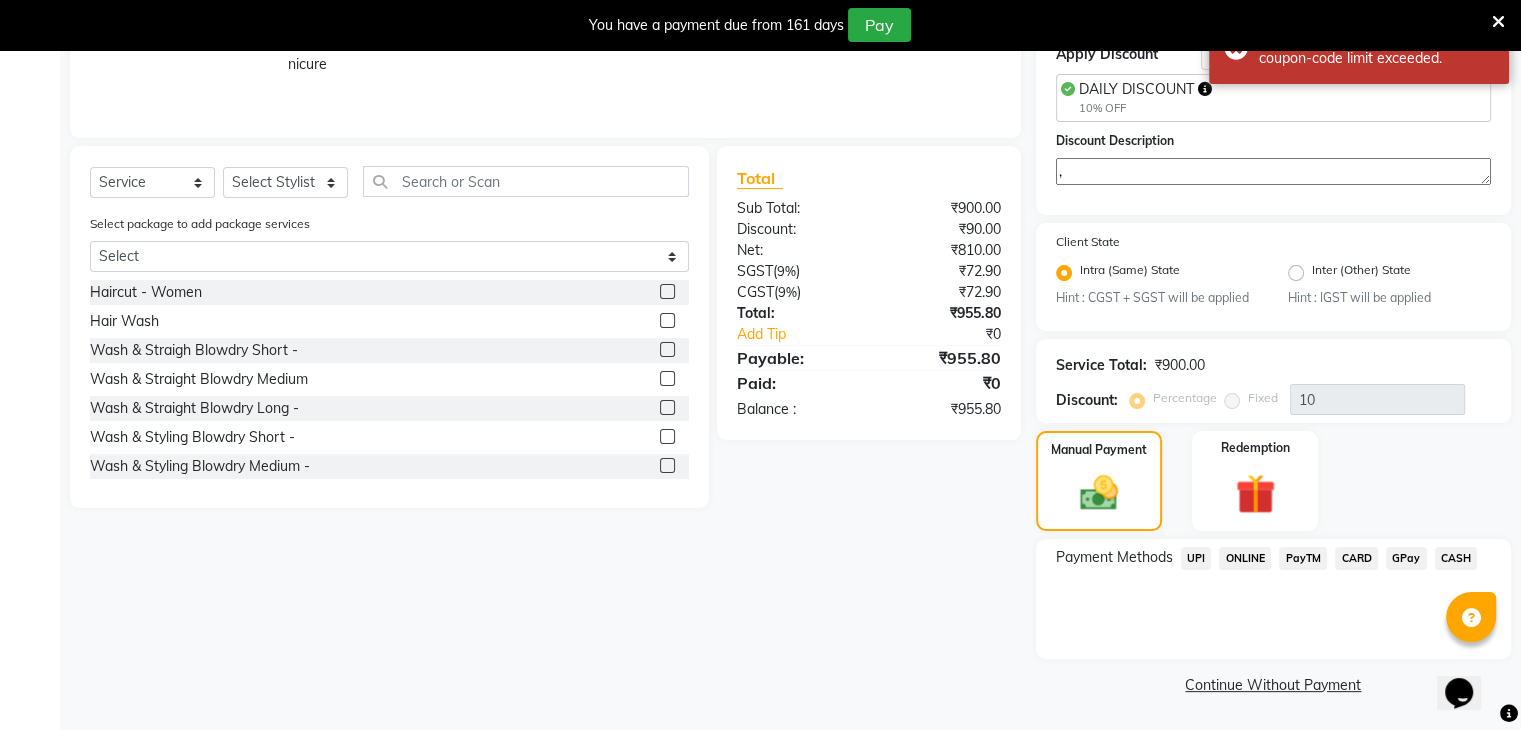 click on "UPI" 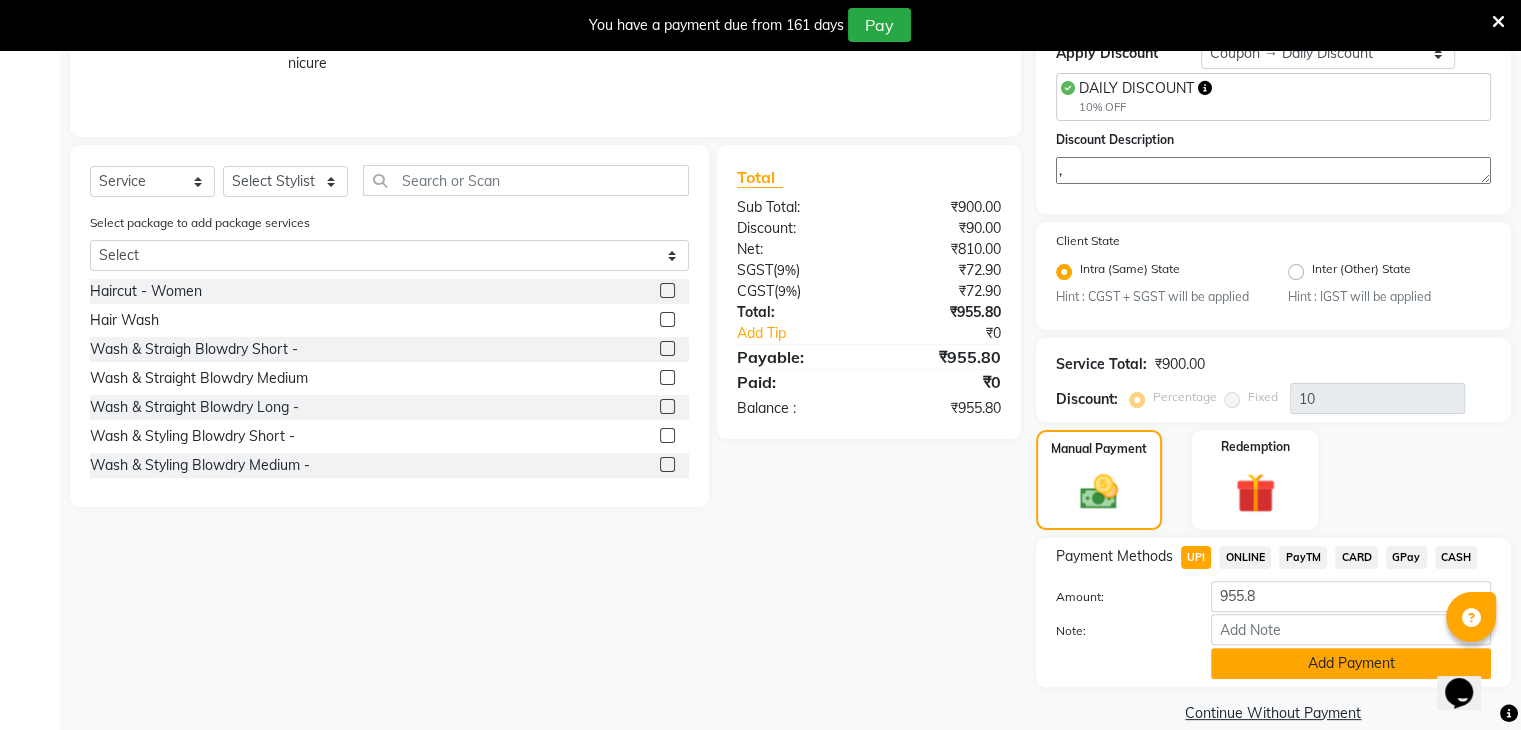 click on "Add Payment" 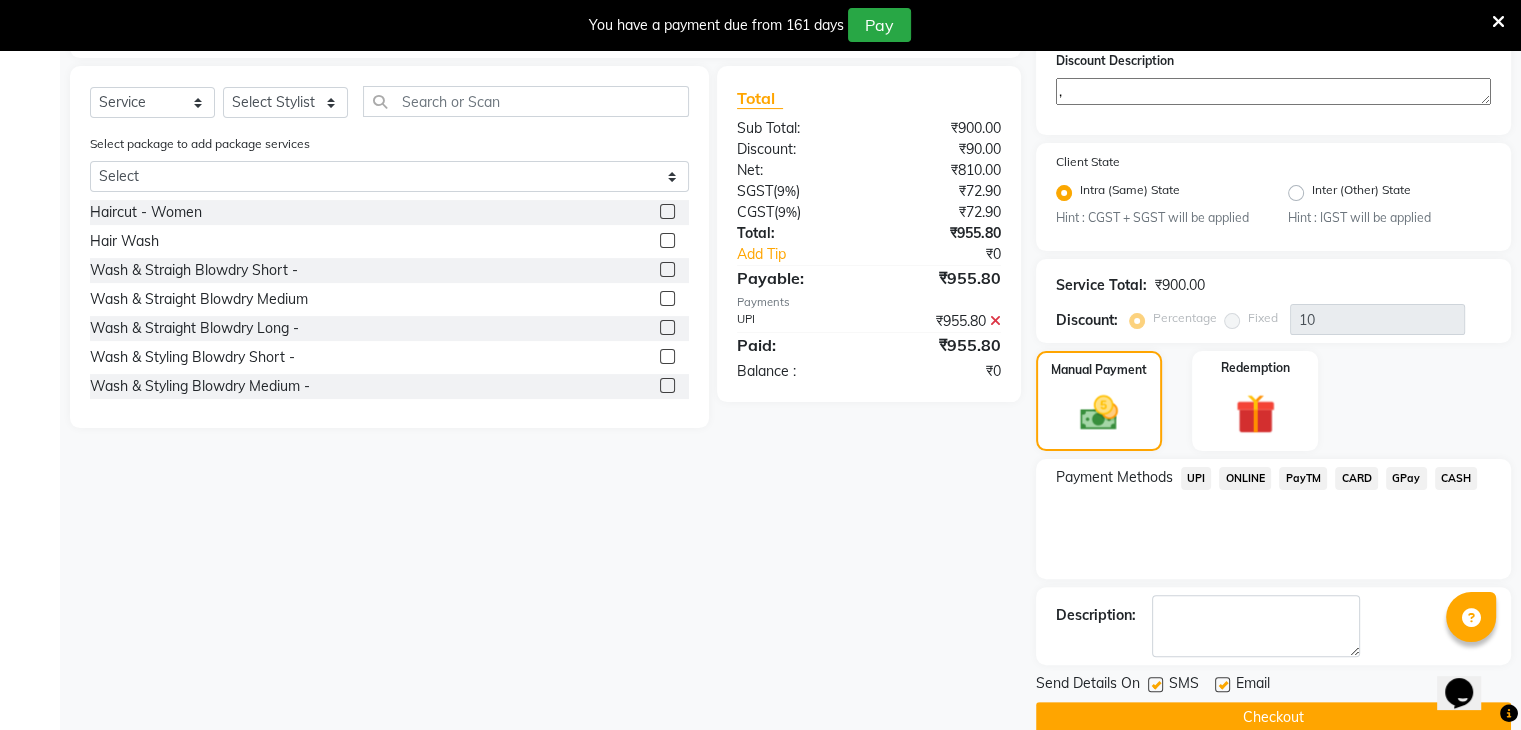 scroll, scrollTop: 493, scrollLeft: 0, axis: vertical 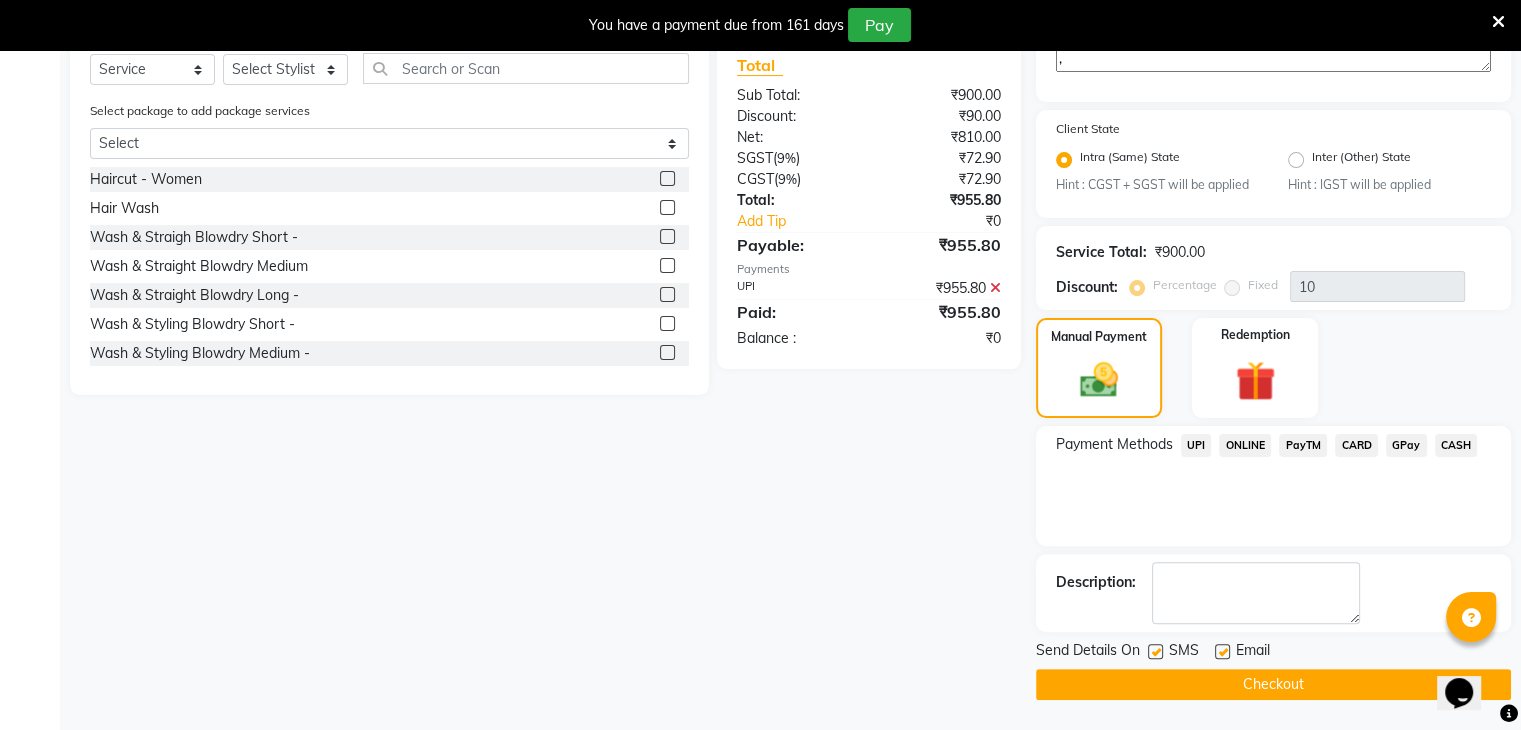 click on "Checkout" 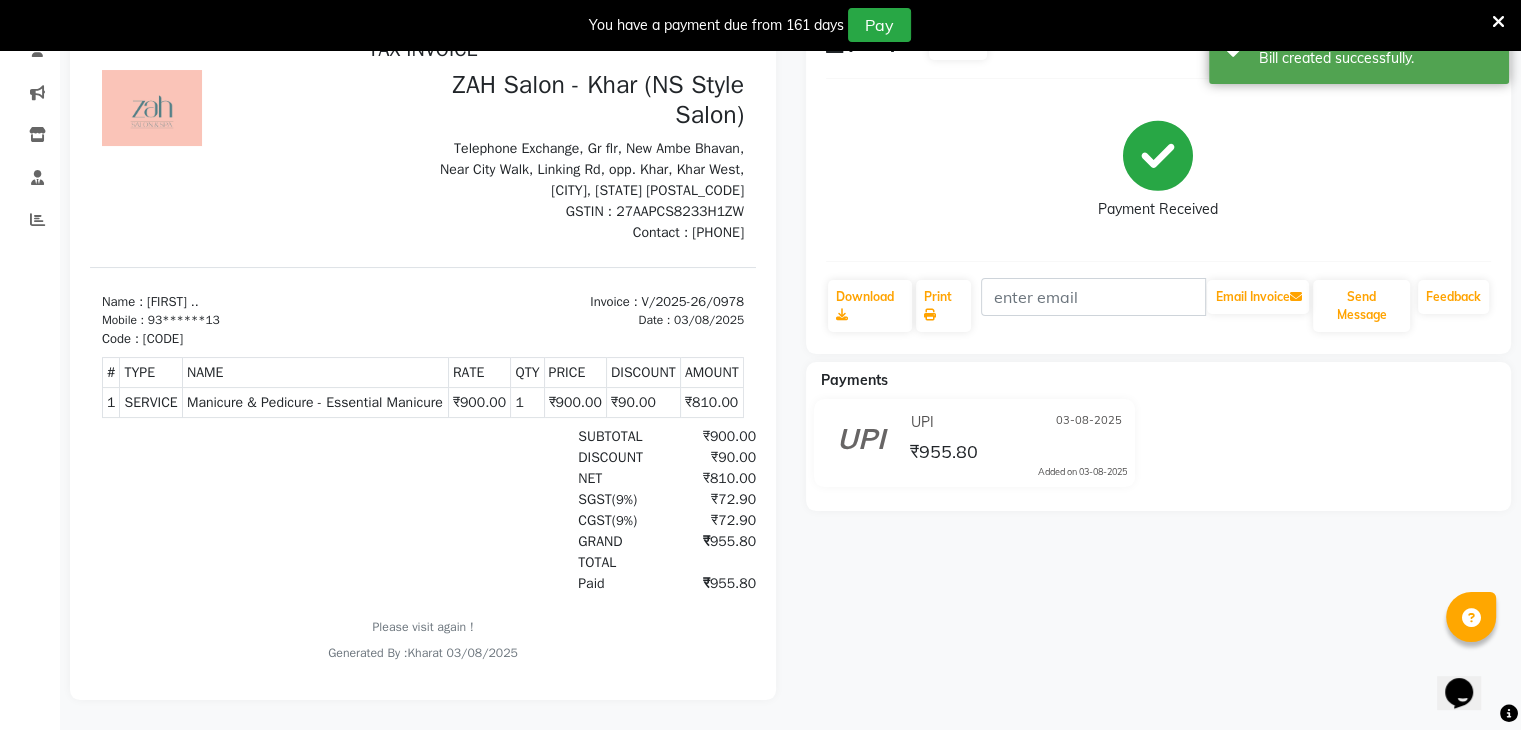scroll, scrollTop: 0, scrollLeft: 0, axis: both 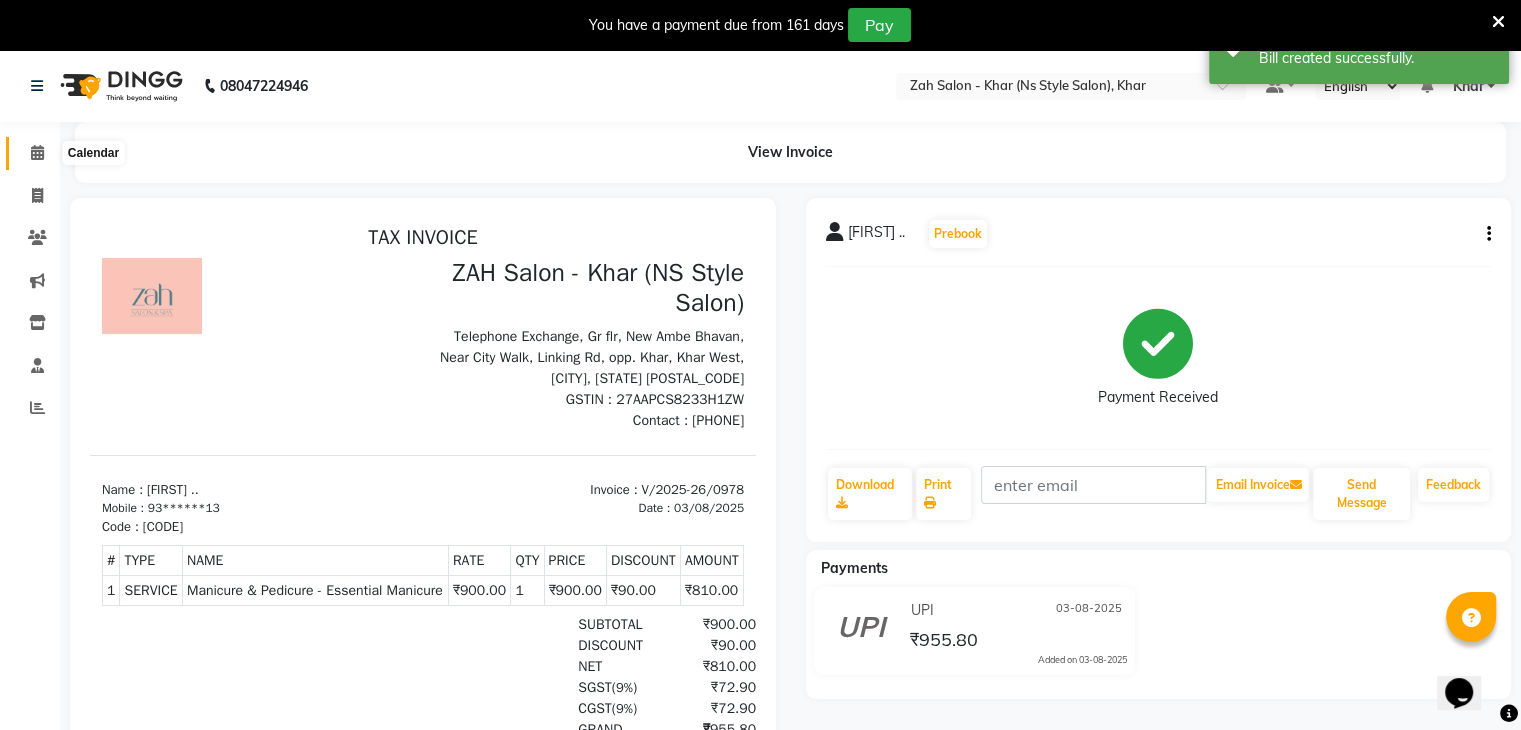 click 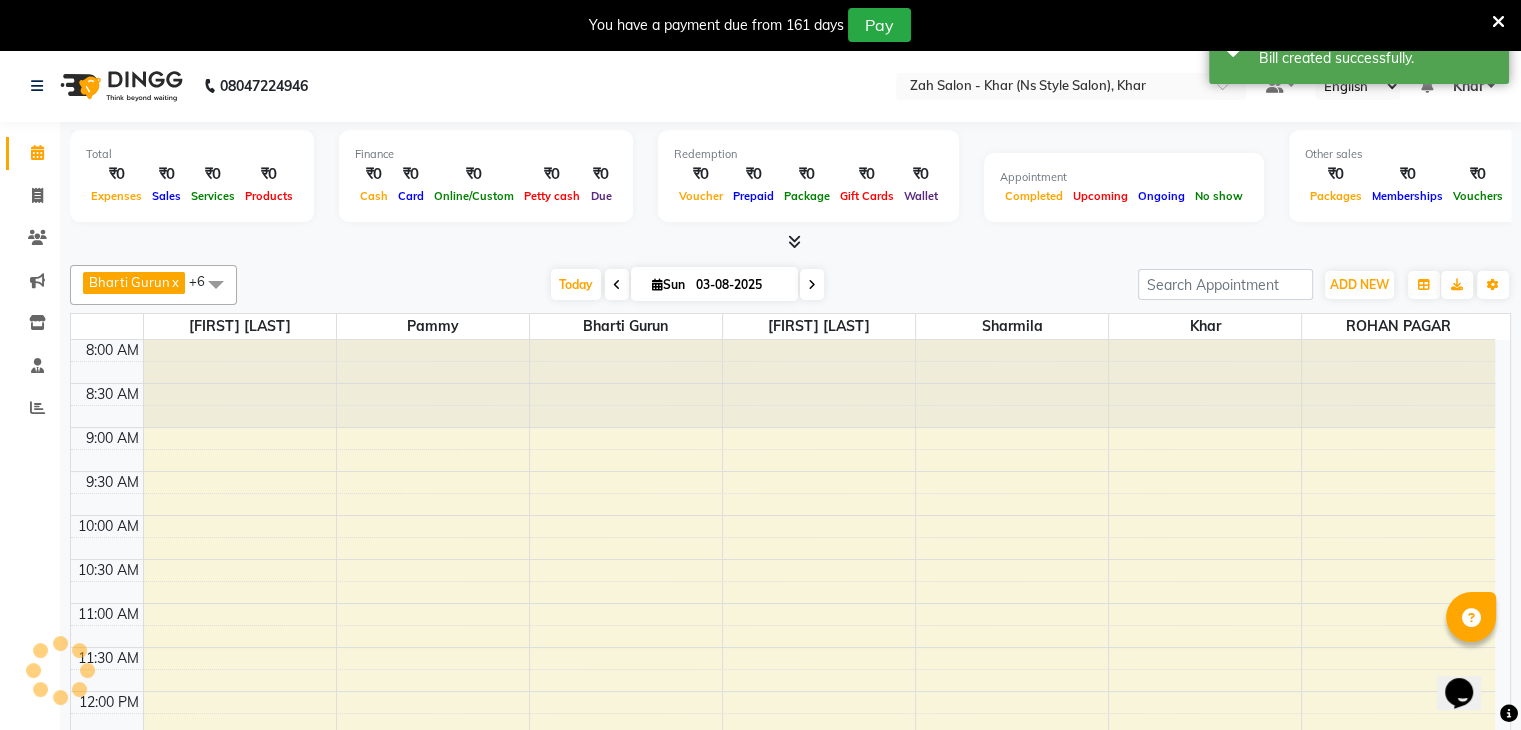 scroll, scrollTop: 0, scrollLeft: 0, axis: both 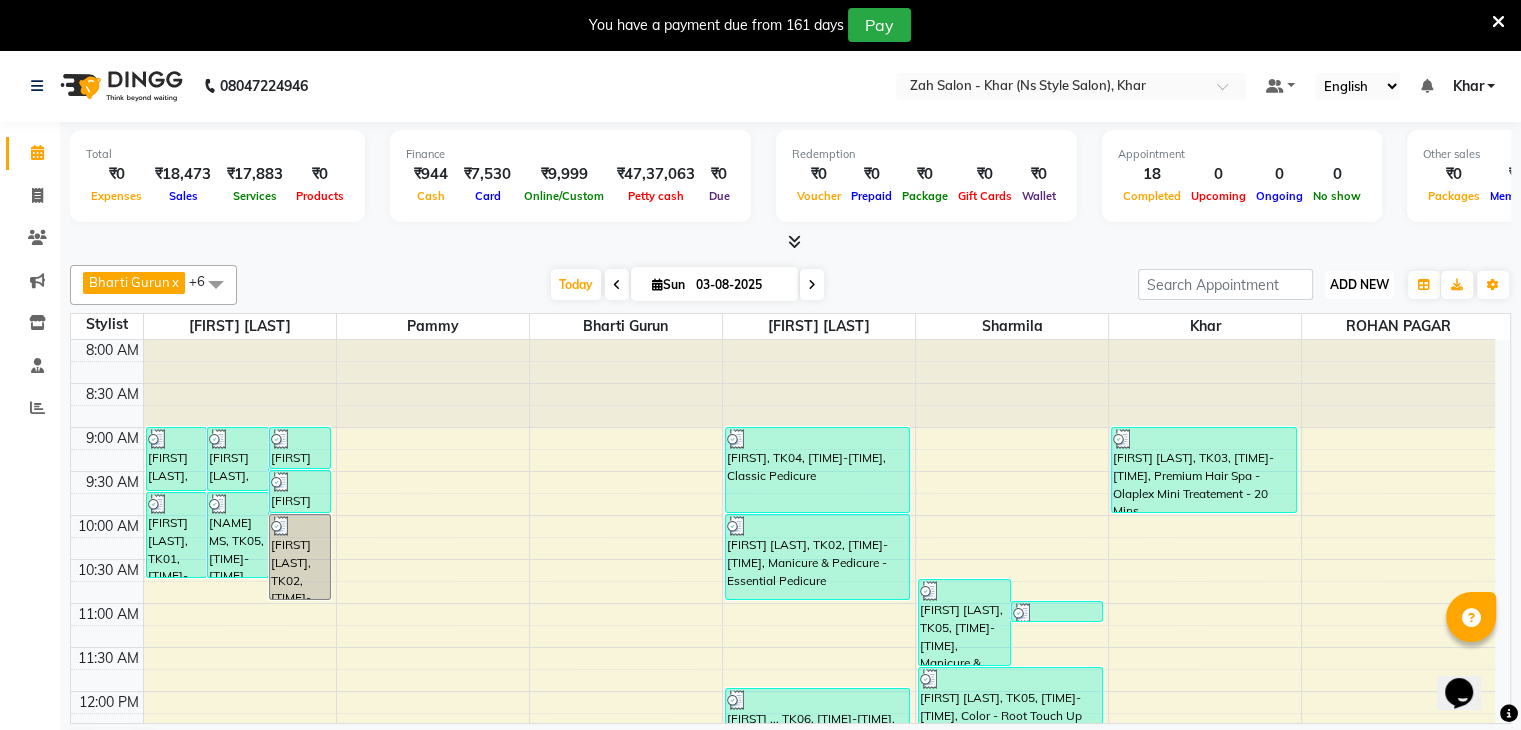 click on "ADD NEW" at bounding box center [1359, 284] 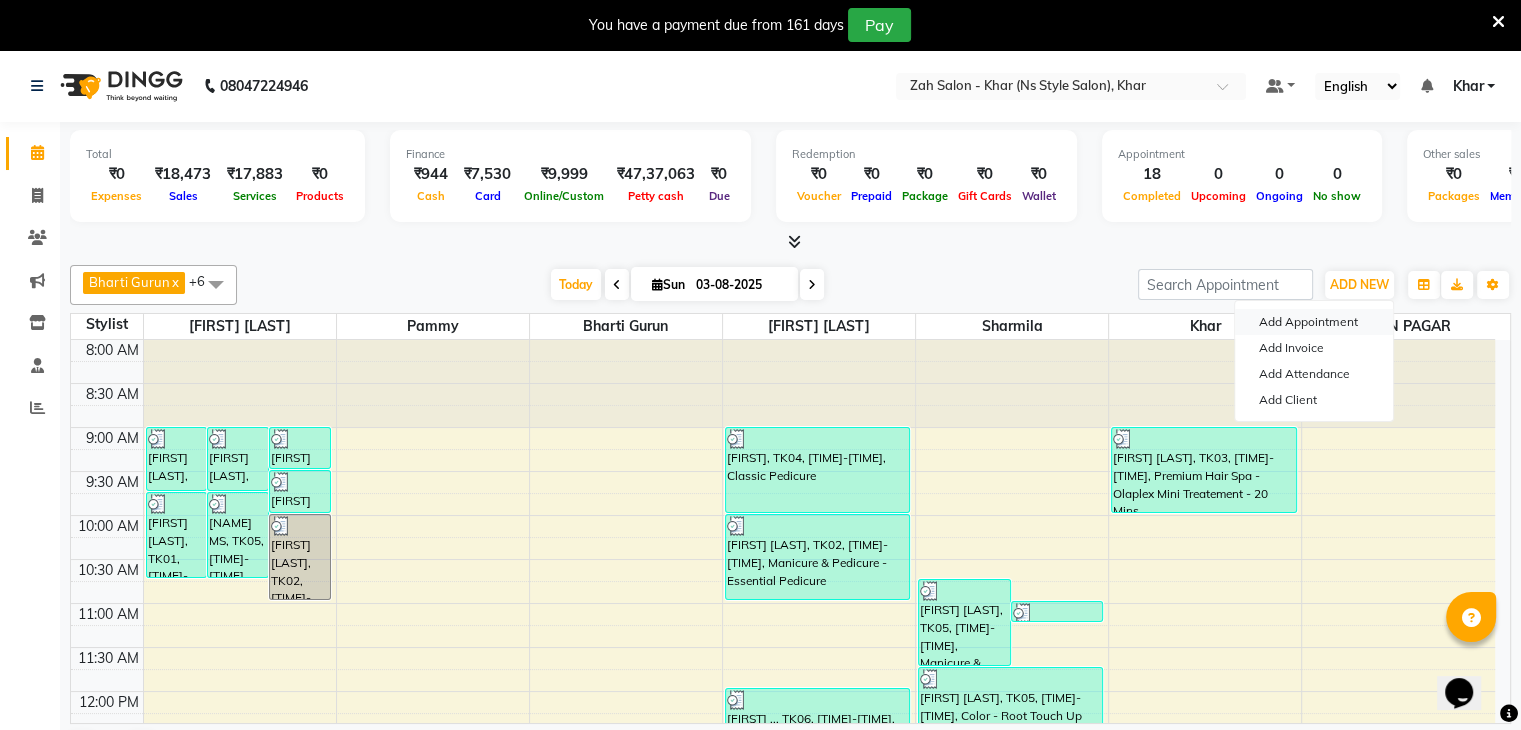 click on "Add Appointment" at bounding box center (1314, 322) 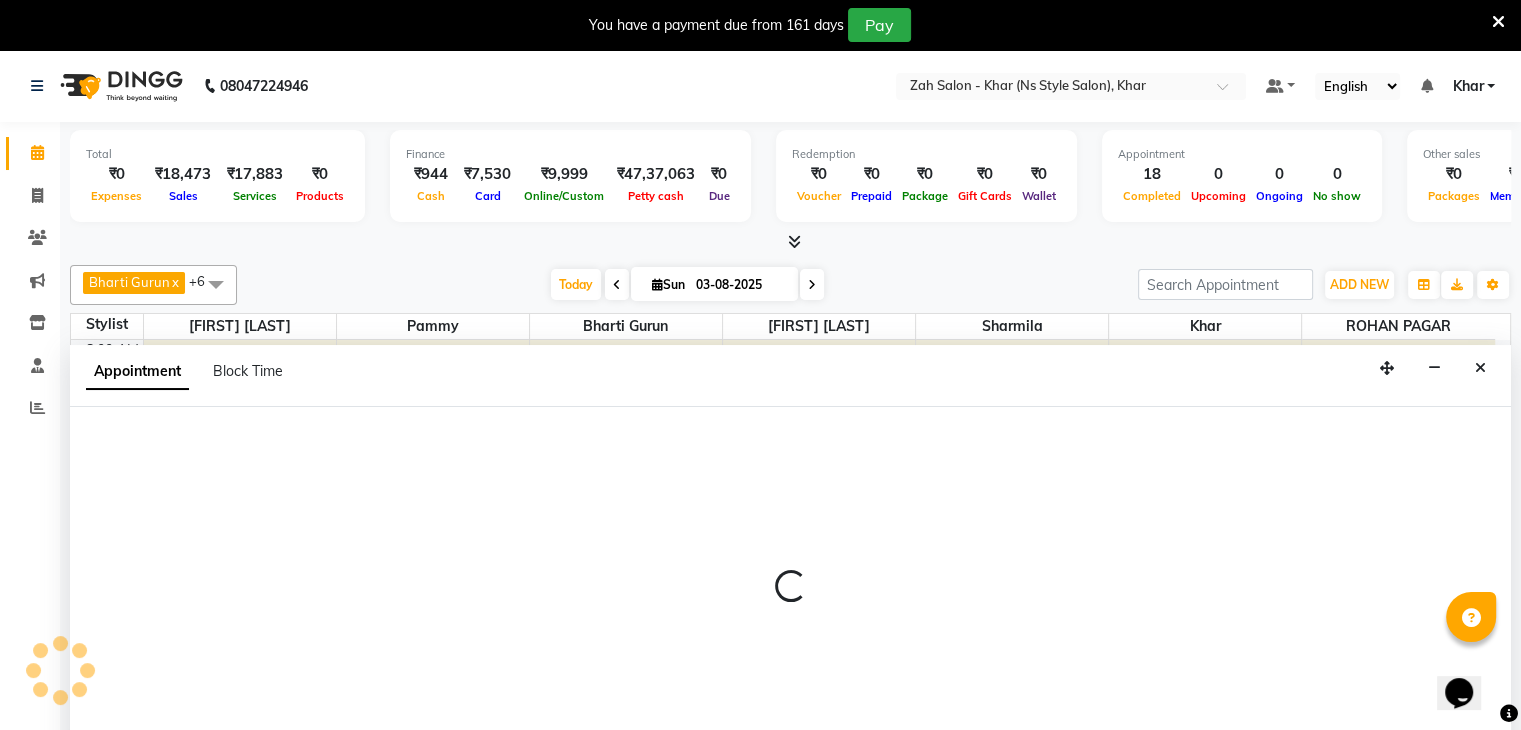select on "tentative" 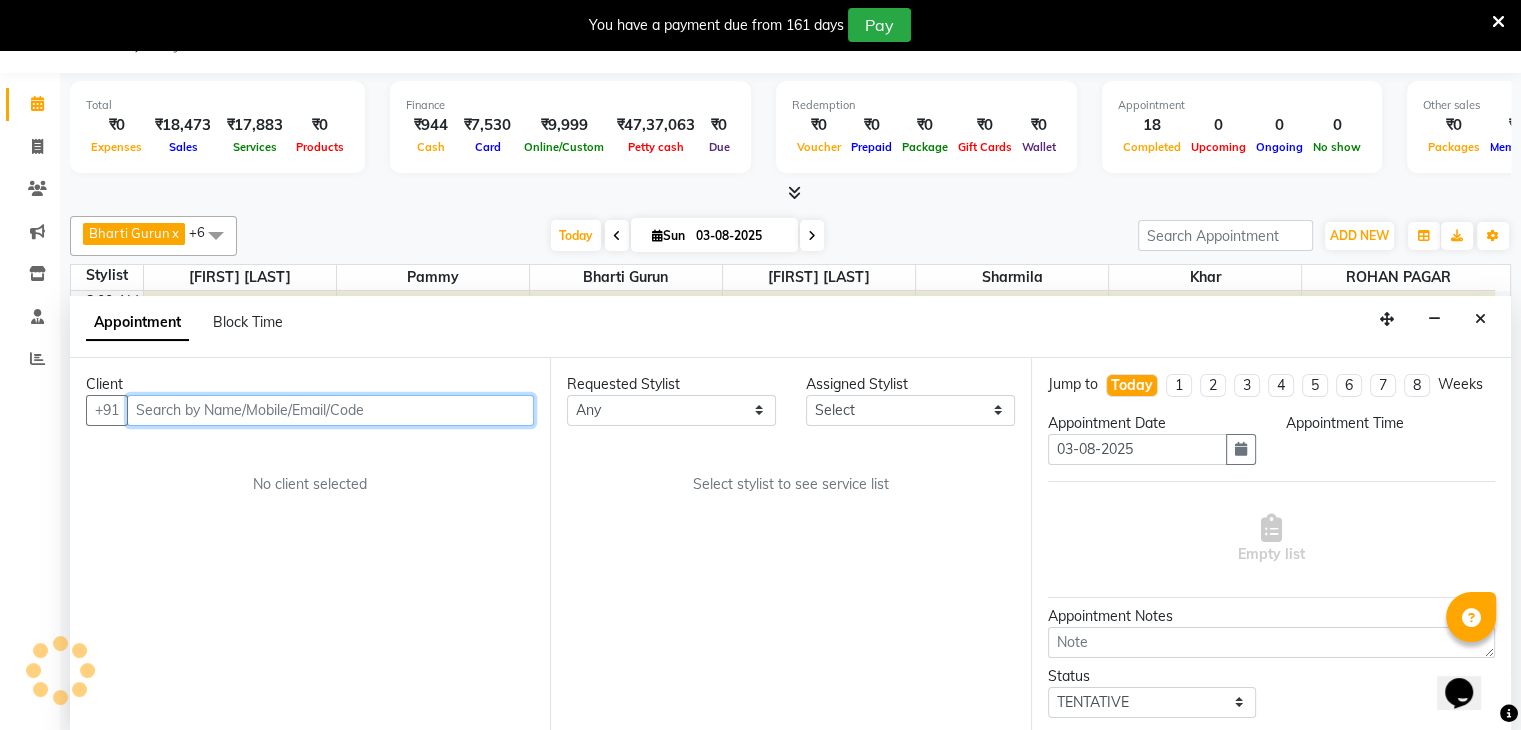 scroll, scrollTop: 51, scrollLeft: 0, axis: vertical 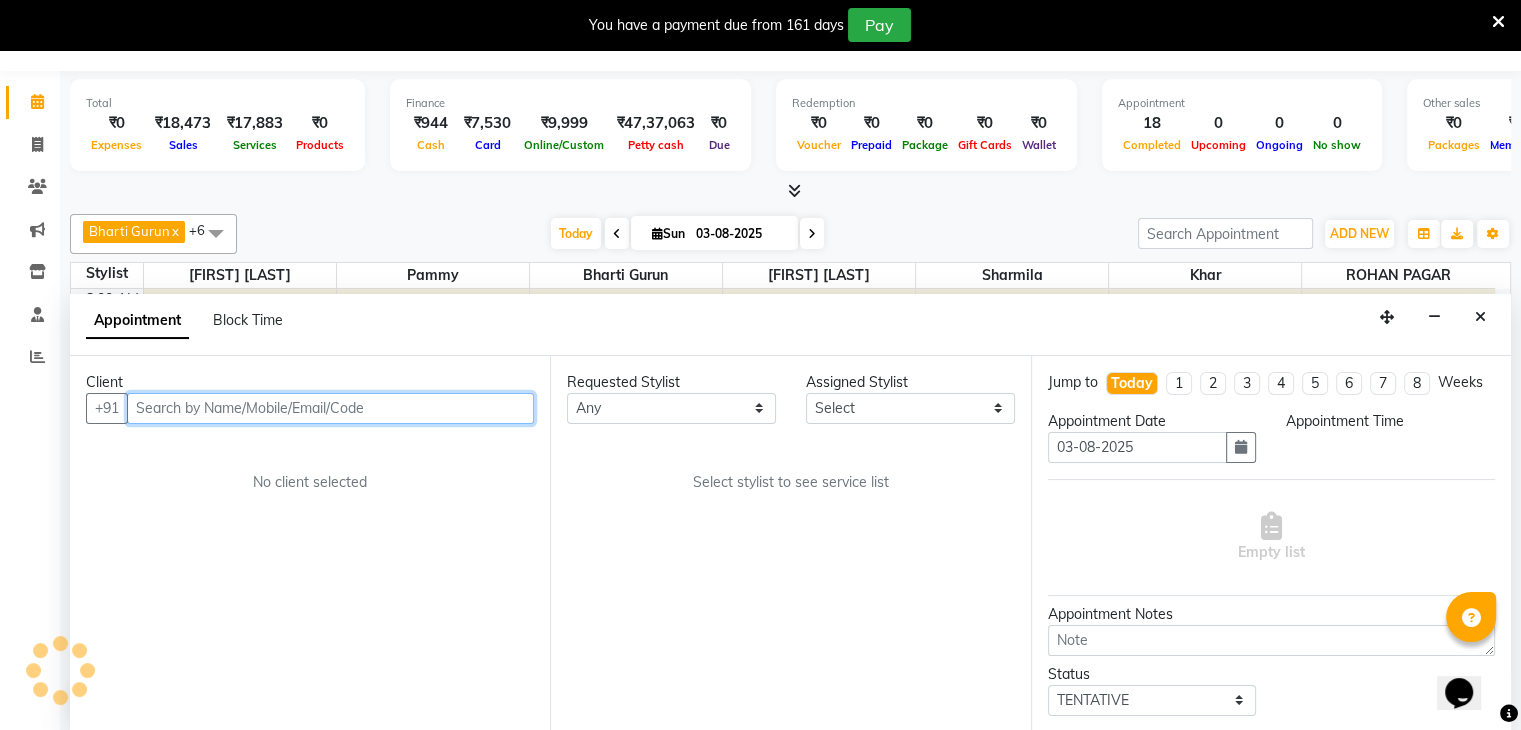 select on "540" 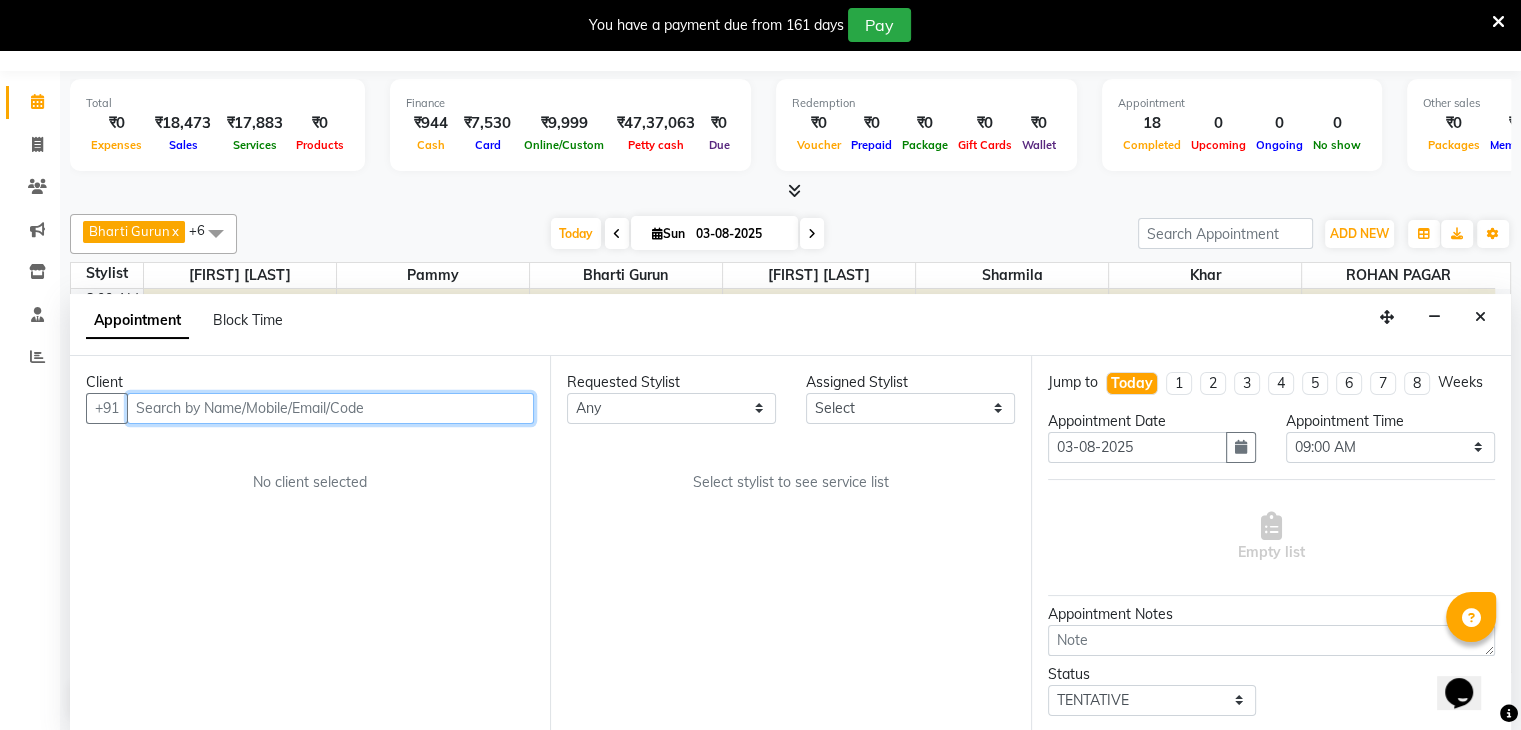 click at bounding box center [330, 408] 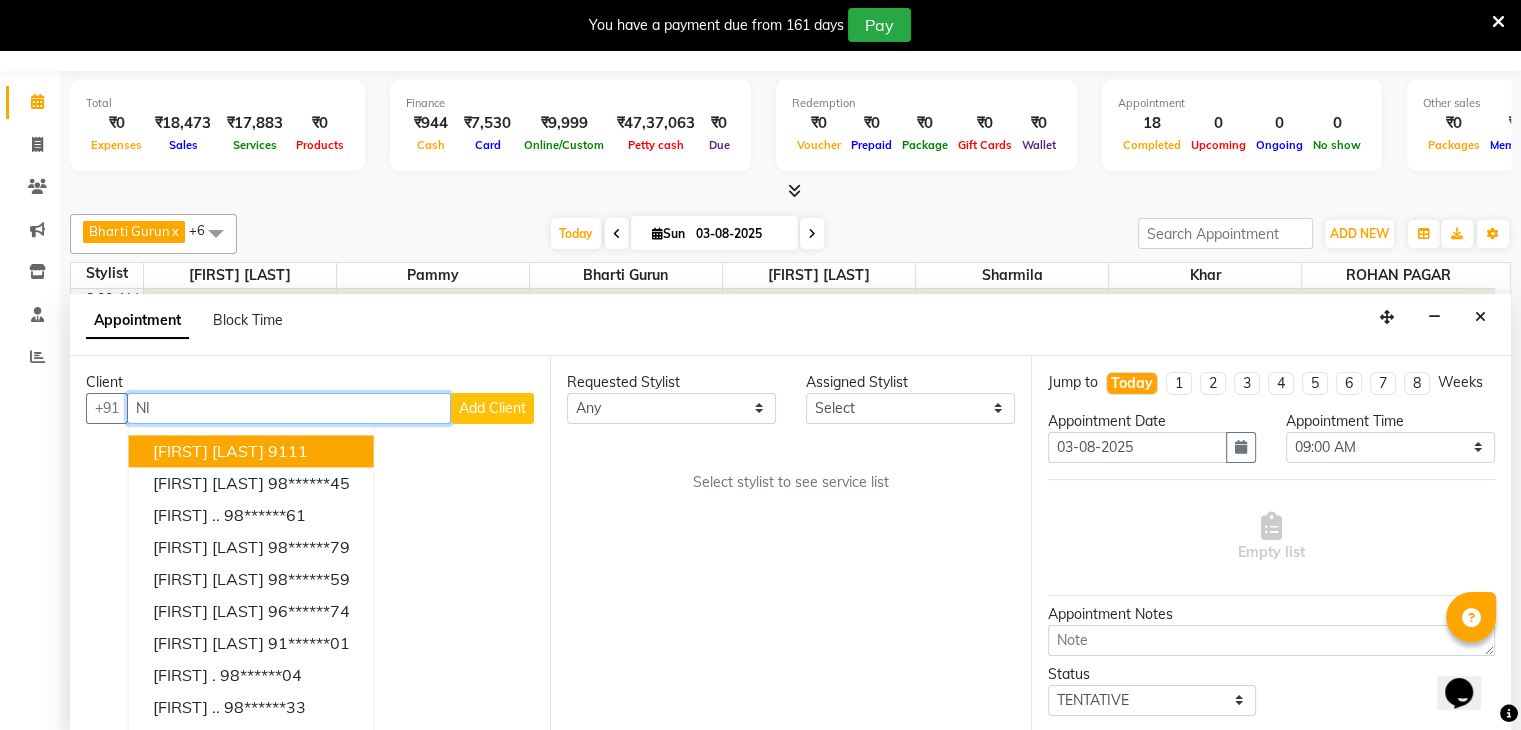 type on "N" 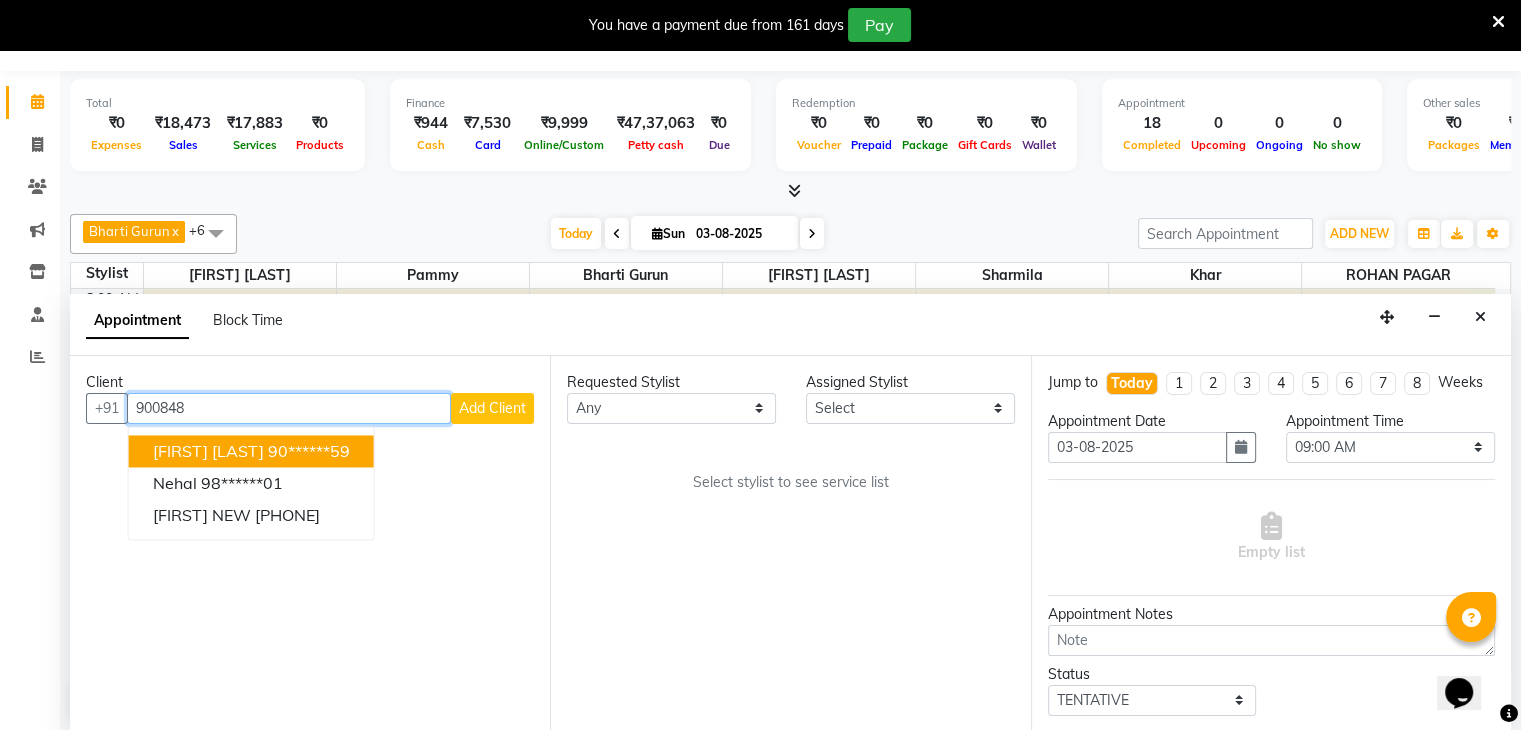 click on "[FIRST] [LAST]" at bounding box center (208, 451) 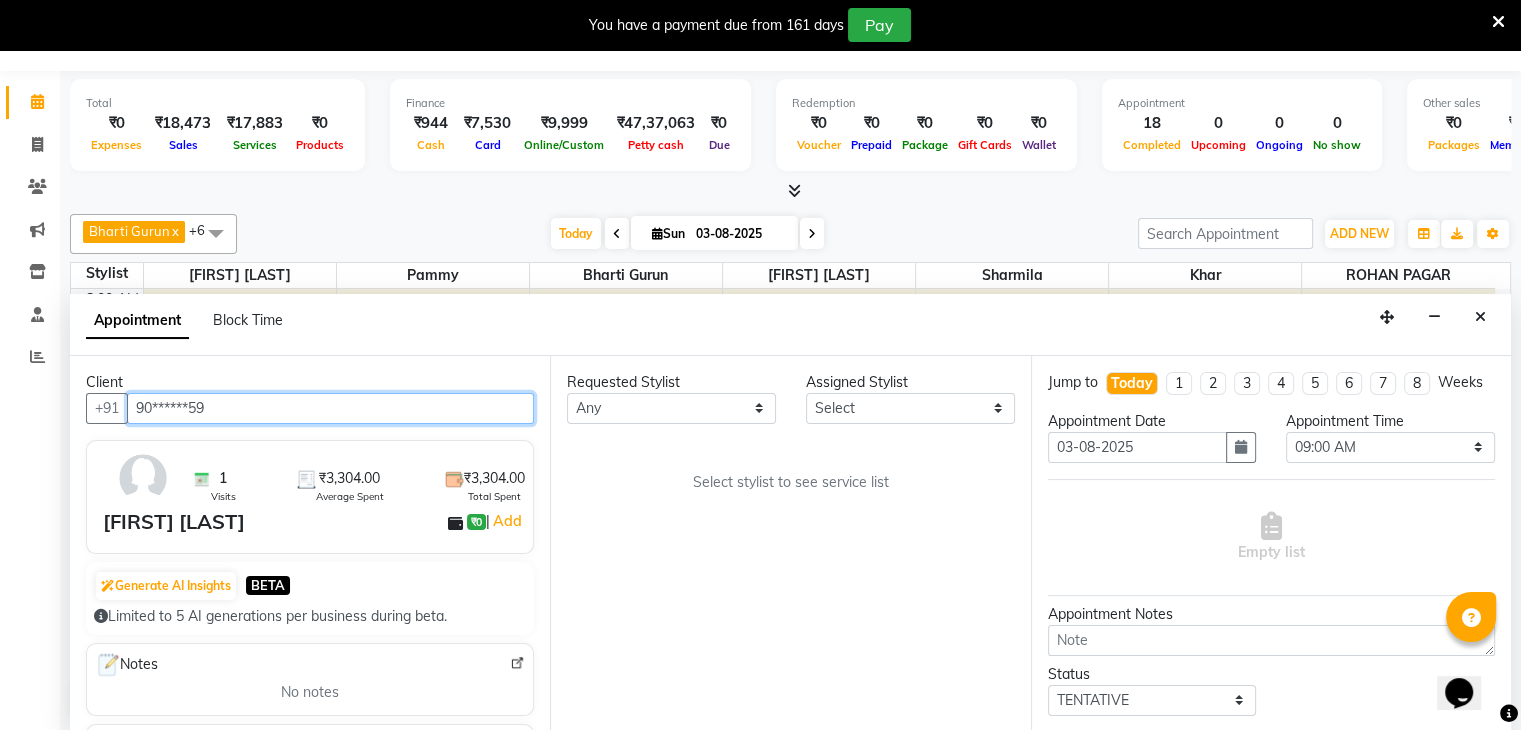 type on "90******59" 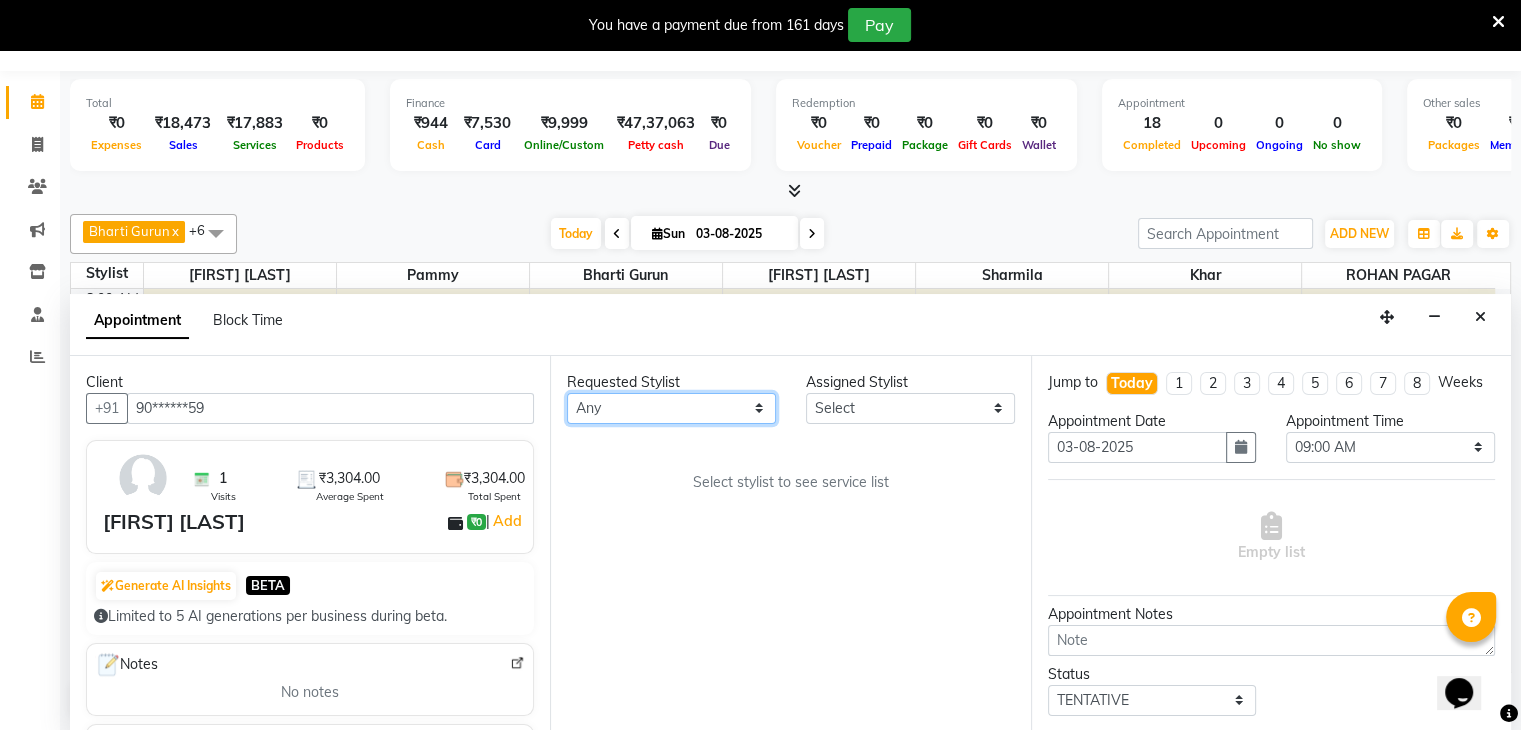drag, startPoint x: 632, startPoint y: 401, endPoint x: 610, endPoint y: 621, distance: 221.09726 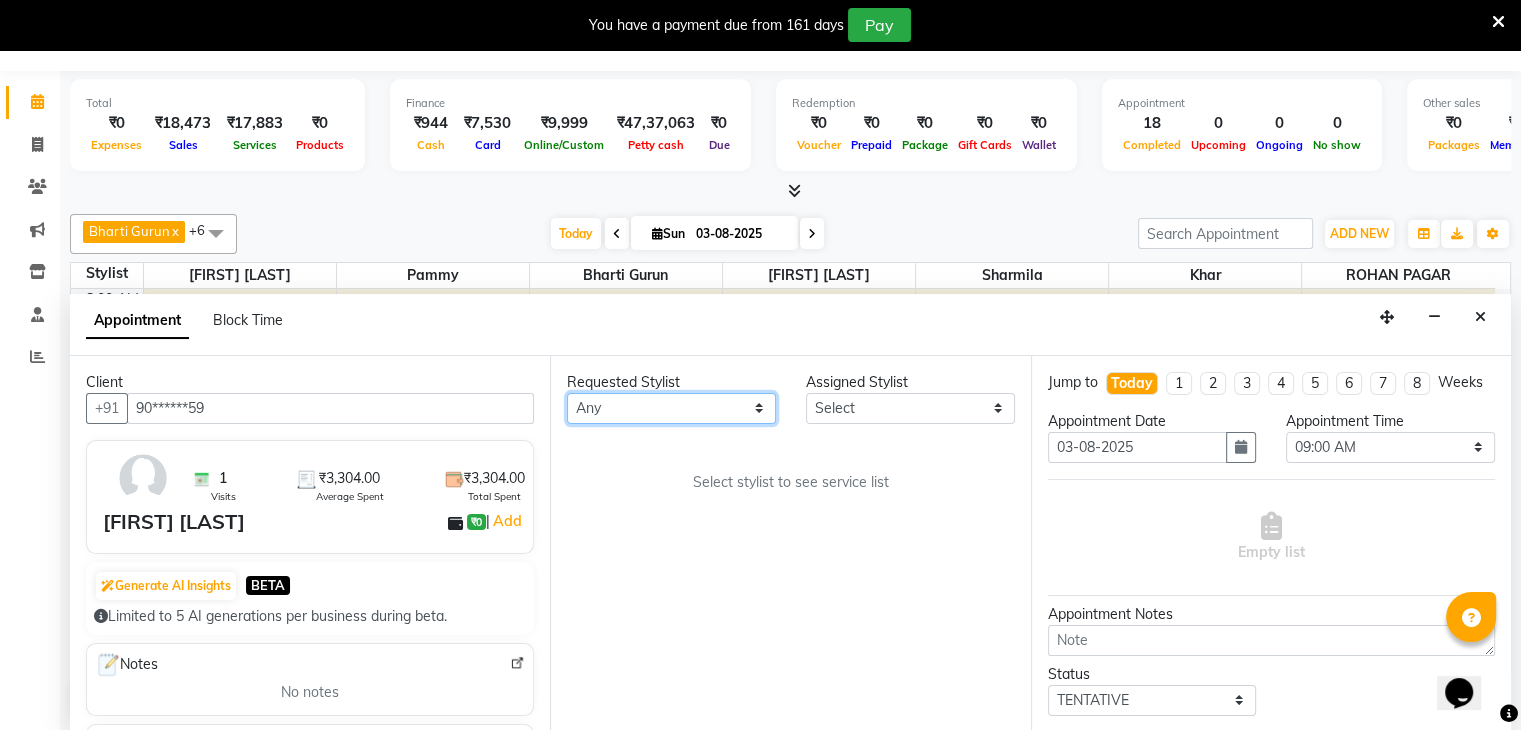 click on "Requested Stylist Any [FIRST] [LAST] [FIRST] [LAST] [FIRST] [LAST] [FIRST] [LAST] [FIRST] [LAST] [FIRST] [LAST] Assigned Stylist Select [FIRST] [LAST] [FIRST] [LAST] [FIRST] [LAST] [FIRST] [LAST] [FIRST] [LAST] [FIRST] [LAST] Select stylist to see service list" at bounding box center (790, 544) 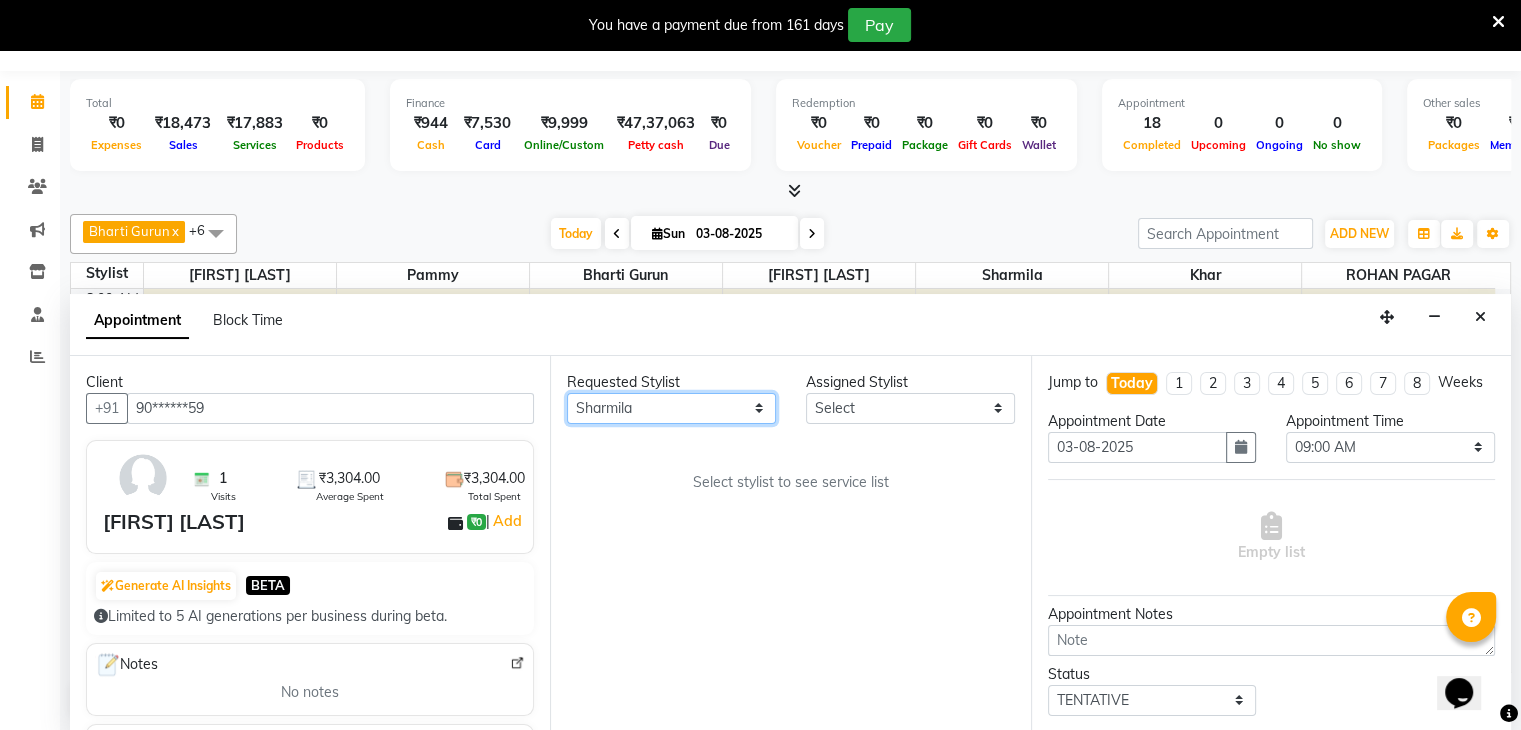 click on "Requested Stylist Any [FIRST] [LAST] [FIRST] [LAST] [FIRST] [LAST] [FIRST] [LAST] [FIRST] [LAST] [FIRST] [LAST] Assigned Stylist Select [FIRST] [LAST] [FIRST] [LAST] [FIRST] [LAST] [FIRST] [LAST] [FIRST] [LAST] [FIRST] [LAST] Select stylist to see service list" at bounding box center [671, 408] 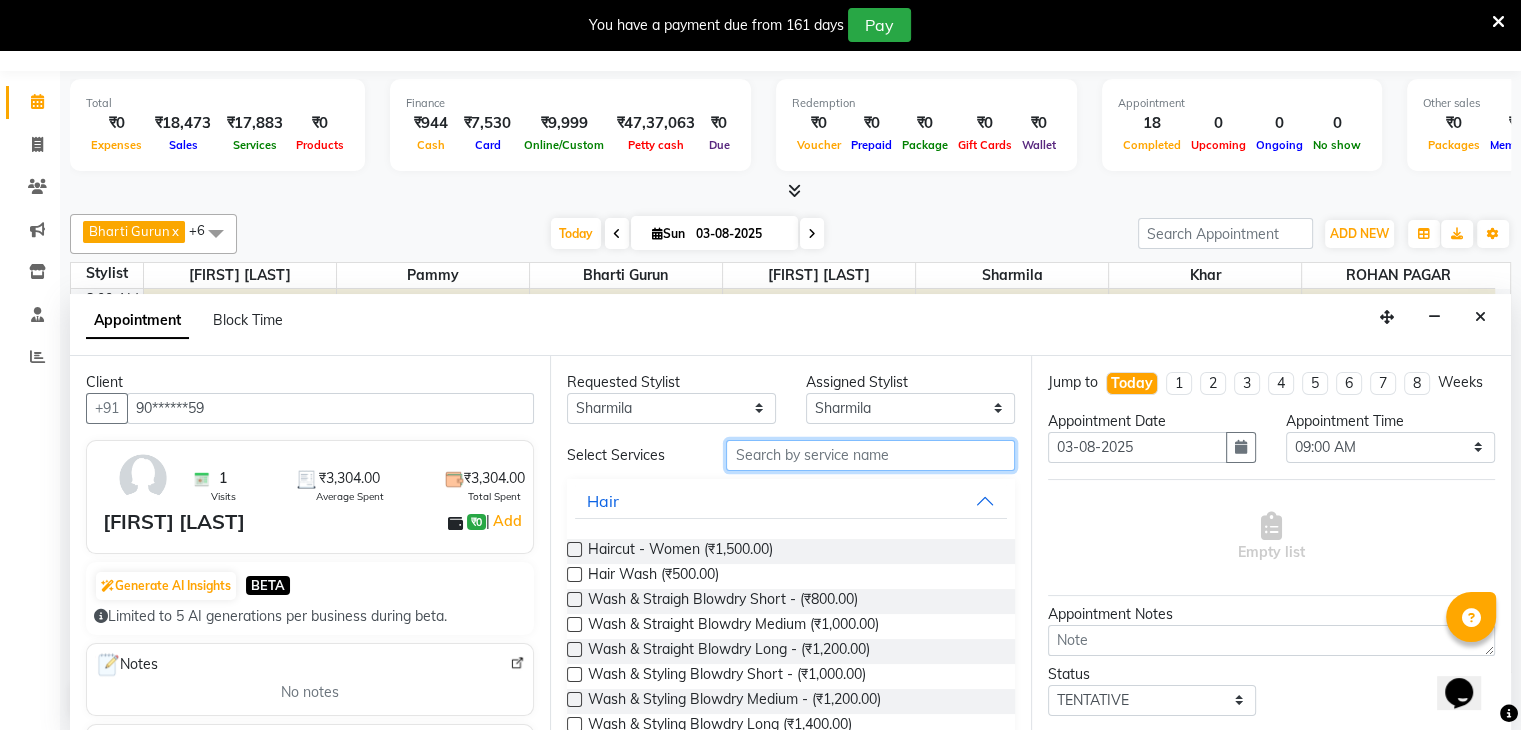 click at bounding box center (870, 455) 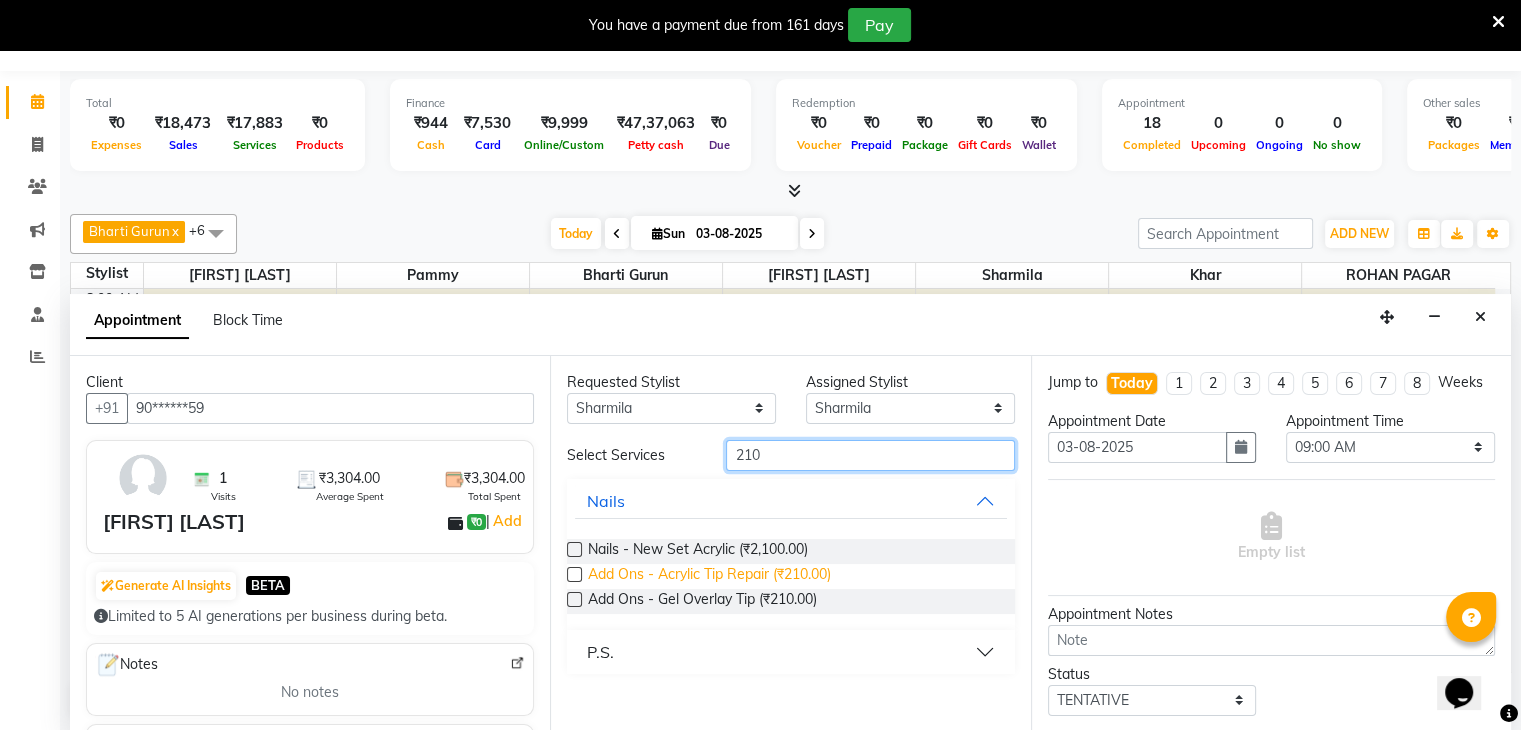type on "210" 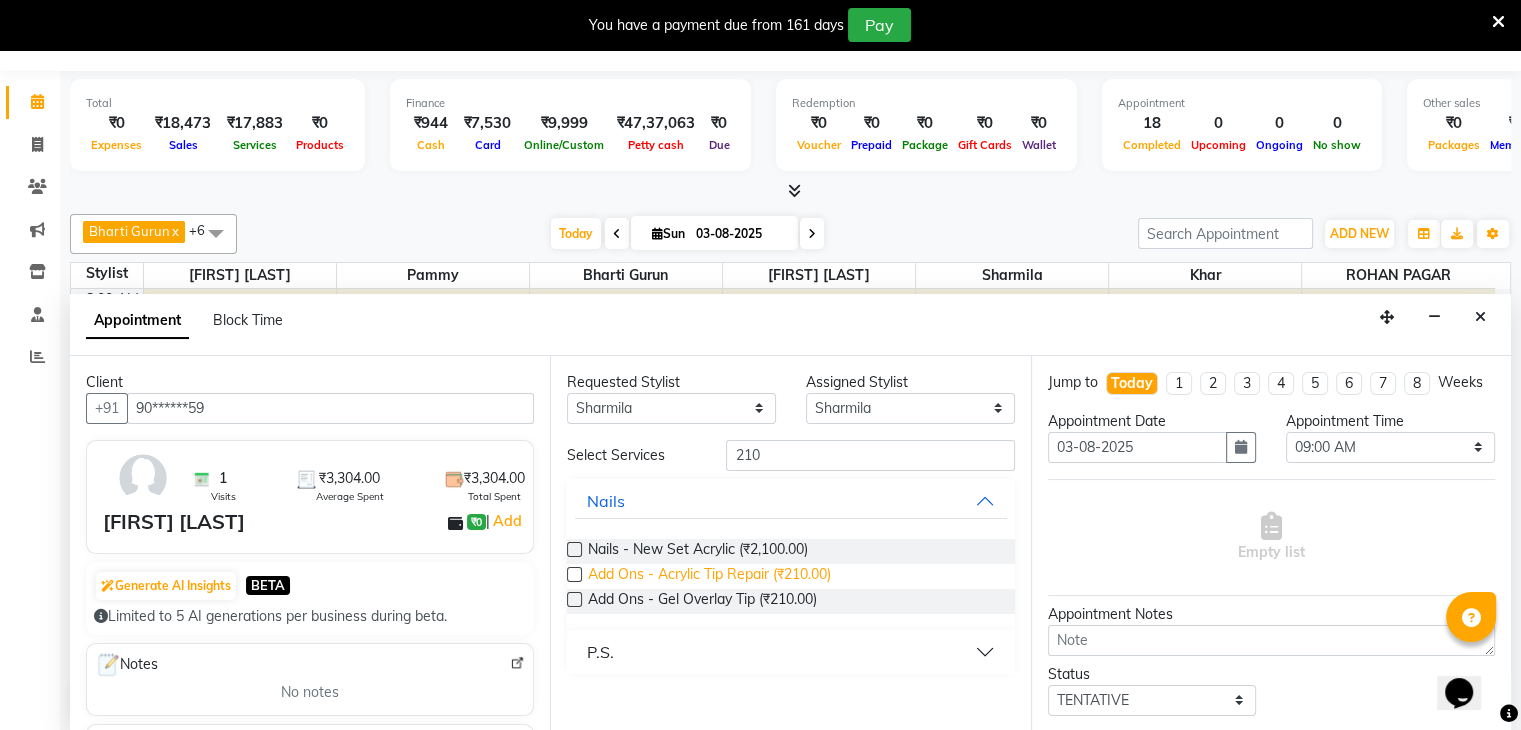 click on "Add Ons - Acrylic Tip Repair (₹210.00)" at bounding box center [709, 576] 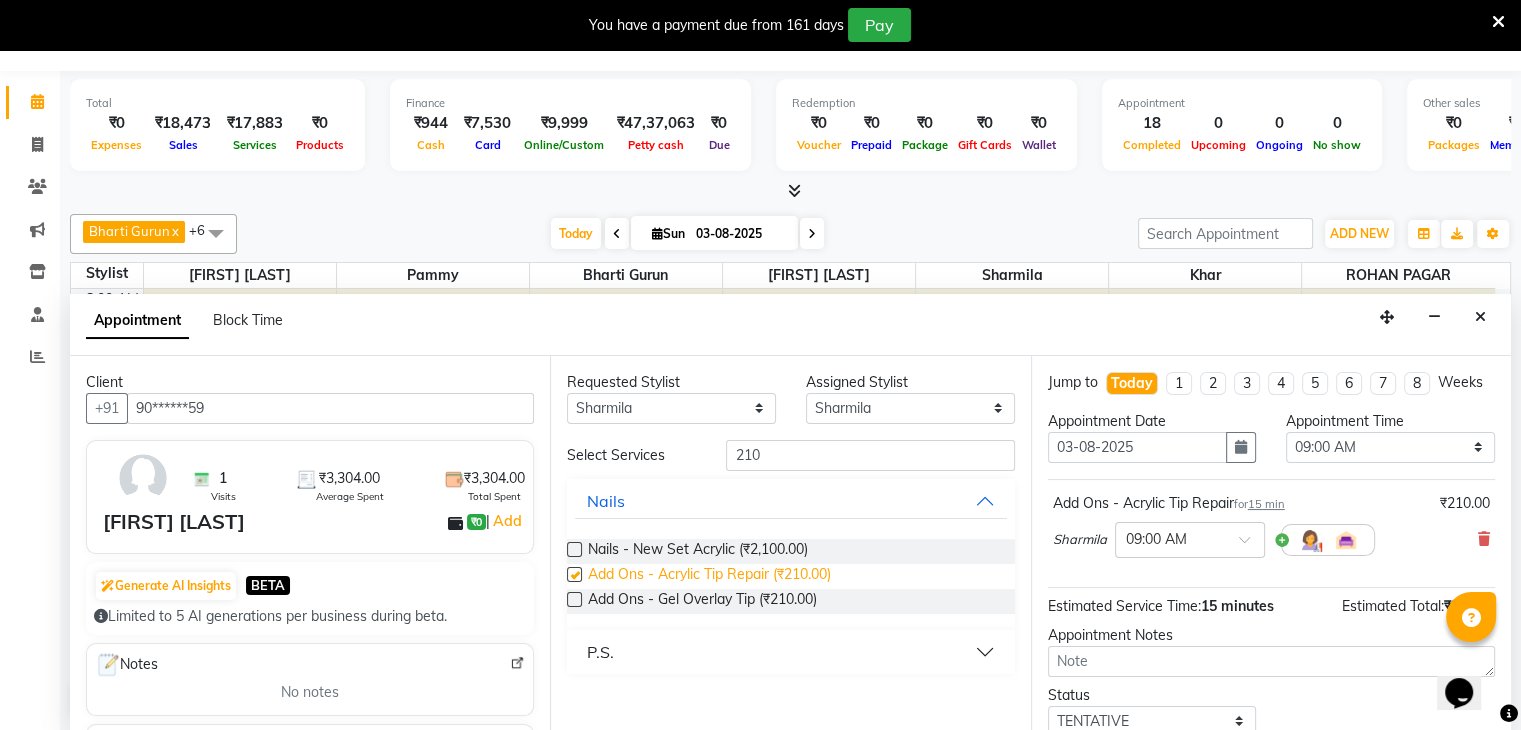 checkbox on "false" 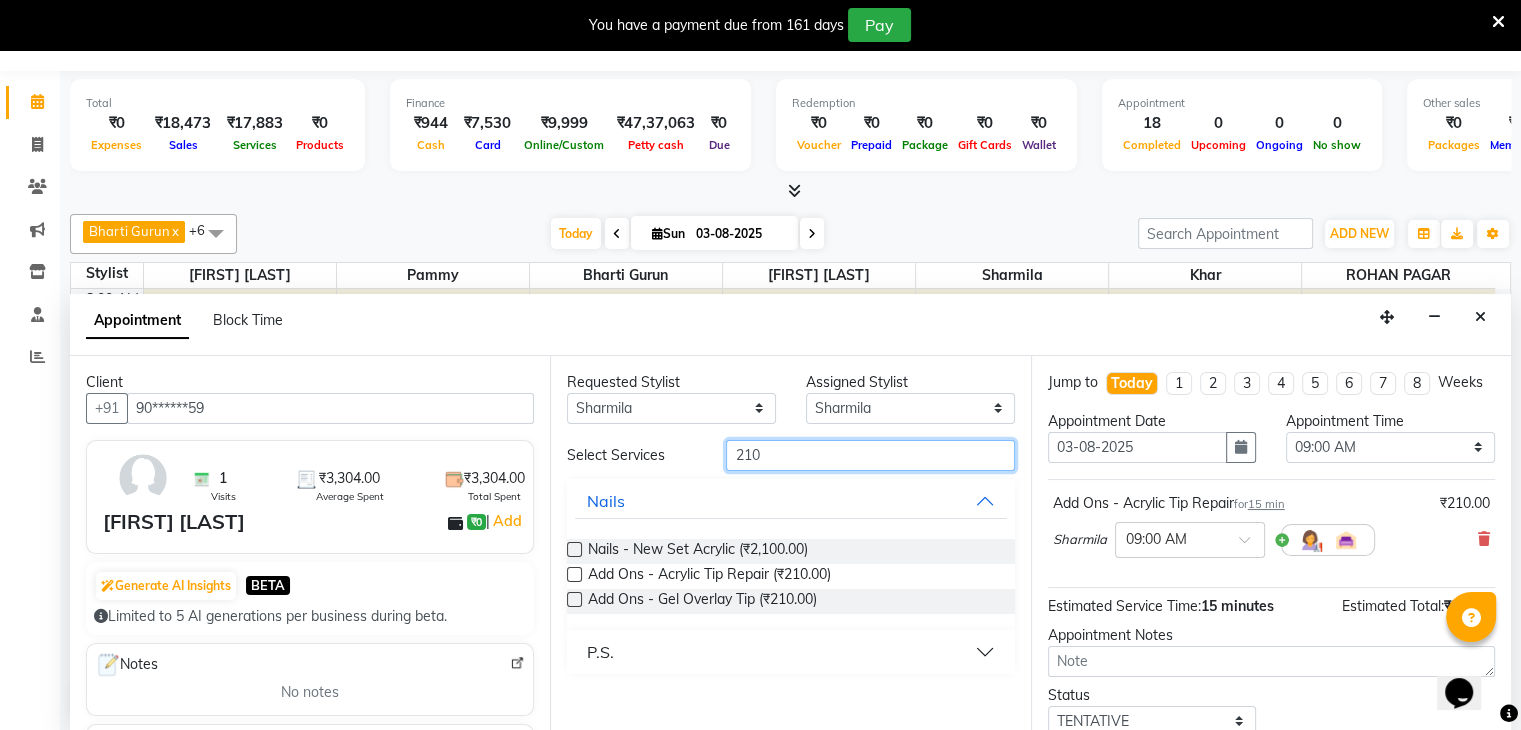 click on "210" at bounding box center (870, 455) 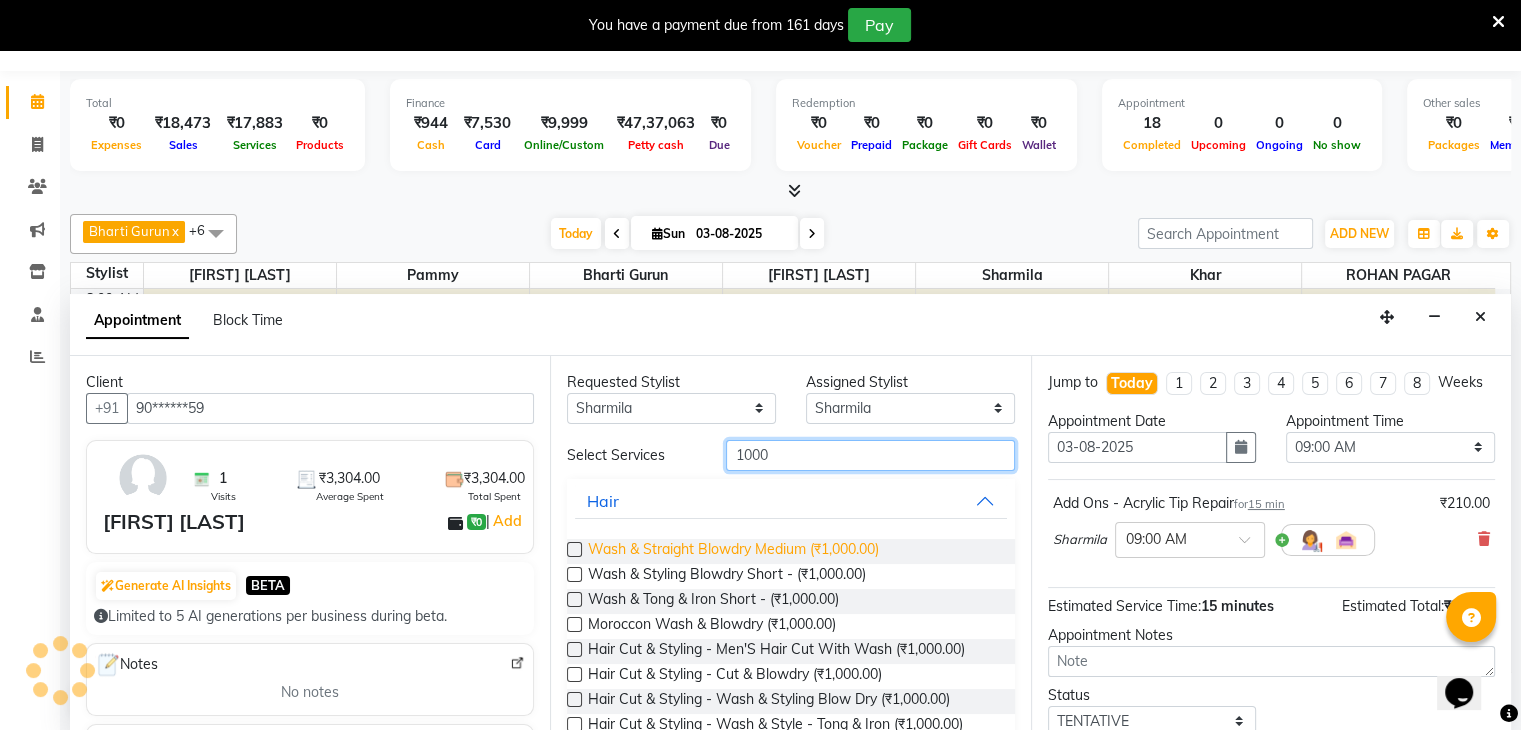 type on "1000" 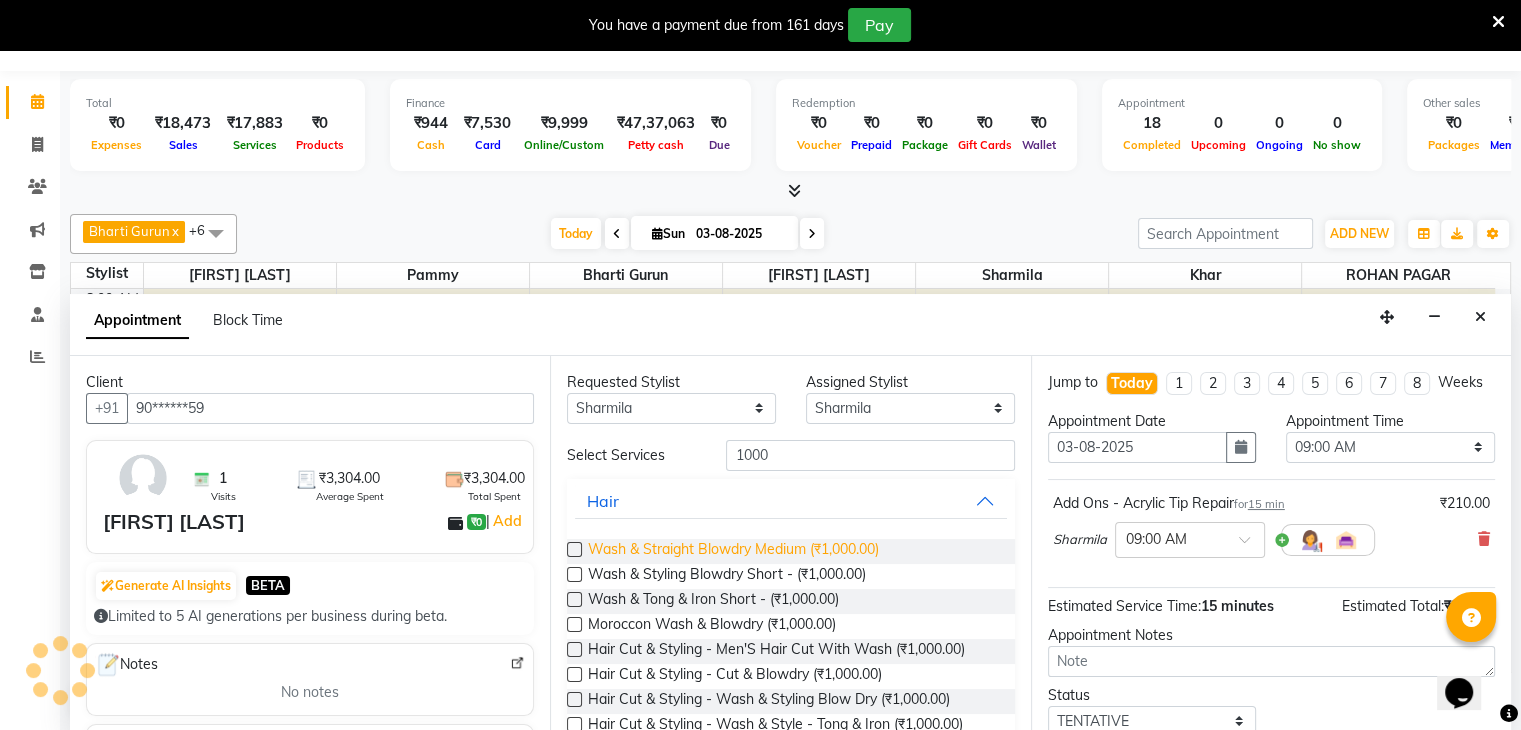 click on "Wash & Straight Blowdry Medium (₹1,000.00)" at bounding box center (733, 551) 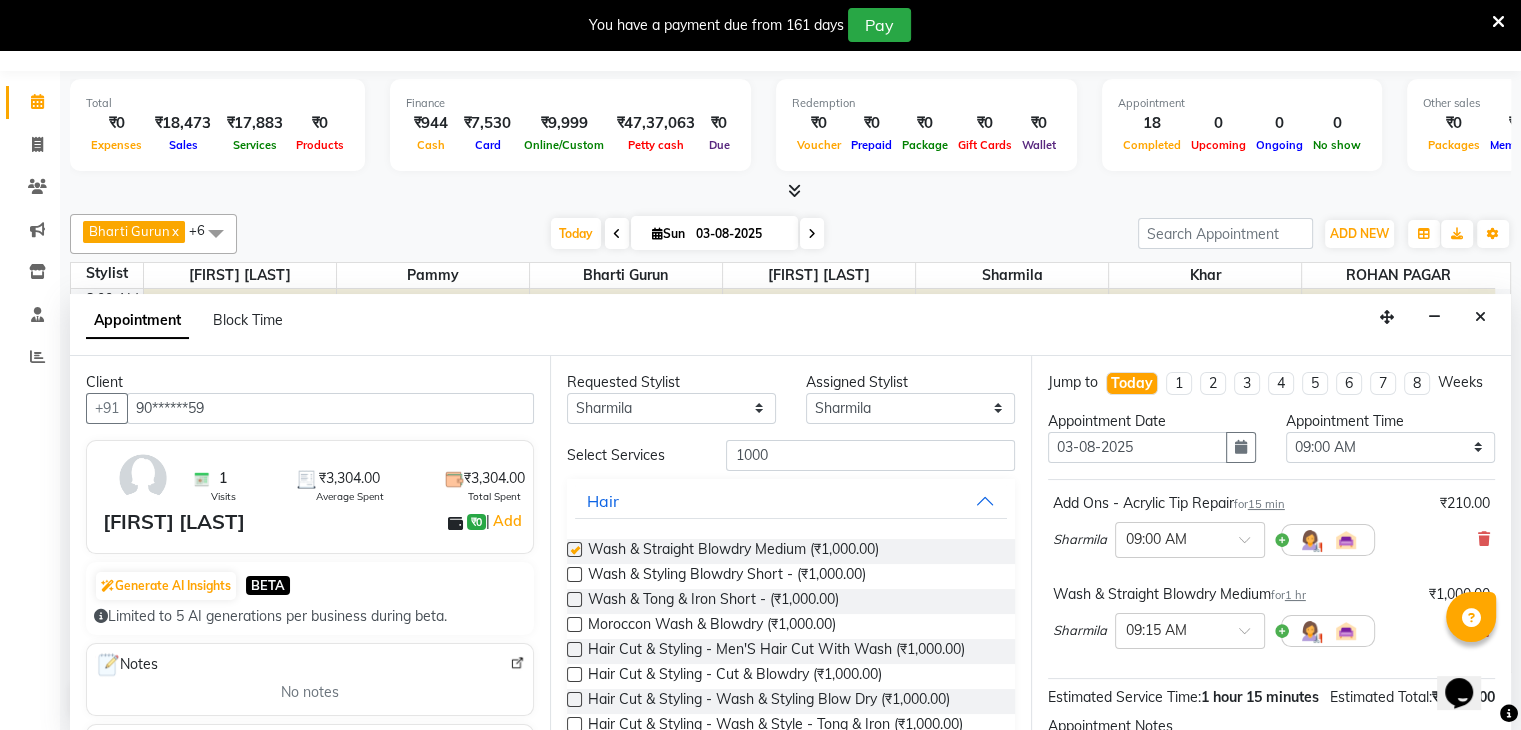 checkbox on "false" 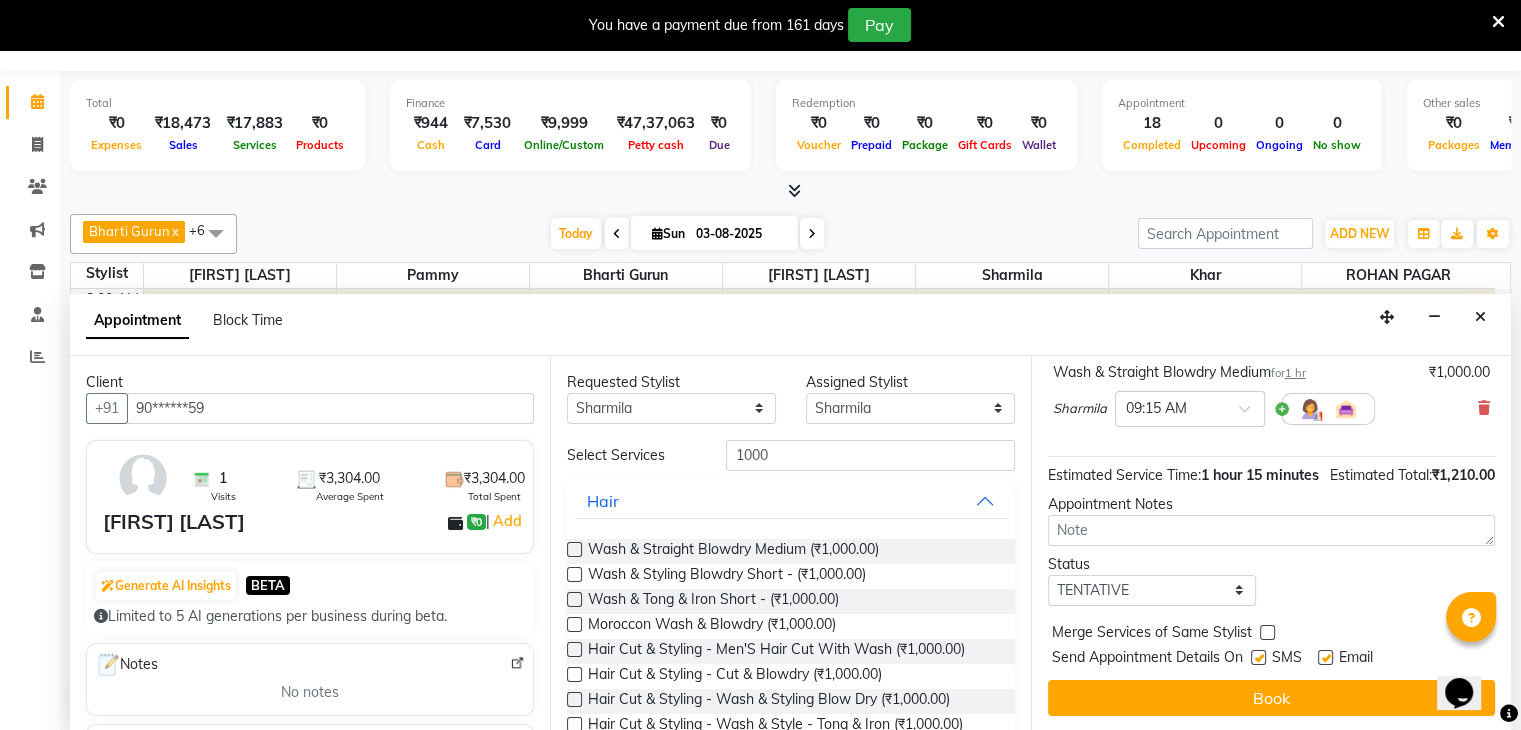 scroll, scrollTop: 261, scrollLeft: 0, axis: vertical 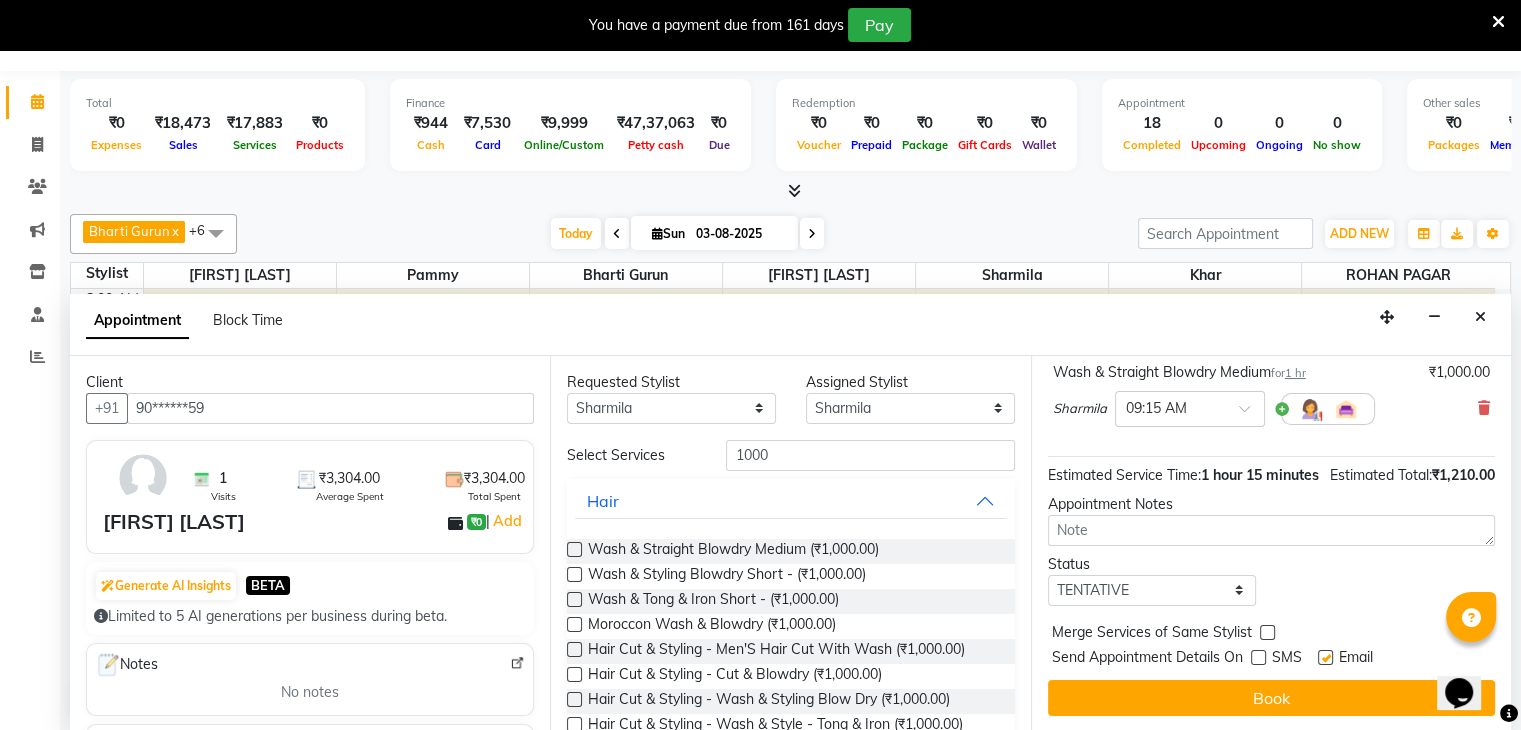 click at bounding box center (1325, 657) 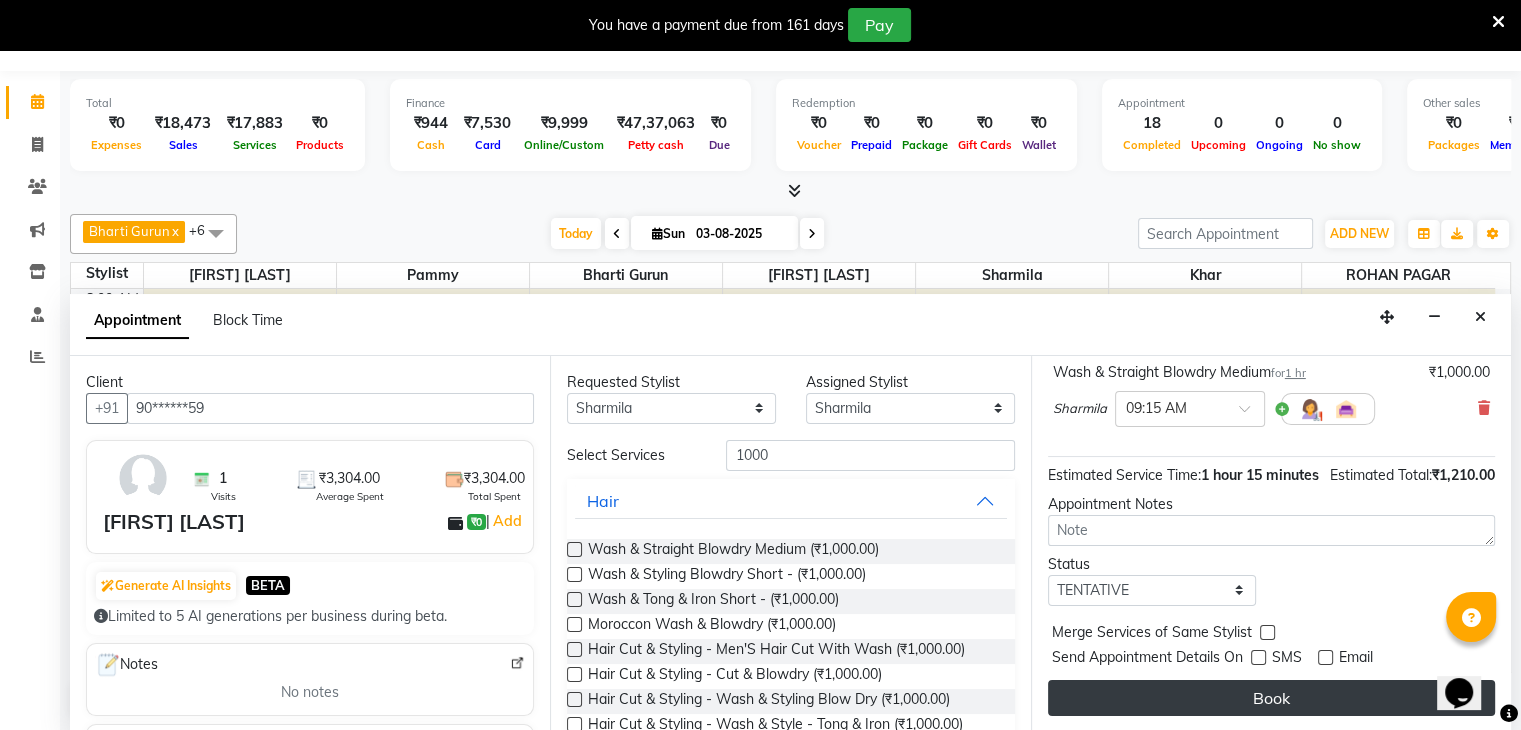 click on "Book" at bounding box center [1271, 698] 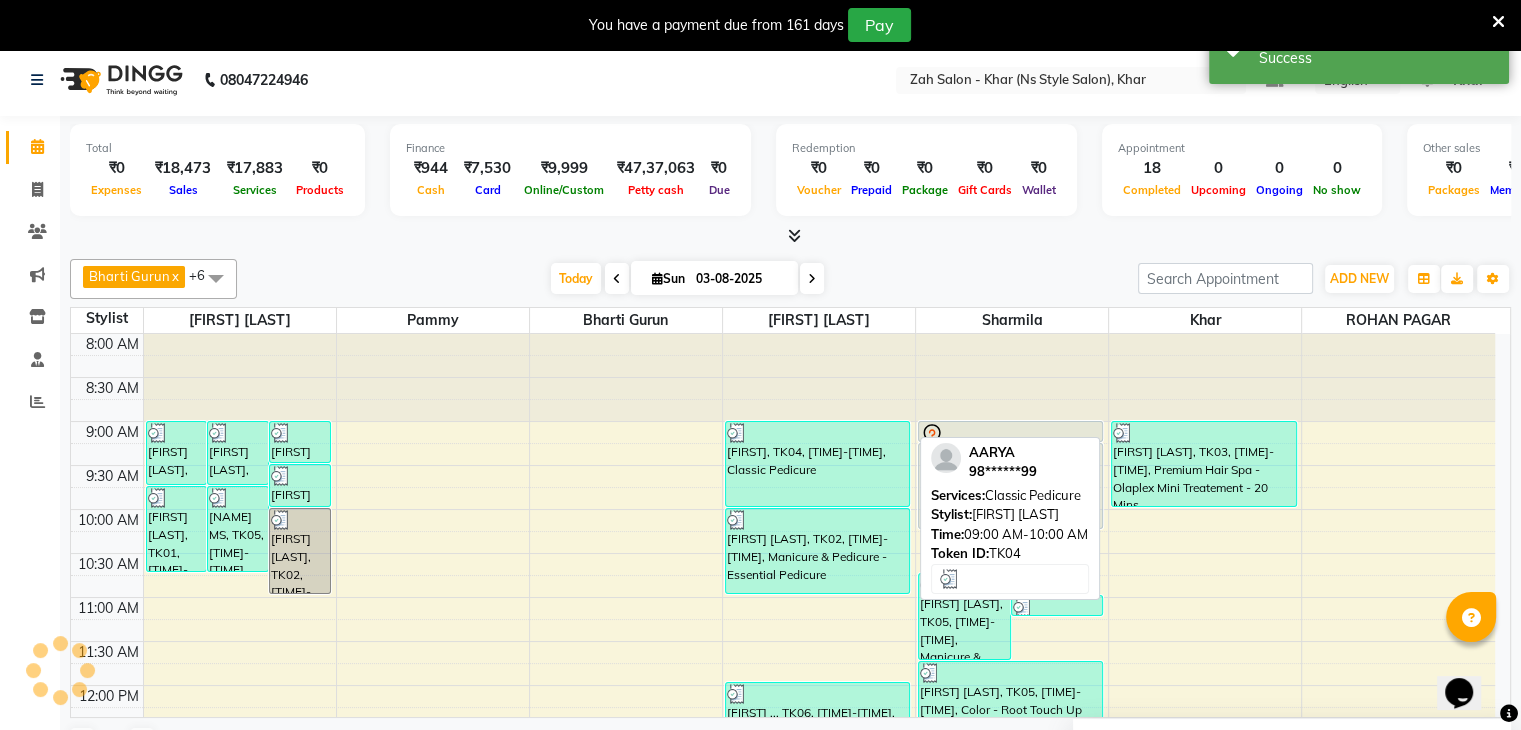 scroll, scrollTop: 0, scrollLeft: 0, axis: both 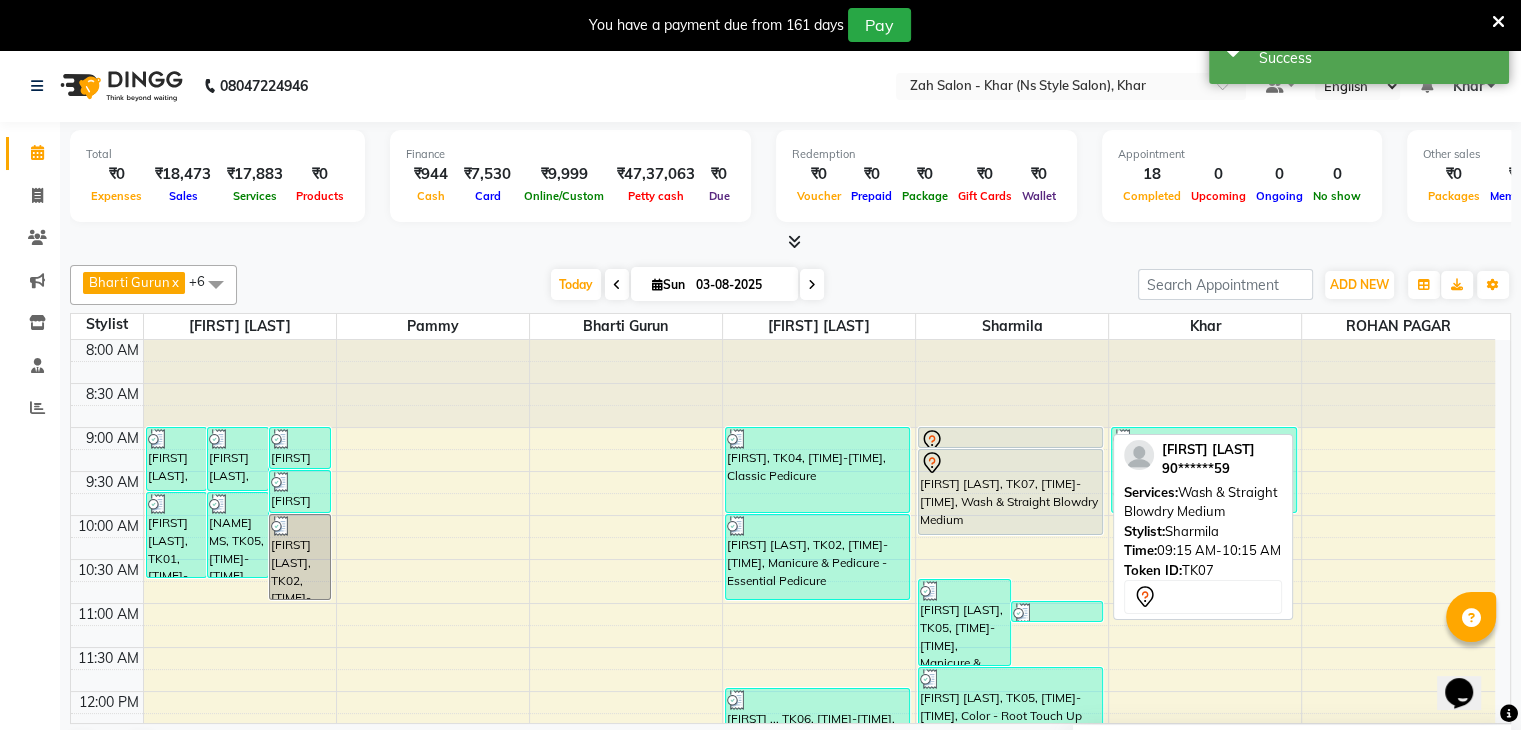 click at bounding box center [1010, 463] 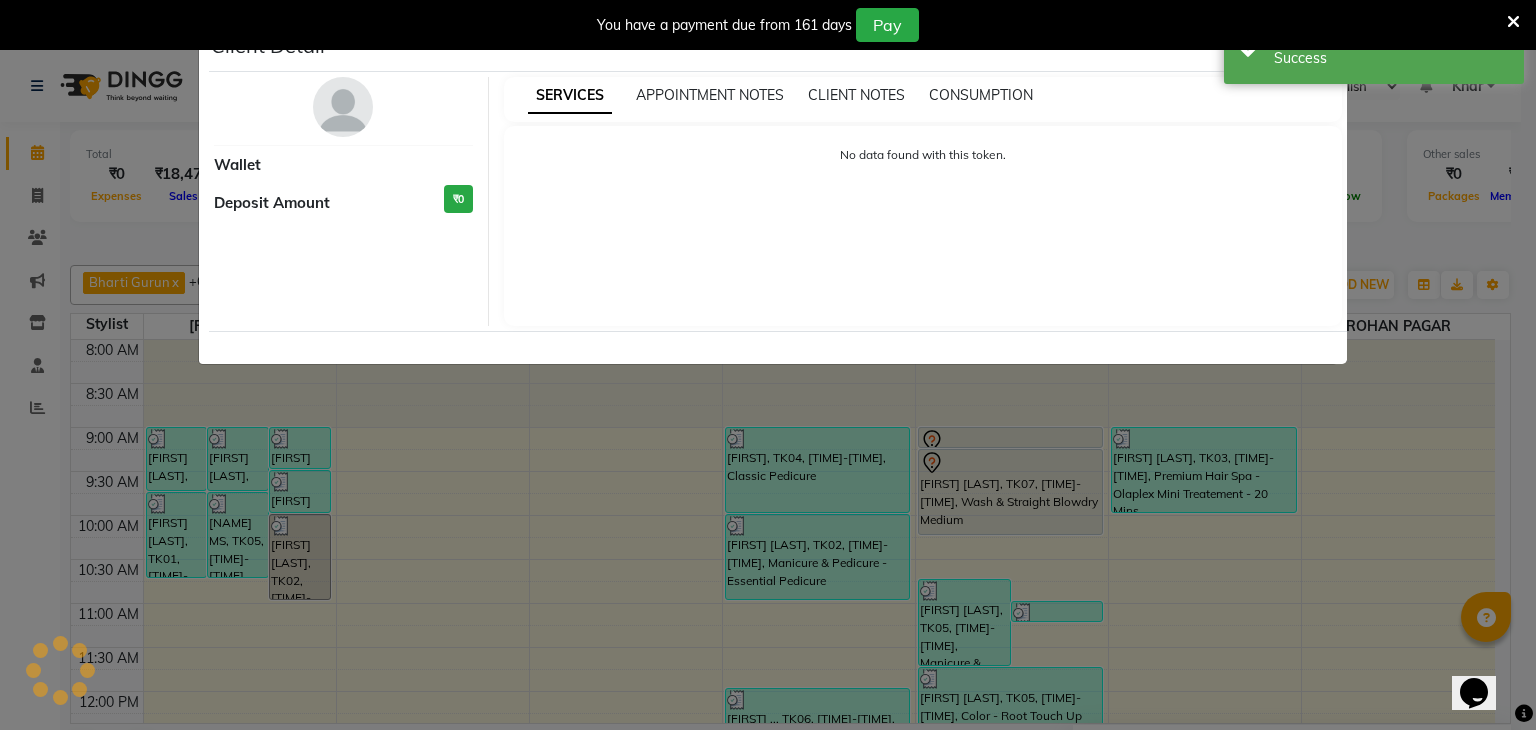 select on "7" 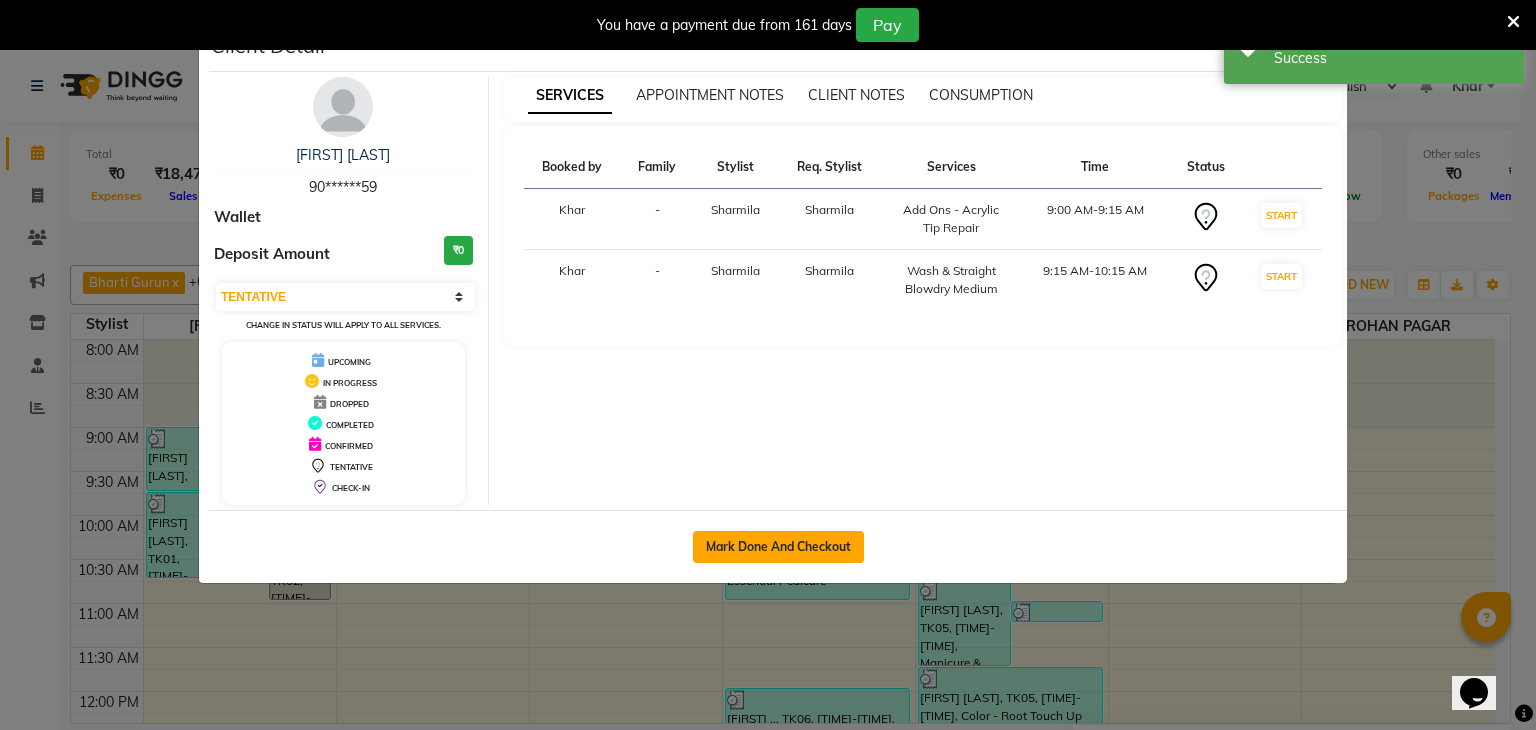 click on "Mark Done And Checkout" 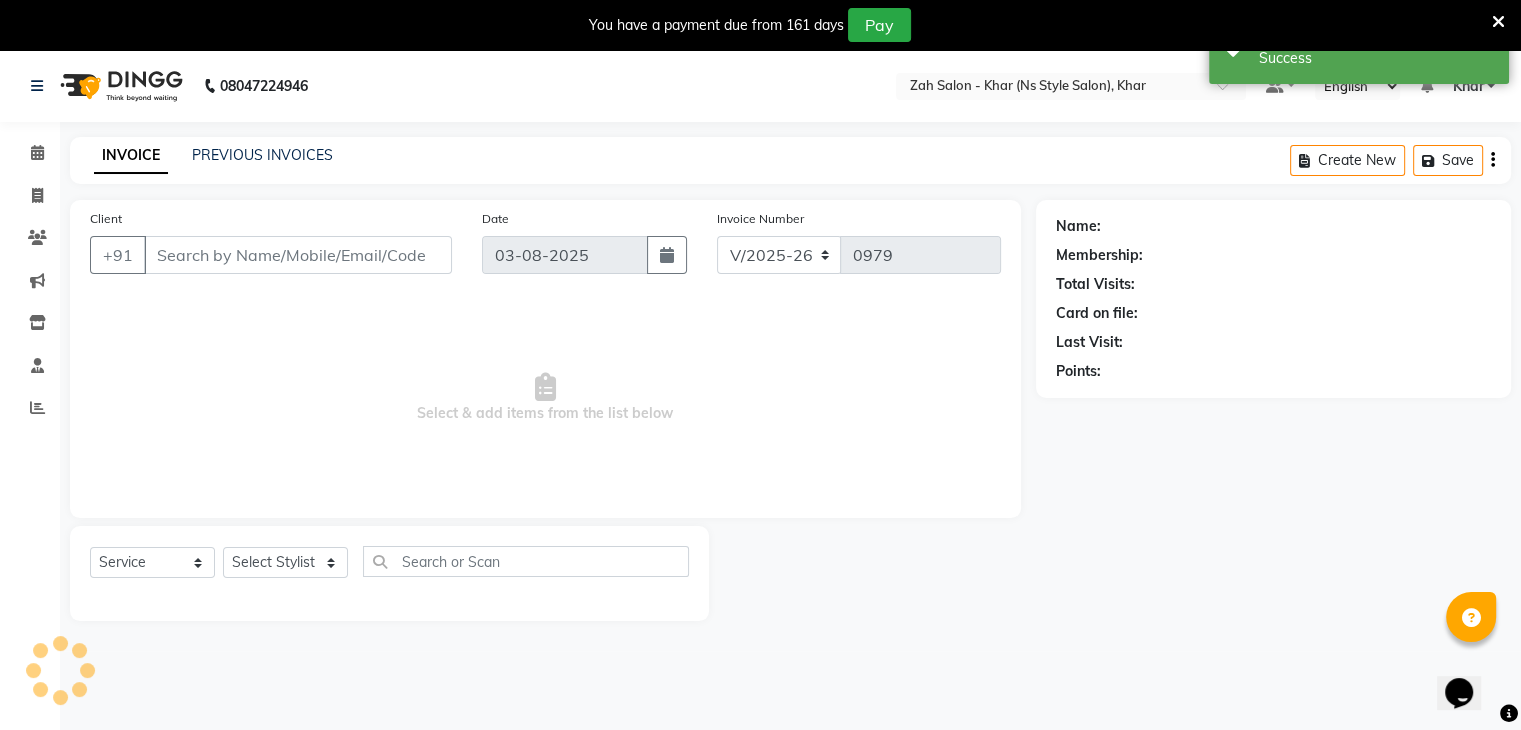 type on "90******59" 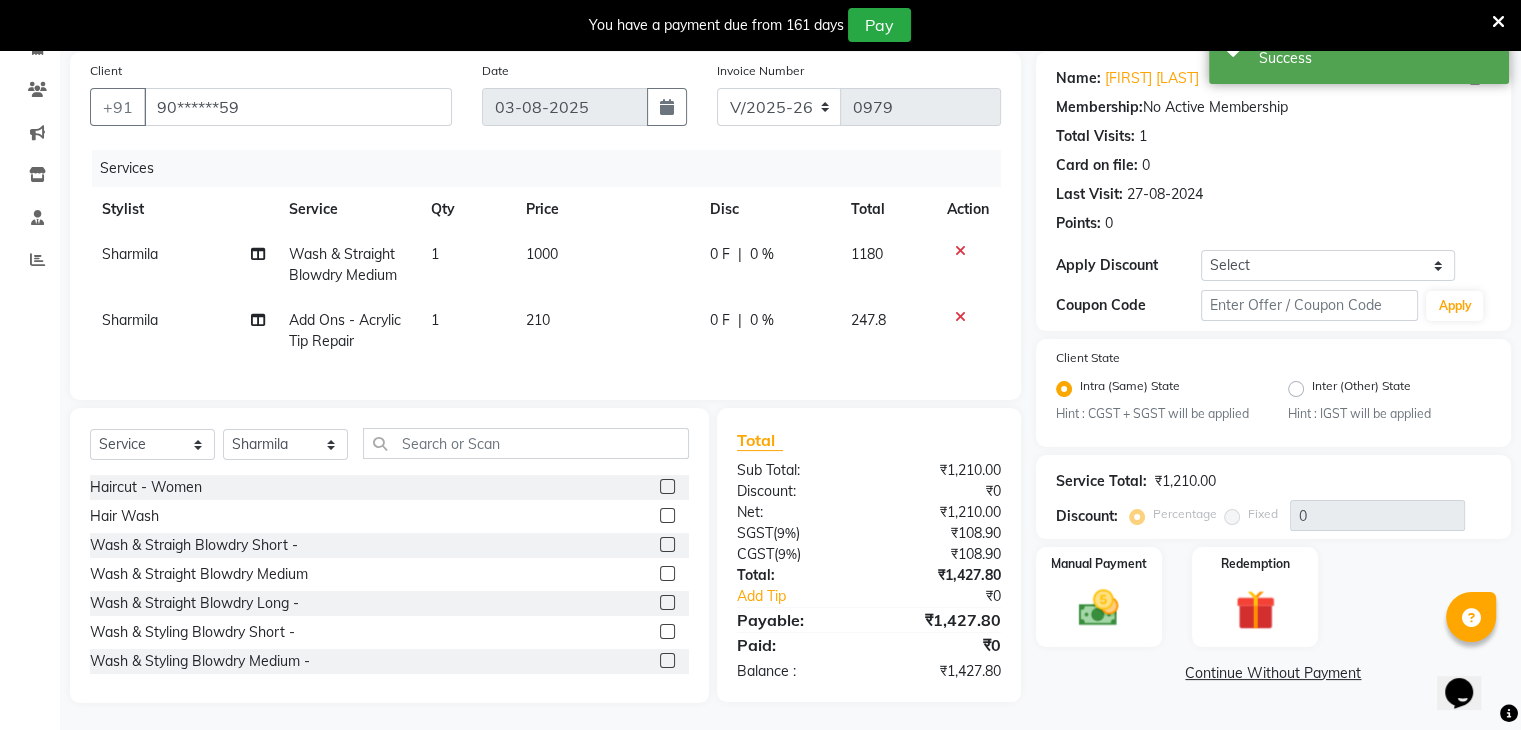 scroll, scrollTop: 167, scrollLeft: 0, axis: vertical 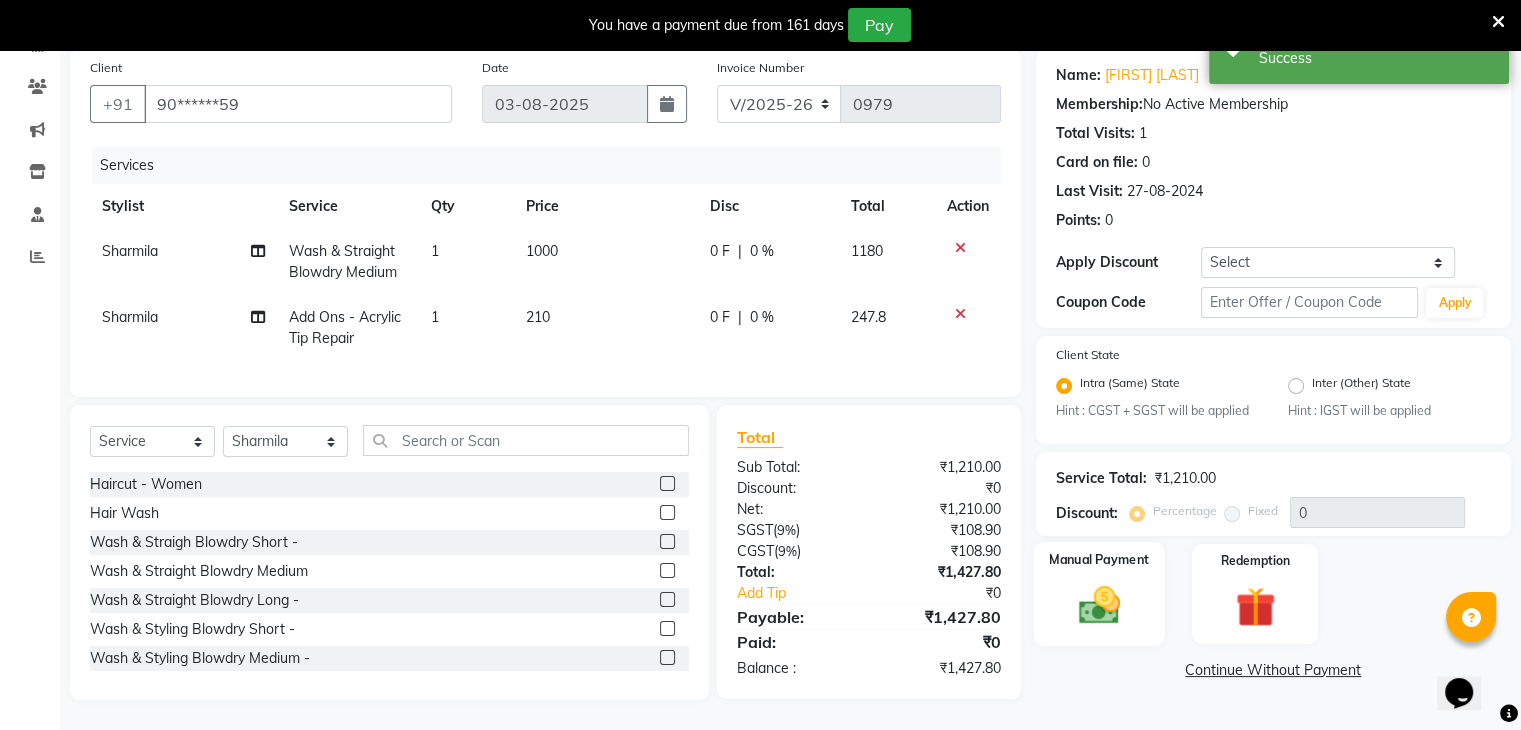 click 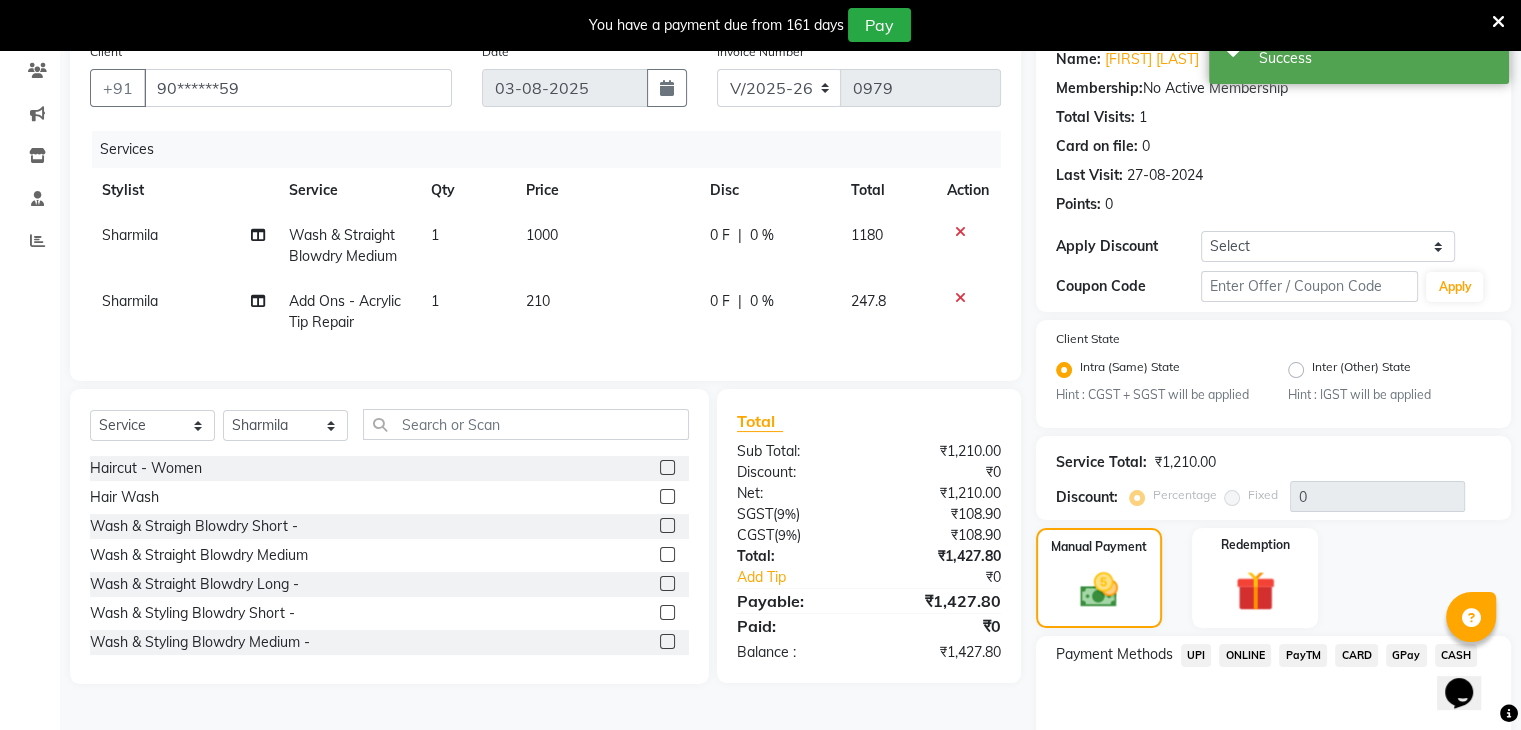 scroll, scrollTop: 266, scrollLeft: 0, axis: vertical 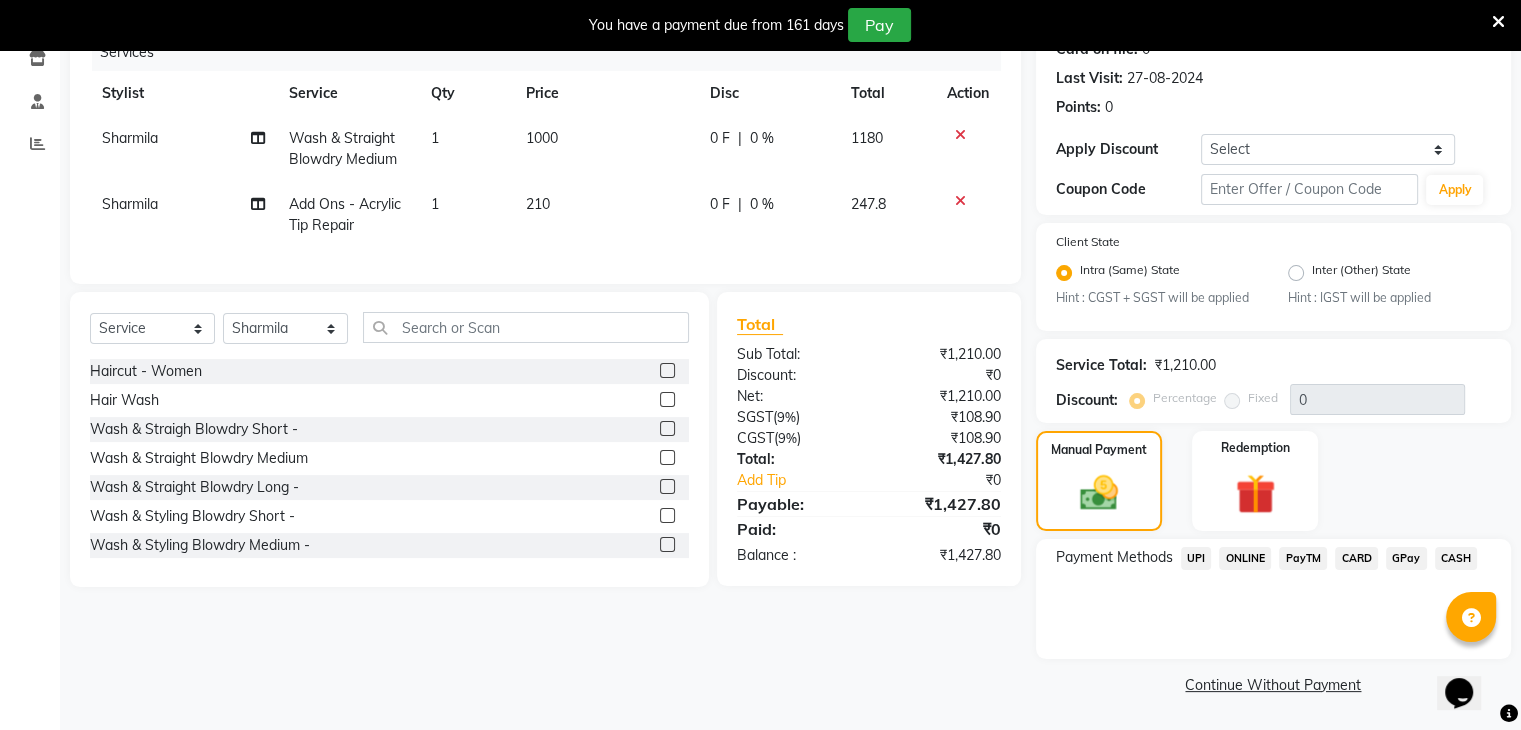 click on "UPI" 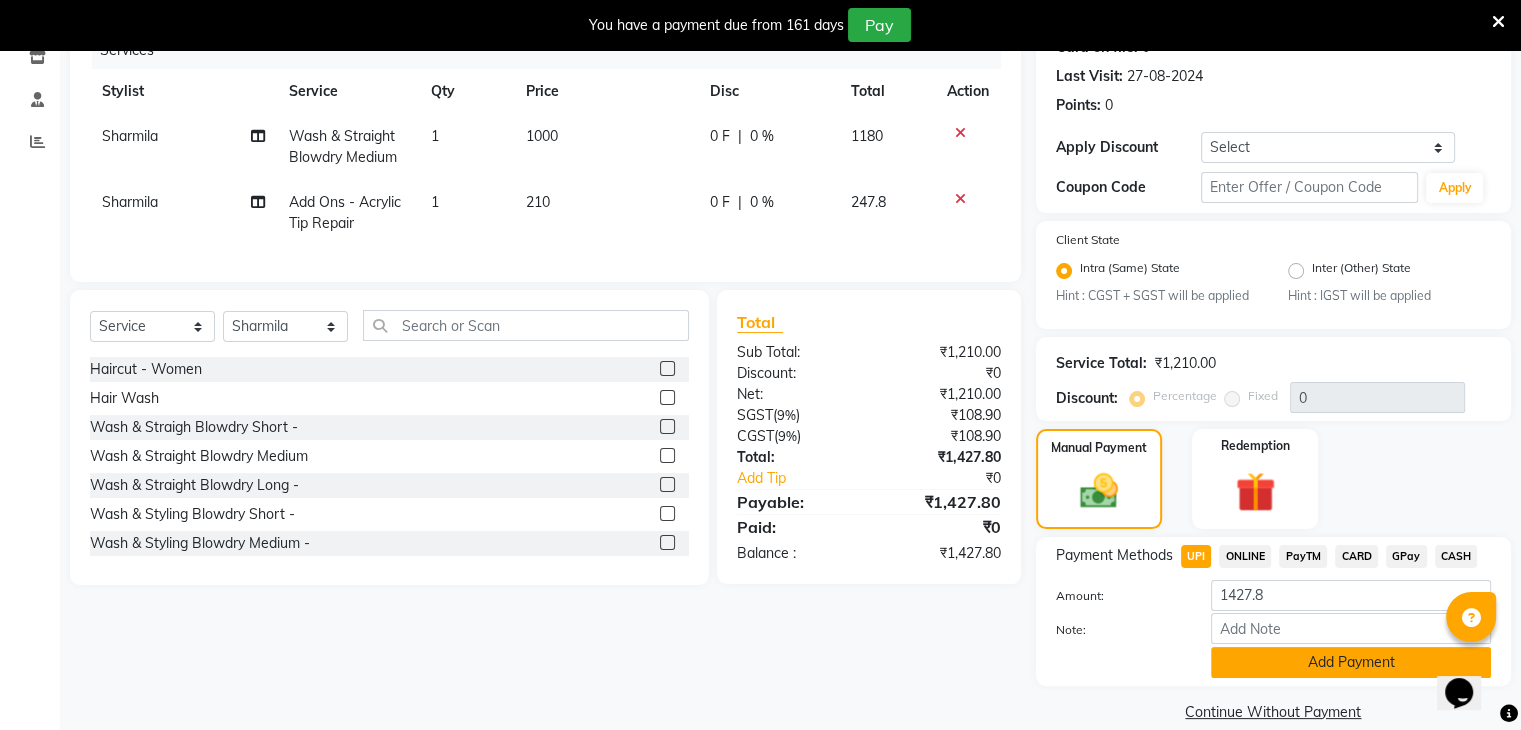 click on "Add Payment" 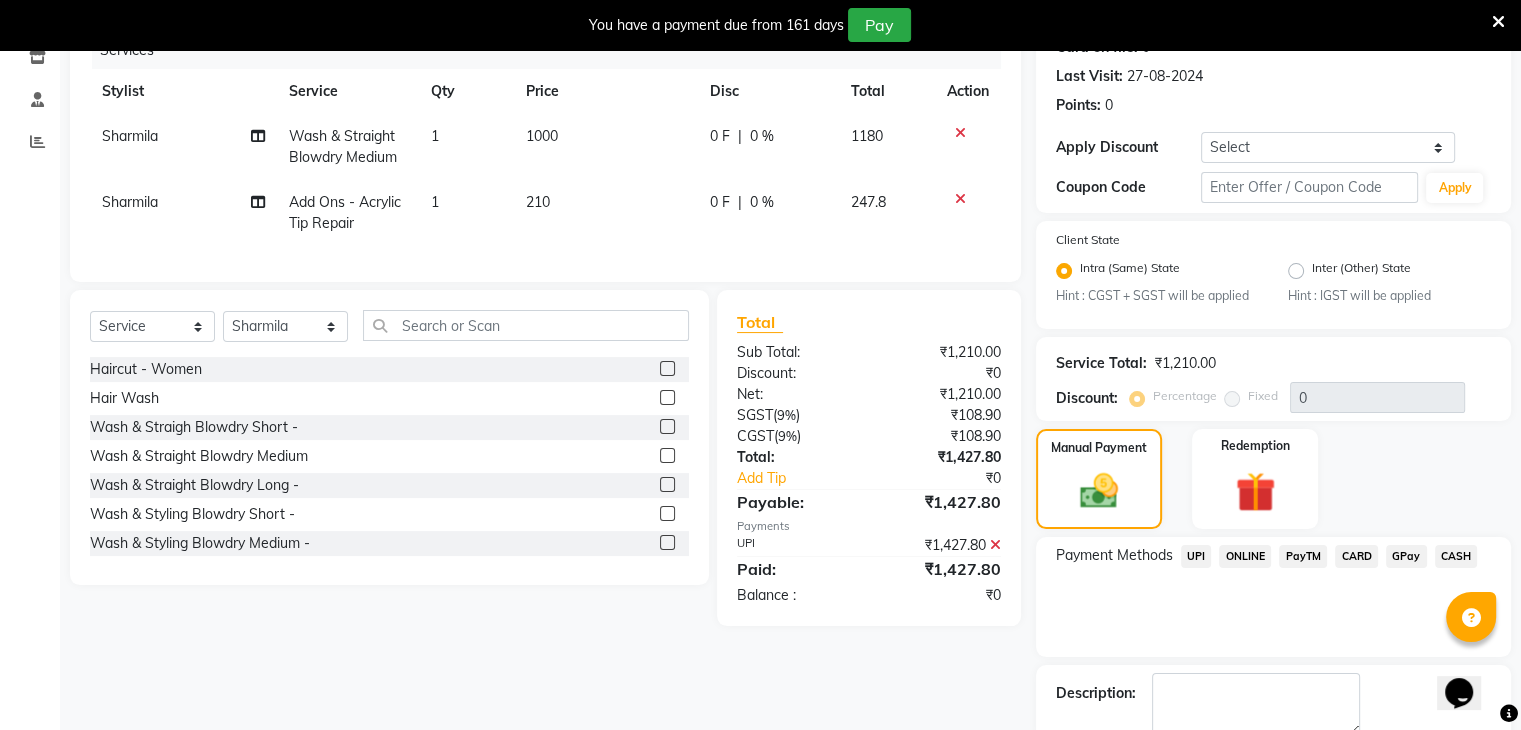 scroll, scrollTop: 378, scrollLeft: 0, axis: vertical 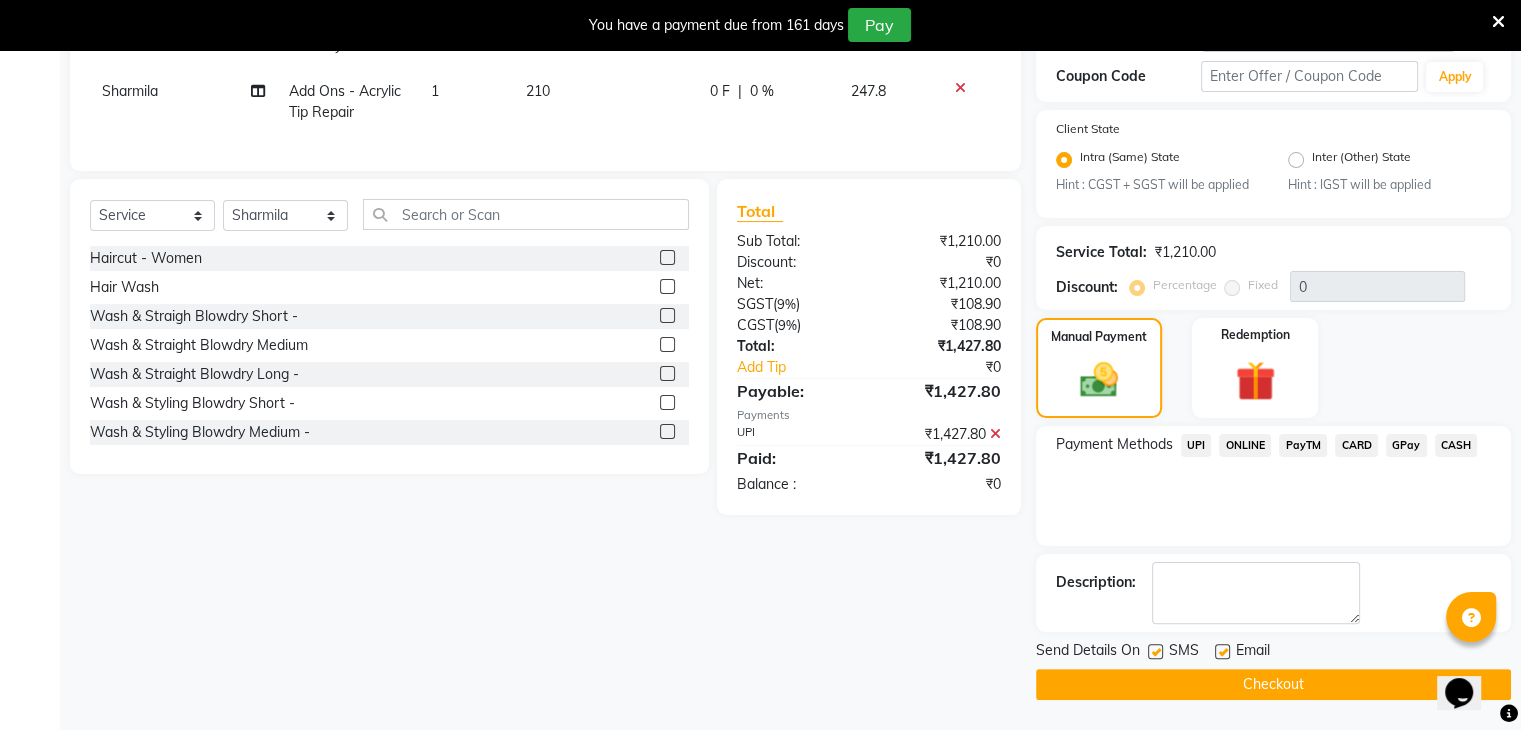 click on "Checkout" 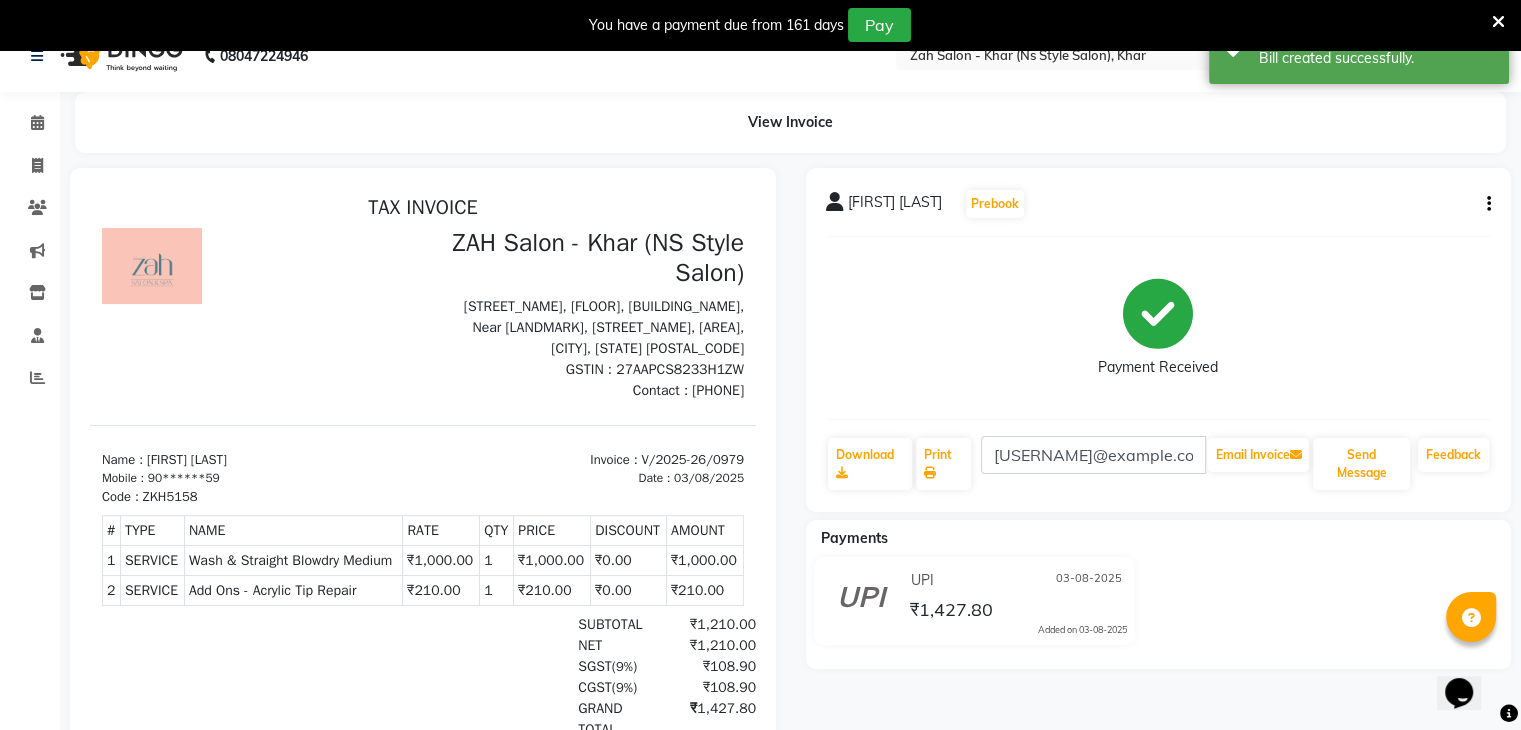 scroll, scrollTop: 0, scrollLeft: 0, axis: both 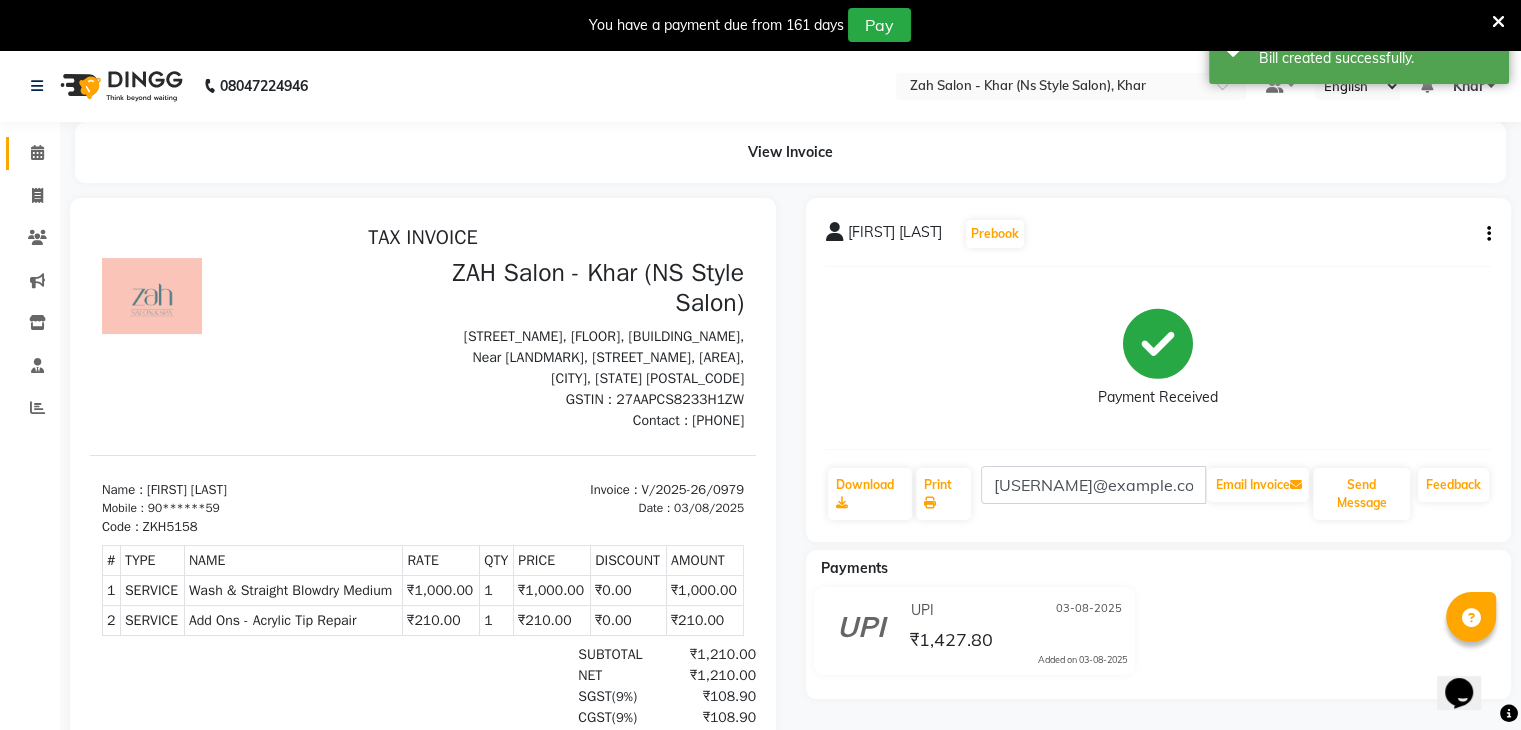 click on "Calendar" 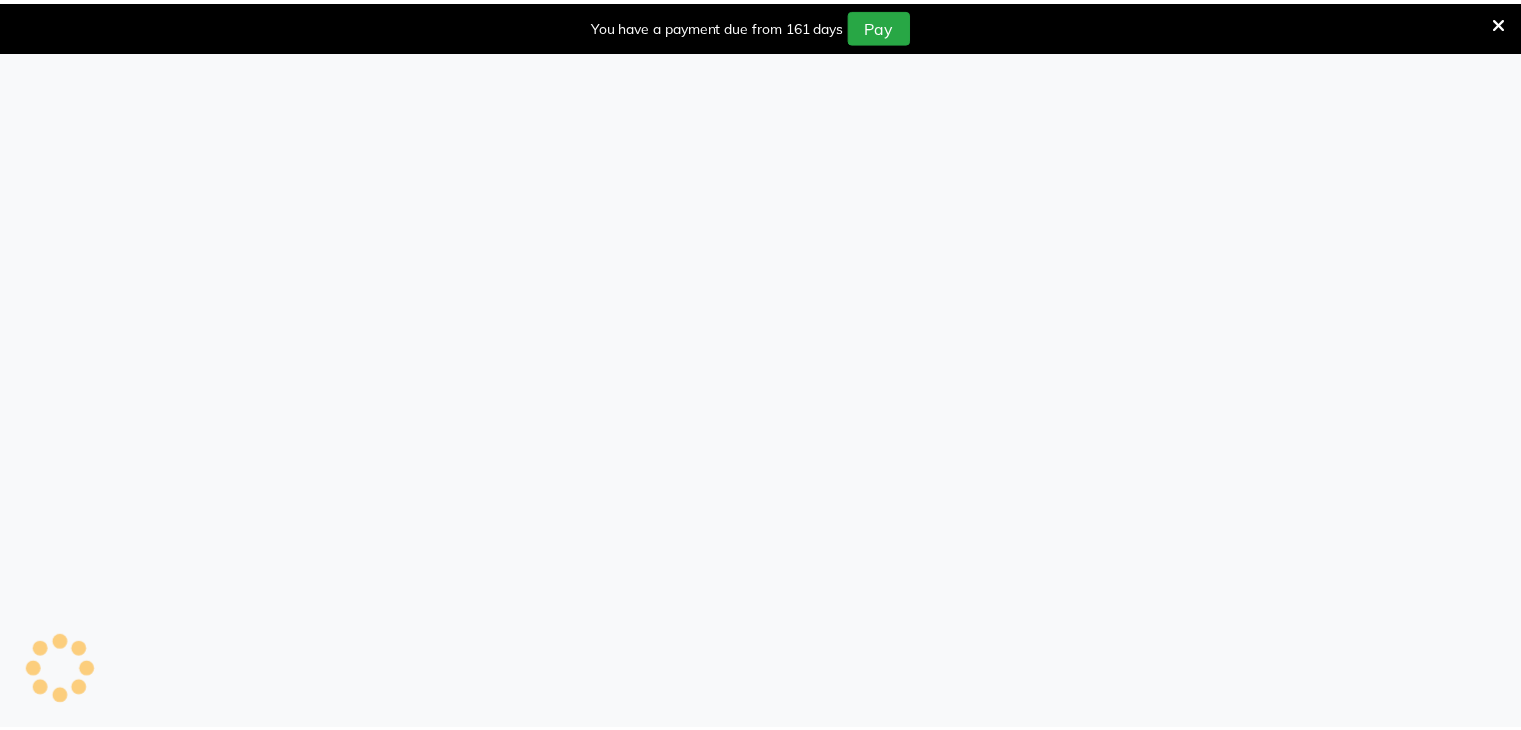 scroll, scrollTop: 0, scrollLeft: 0, axis: both 